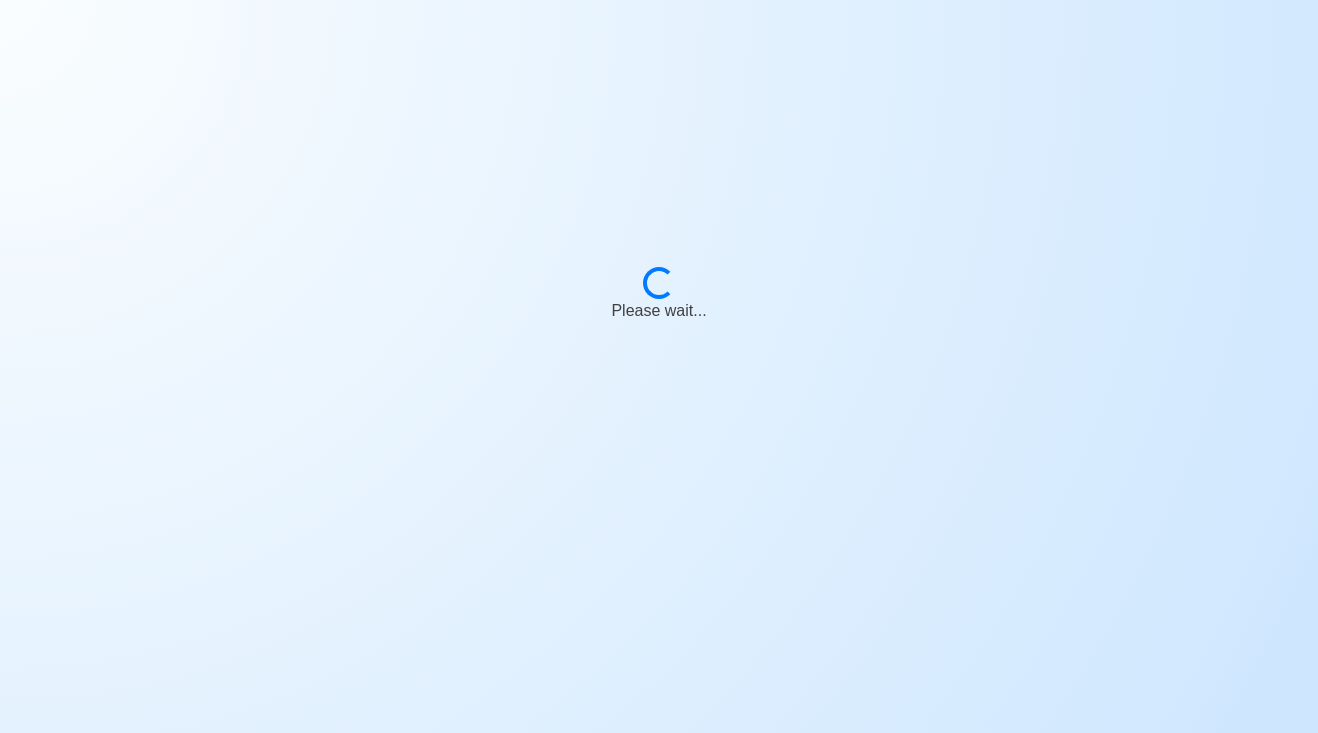 scroll, scrollTop: 0, scrollLeft: 0, axis: both 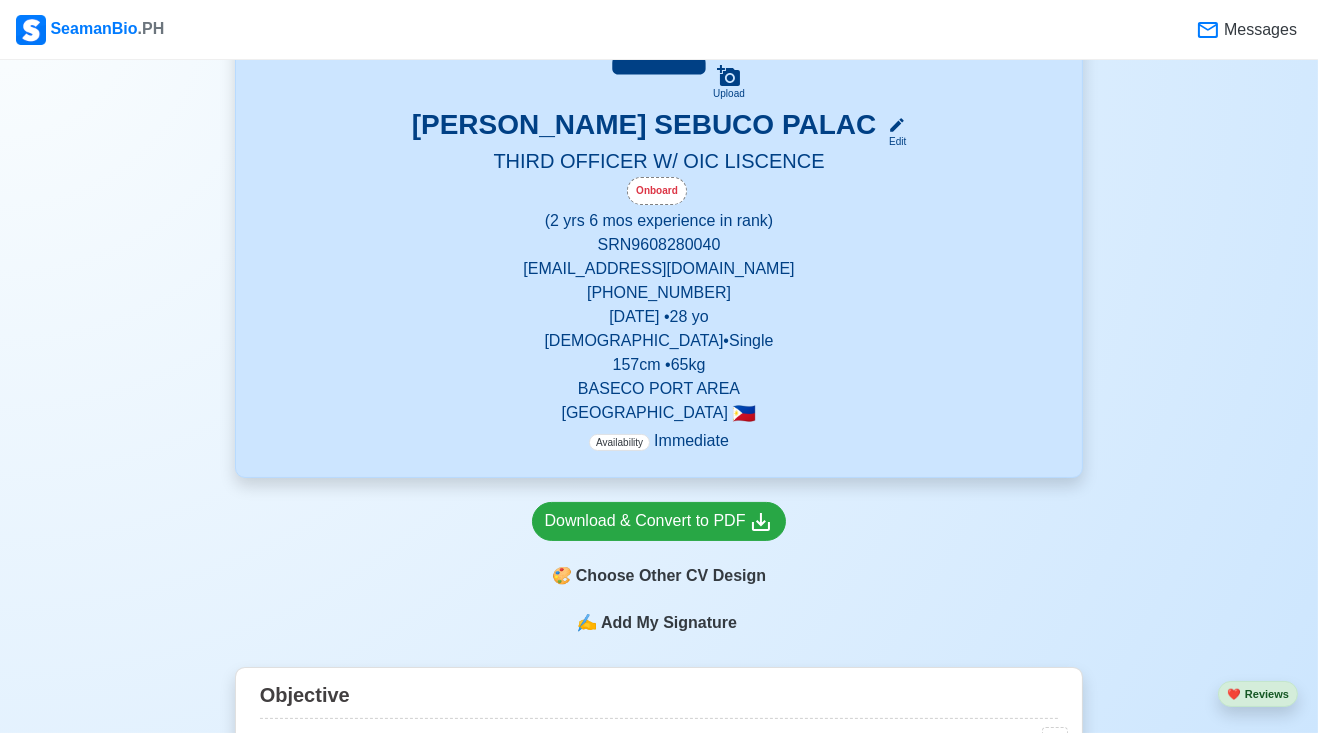 click on "Edit" at bounding box center (893, 141) 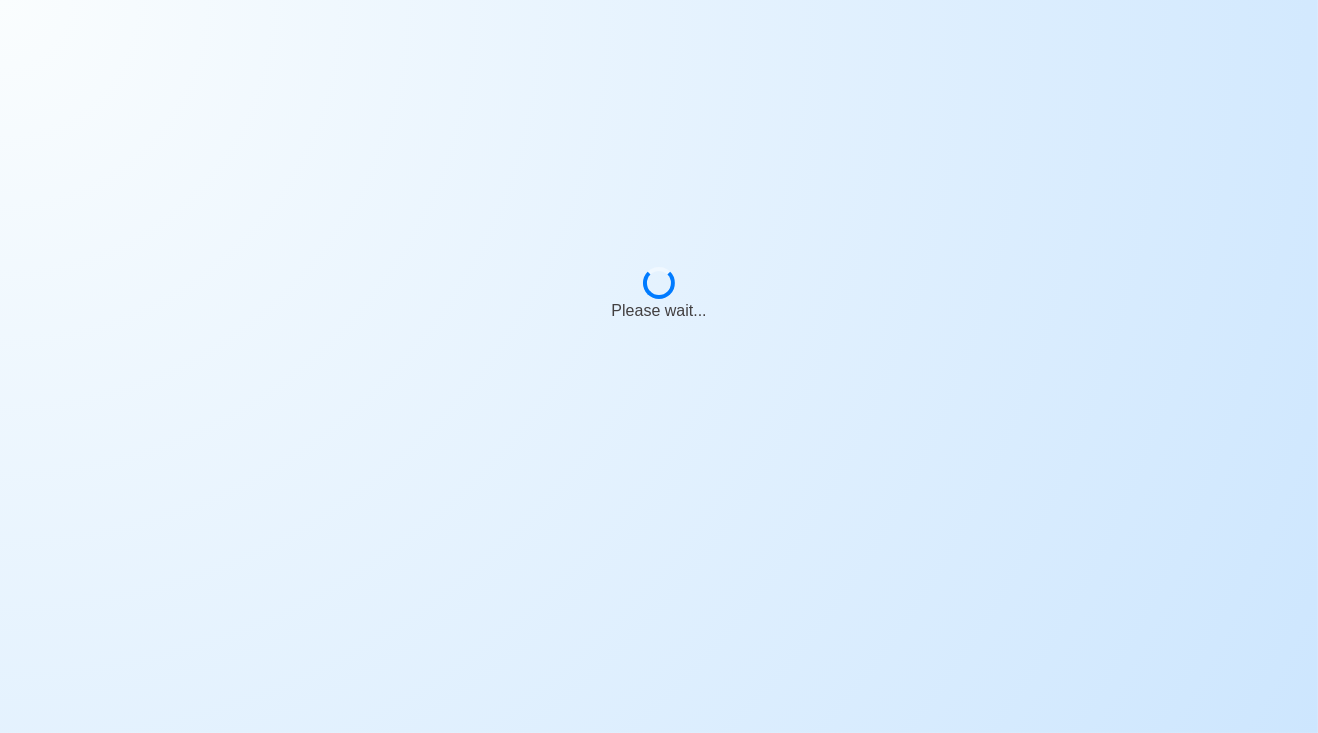 scroll, scrollTop: 0, scrollLeft: 0, axis: both 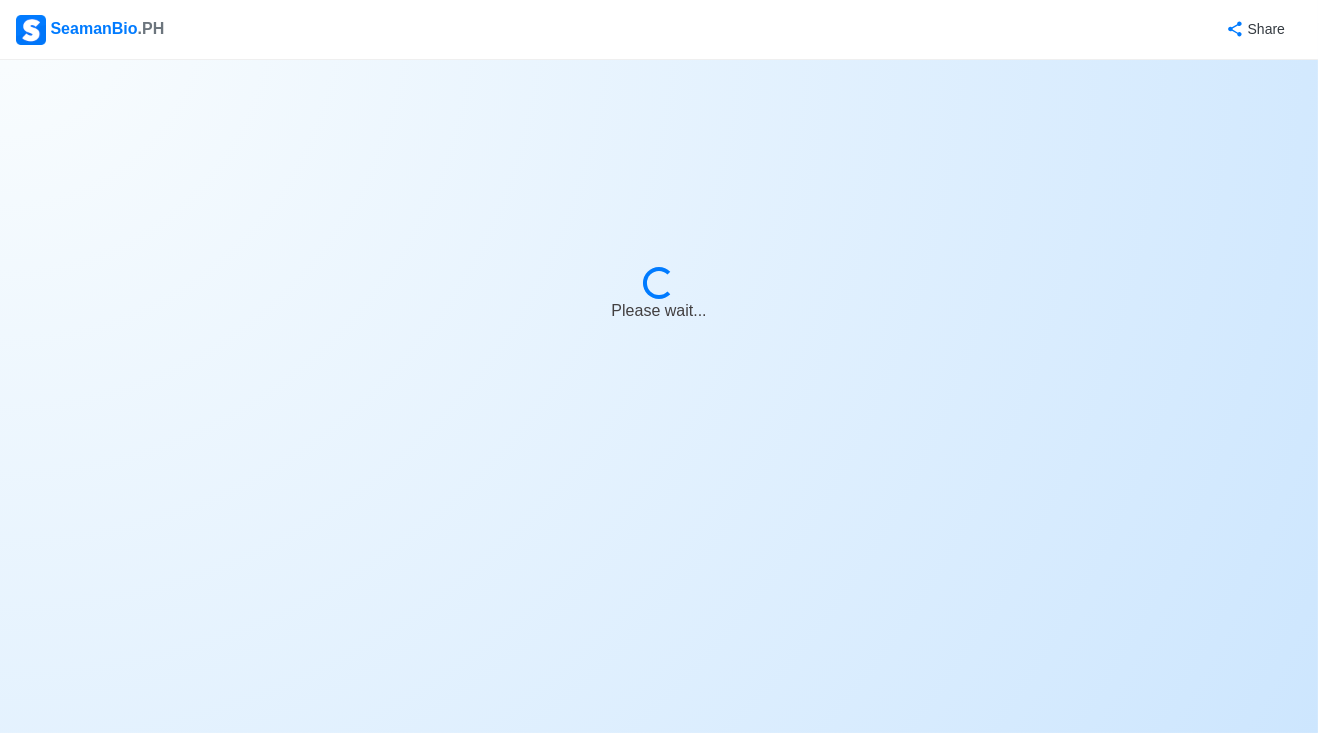 select on "Onboard" 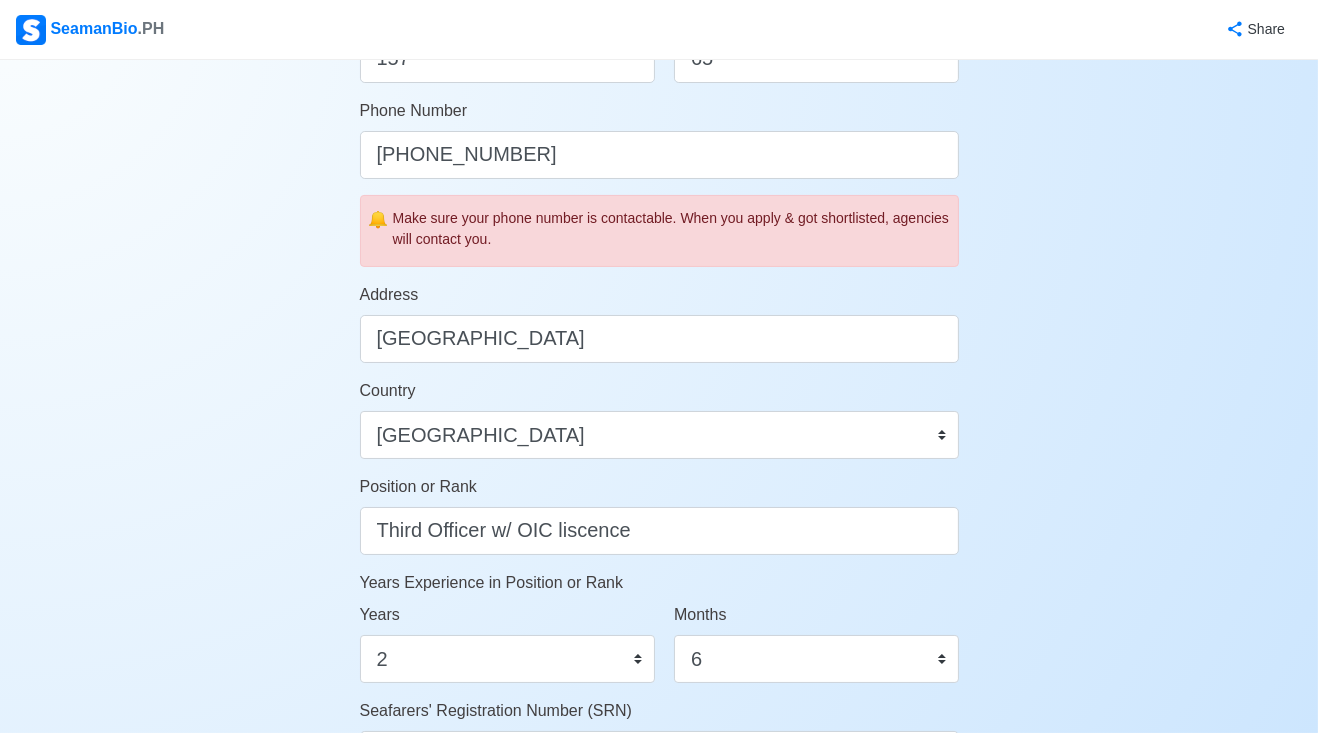 scroll, scrollTop: 632, scrollLeft: 0, axis: vertical 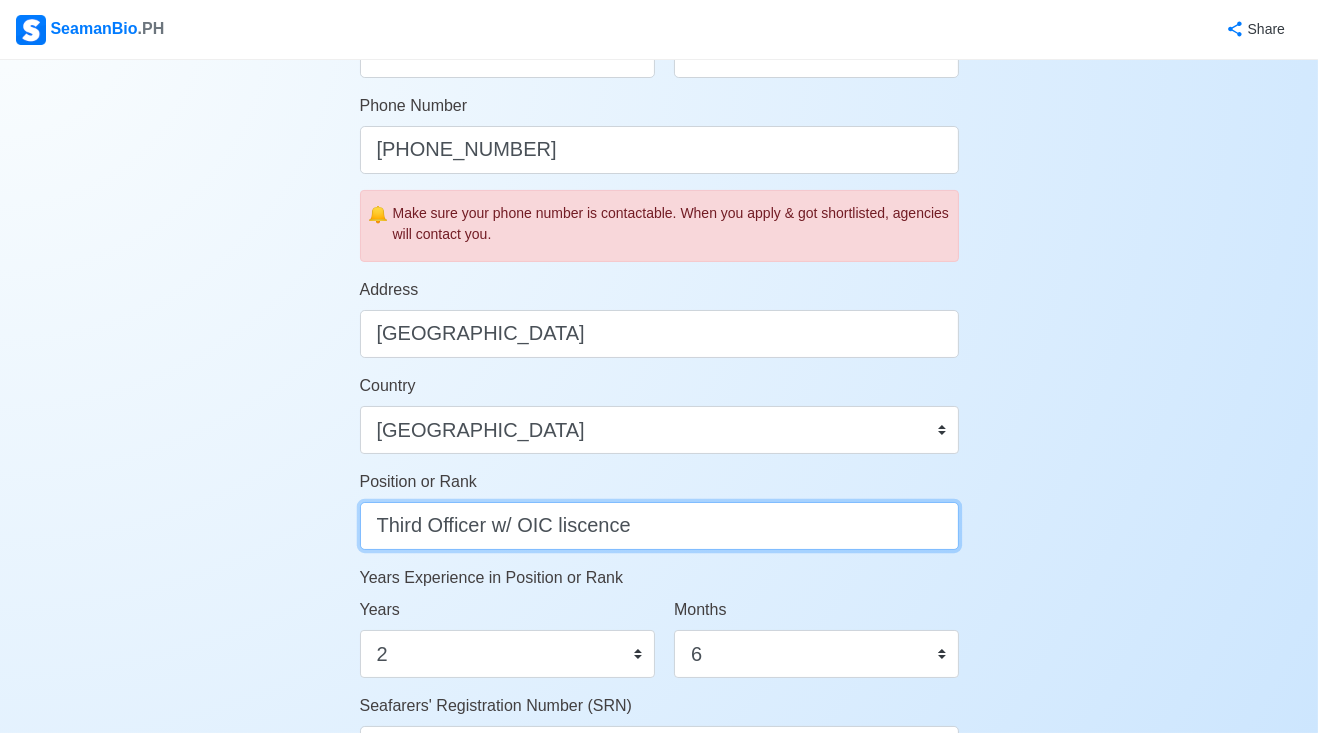 click on "Third Officer w/ OIC liscence" at bounding box center (659, 526) 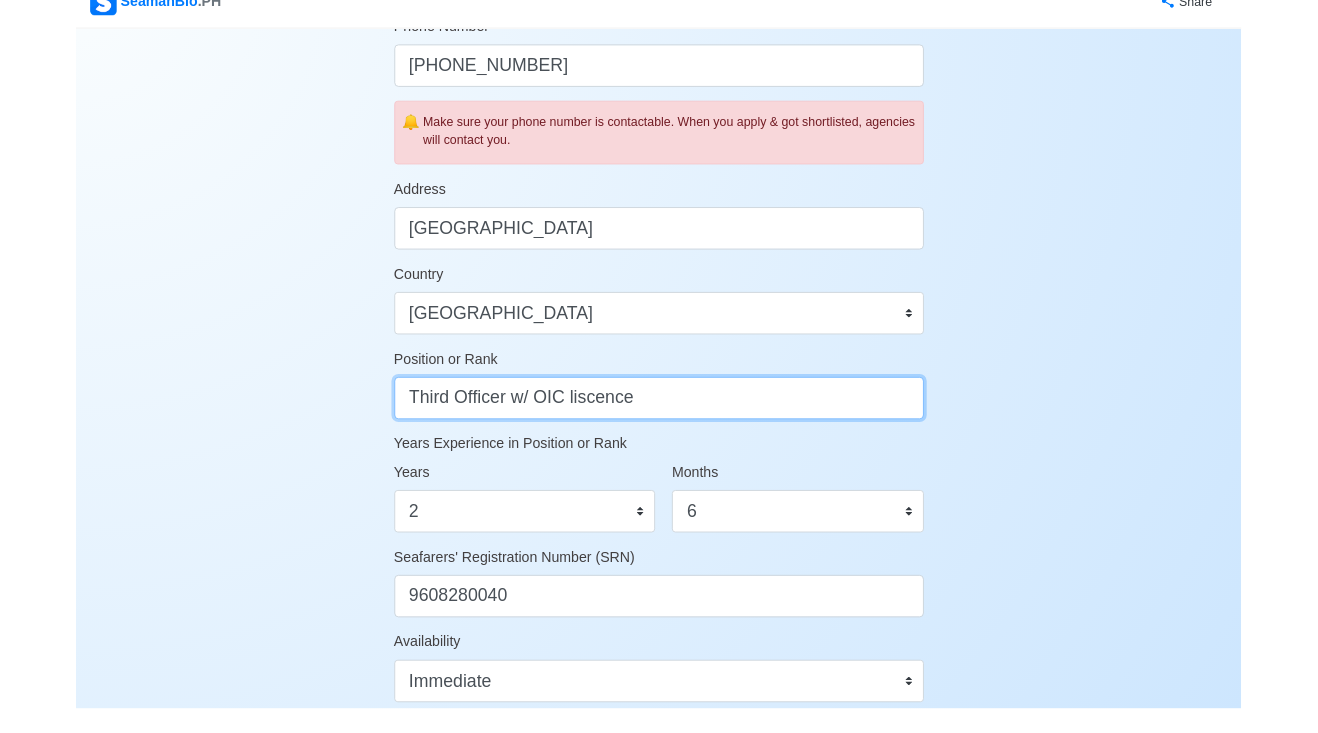 scroll, scrollTop: 681, scrollLeft: 0, axis: vertical 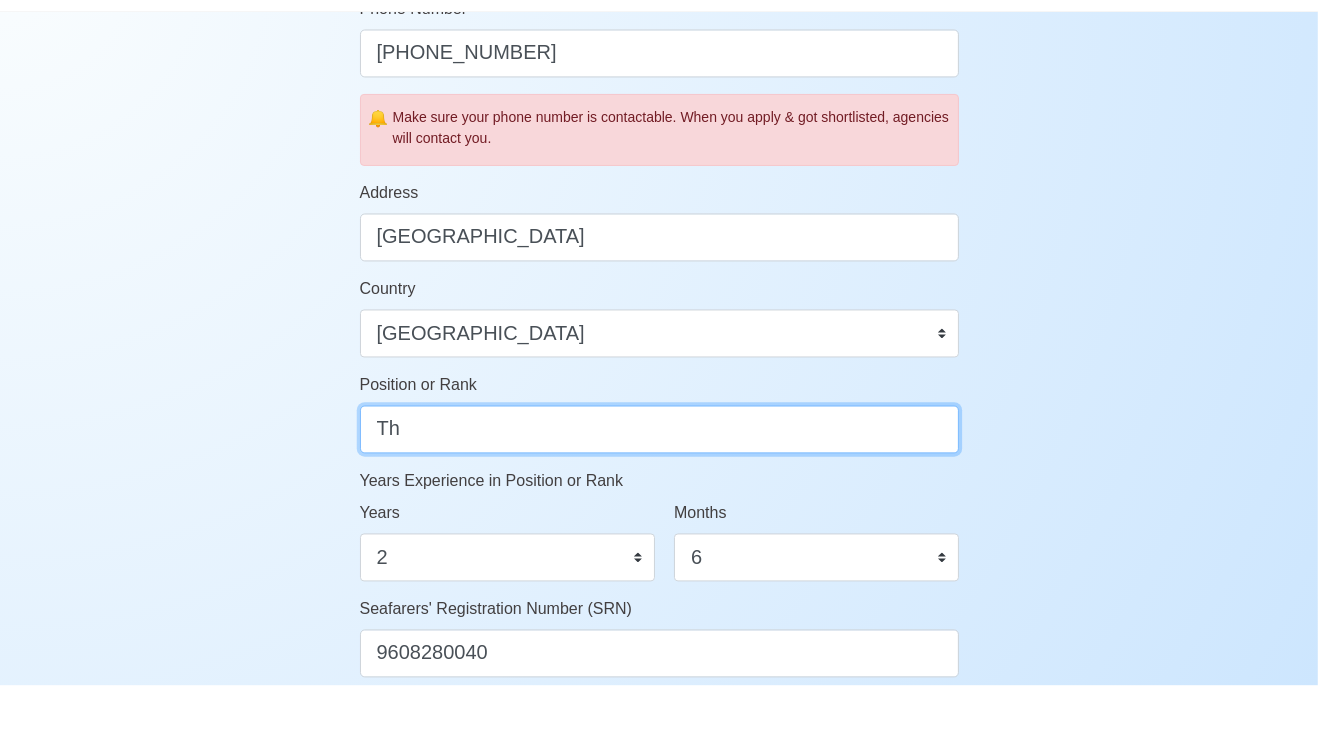type on "T" 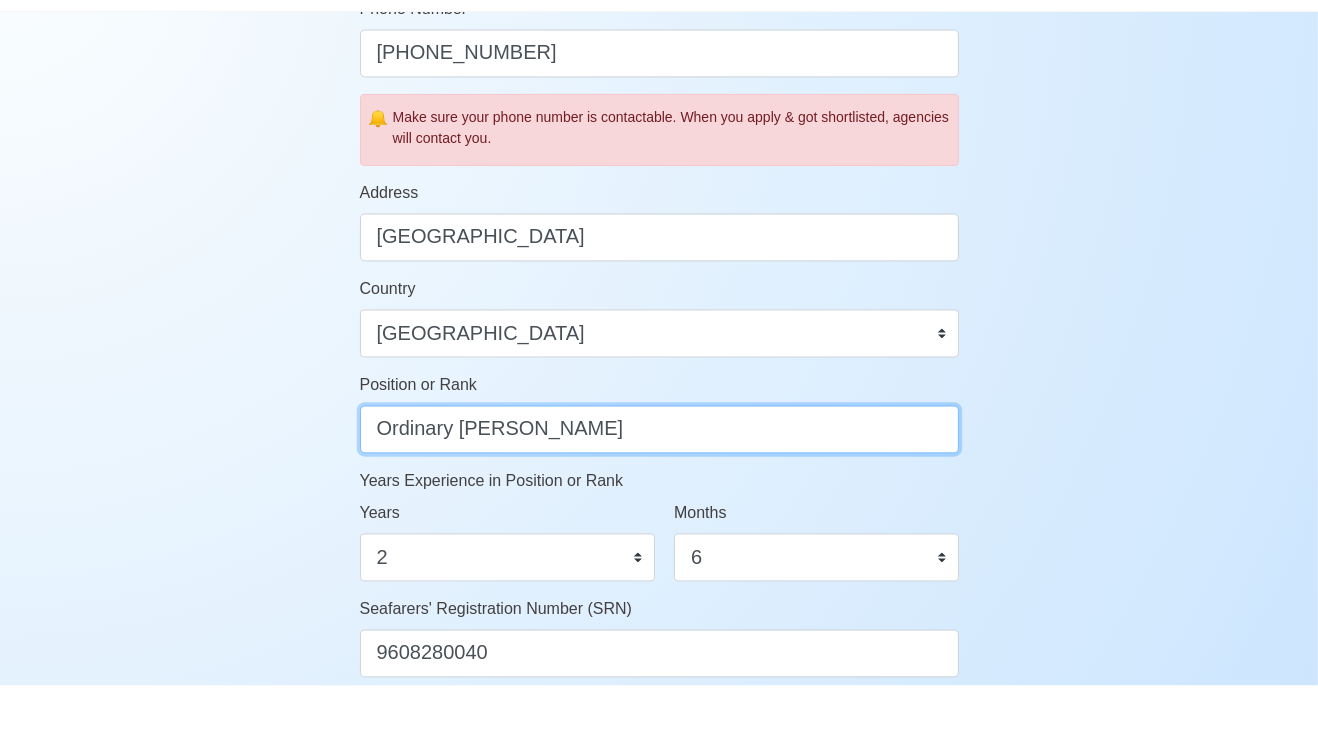 type on "Ordinary [PERSON_NAME]" 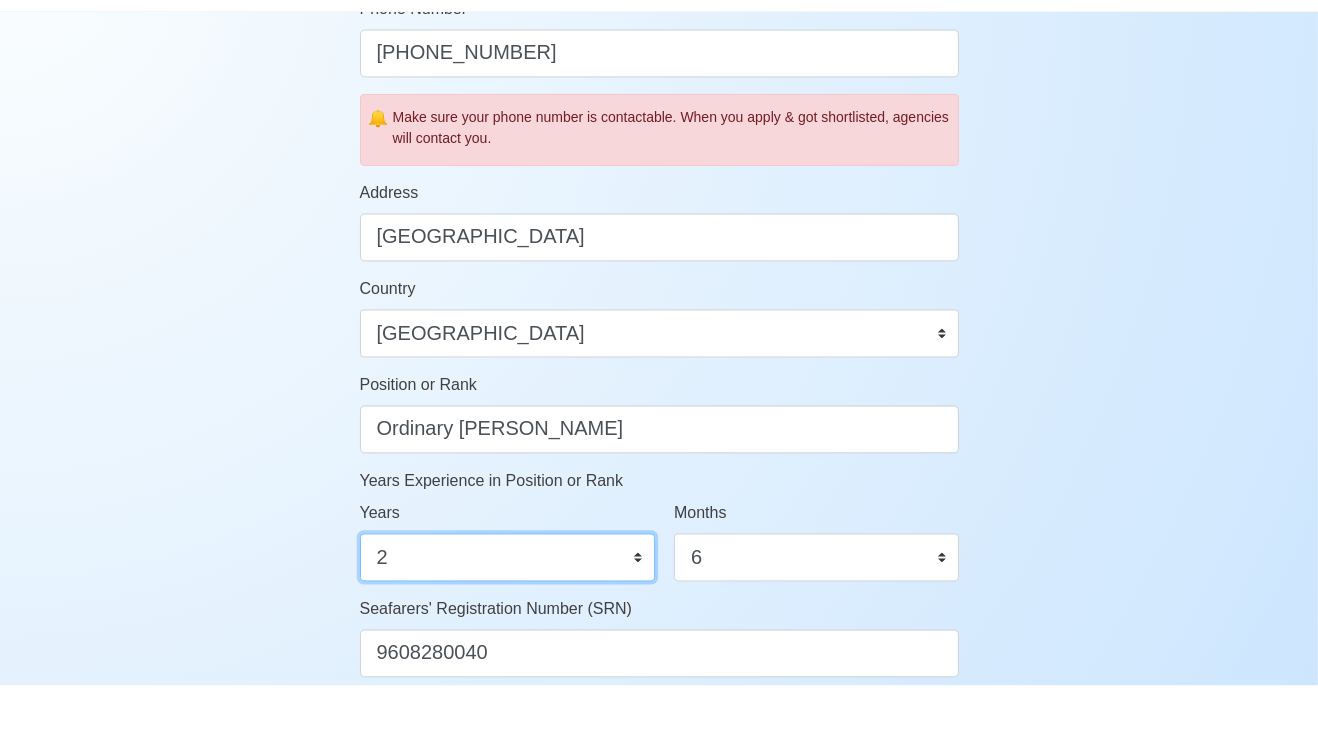 click on "0 1 2 3 4 5 6 7 8 9 10 11 12 13 14 15 16 17 18 19 20 21 22 23 24 25 26 27 28 29 30 31 32 33 34 35 36 37 38 39 40 41 42 43 44 45 46 47 48 49 50" at bounding box center [508, 605] 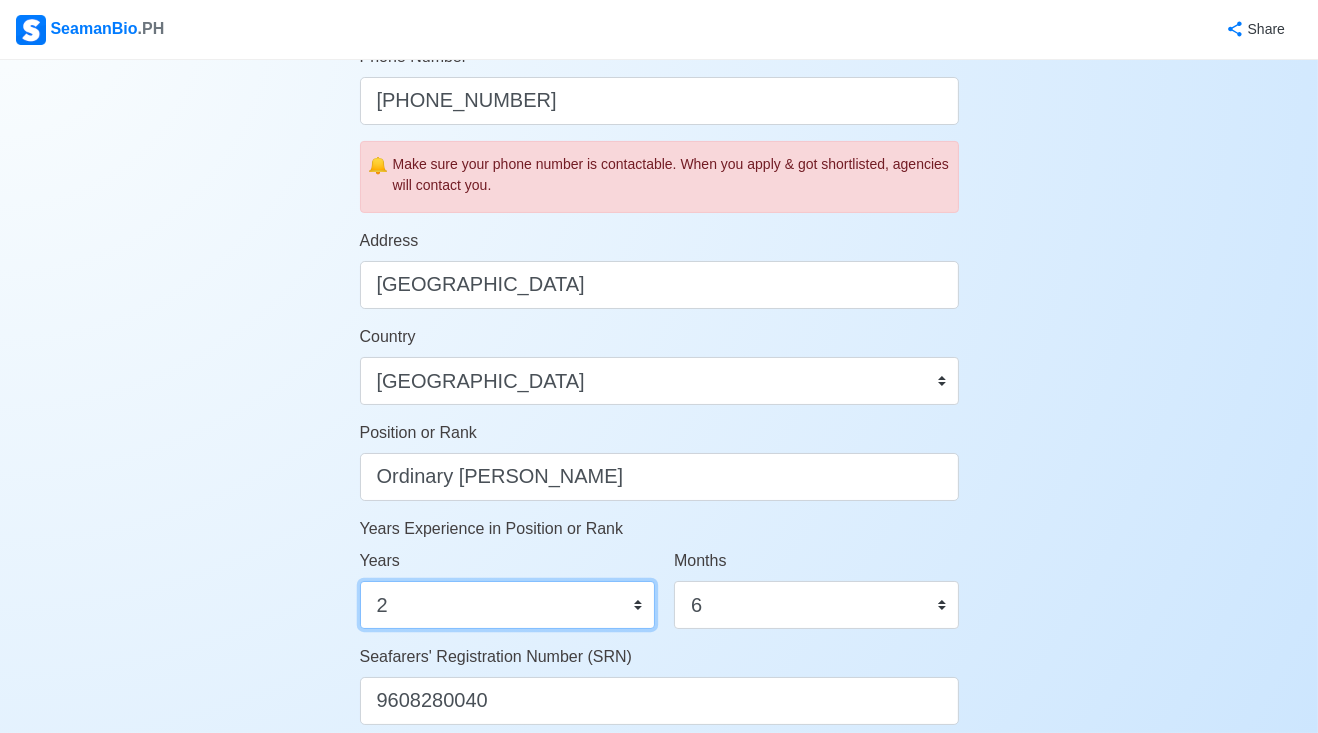 click on "0 1 2 3 4 5 6 7 8 9 10 11 12 13 14 15 16 17 18 19 20 21 22 23 24 25 26 27 28 29 30 31 32 33 34 35 36 37 38 39 40 41 42 43 44 45 46 47 48 49 50" at bounding box center (508, 605) 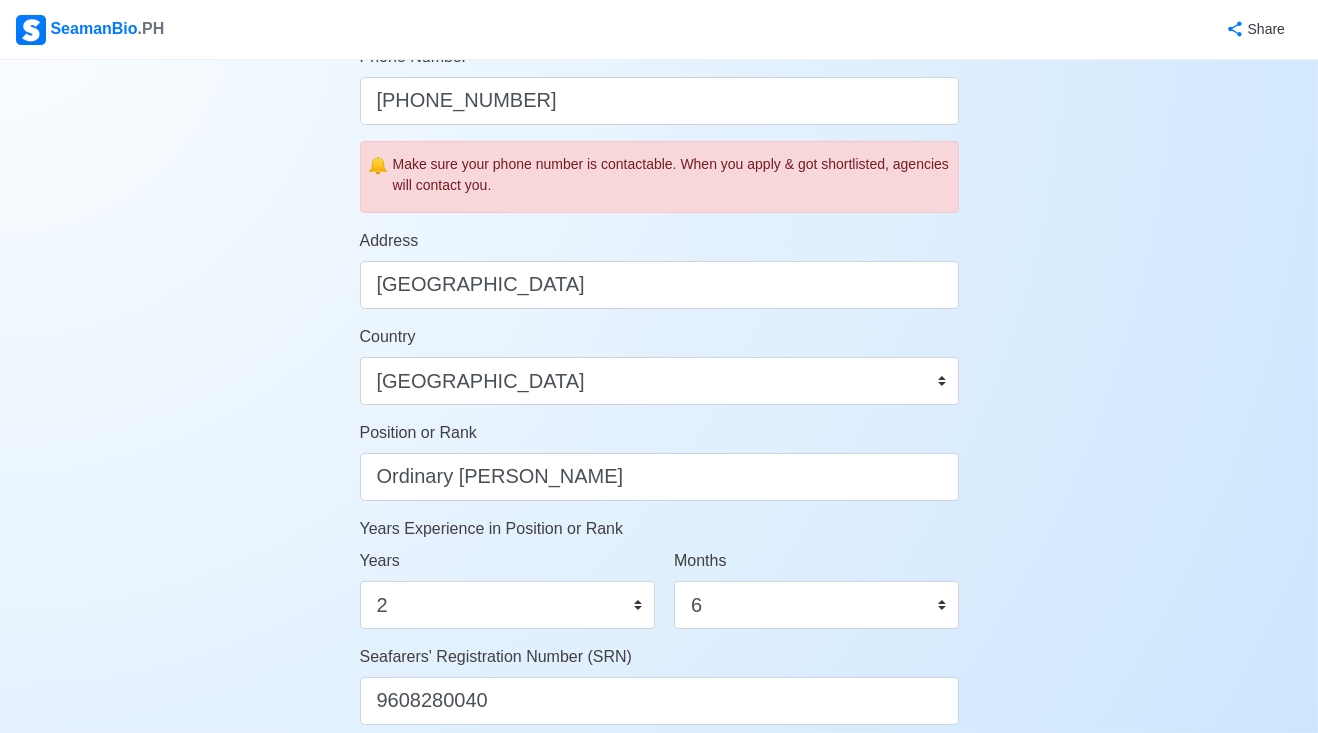 click on "Account Setup   🗂️ Your Job Status Onboard Actively Looking for Job Not Looking for Job Hiring Visibility Visible for Hiring Not Visible for Hiring Your Name [PERSON_NAME] Palac Date of Birth     [DEMOGRAPHIC_DATA] Civil Status Single Married Widowed Separated Gender [DEMOGRAPHIC_DATA] [DEMOGRAPHIC_DATA] Height (cm) 157 Weight (kg) 65 Phone Number [PHONE_NUMBER] 🔔 Make sure your phone number is contactable. When you apply & got shortlisted, agencies will contact you. Address [GEOGRAPHIC_DATA] Country [GEOGRAPHIC_DATA] [GEOGRAPHIC_DATA] [GEOGRAPHIC_DATA] [GEOGRAPHIC_DATA] [US_STATE] [GEOGRAPHIC_DATA] [GEOGRAPHIC_DATA] [GEOGRAPHIC_DATA] [GEOGRAPHIC_DATA] [GEOGRAPHIC_DATA] [GEOGRAPHIC_DATA] [GEOGRAPHIC_DATA] [GEOGRAPHIC_DATA] [GEOGRAPHIC_DATA] [GEOGRAPHIC_DATA] [GEOGRAPHIC_DATA] [GEOGRAPHIC_DATA] [GEOGRAPHIC_DATA] [GEOGRAPHIC_DATA] [GEOGRAPHIC_DATA] [GEOGRAPHIC_DATA] [GEOGRAPHIC_DATA] [GEOGRAPHIC_DATA] [GEOGRAPHIC_DATA] [GEOGRAPHIC_DATA] [GEOGRAPHIC_DATA] [GEOGRAPHIC_DATA], [GEOGRAPHIC_DATA] [GEOGRAPHIC_DATA] [GEOGRAPHIC_DATA] [GEOGRAPHIC_DATA] [GEOGRAPHIC_DATA] [GEOGRAPHIC_DATA] [GEOGRAPHIC_DATA] [GEOGRAPHIC_DATA] [GEOGRAPHIC_DATA] [GEOGRAPHIC_DATA] [GEOGRAPHIC_DATA] [GEOGRAPHIC_DATA] [GEOGRAPHIC_DATA] [GEOGRAPHIC_DATA] [GEOGRAPHIC_DATA] [GEOGRAPHIC_DATA] [GEOGRAPHIC_DATA] [GEOGRAPHIC_DATA] [GEOGRAPHIC_DATA] [GEOGRAPHIC_DATA] [GEOGRAPHIC_DATA]" at bounding box center (659, 291) 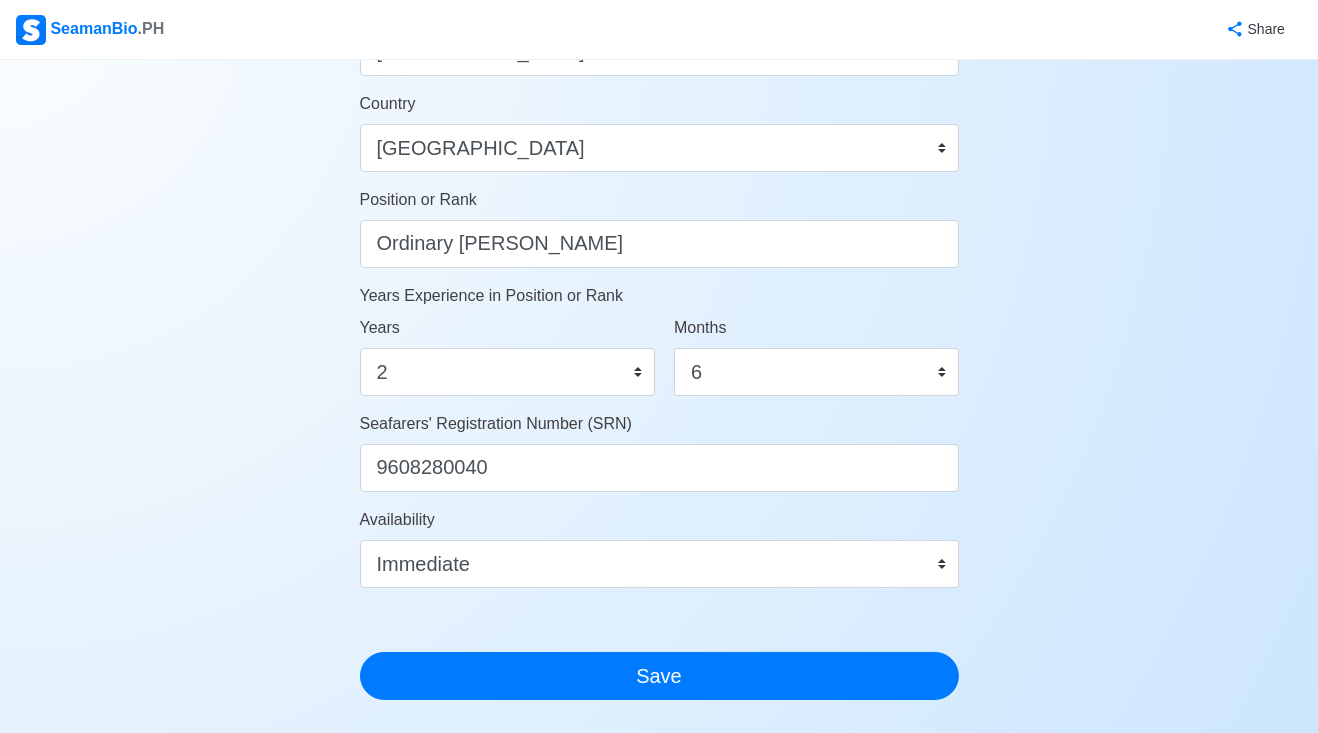 scroll, scrollTop: 913, scrollLeft: 0, axis: vertical 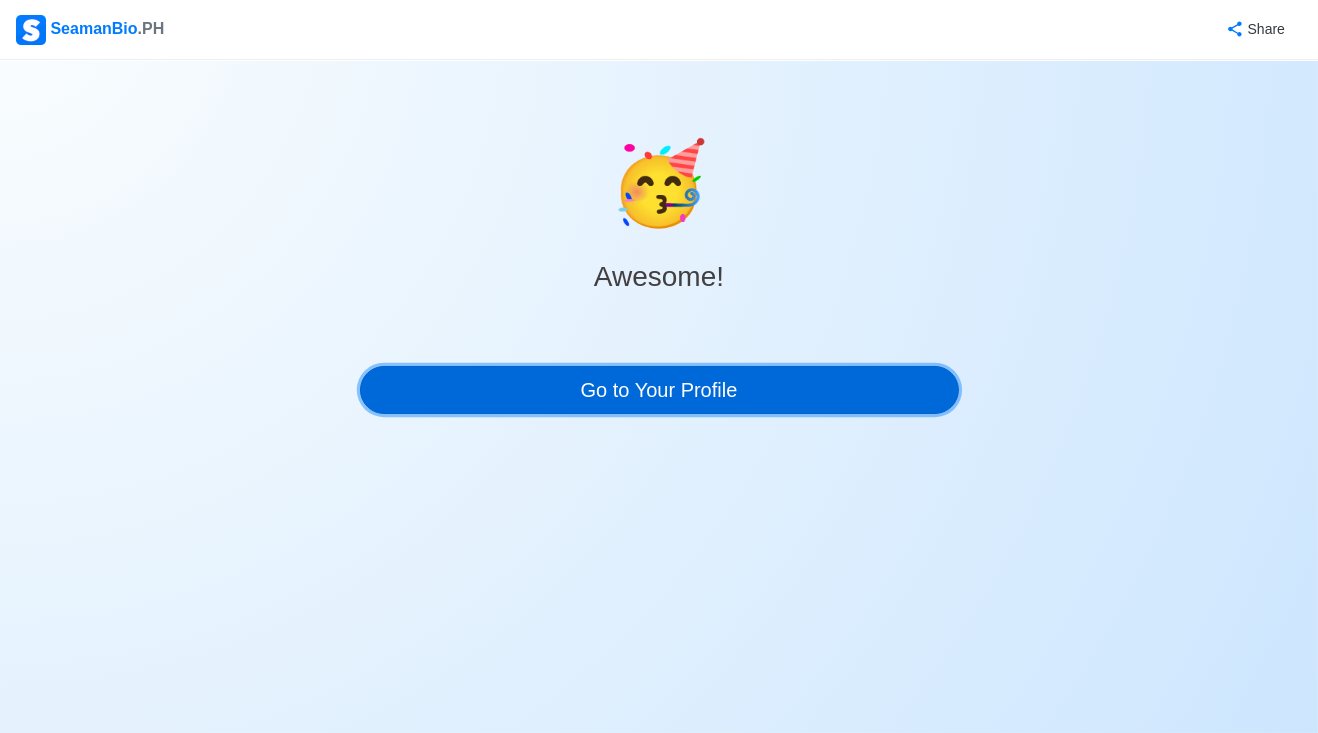 click on "Go to Your Profile" at bounding box center [659, 390] 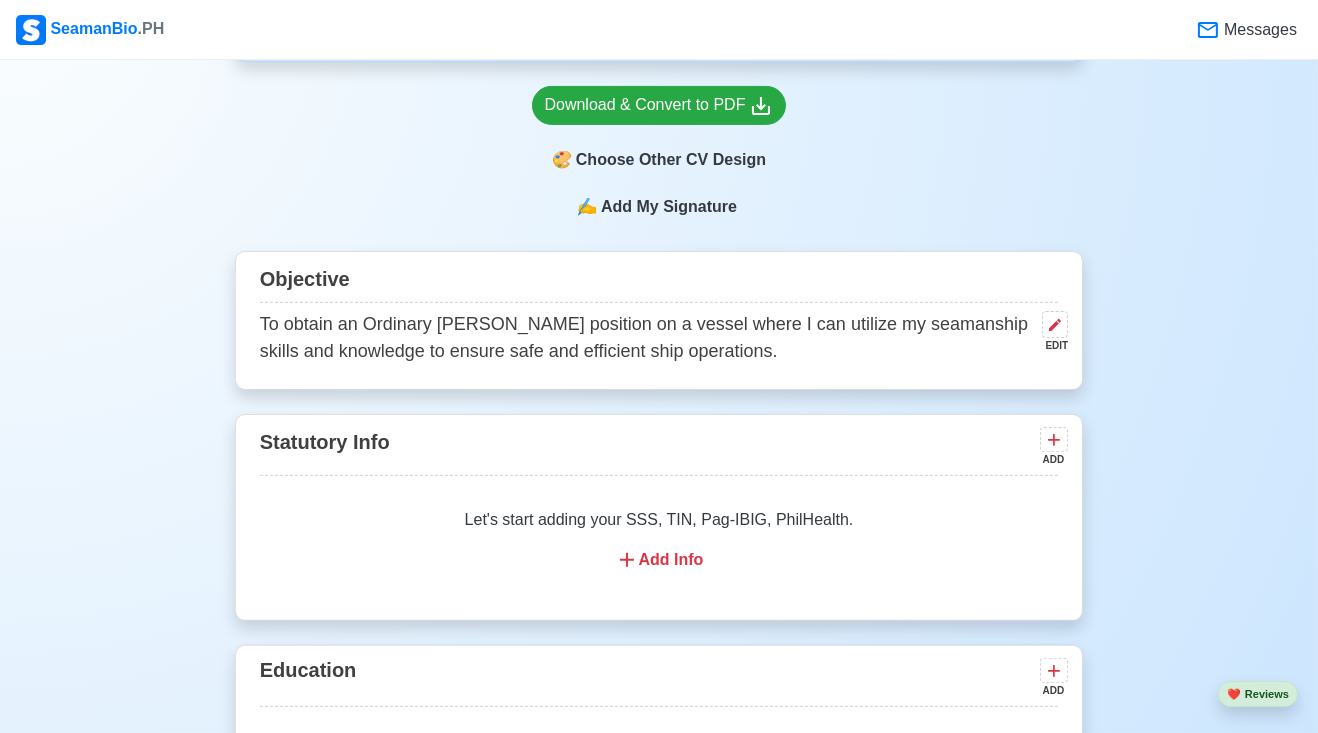 scroll, scrollTop: 951, scrollLeft: 0, axis: vertical 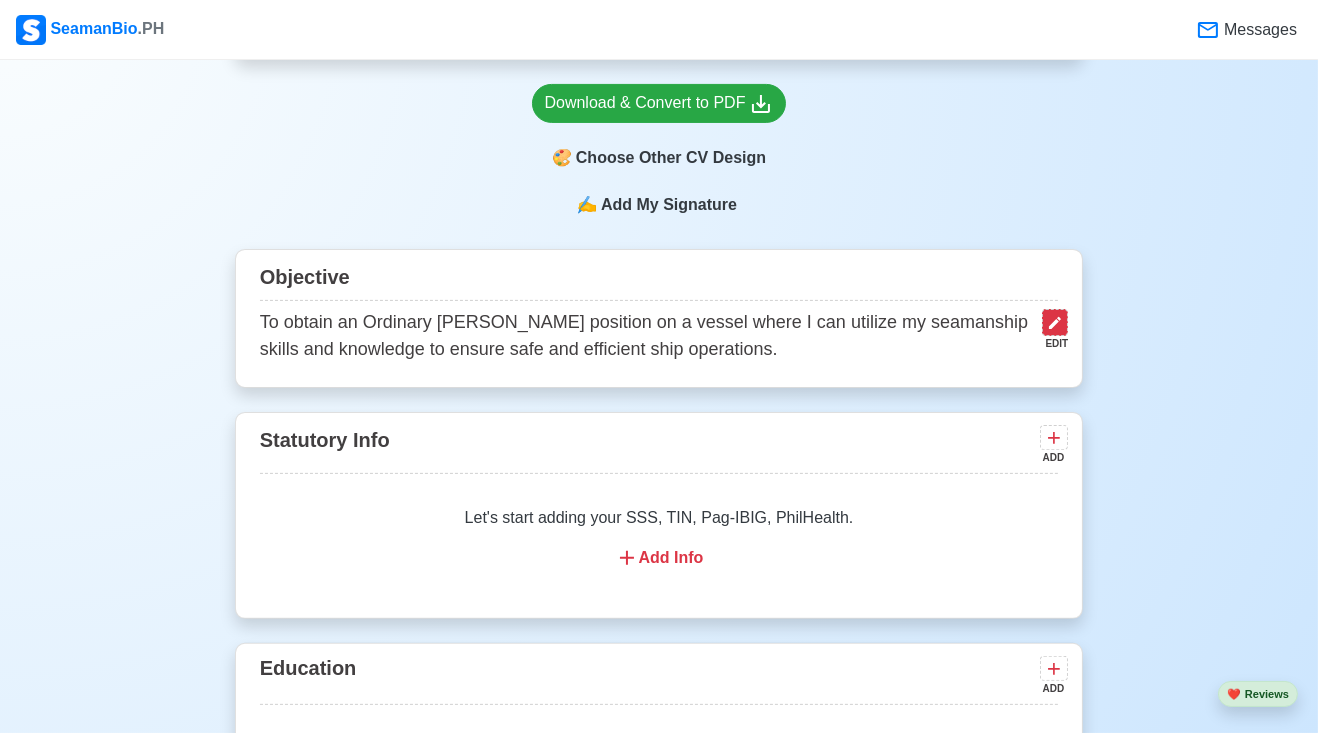 click at bounding box center [1055, 322] 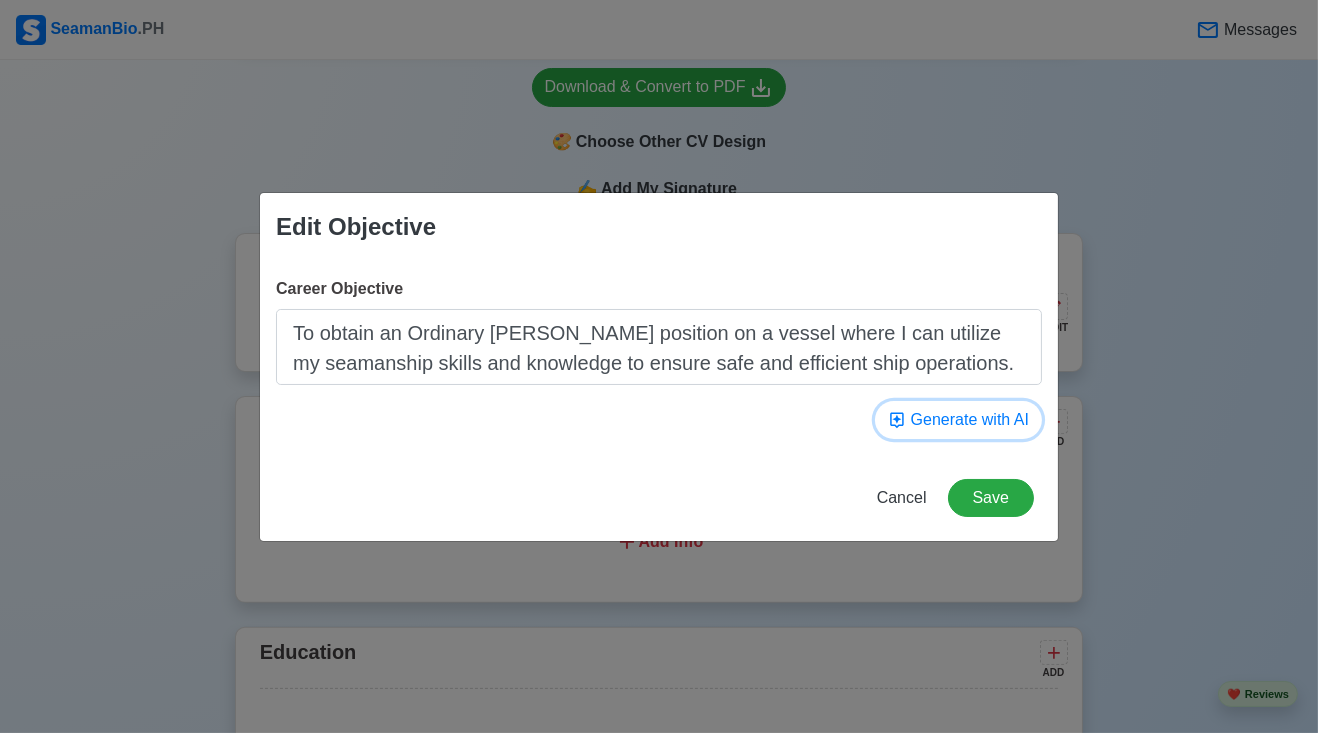 click on "Generate with AI" at bounding box center [958, 420] 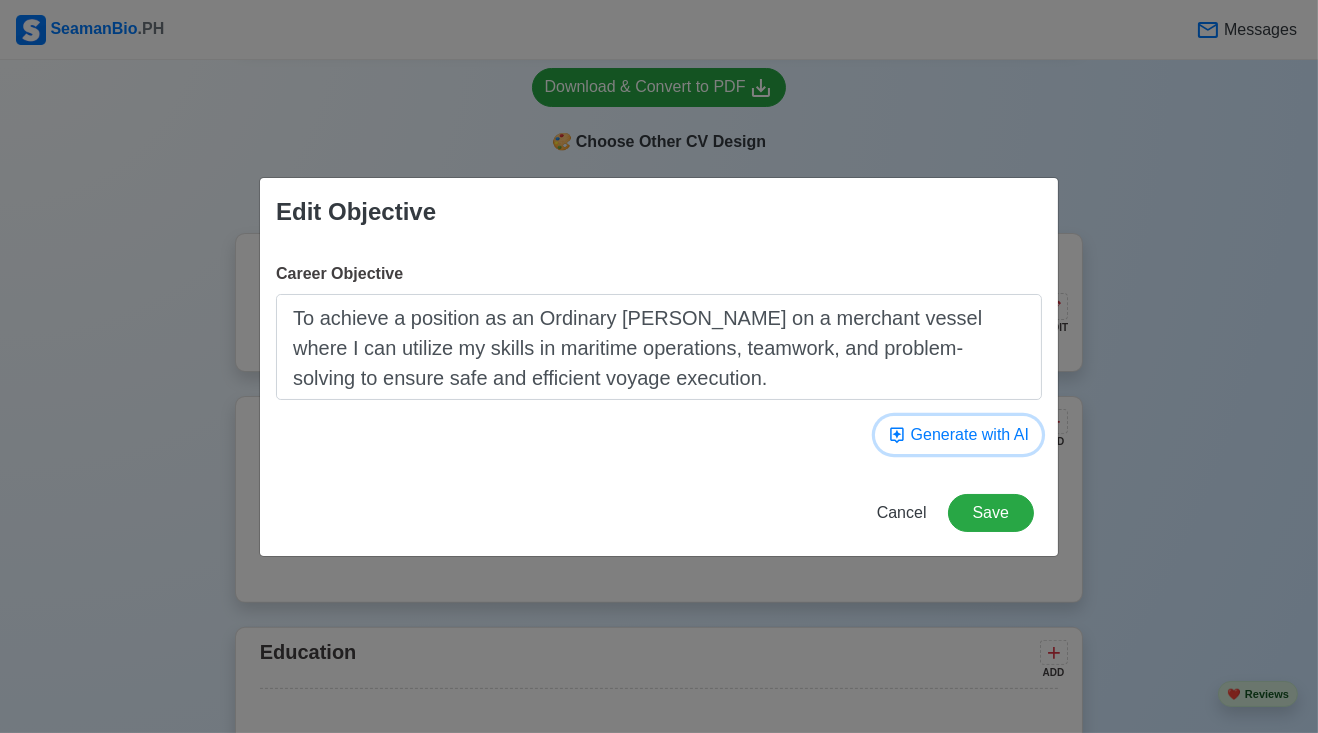 click on "Generate with AI" at bounding box center [958, 435] 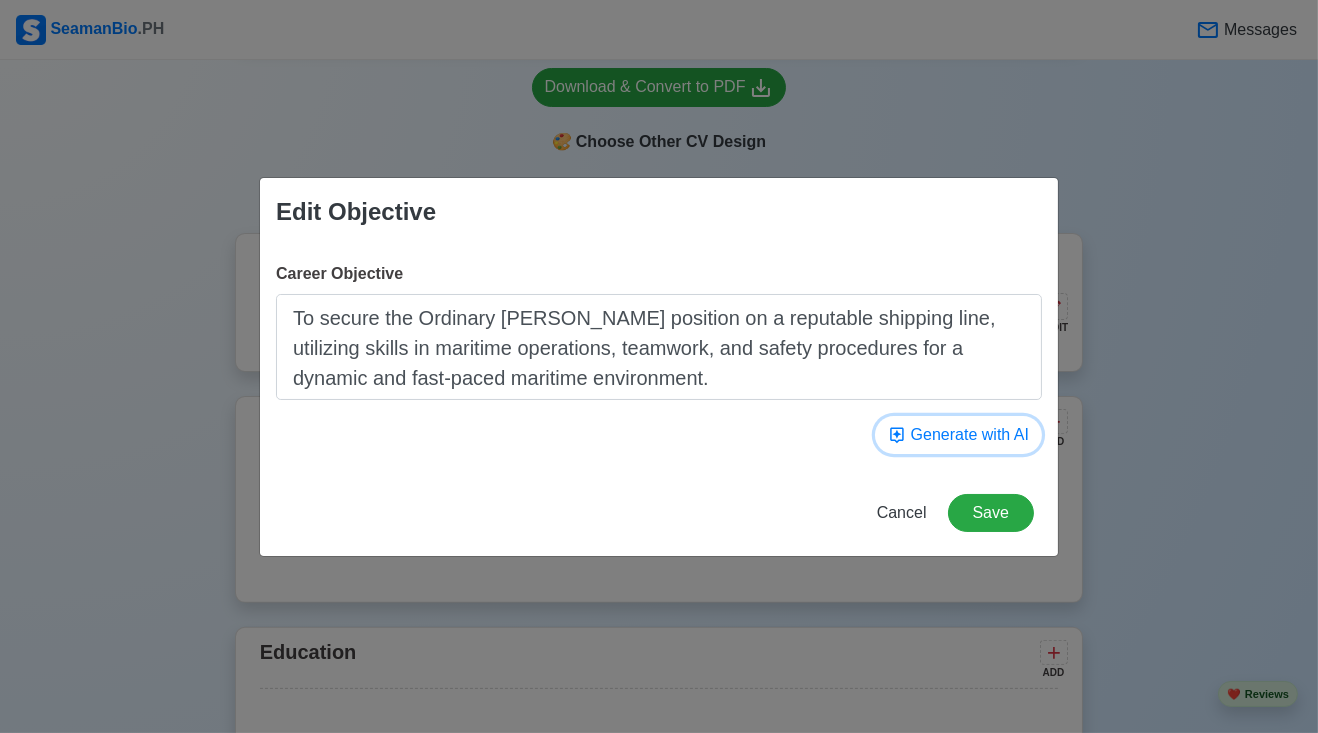 click on "Generate with AI" at bounding box center (958, 435) 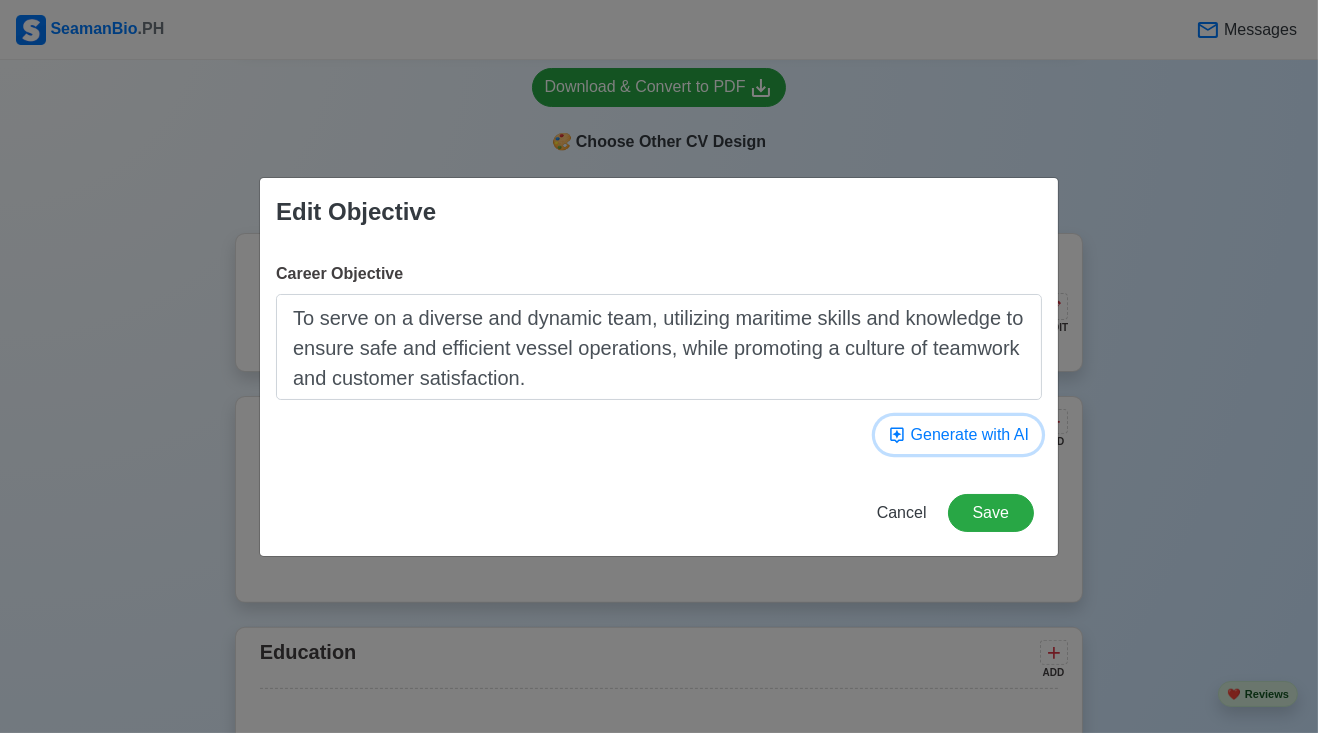 click on "Generate with AI" at bounding box center [958, 435] 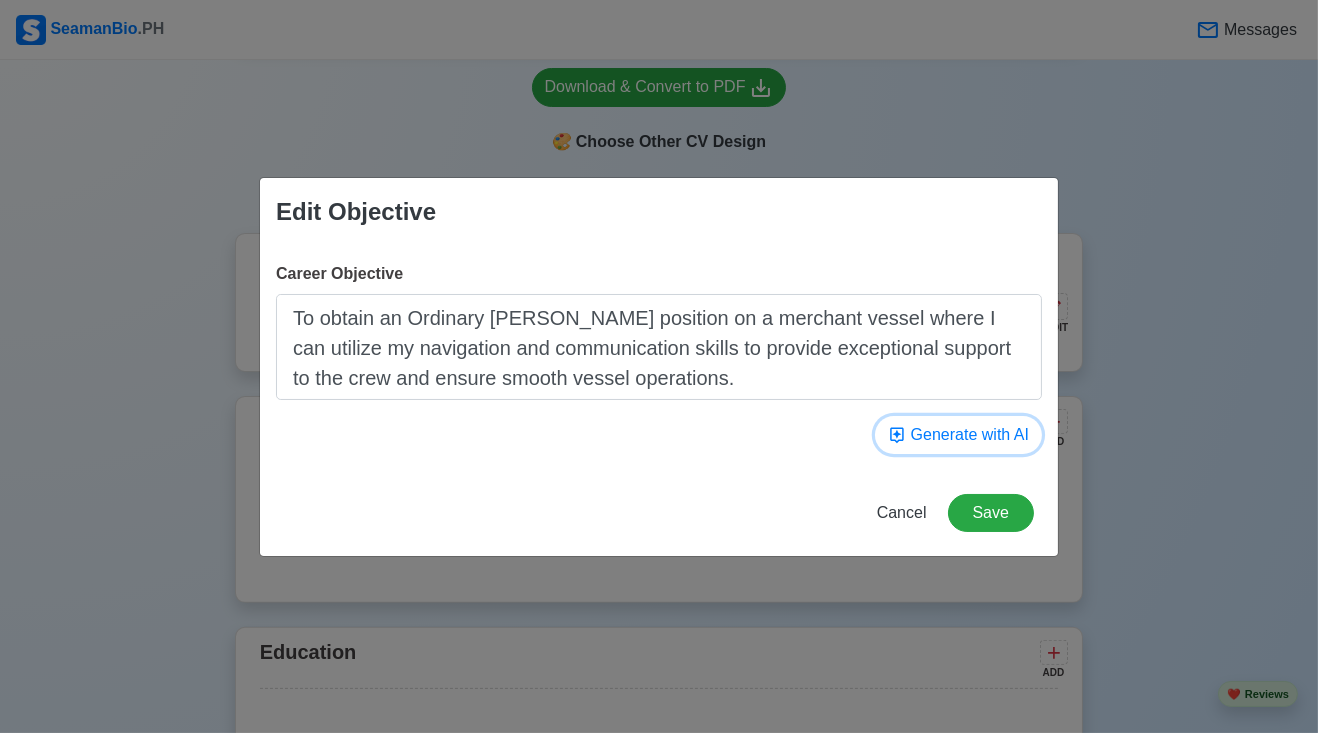click on "Generate with AI" at bounding box center [958, 435] 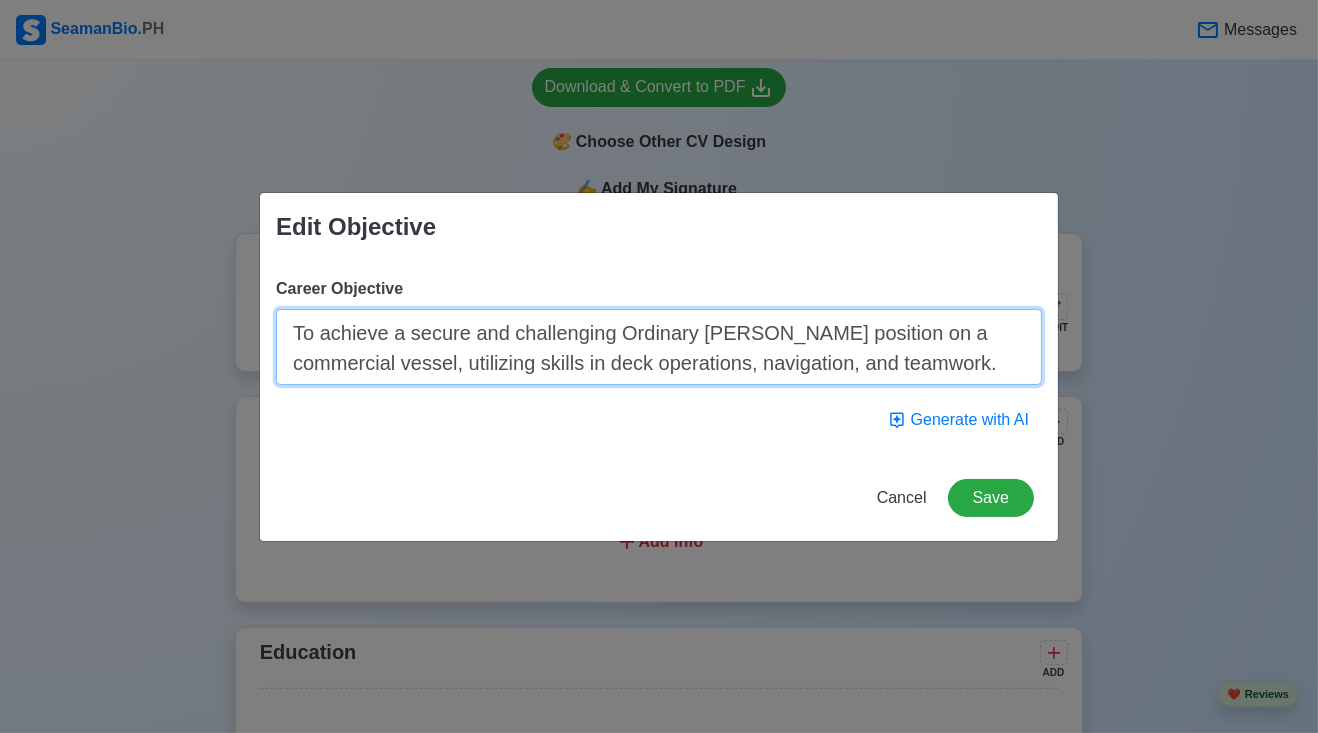 click on "To achieve a secure and challenging Ordinary [PERSON_NAME] position on a commercial vessel, utilizing skills in deck operations, navigation, and teamwork." at bounding box center [659, 347] 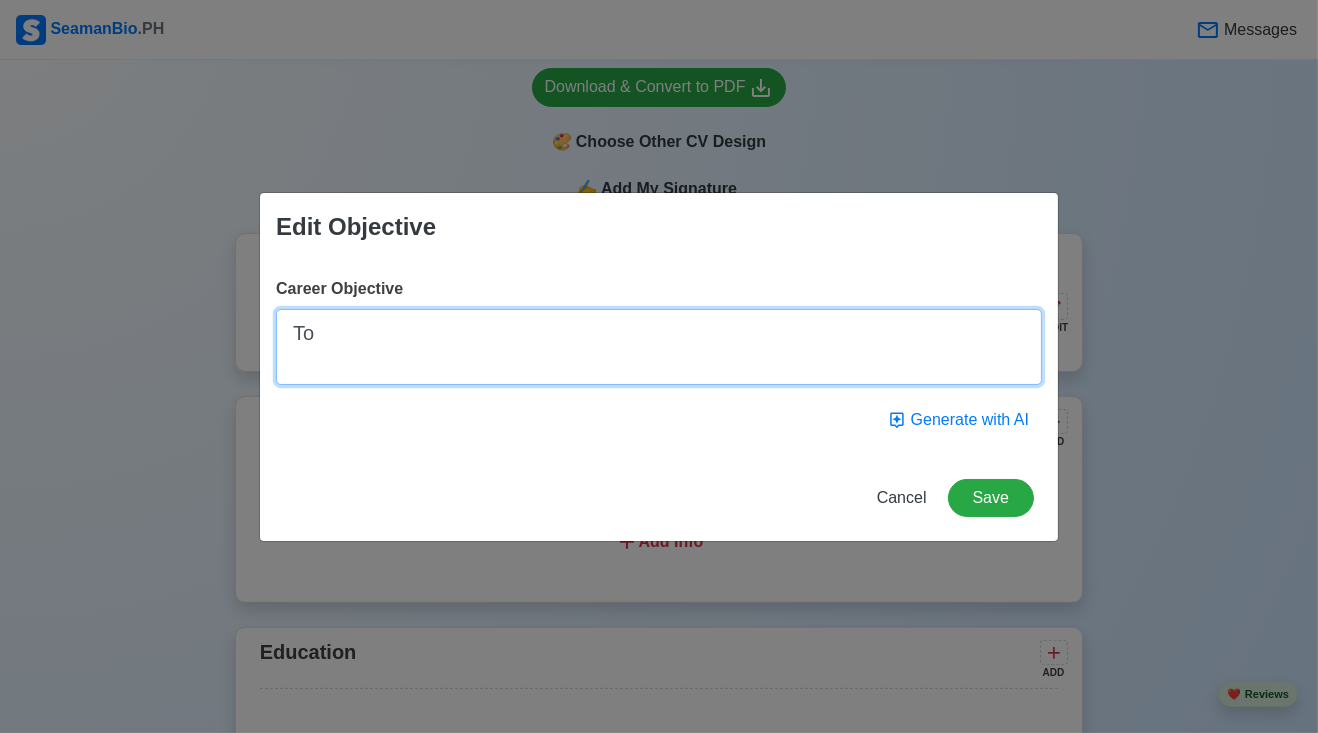 type on "T" 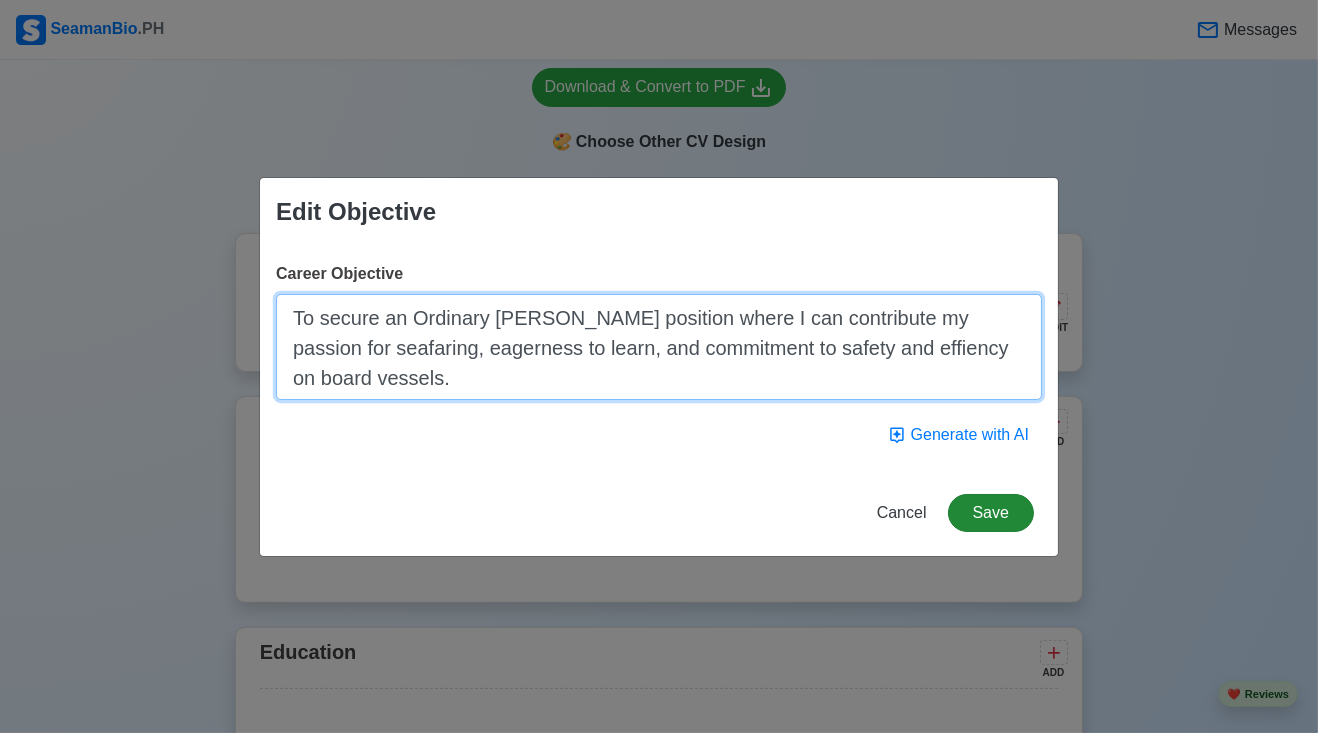 type on "To secure an Ordinary [PERSON_NAME] position where I can contribute my passion for seafaring, eagerness to learn, and commitment to safety and effiency on board vessels." 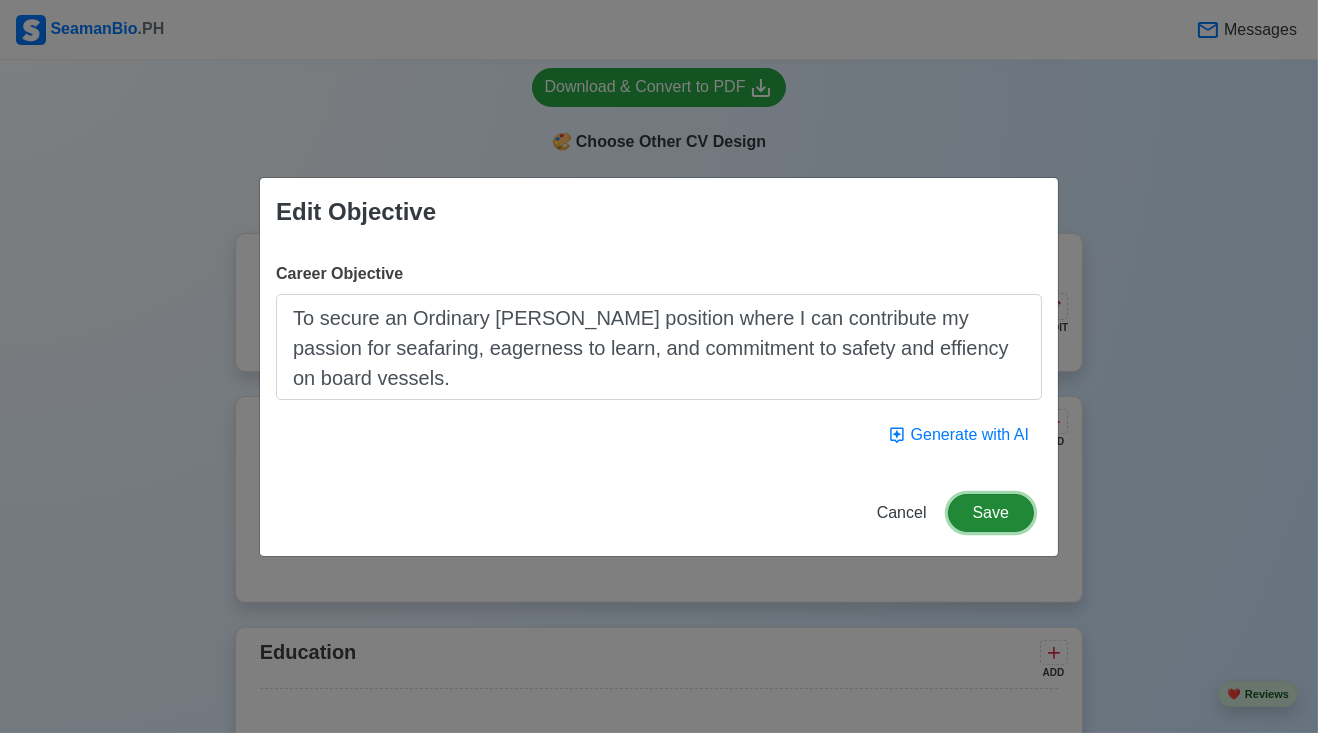 click on "Save" at bounding box center [991, 513] 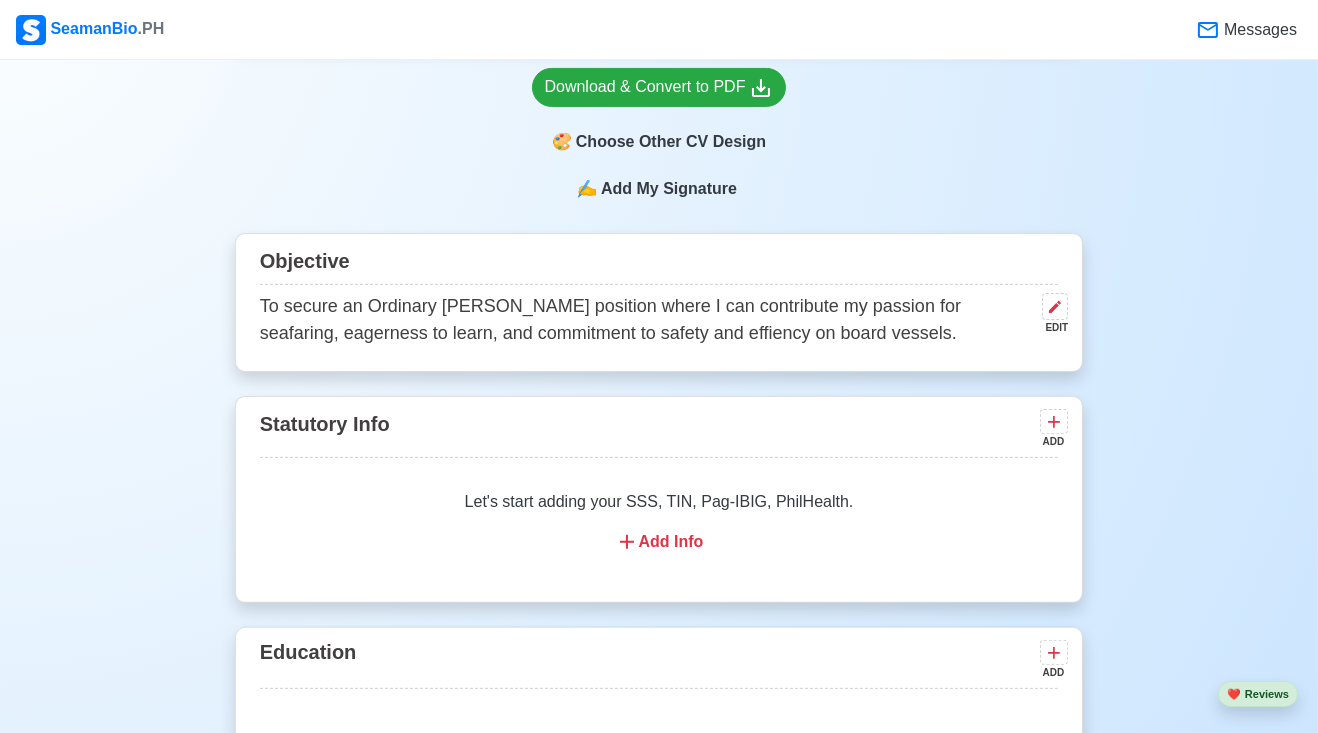 click on "Add Info" at bounding box center (659, 542) 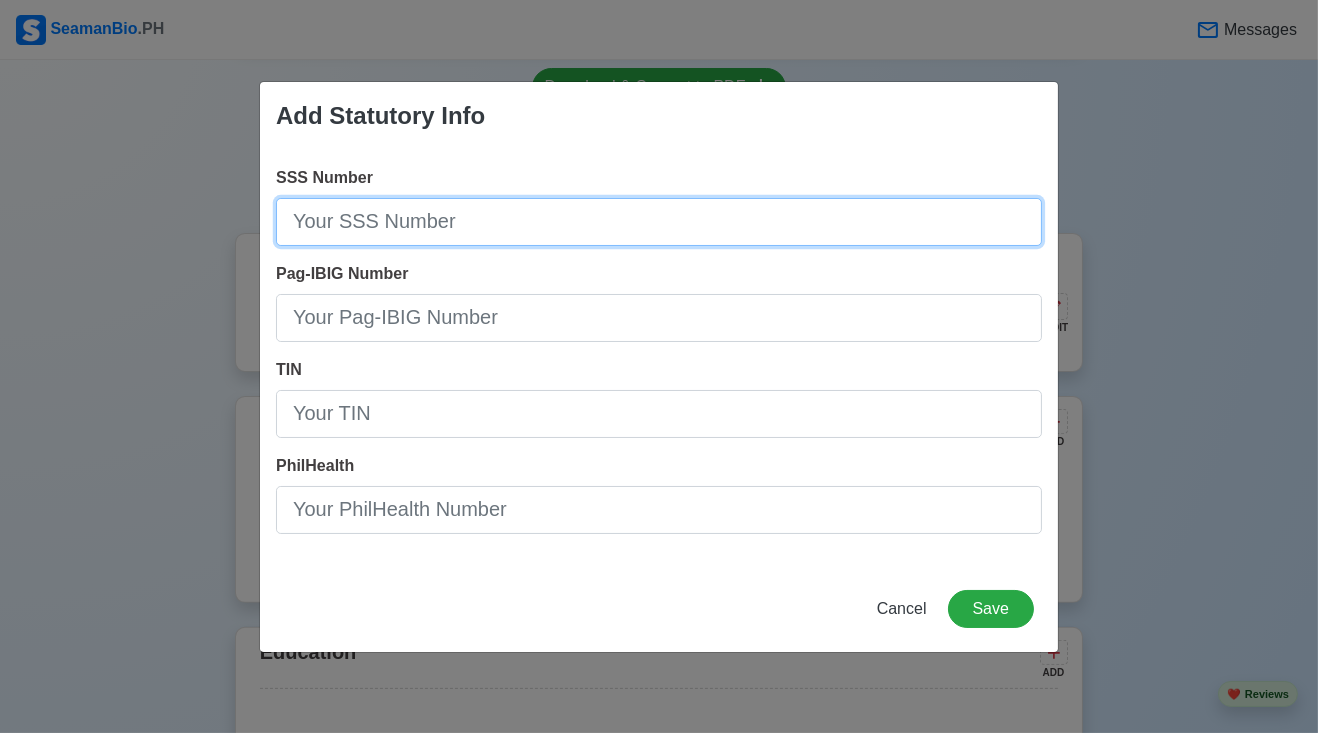 click on "SSS Number" at bounding box center (659, 222) 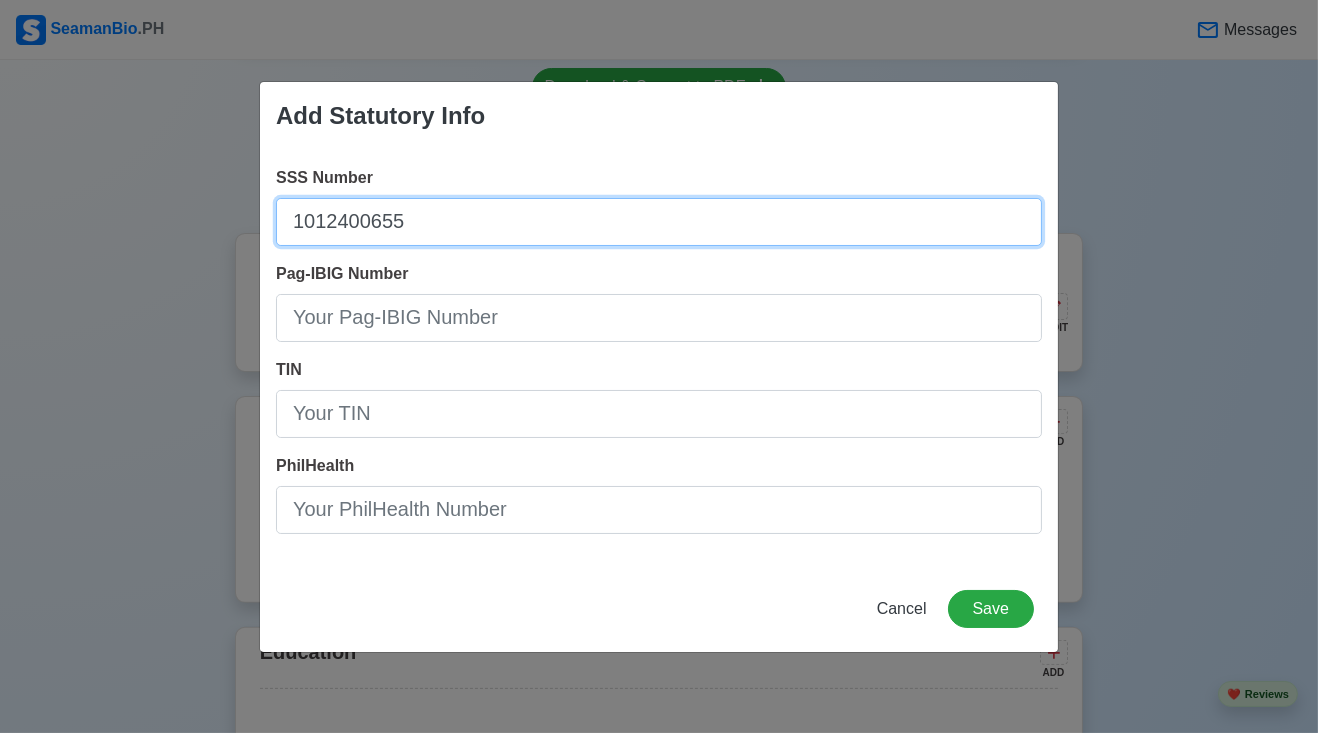 type on "1012400655" 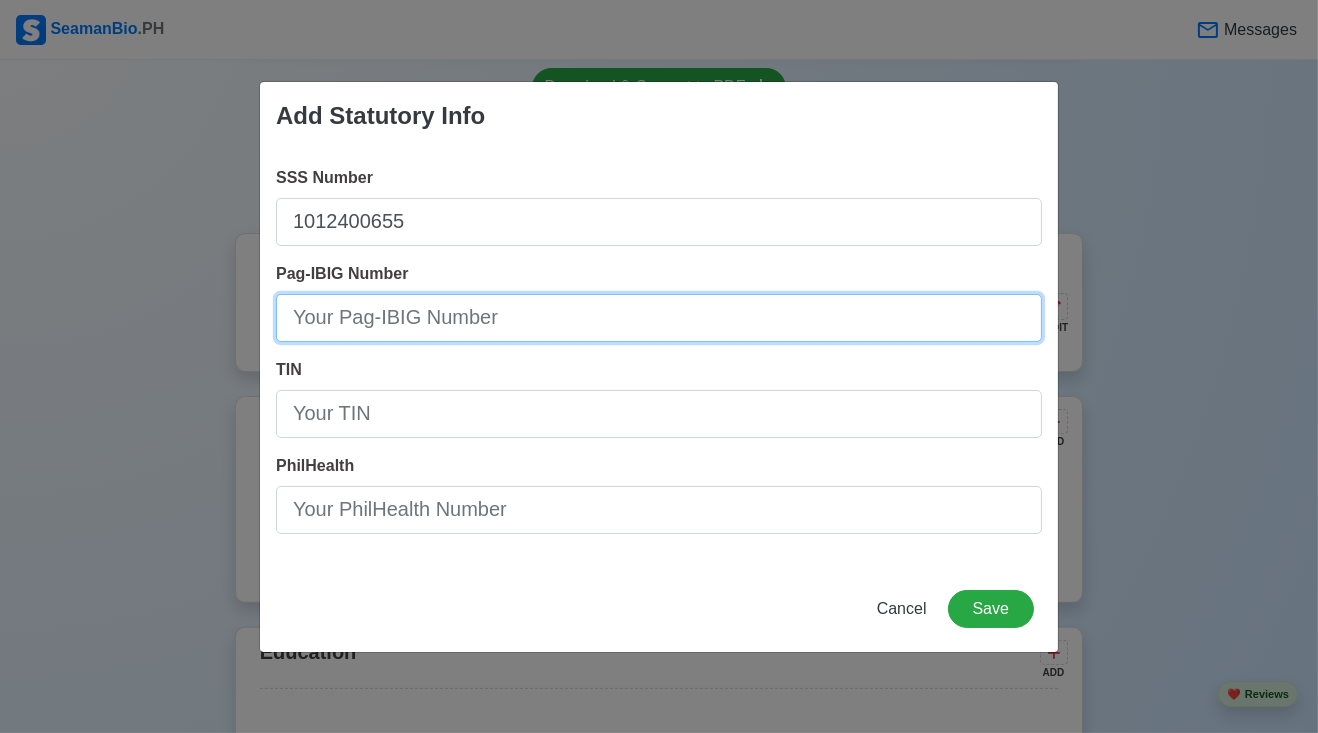 click on "Pag-IBIG Number" at bounding box center [659, 318] 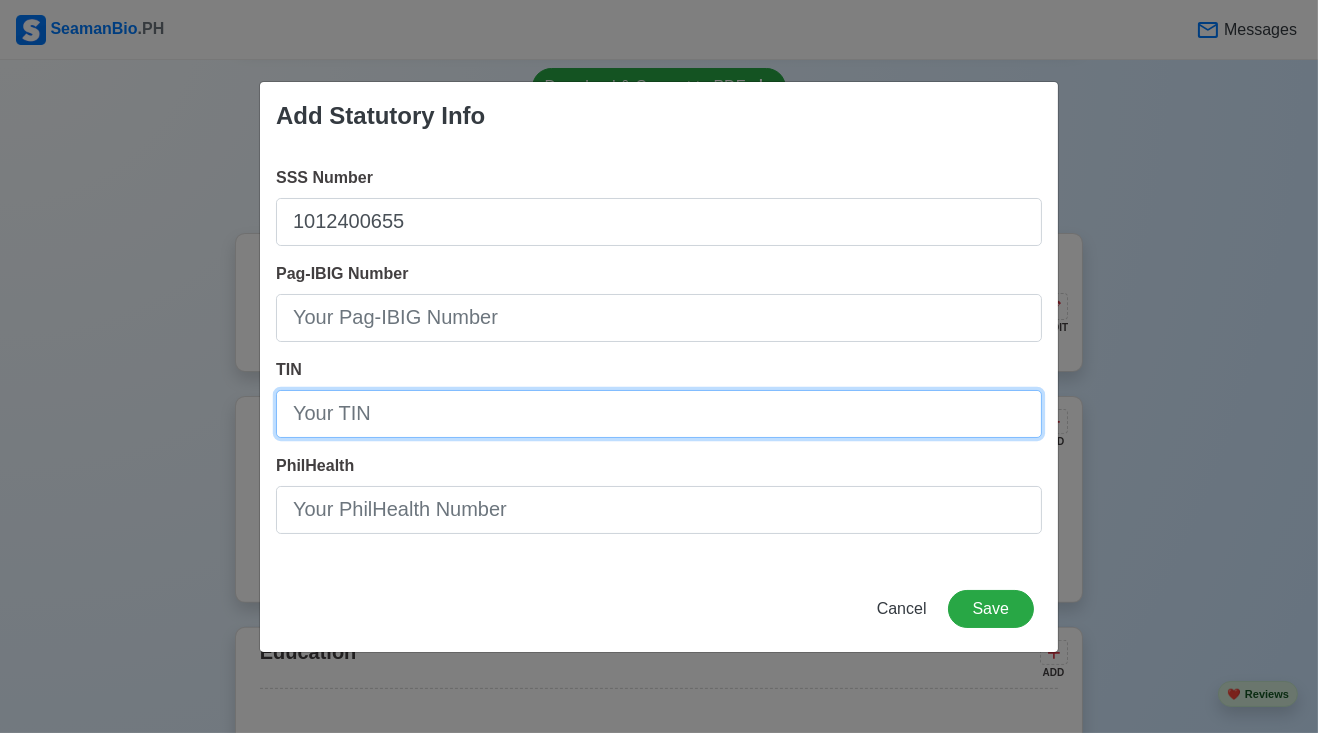 click on "TIN" at bounding box center (659, 414) 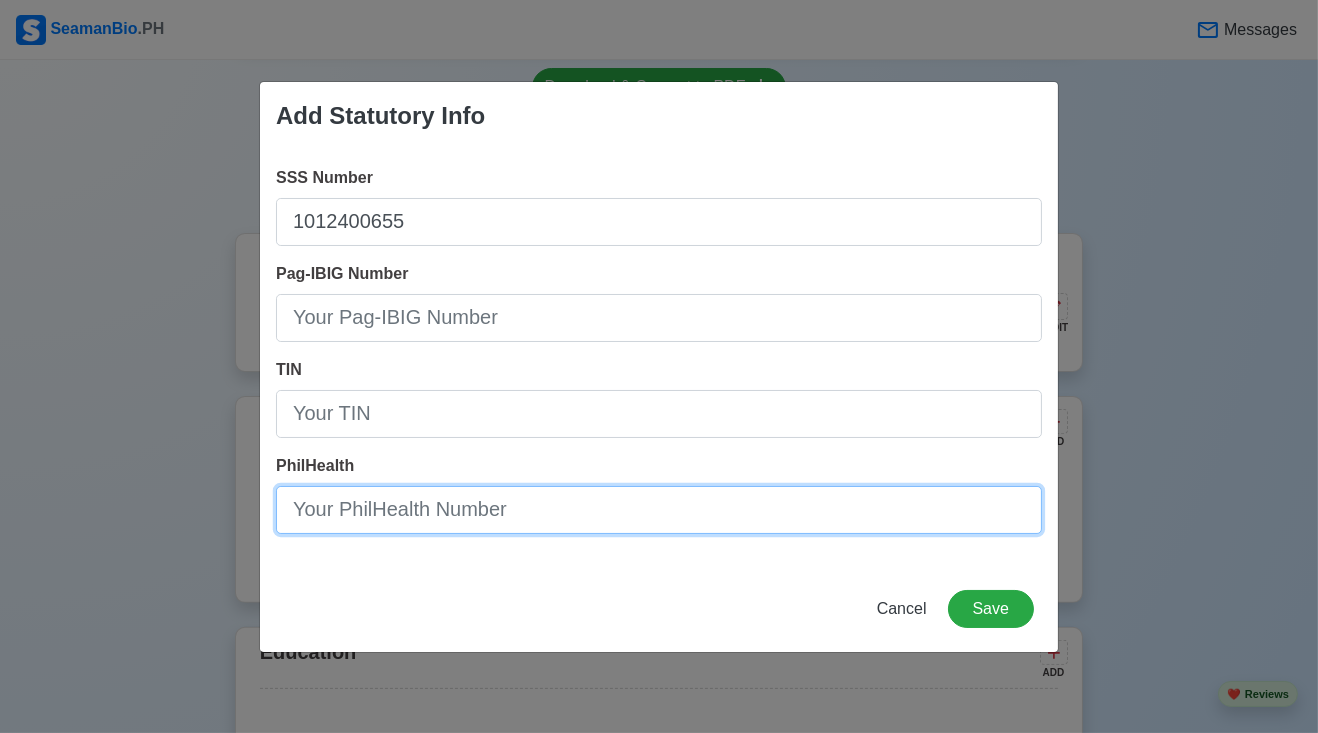 click on "PhilHealth" at bounding box center [659, 510] 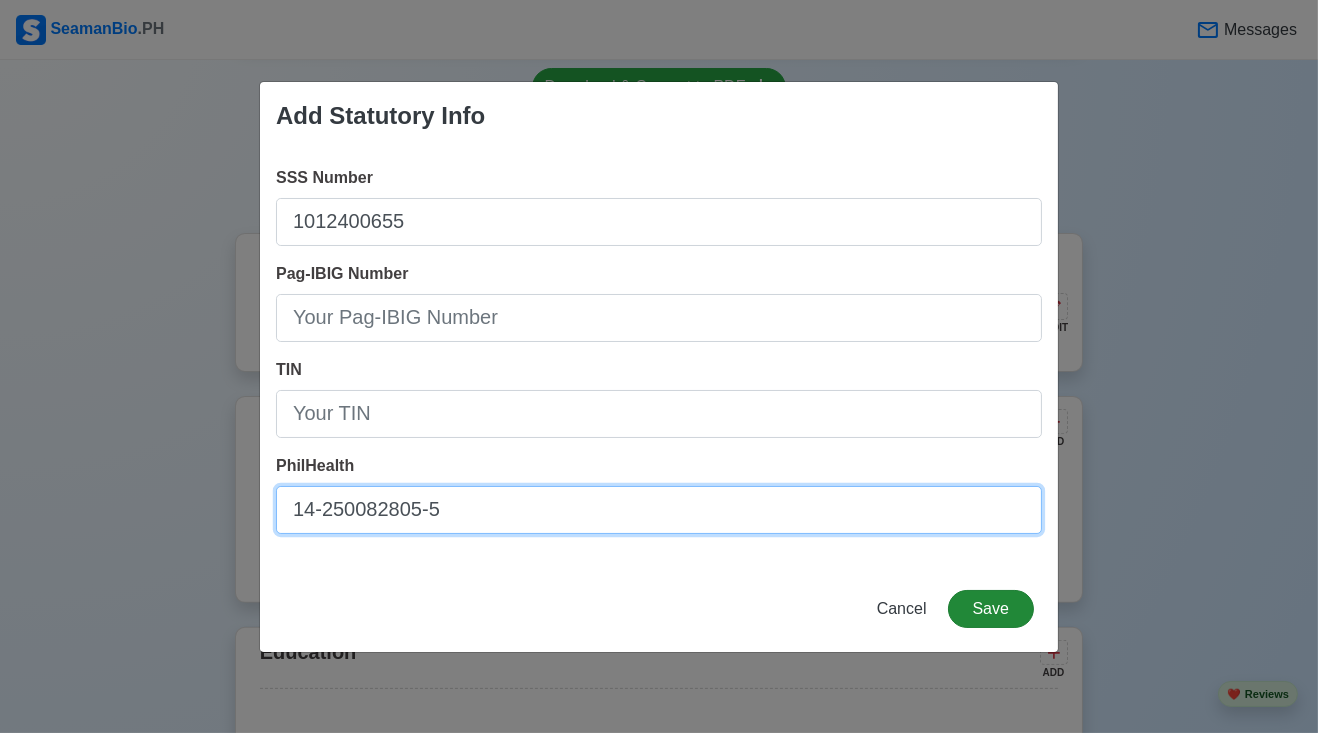 type on "14-250082805-5" 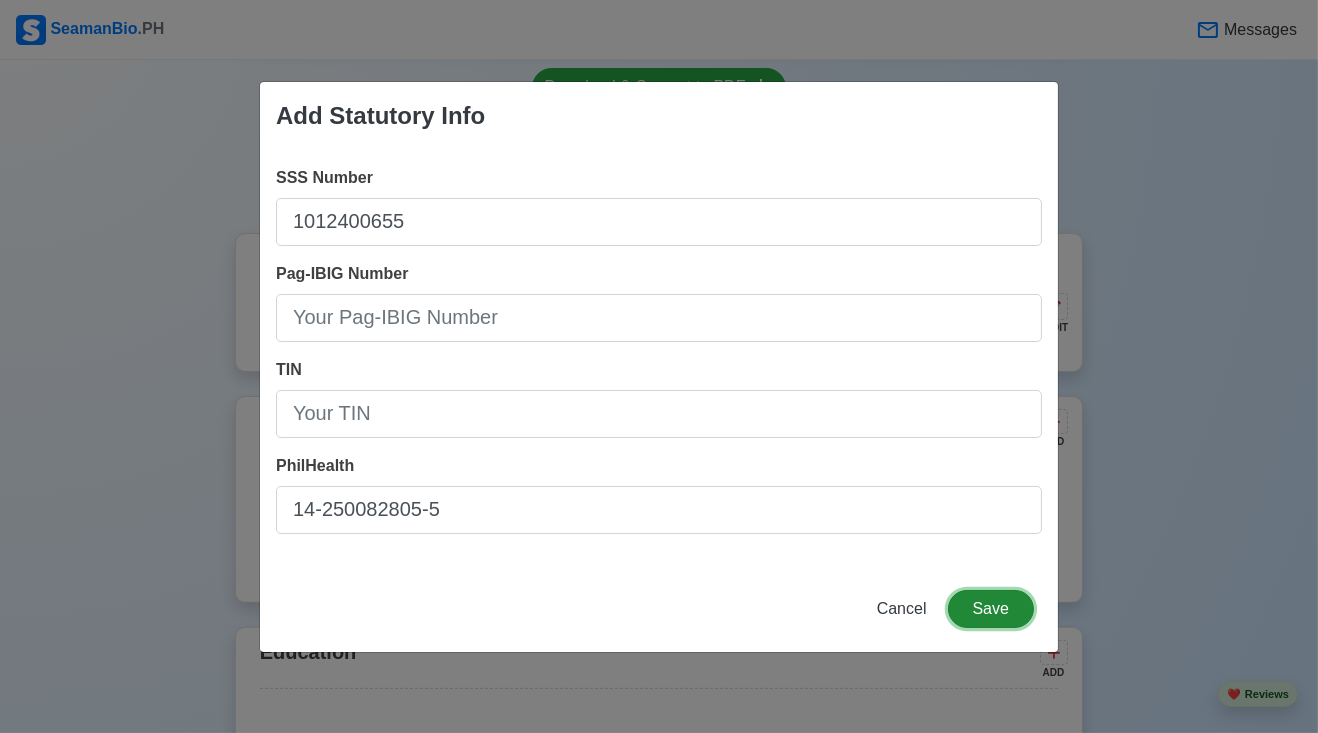 click on "Save" at bounding box center [991, 609] 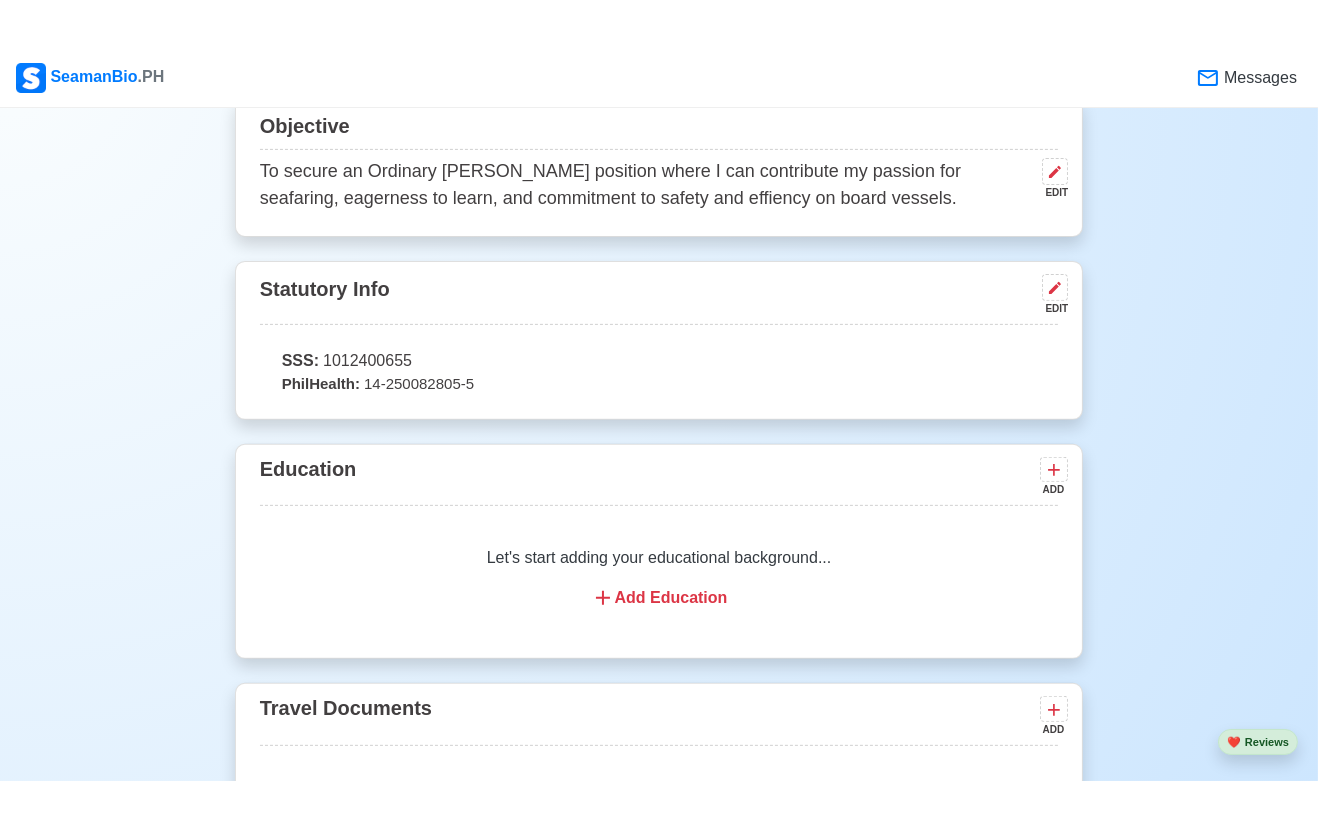 scroll, scrollTop: 1151, scrollLeft: 0, axis: vertical 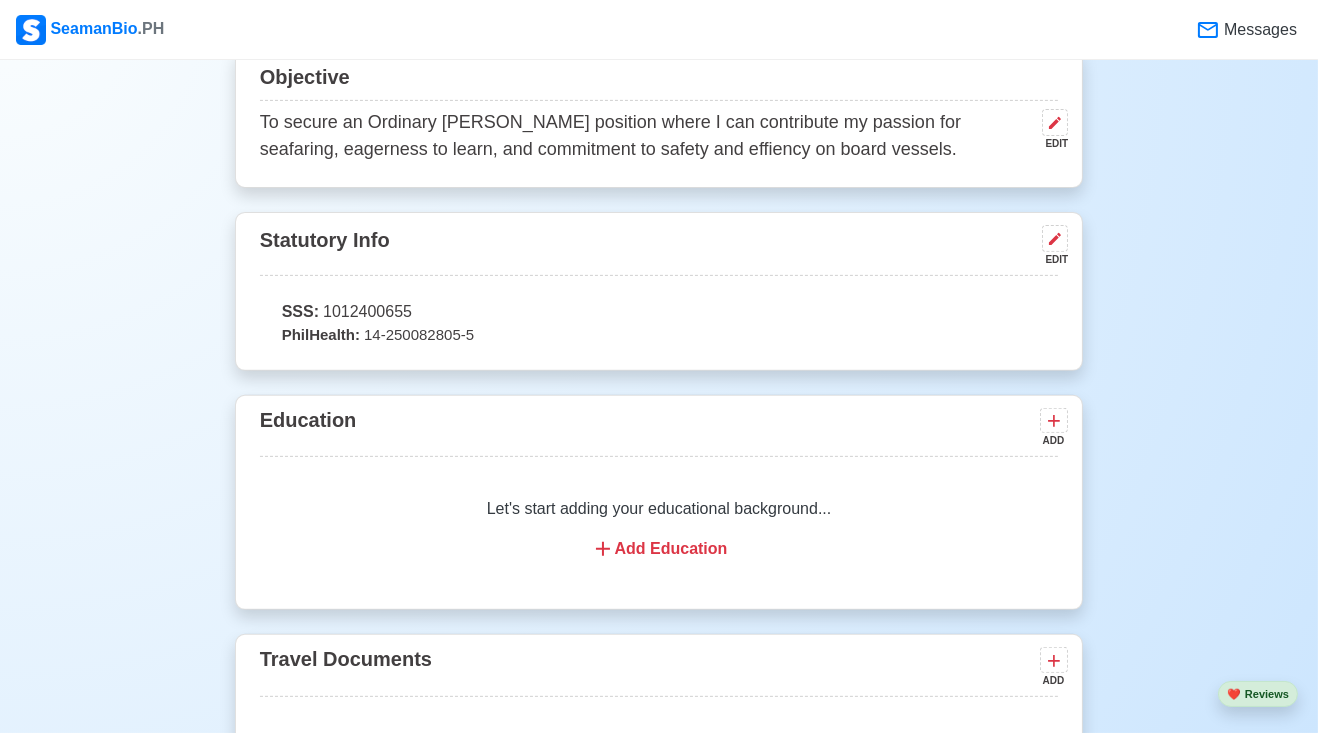 click on "Add Education" at bounding box center (659, 549) 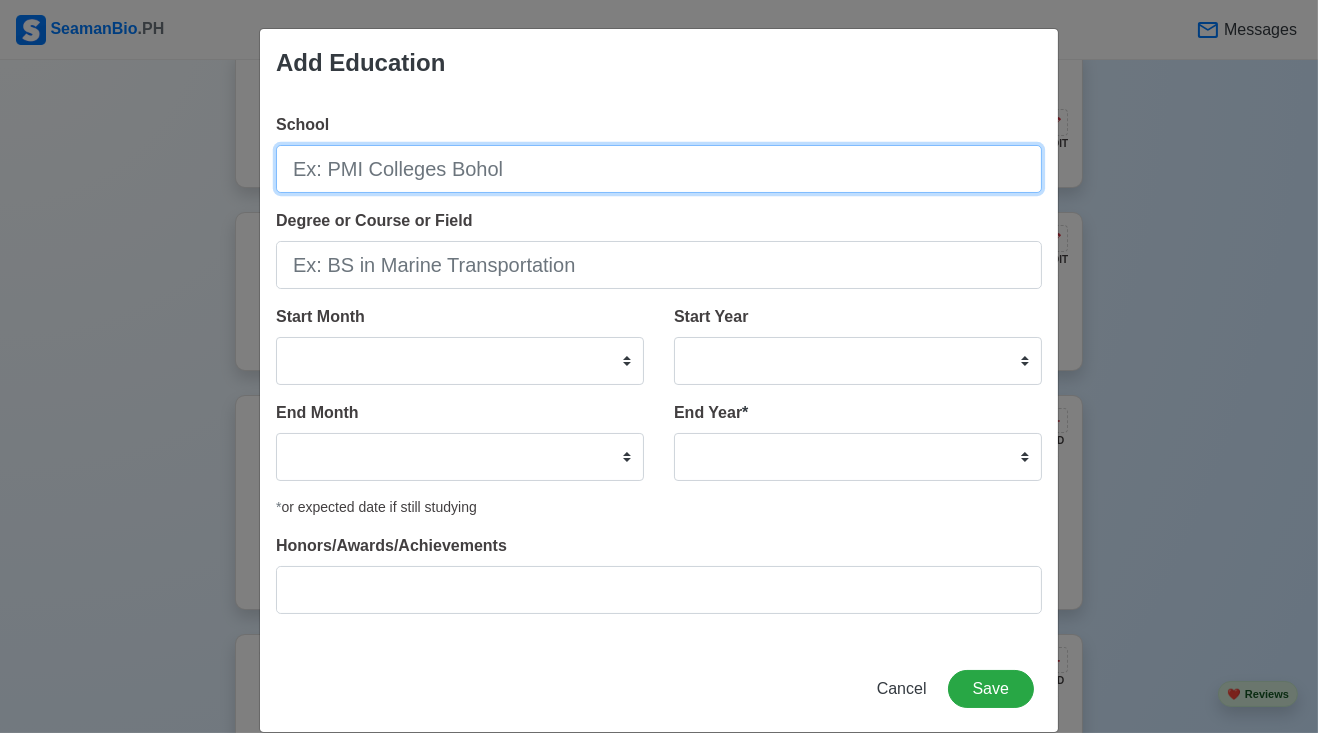 click on "School" at bounding box center [659, 169] 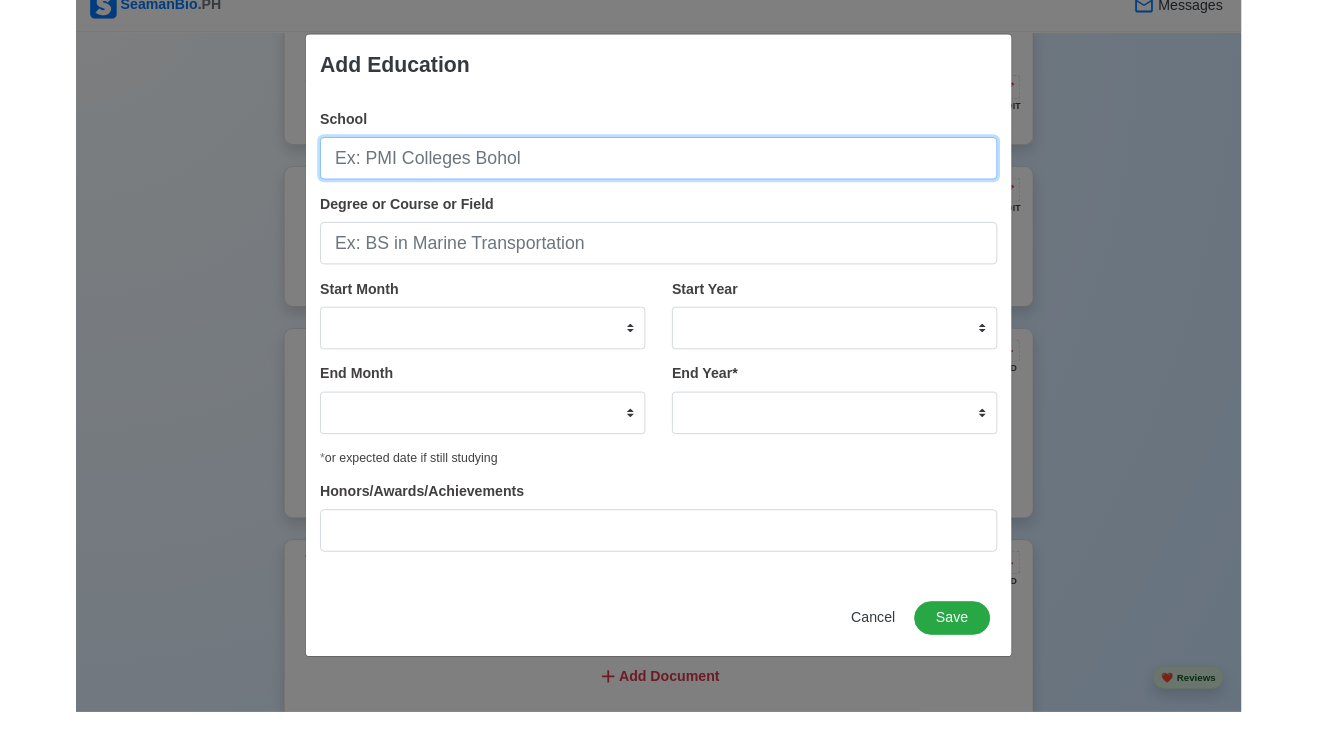 scroll, scrollTop: 1151, scrollLeft: 0, axis: vertical 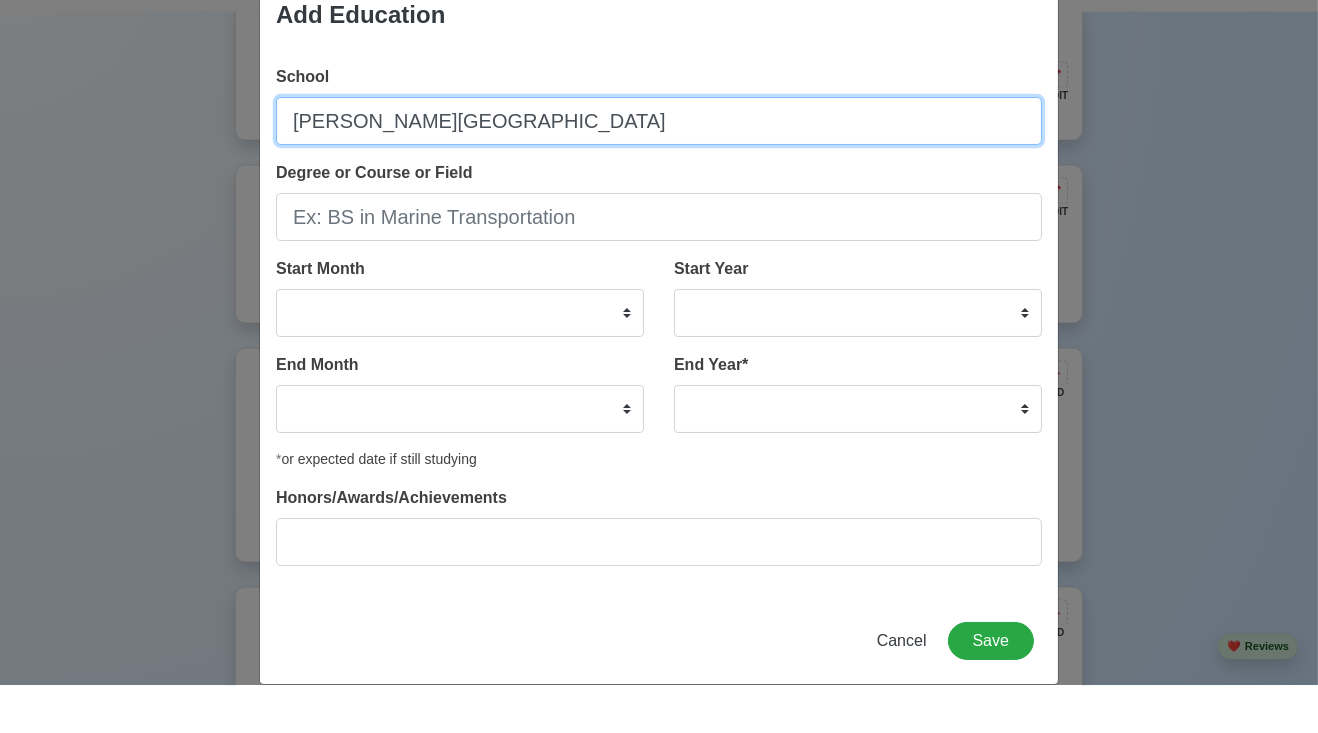 type on "[PERSON_NAME][GEOGRAPHIC_DATA]" 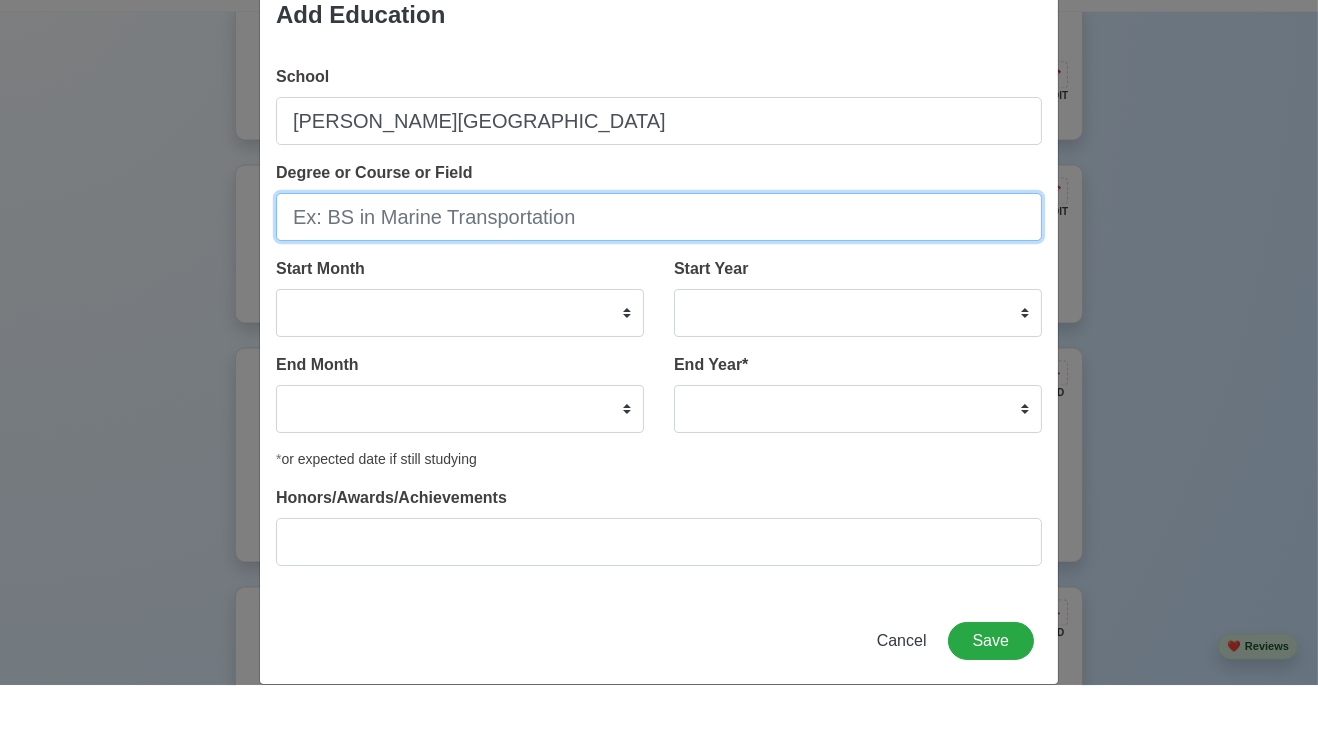 click on "Degree or Course or Field" at bounding box center (659, 265) 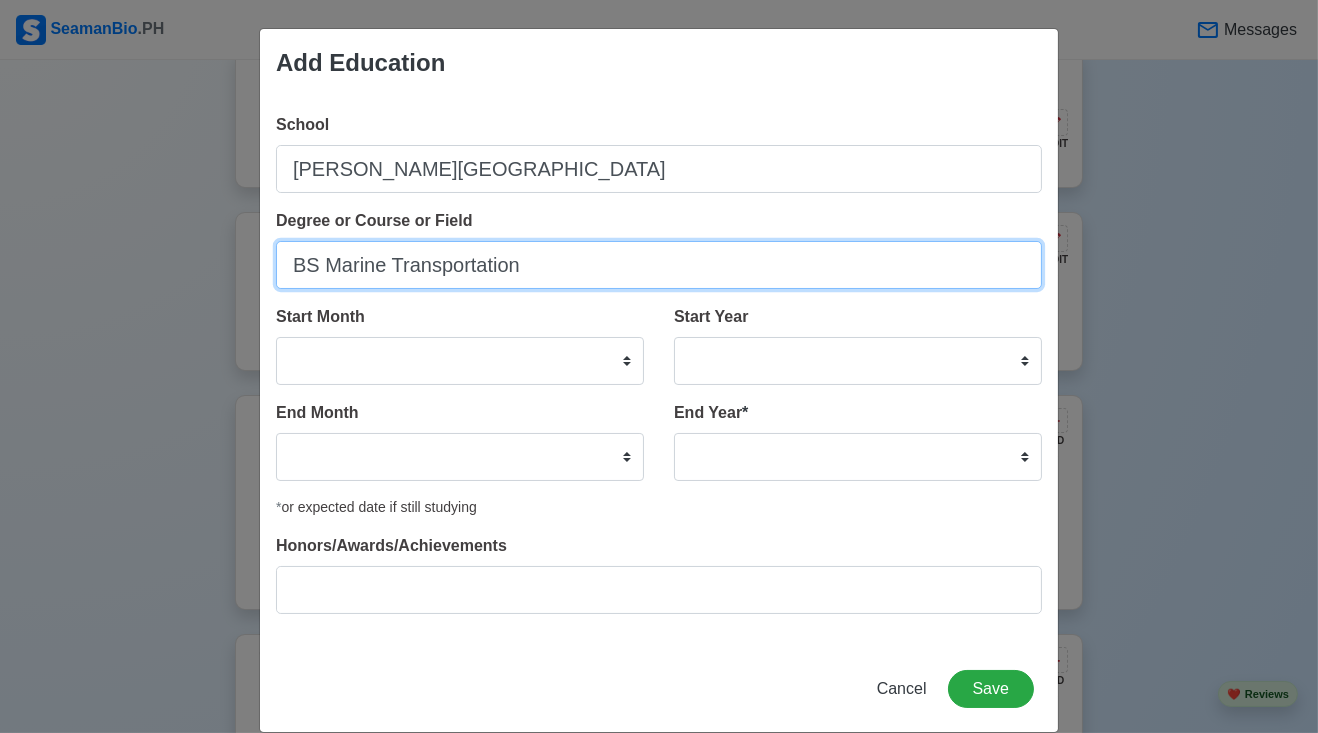 type on "BS Marine Transportation" 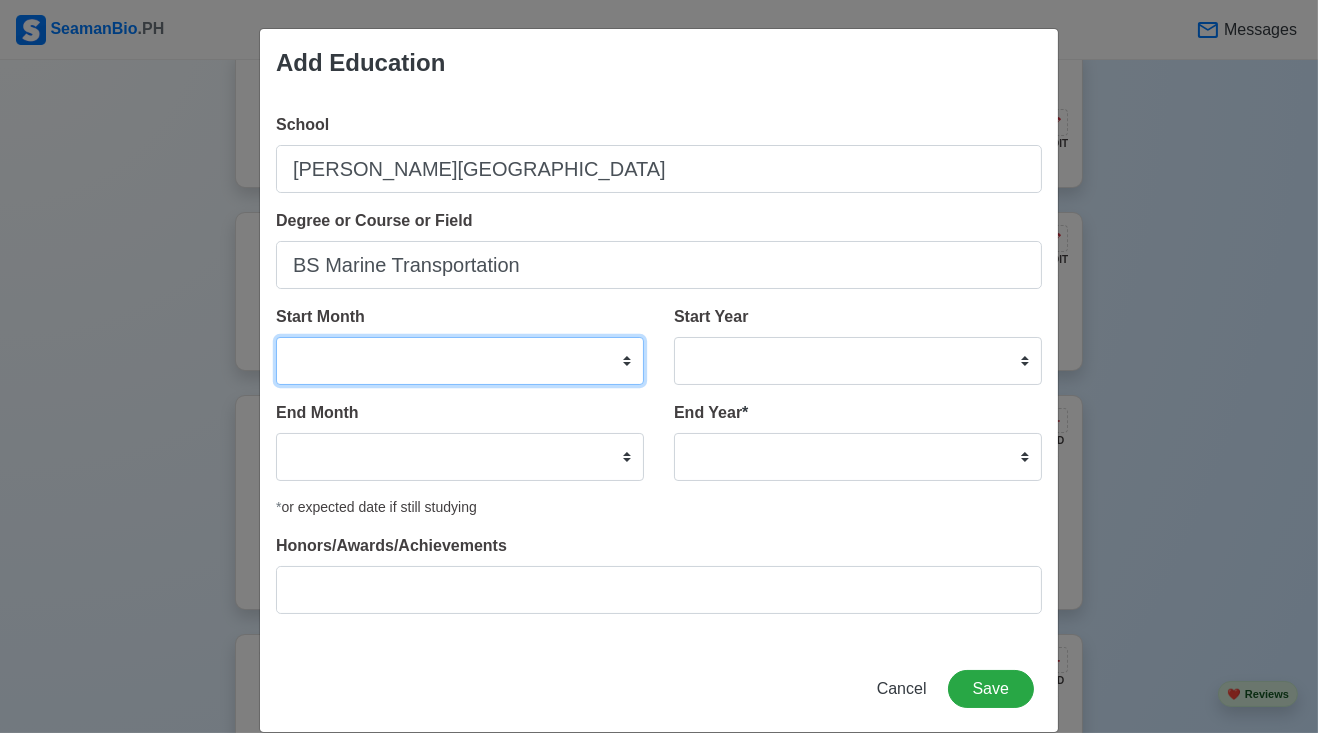 click on "January February March April May June July August September October November December" at bounding box center [460, 361] 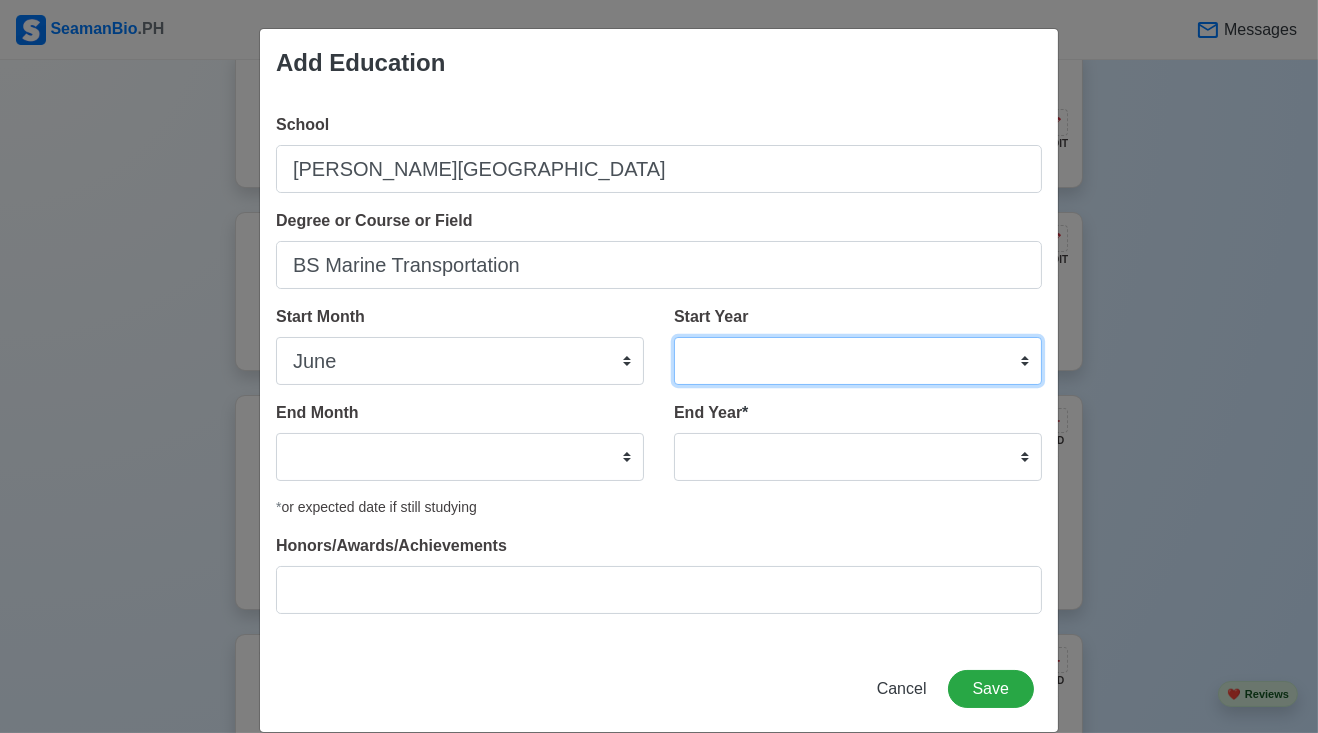 click on "2025 2024 2023 2022 2021 2020 2019 2018 2017 2016 2015 2014 2013 2012 2011 2010 2009 2008 2007 2006 2005 2004 2003 2002 2001 2000 1999 1998 1997 1996 1995 1994 1993 1992 1991 1990 1989 1988 1987 1986 1985 1984 1983 1982 1981 1980 1979 1978 1977 1976 1975 1974 1973 1972 1971 1970 1969 1968 1967 1966 1965 1964 1963 1962 1961 1960 1959 1958 1957 1956 1955 1954 1953 1952 1951 1950 1949 1948 1947 1946 1945 1944 1943 1942 1941 1940 1939 1938 1937 1936 1935 1934 1933 1932 1931 1930 1929 1928 1927 1926 1925" at bounding box center [858, 361] 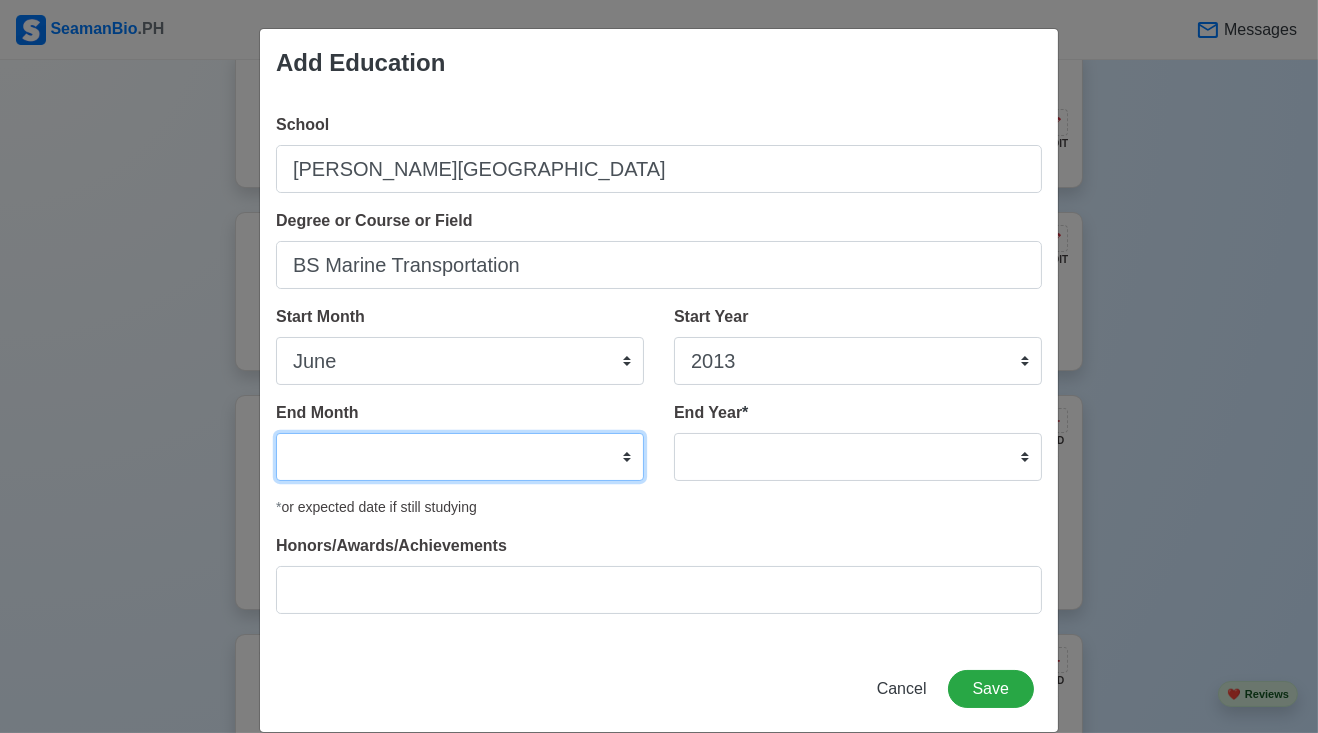 click on "January February March April May June July August September October November December" at bounding box center (460, 457) 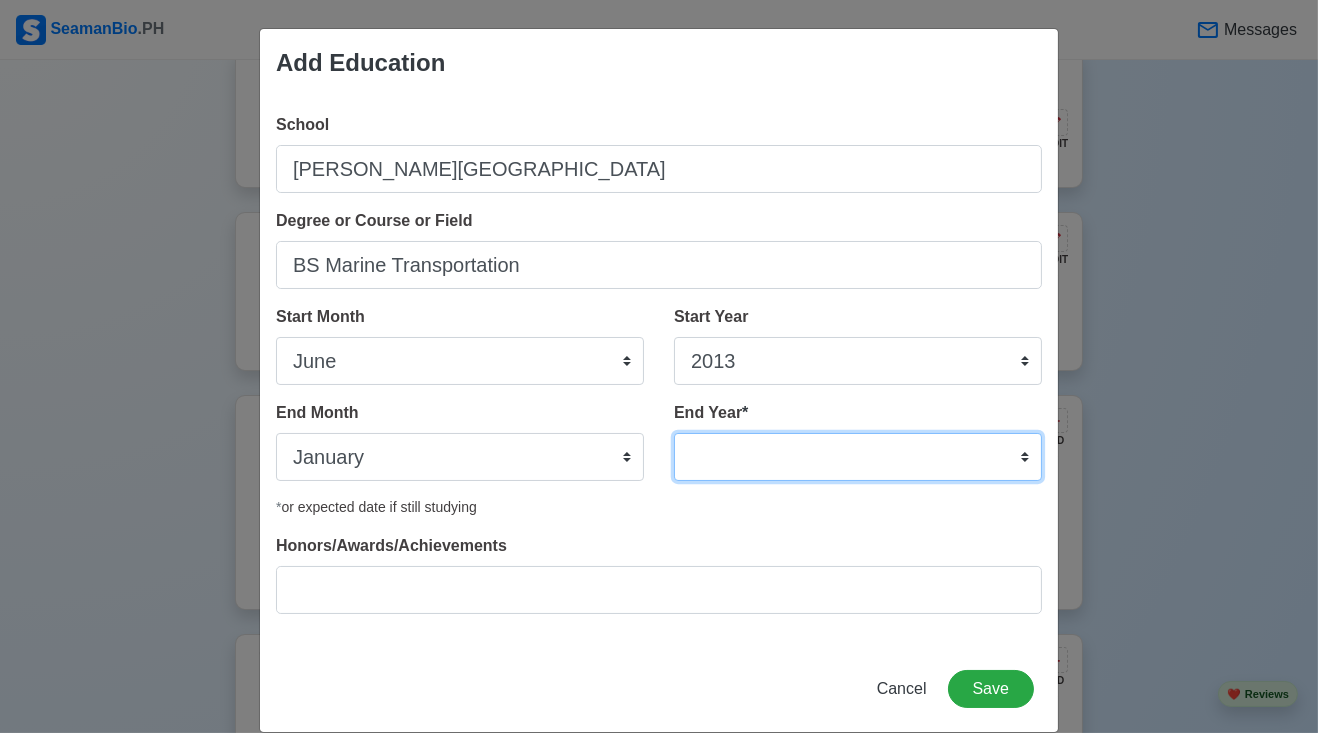 click on "2035 2034 2033 2032 2031 2030 2029 2028 2027 2026 2025 2024 2023 2022 2021 2020 2019 2018 2017 2016 2015 2014 2013 2012 2011 2010 2009 2008 2007 2006 2005 2004 2003 2002 2001 2000 1999 1998 1997 1996 1995 1994 1993 1992 1991 1990 1989 1988 1987 1986 1985 1984 1983 1982 1981 1980 1979 1978 1977 1976 1975 1974 1973 1972 1971 1970 1969 1968 1967 1966 1965 1964 1963 1962 1961 1960 1959 1958 1957 1956 1955 1954 1953 1952 1951 1950 1949 1948 1947 1946 1945 1944 1943 1942 1941 1940 1939 1938 1937 1936 1935" at bounding box center (858, 457) 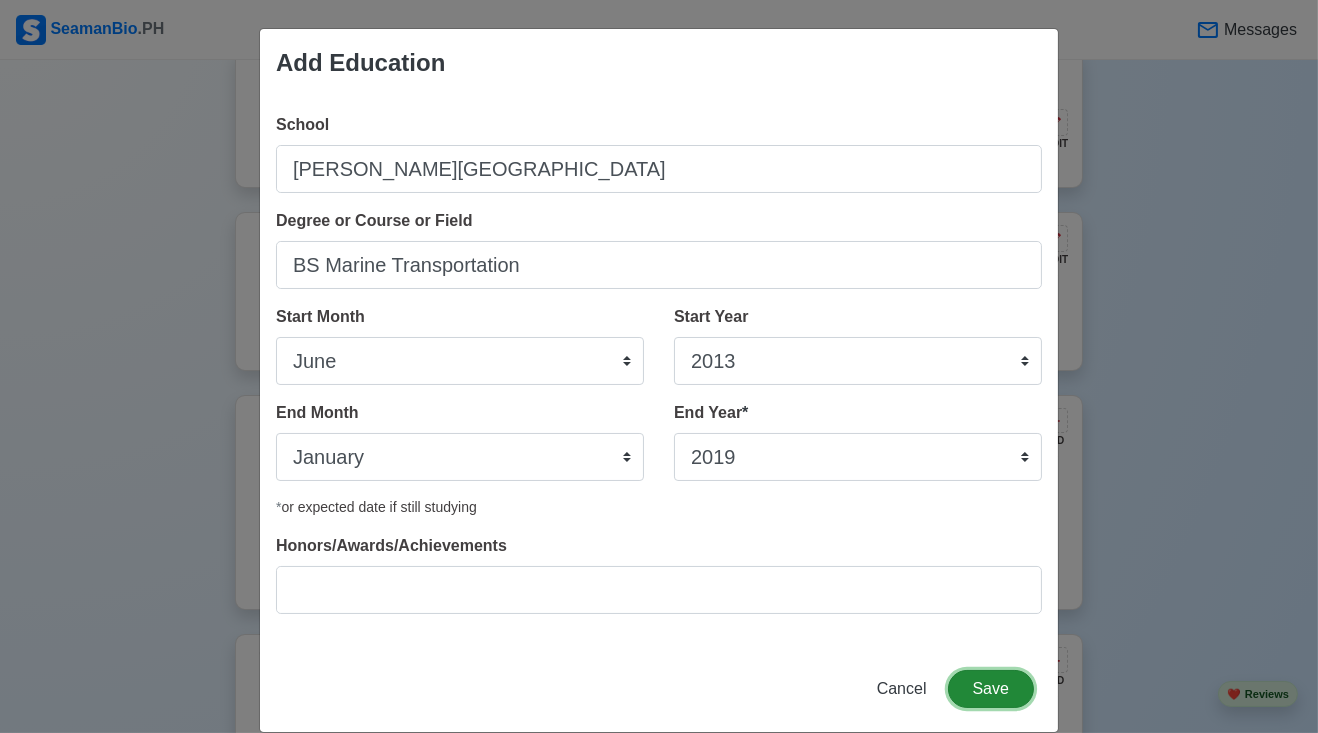 click on "Save" at bounding box center [991, 689] 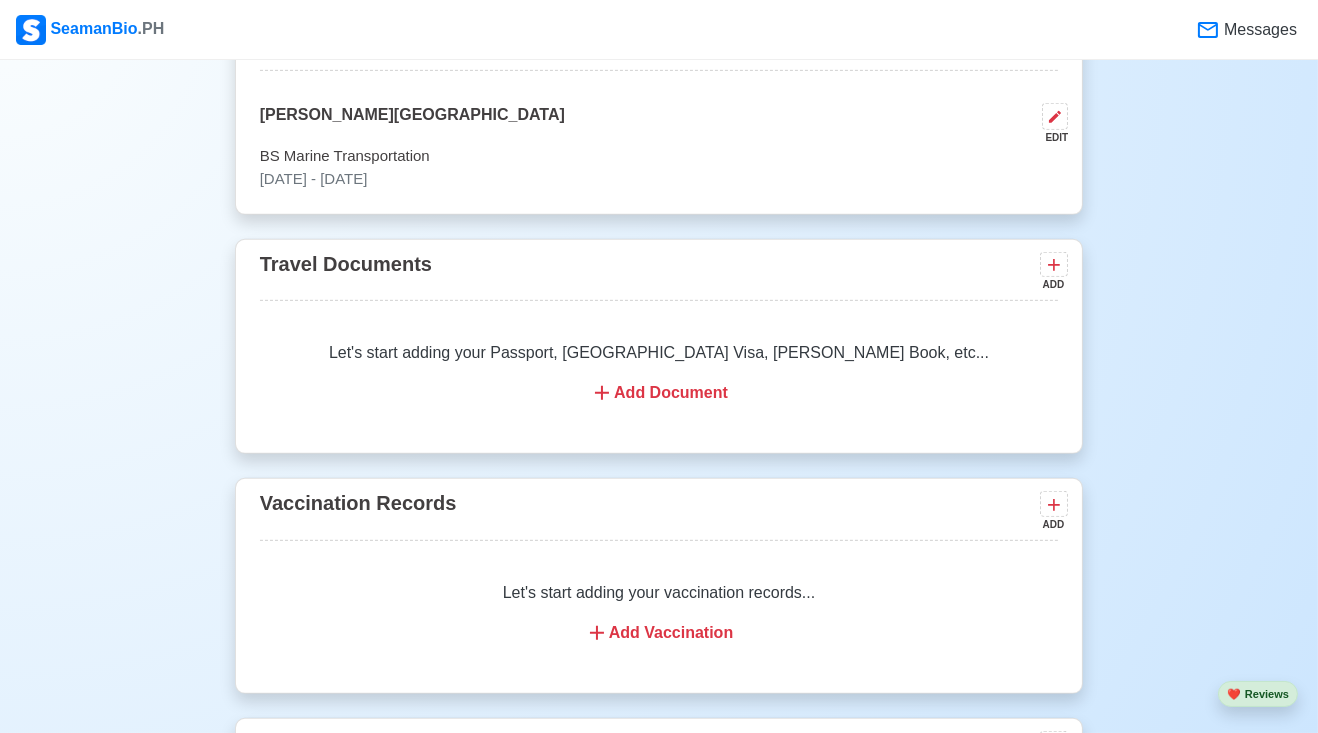 scroll, scrollTop: 1553, scrollLeft: 0, axis: vertical 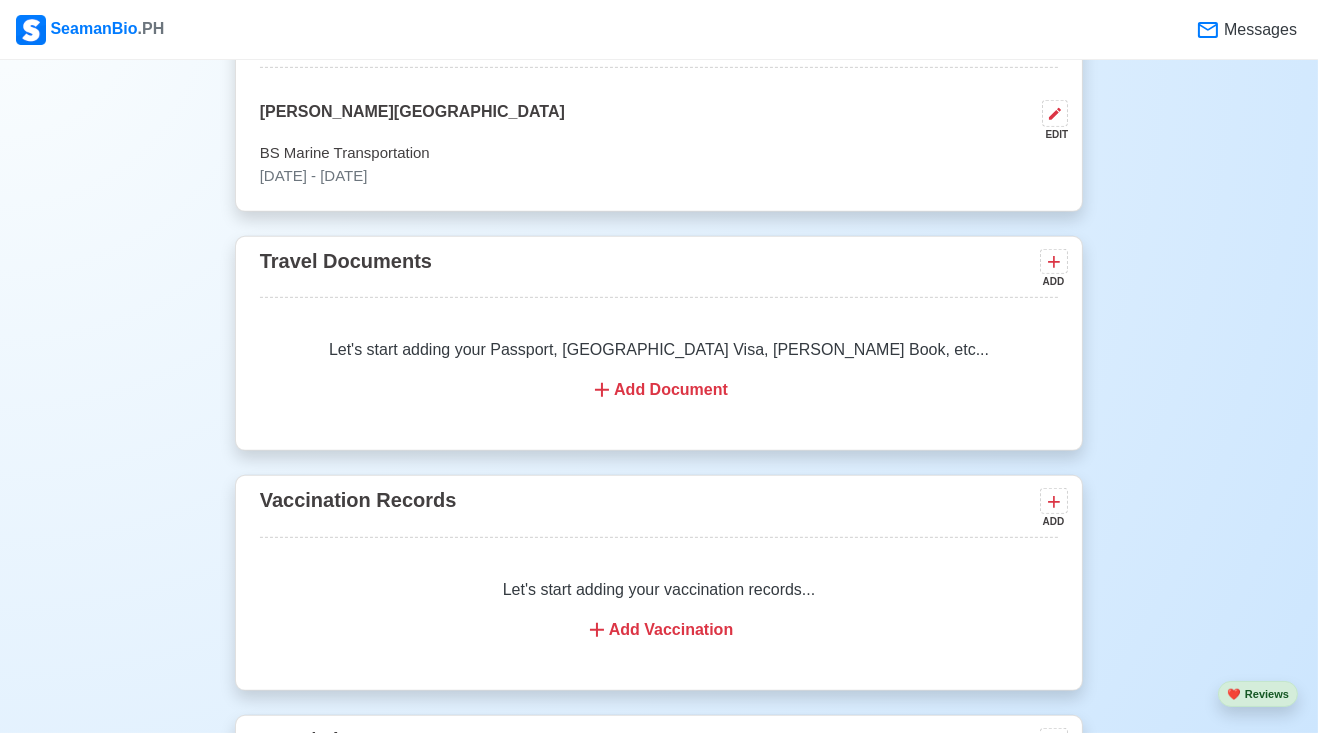 click on "Add Document" at bounding box center (659, 390) 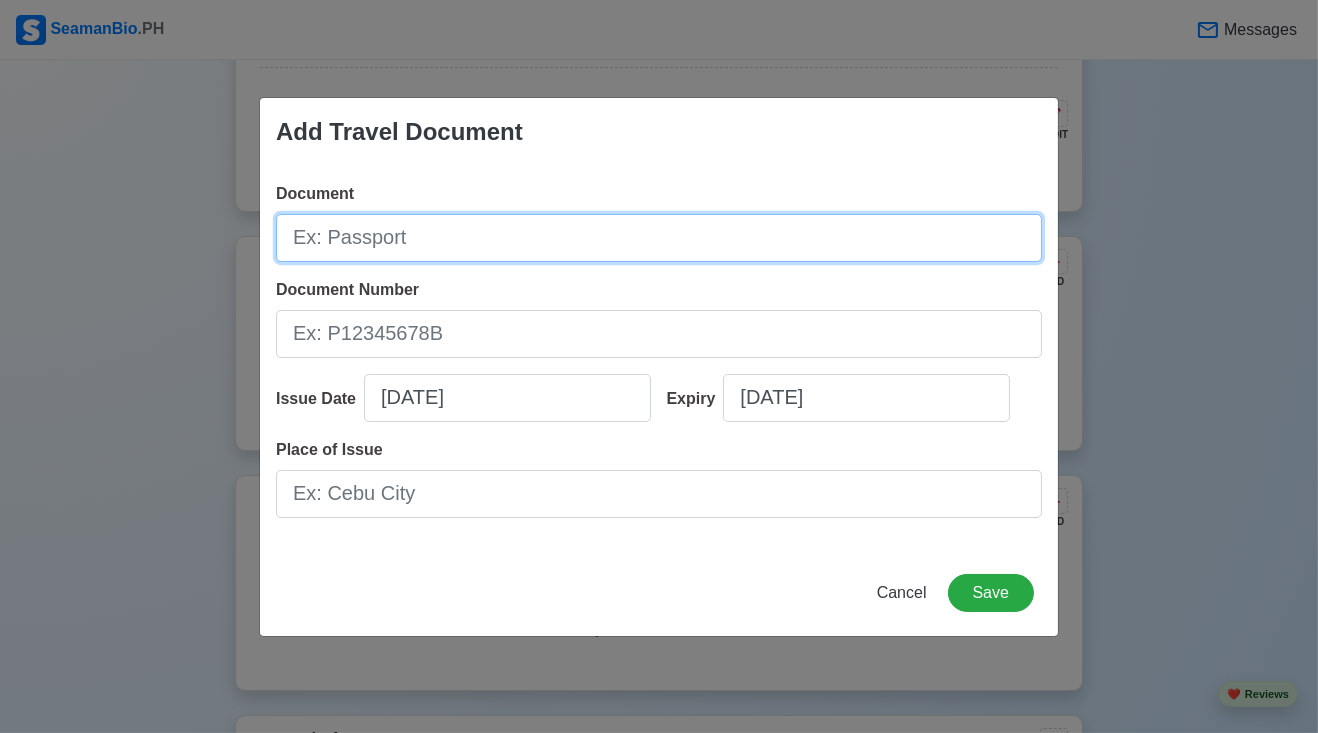 click on "Document" at bounding box center [659, 238] 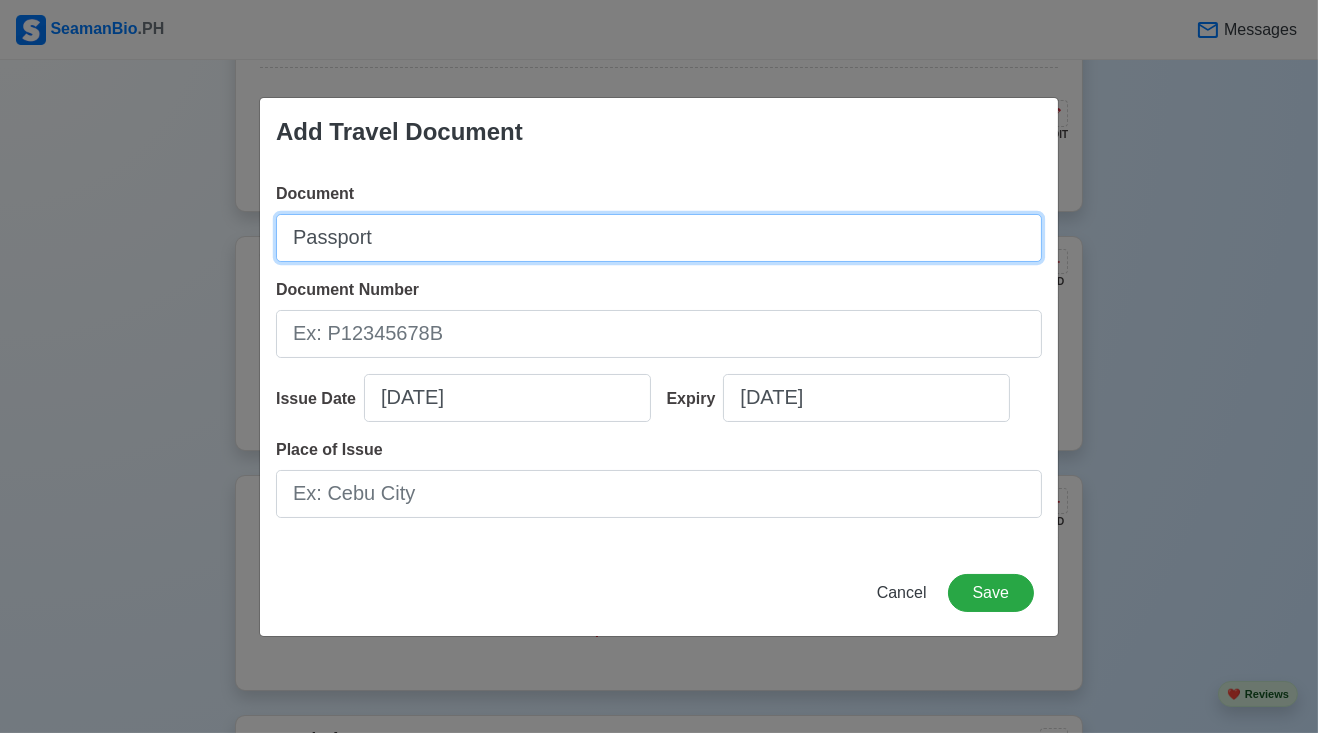 type on "Passport" 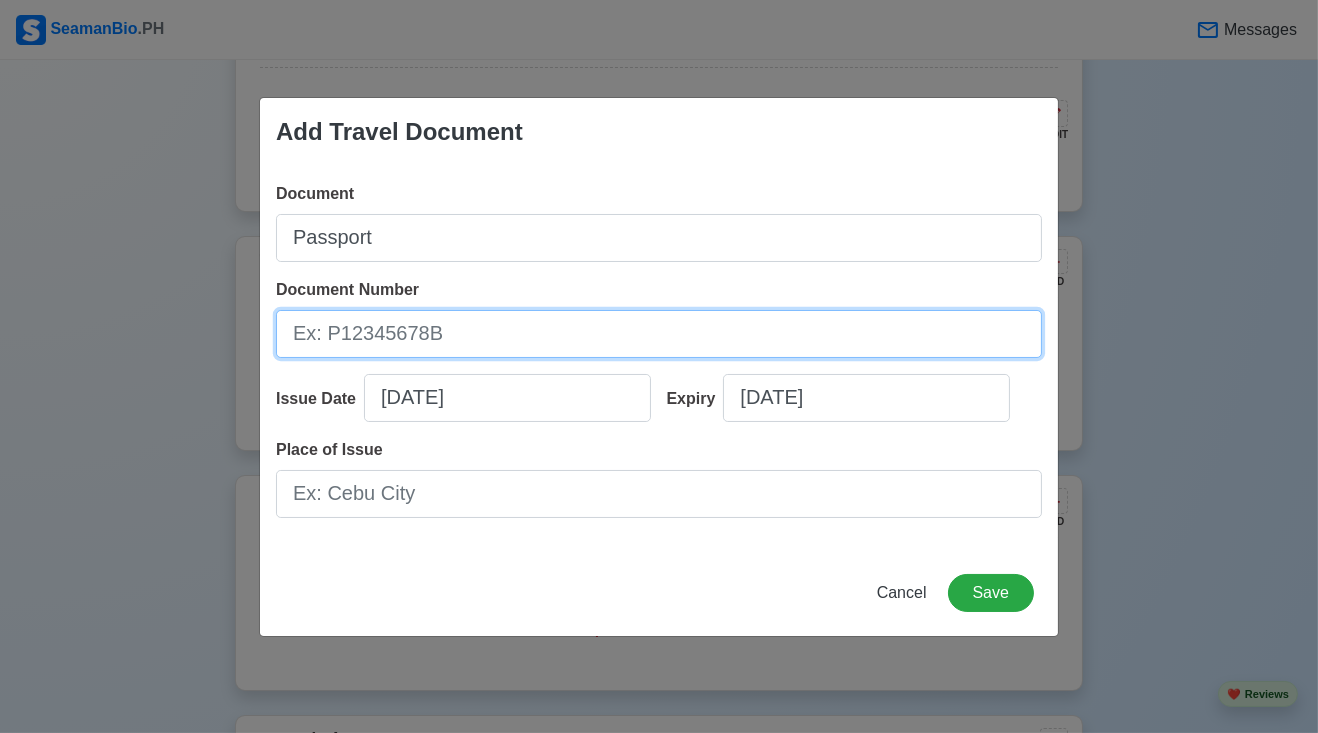 click on "Document Number" at bounding box center [659, 334] 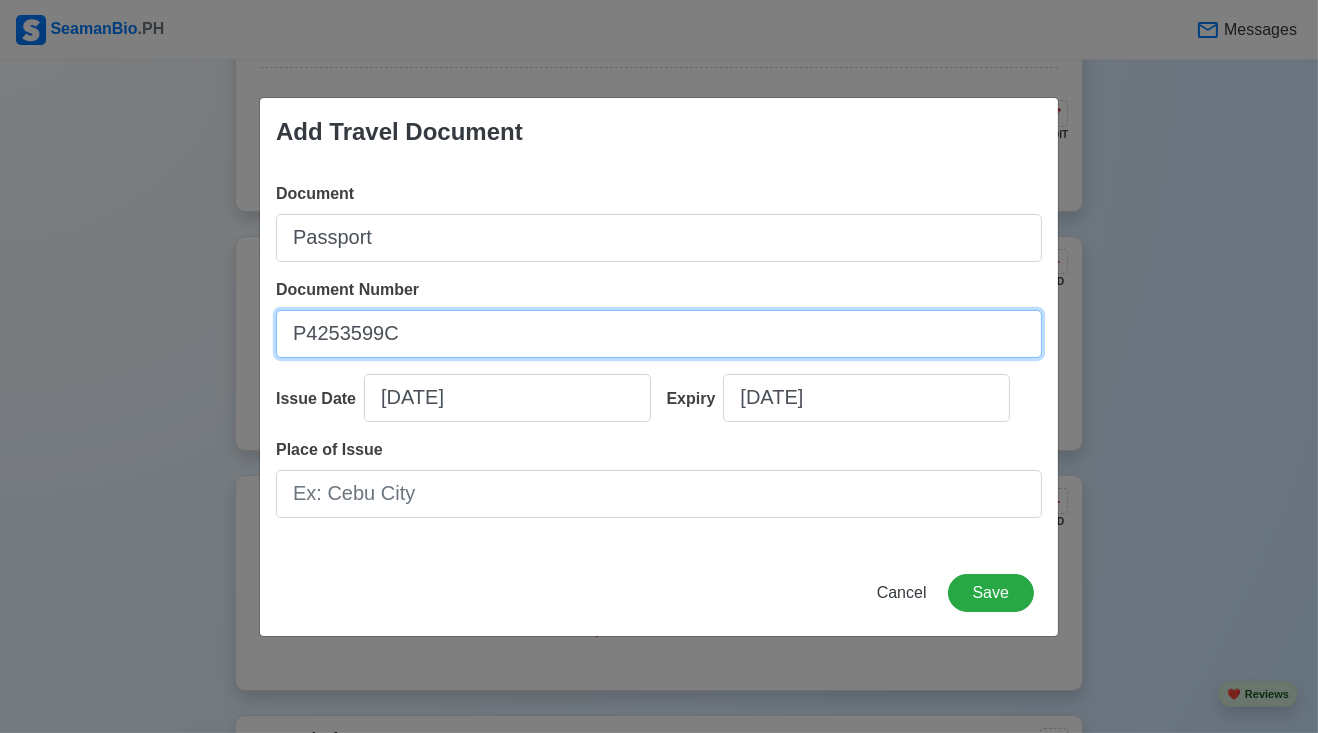 type on "P4253599C" 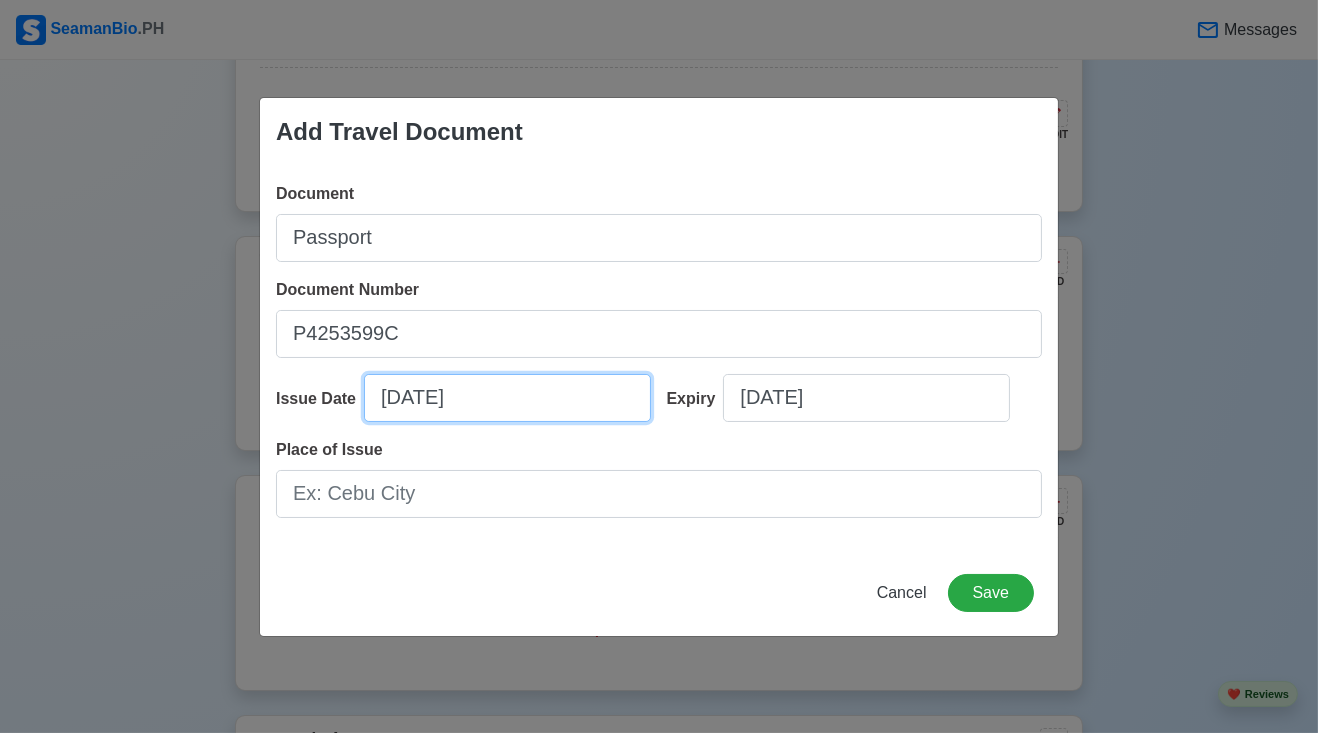 click on "[DATE]" at bounding box center [507, 398] 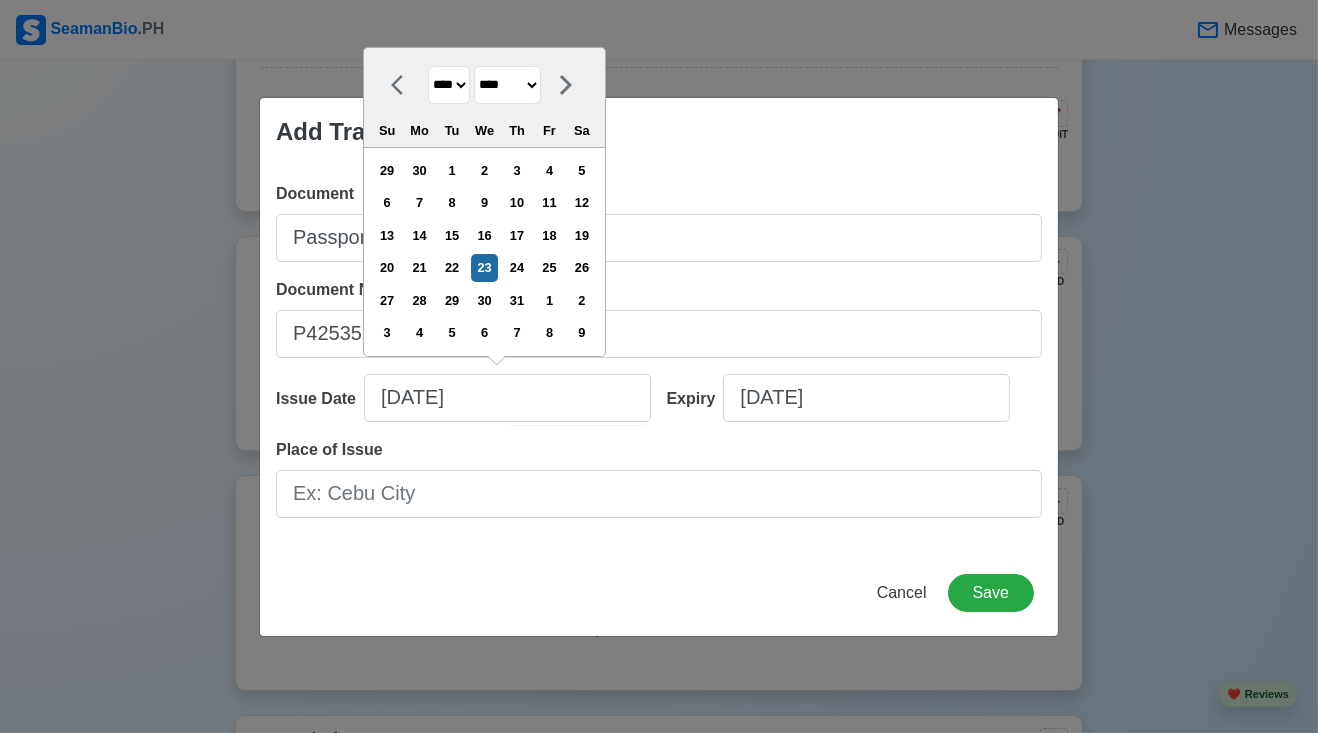 click on "**** **** **** **** **** **** **** **** **** **** **** **** **** **** **** **** **** **** **** **** **** **** **** **** **** **** **** **** **** **** **** **** **** **** **** **** **** **** **** **** **** **** **** **** **** **** **** **** **** **** **** **** **** **** **** **** **** **** **** **** **** **** **** **** **** **** **** **** **** **** **** **** **** **** **** **** **** **** **** **** **** **** **** **** **** **** **** **** **** **** **** **** **** **** **** **** **** **** **** **** **** **** **** **** **** ****" at bounding box center (449, 85) 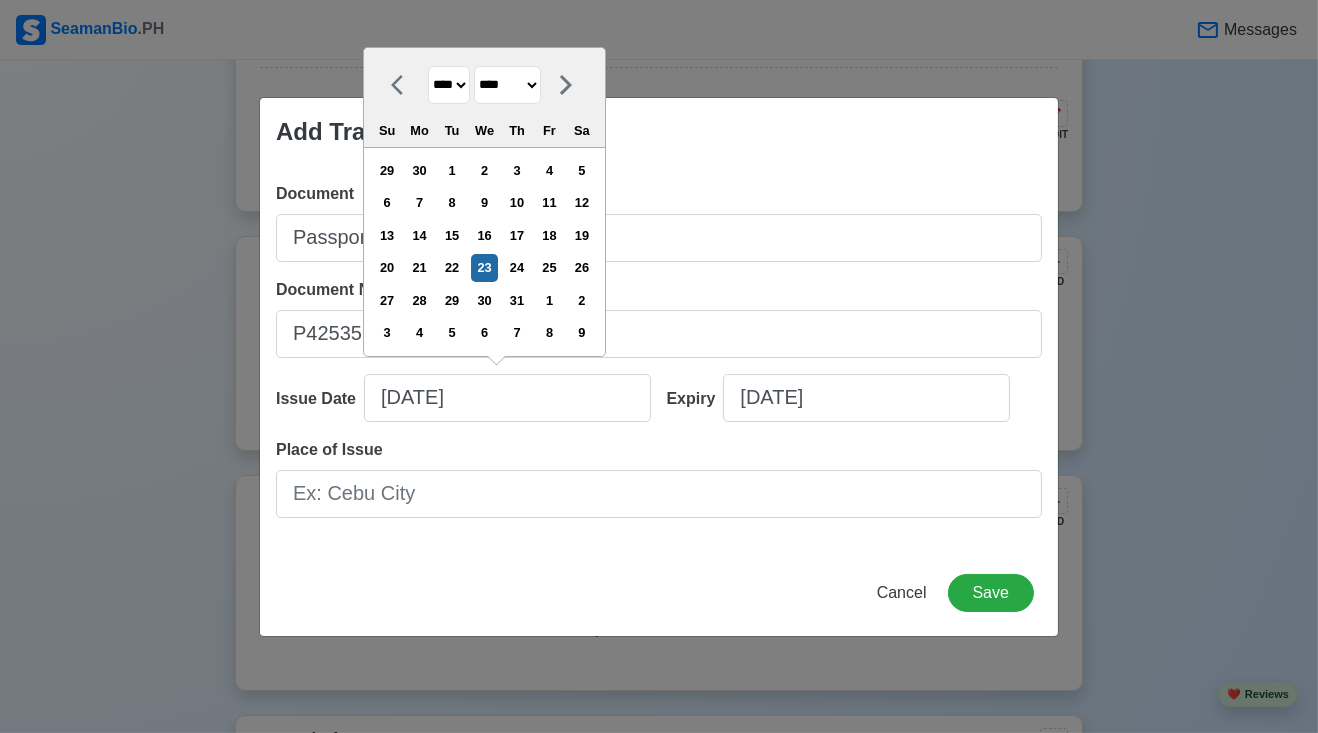 select on "****" 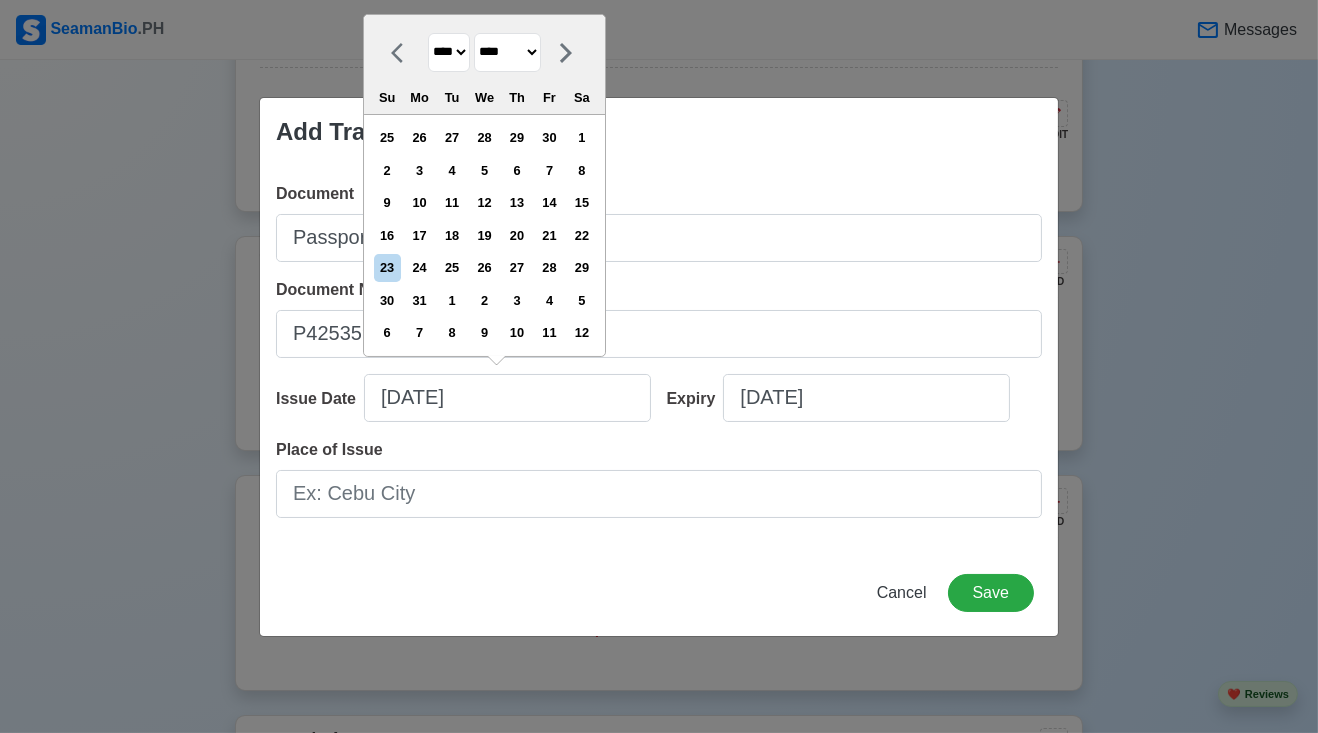 click on "******* ******** ***** ***** *** **** **** ****** ********* ******* ******** ********" at bounding box center (507, 52) 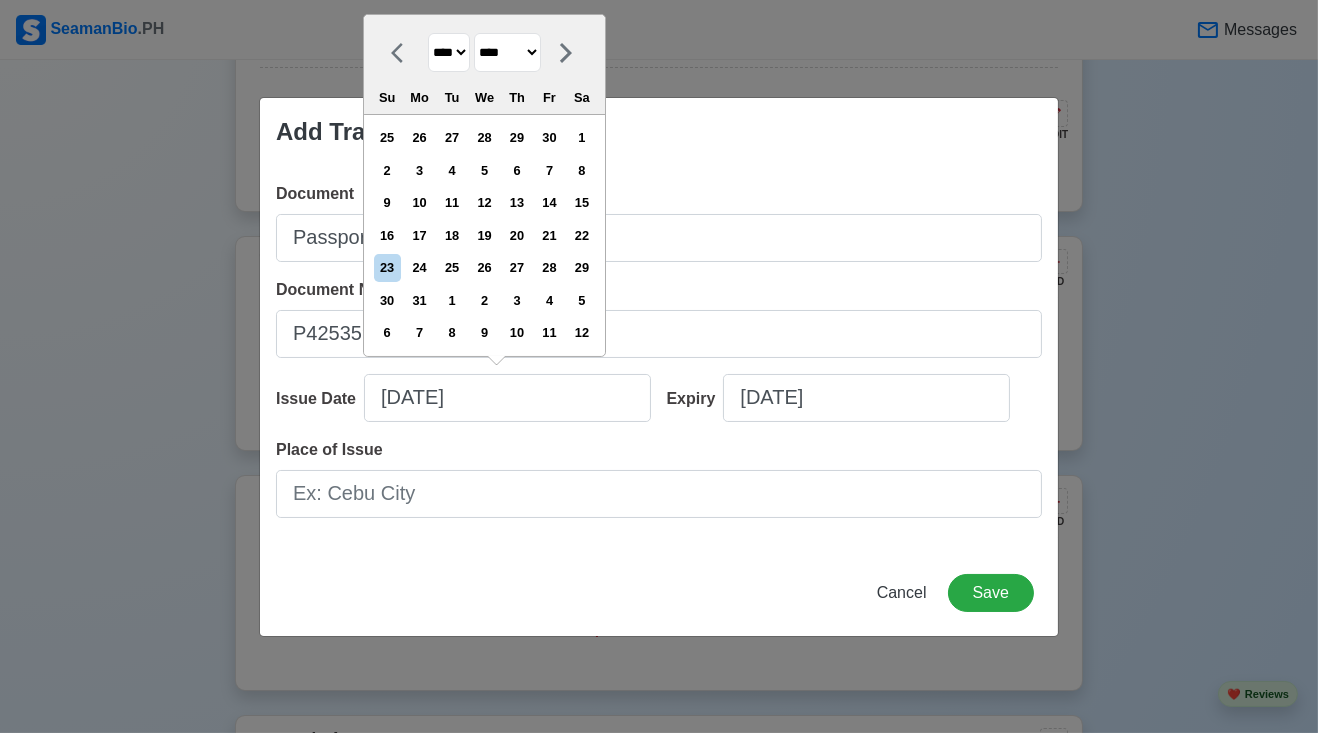 select on "***" 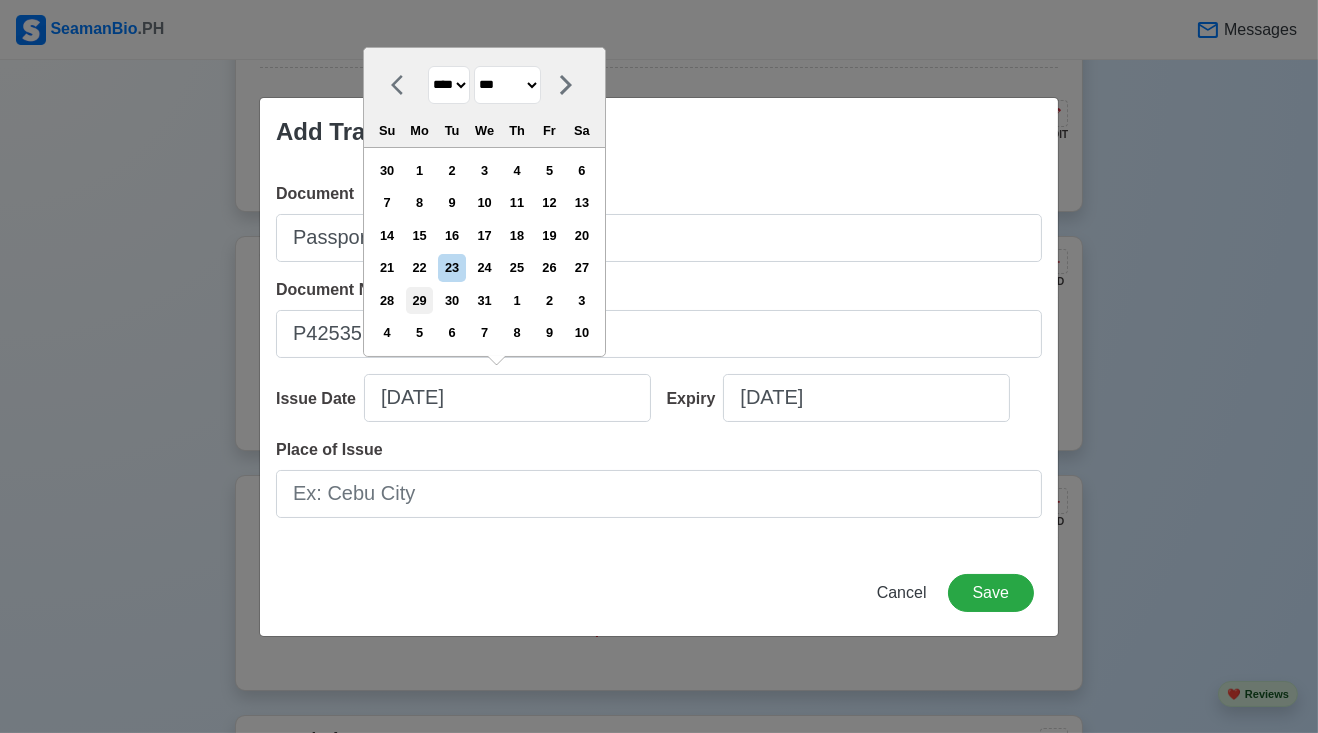 click on "29" at bounding box center (419, 300) 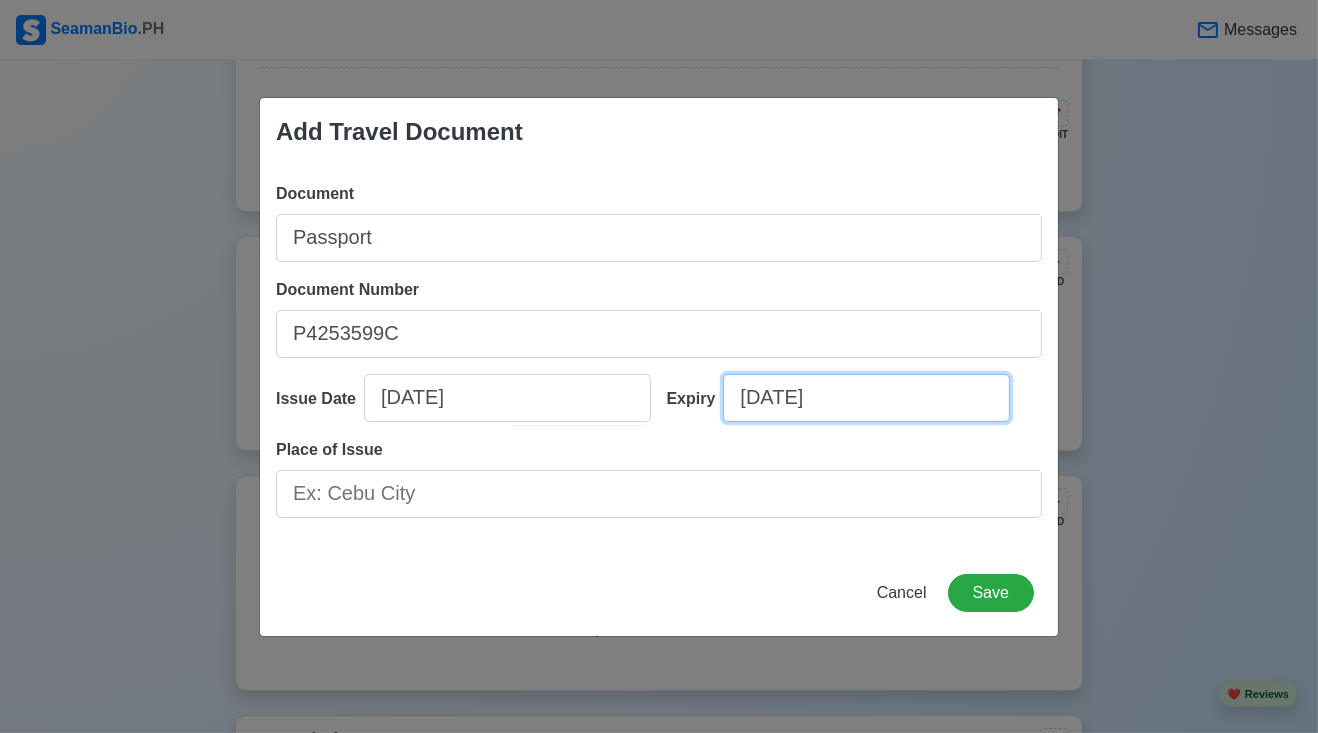 click on "[DATE]" at bounding box center (866, 398) 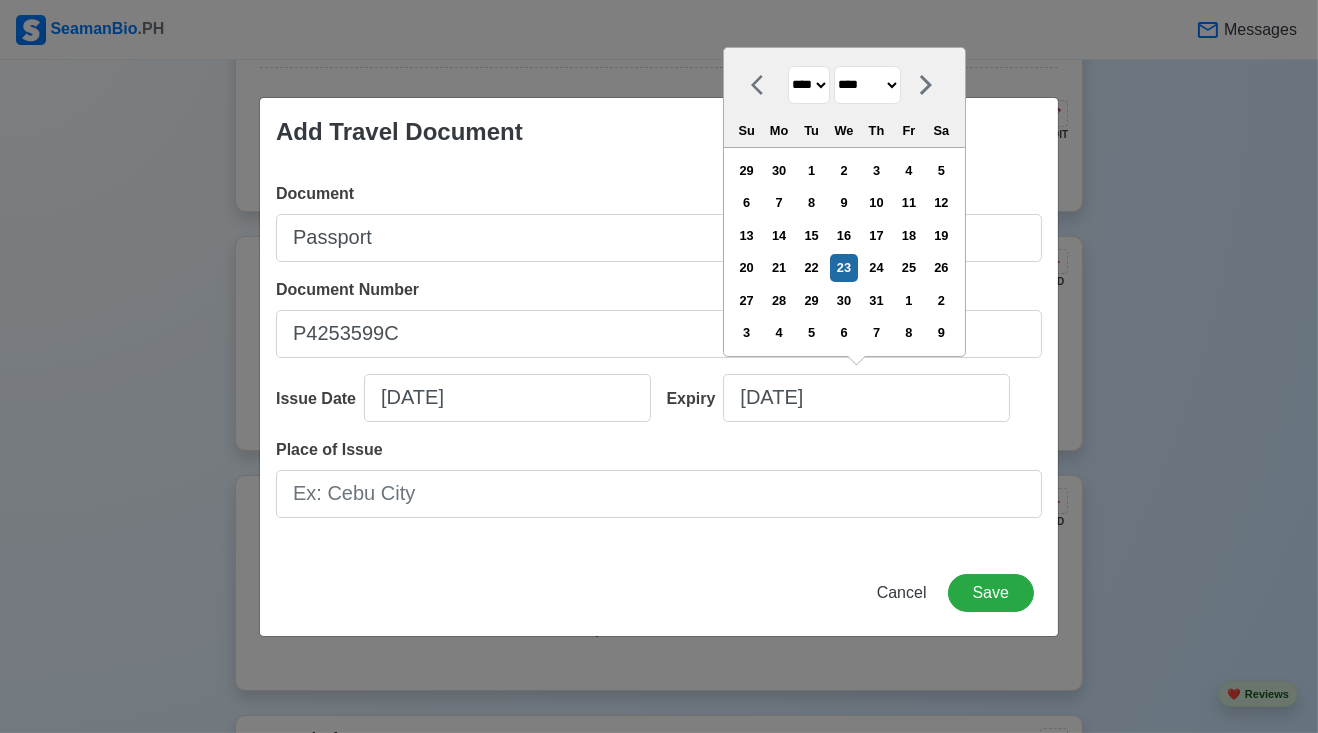 click on "**** **** **** **** **** **** **** **** **** **** **** **** **** **** **** **** **** **** **** **** **** **** **** **** **** **** **** **** **** **** **** **** **** **** **** **** **** **** **** **** **** **** **** **** **** **** **** **** **** **** **** **** **** **** **** **** **** **** **** **** **** **** **** **** **** **** **** **** **** **** **** **** **** **** **** **** **** **** **** **** **** **** **** **** **** **** **** **** **** **** **** **** **** **** **** **** **** **** **** **** **** **** **** **** **** **** **** **** **** **** **** **** **** **** **** **** **** **** **** **** ****" at bounding box center [809, 85] 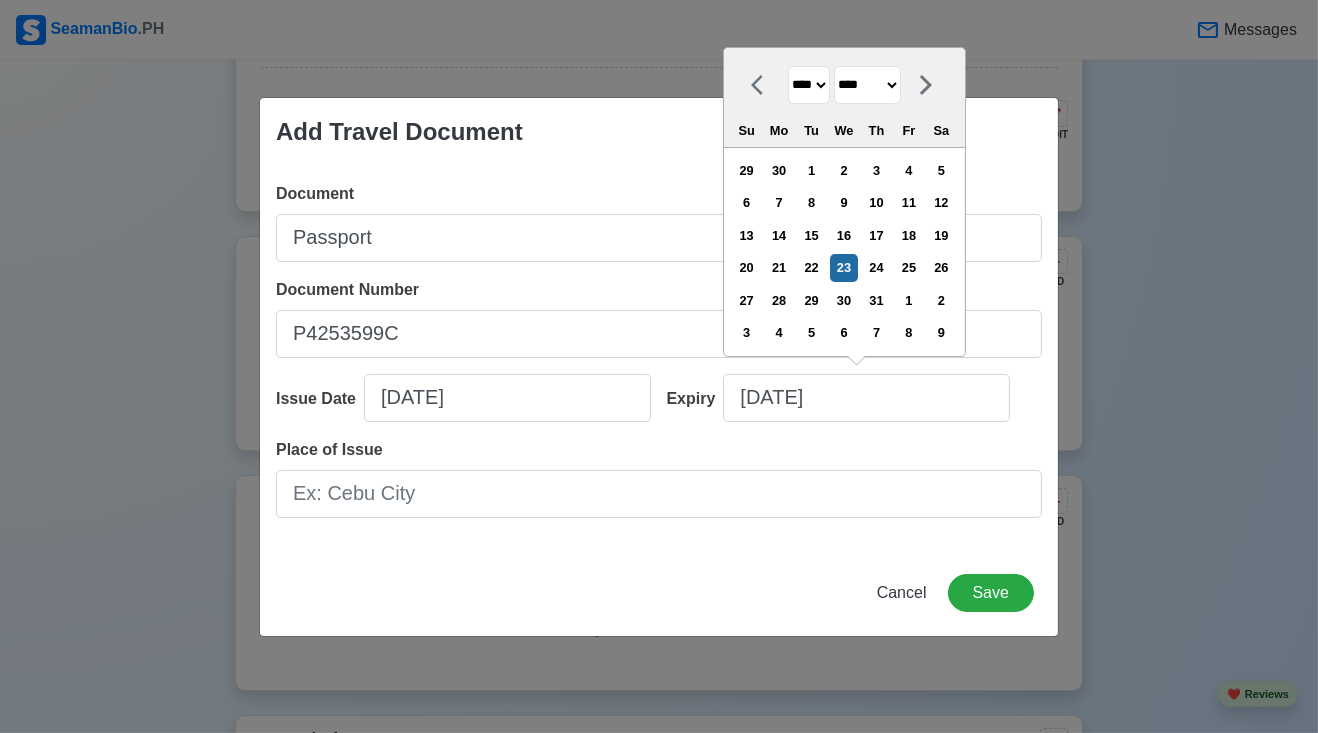 select on "****" 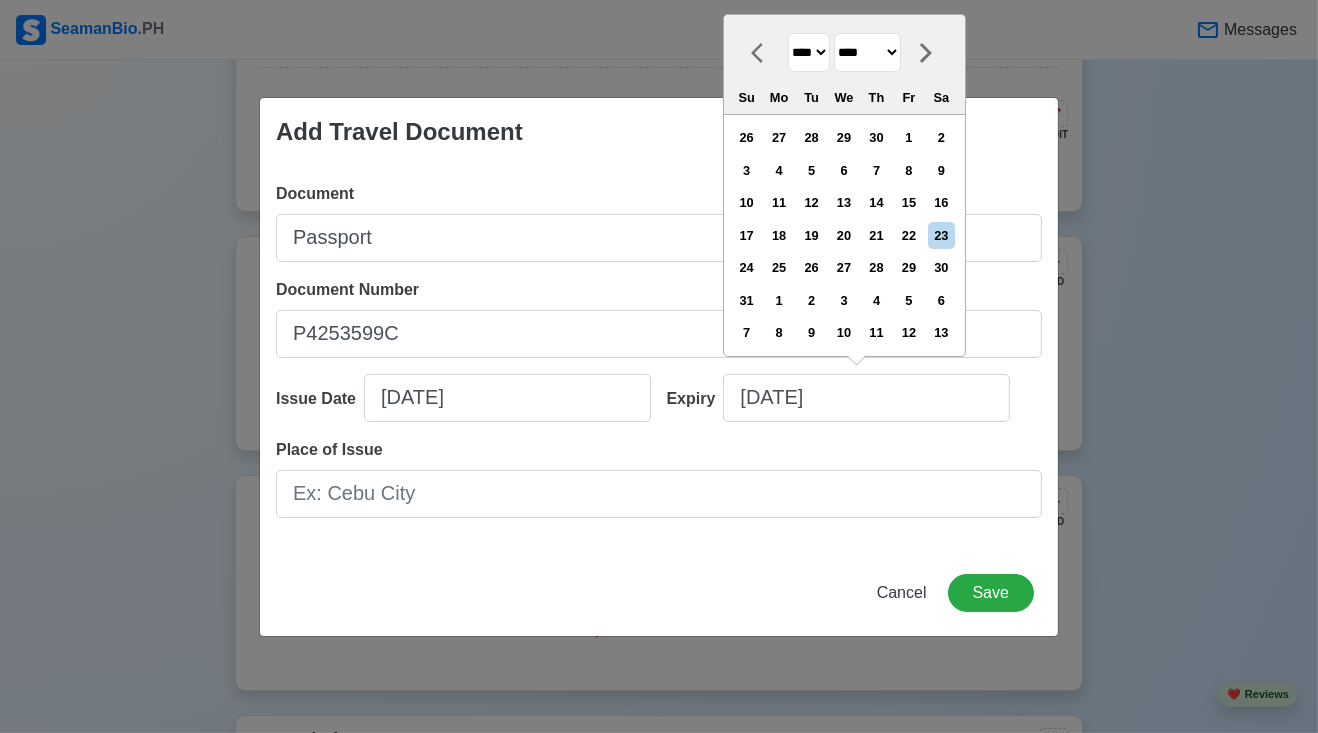 click on "******* ******** ***** ***** *** **** **** ****** ********* ******* ******** ********" at bounding box center (867, 52) 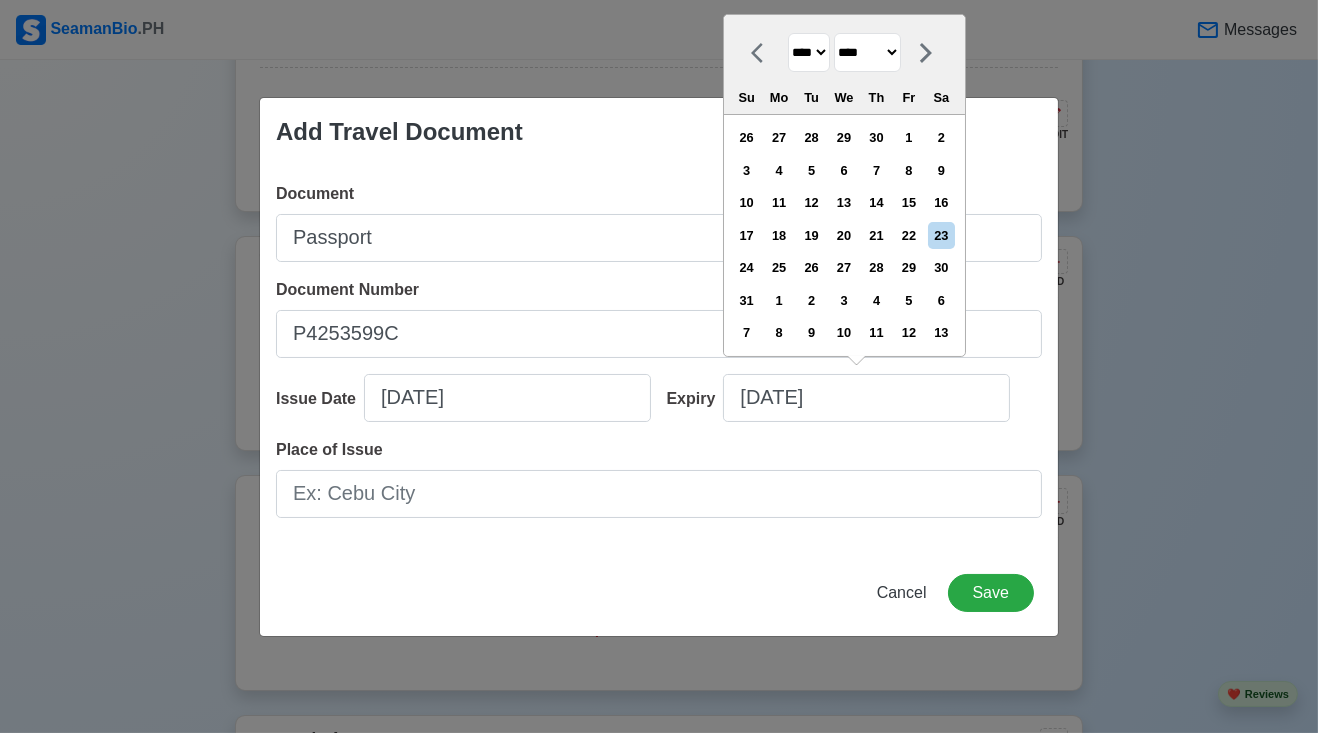 select on "***" 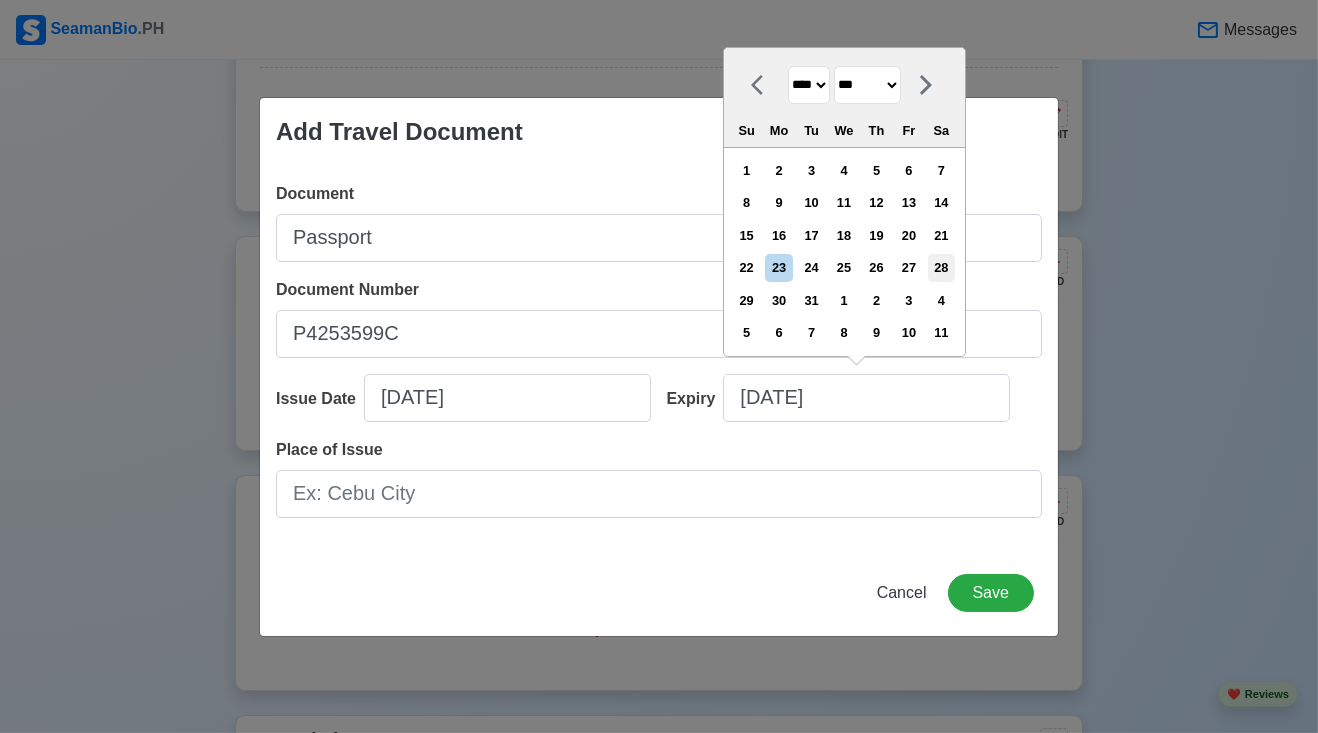 click on "28" at bounding box center (941, 267) 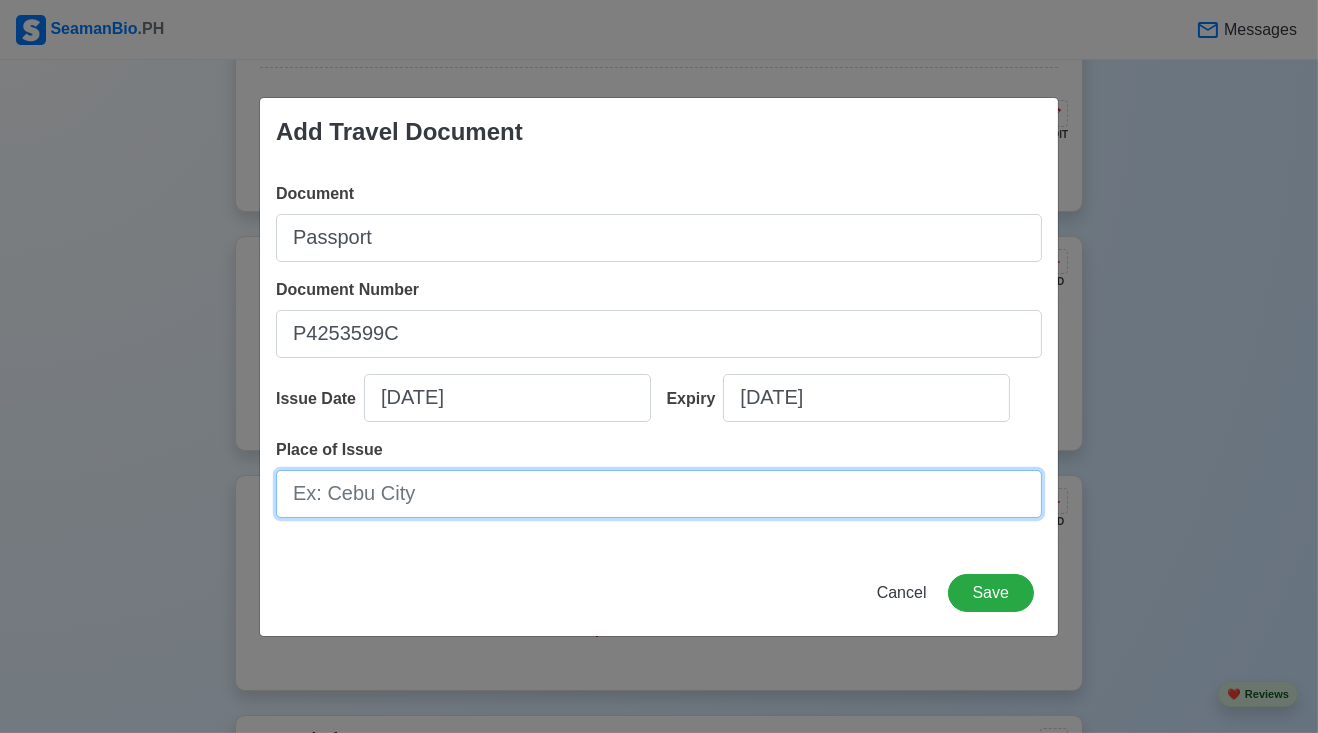click on "Place of Issue" at bounding box center [659, 494] 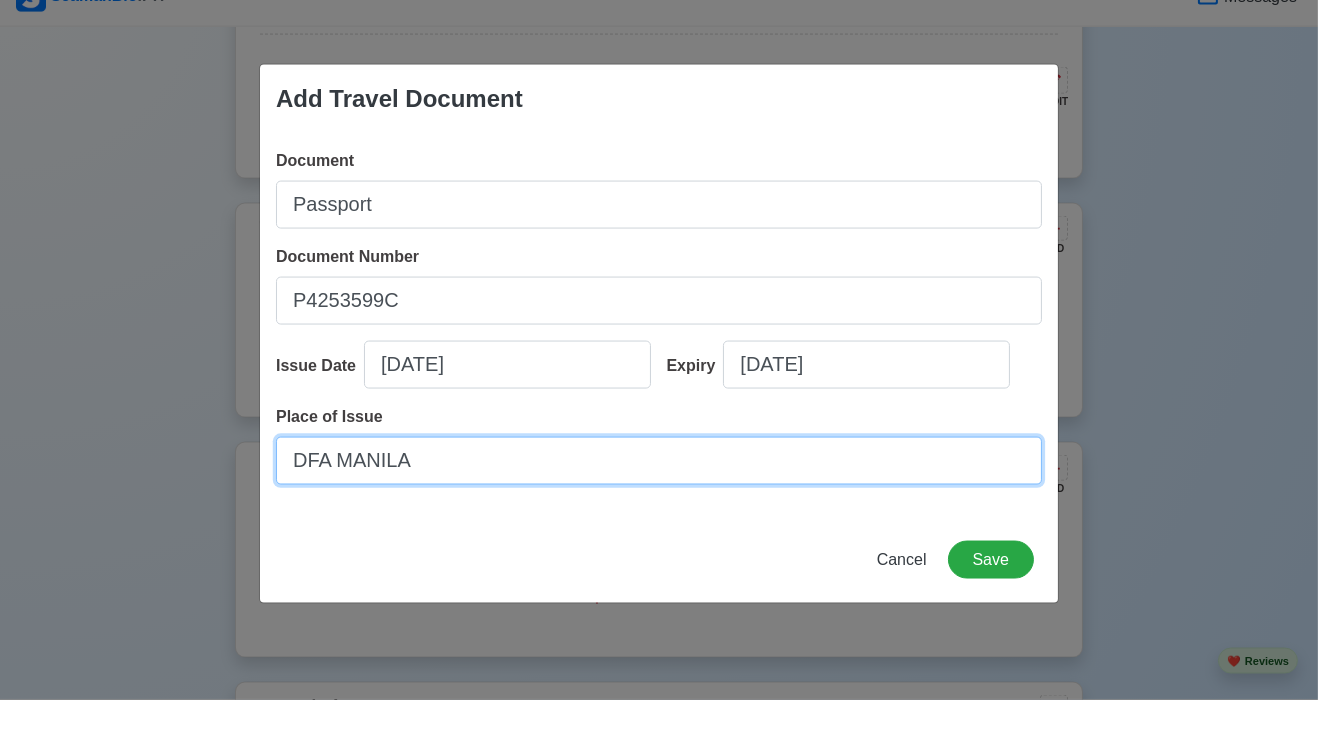 scroll, scrollTop: 1553, scrollLeft: 0, axis: vertical 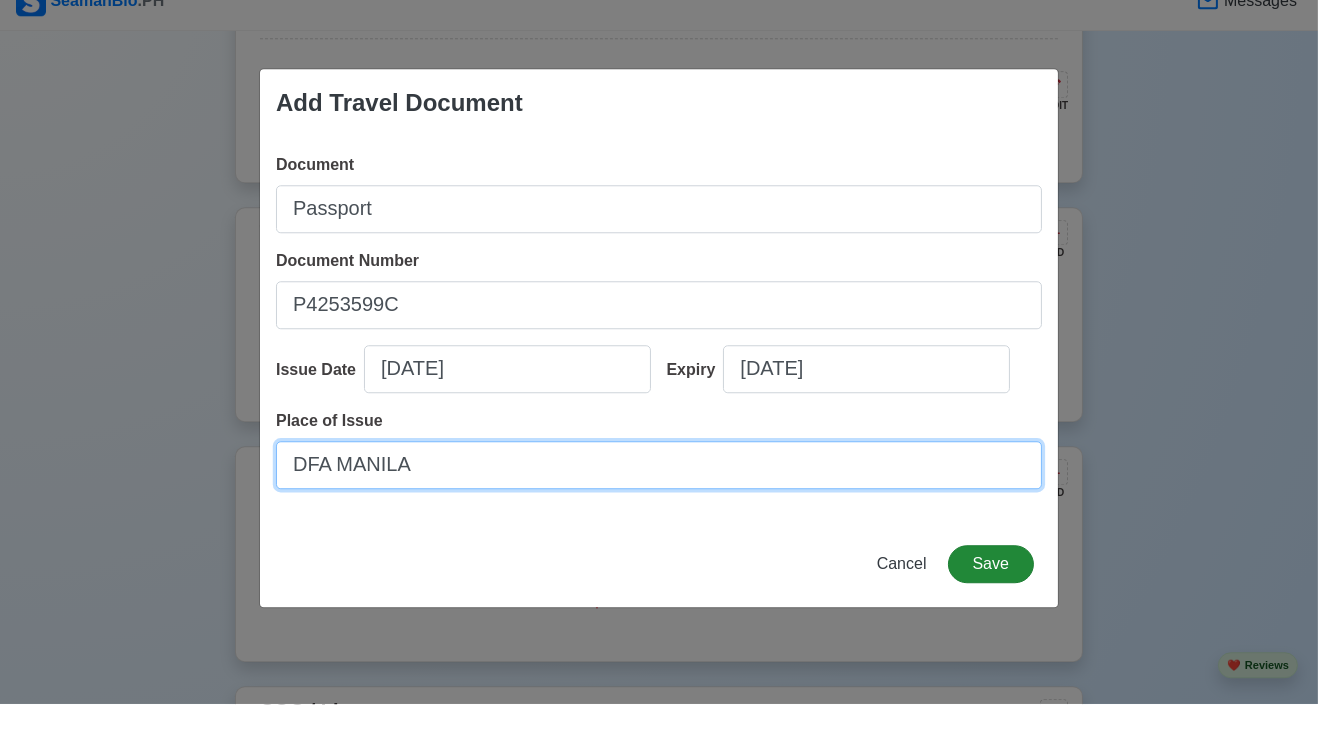 type on "DFA MANILA" 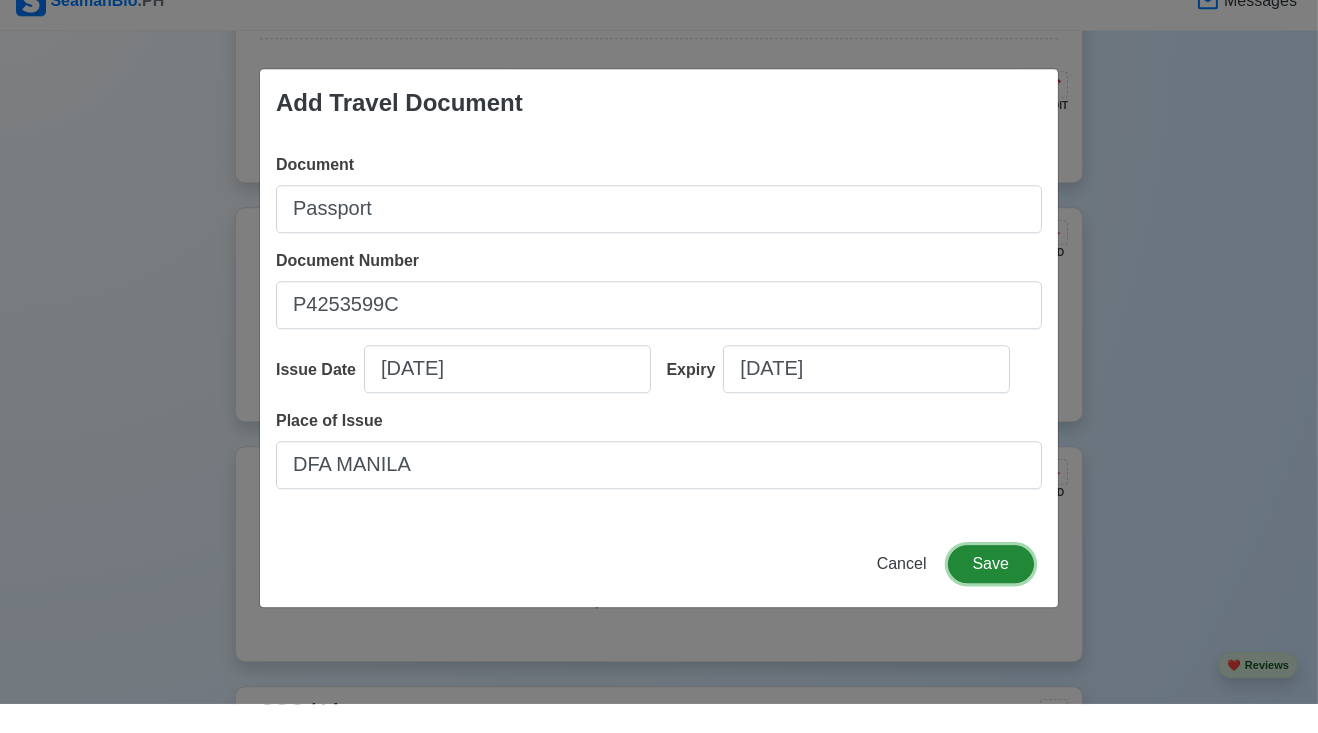 click on "Save" at bounding box center [991, 593] 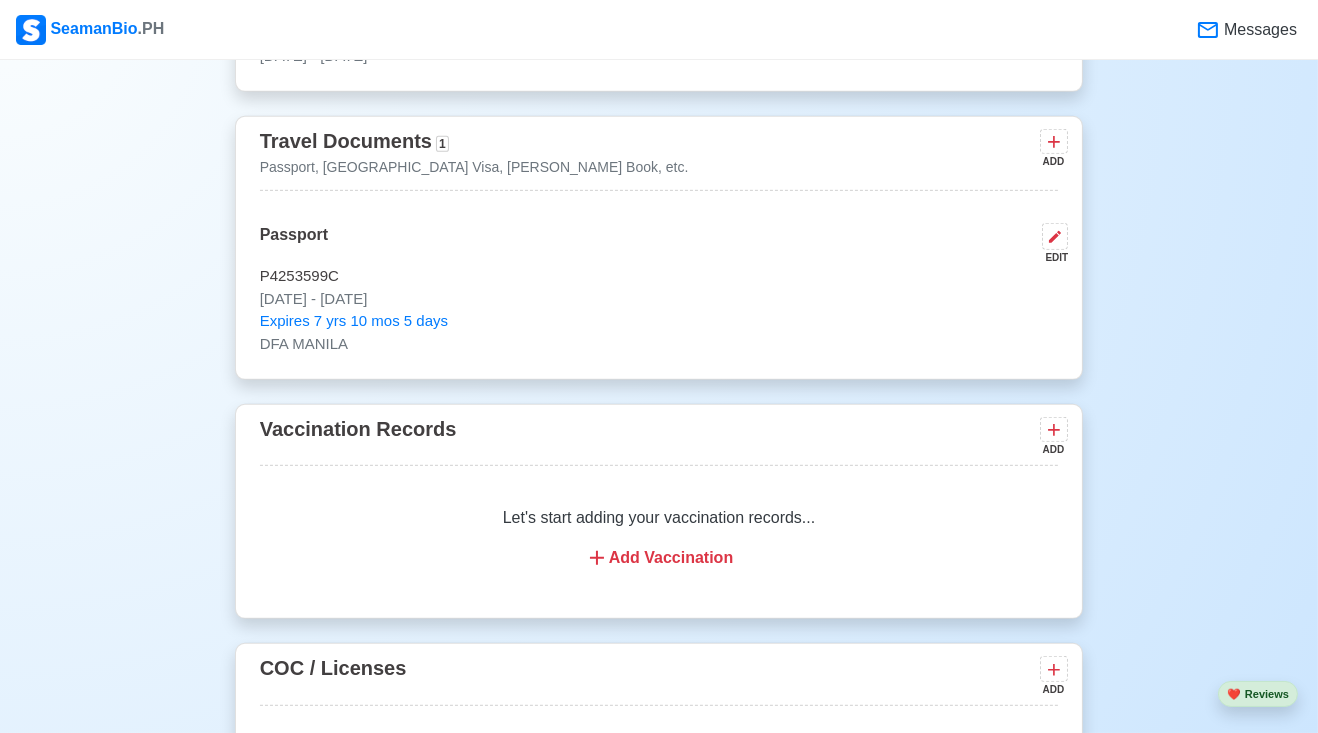 scroll, scrollTop: 1692, scrollLeft: 0, axis: vertical 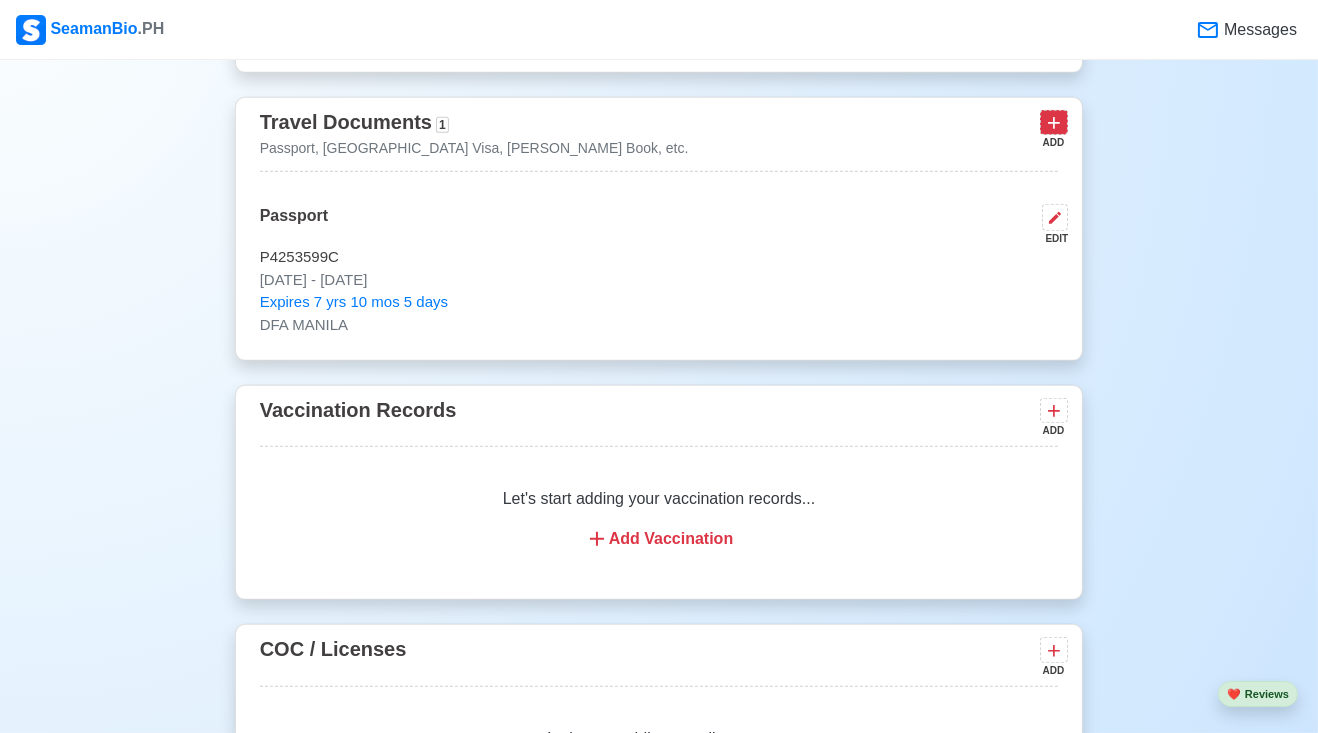 click 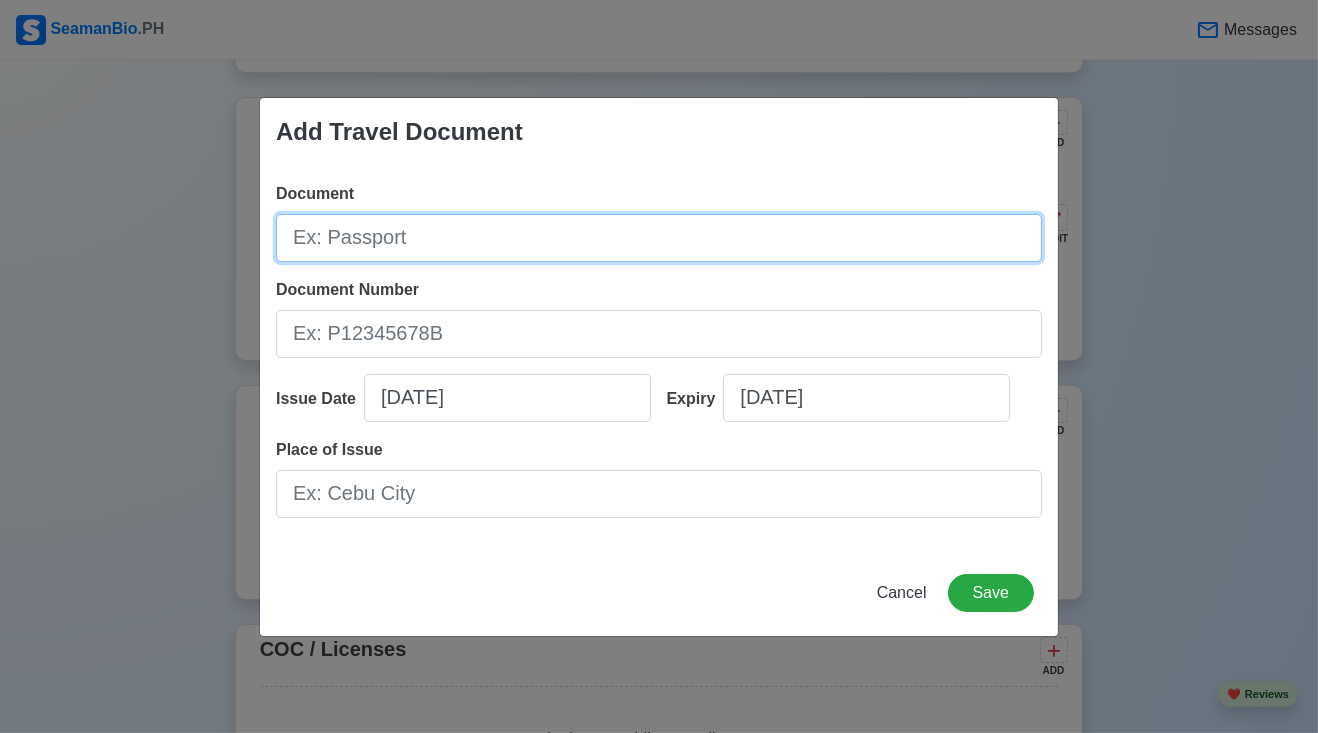 click on "Document" at bounding box center (659, 238) 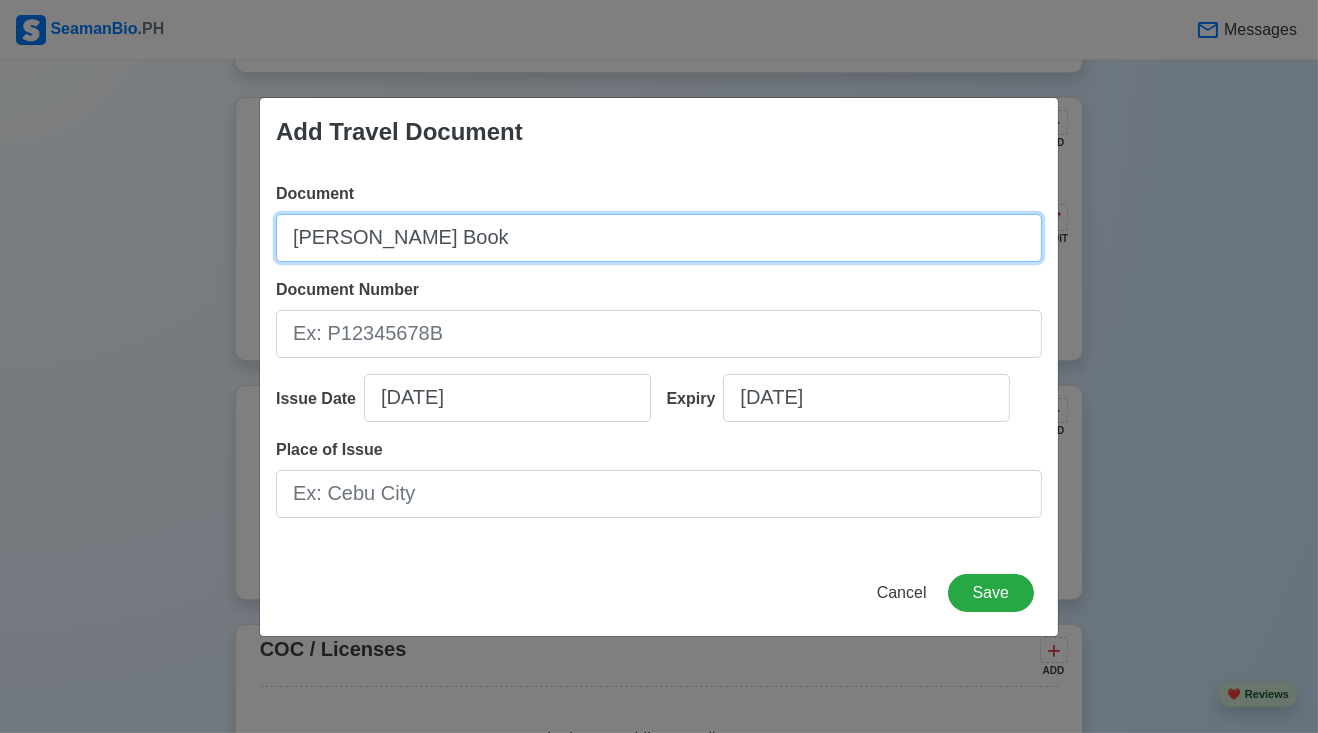 type on "[PERSON_NAME] Book" 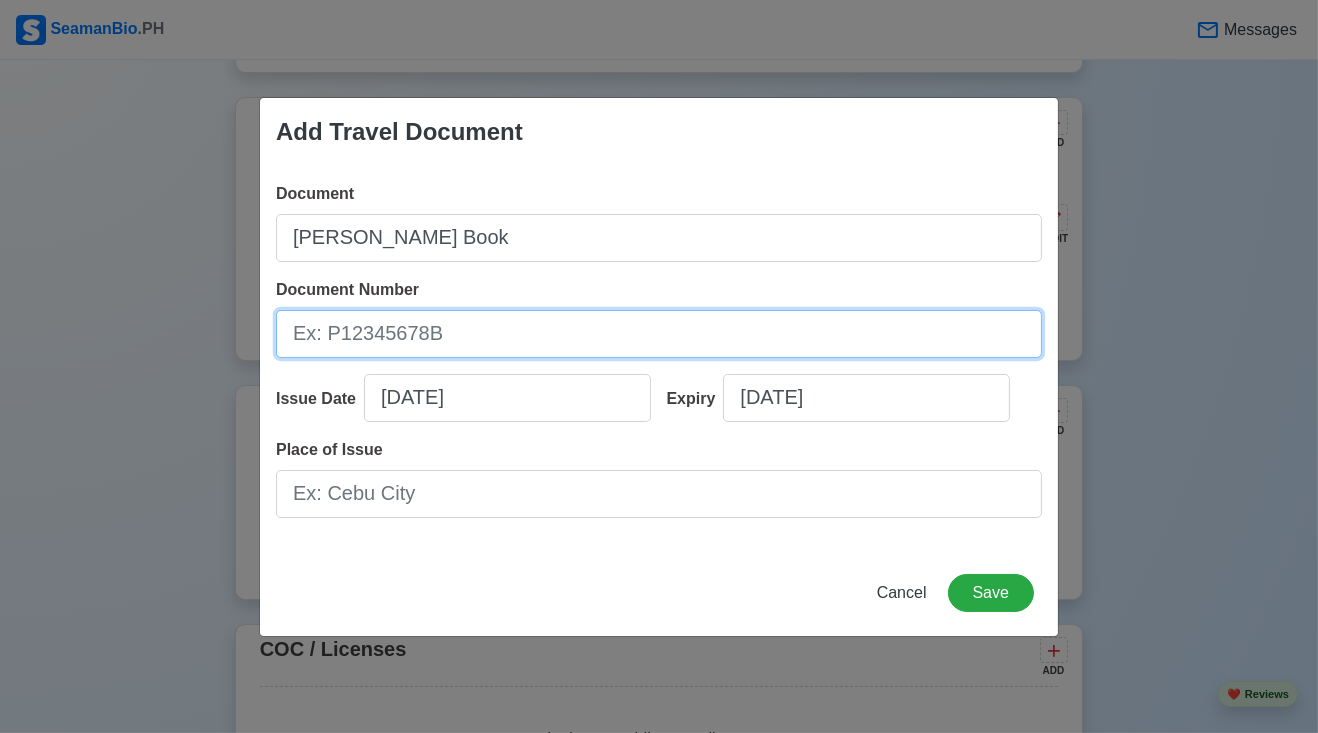 click on "Document Number" at bounding box center (659, 334) 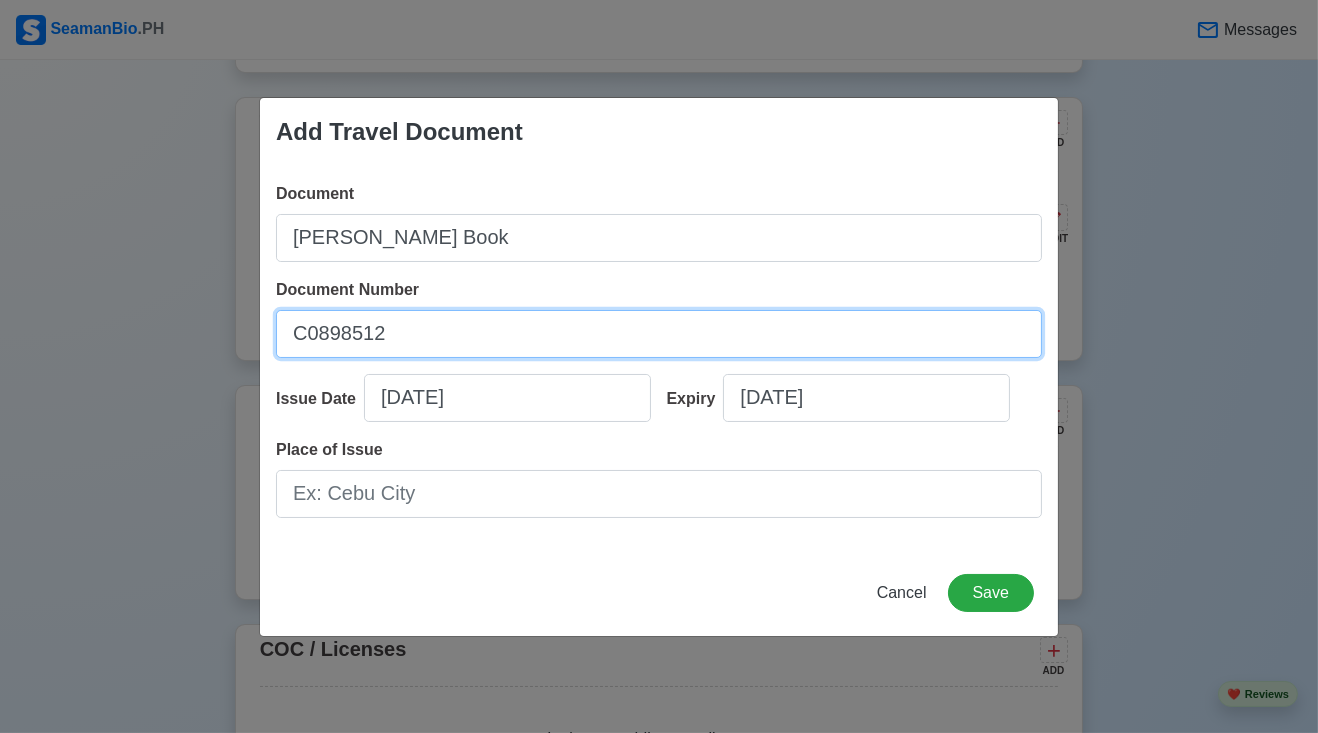 type on "C0898512" 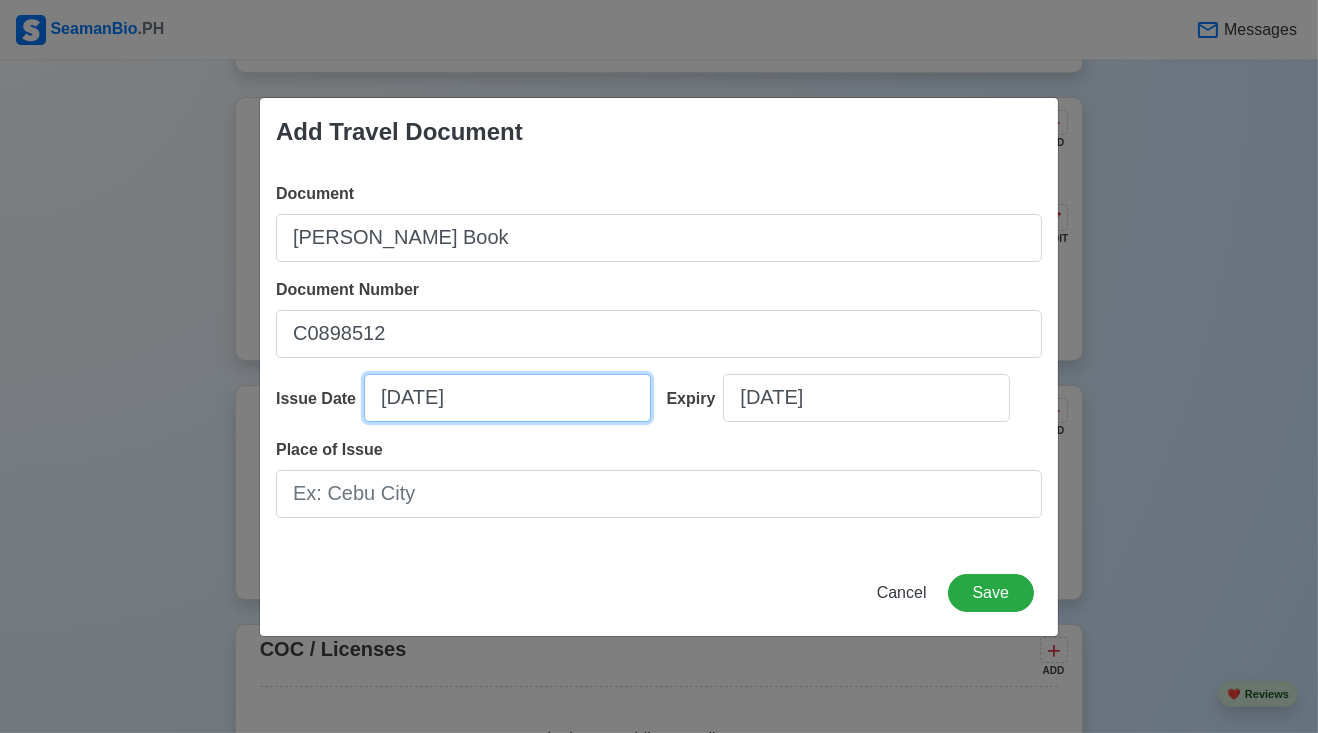 click on "[DATE]" at bounding box center [507, 398] 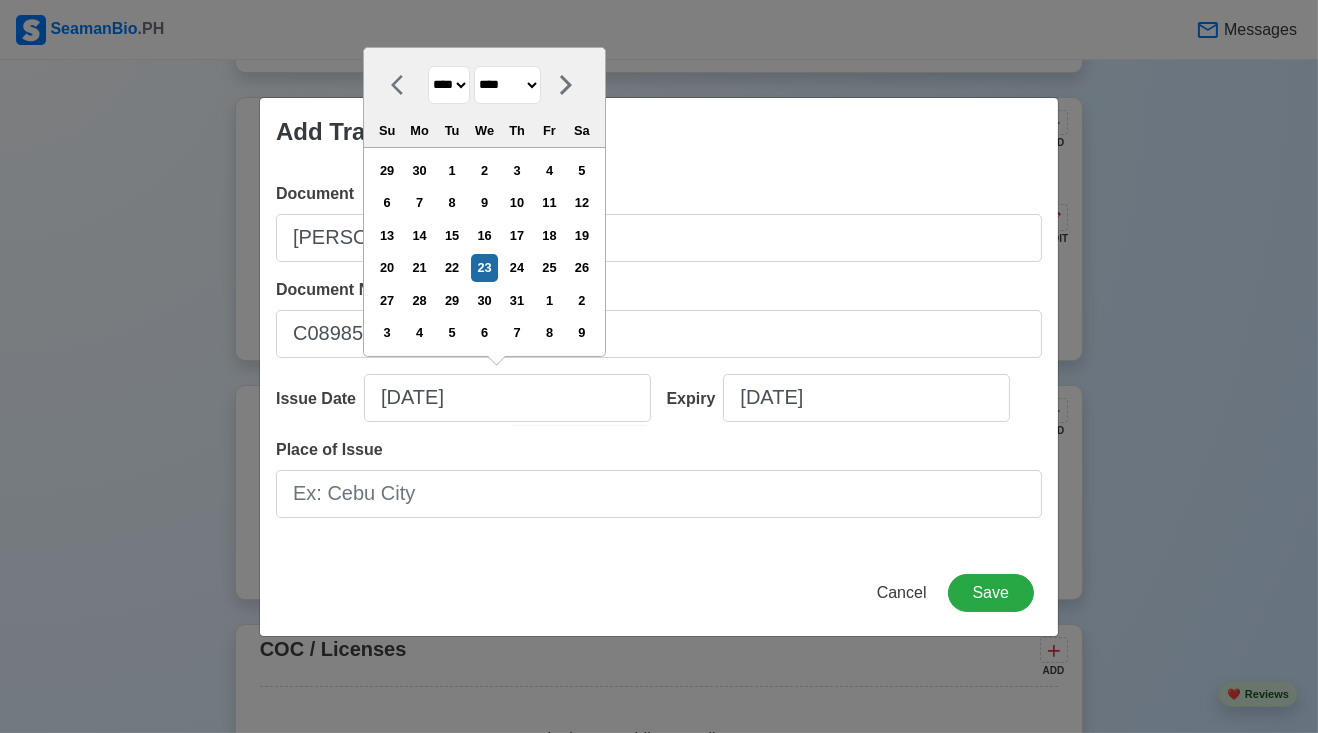 click on "**** **** **** **** **** **** **** **** **** **** **** **** **** **** **** **** **** **** **** **** **** **** **** **** **** **** **** **** **** **** **** **** **** **** **** **** **** **** **** **** **** **** **** **** **** **** **** **** **** **** **** **** **** **** **** **** **** **** **** **** **** **** **** **** **** **** **** **** **** **** **** **** **** **** **** **** **** **** **** **** **** **** **** **** **** **** **** **** **** **** **** **** **** **** **** **** **** **** **** **** **** **** **** **** **** ****" at bounding box center (449, 85) 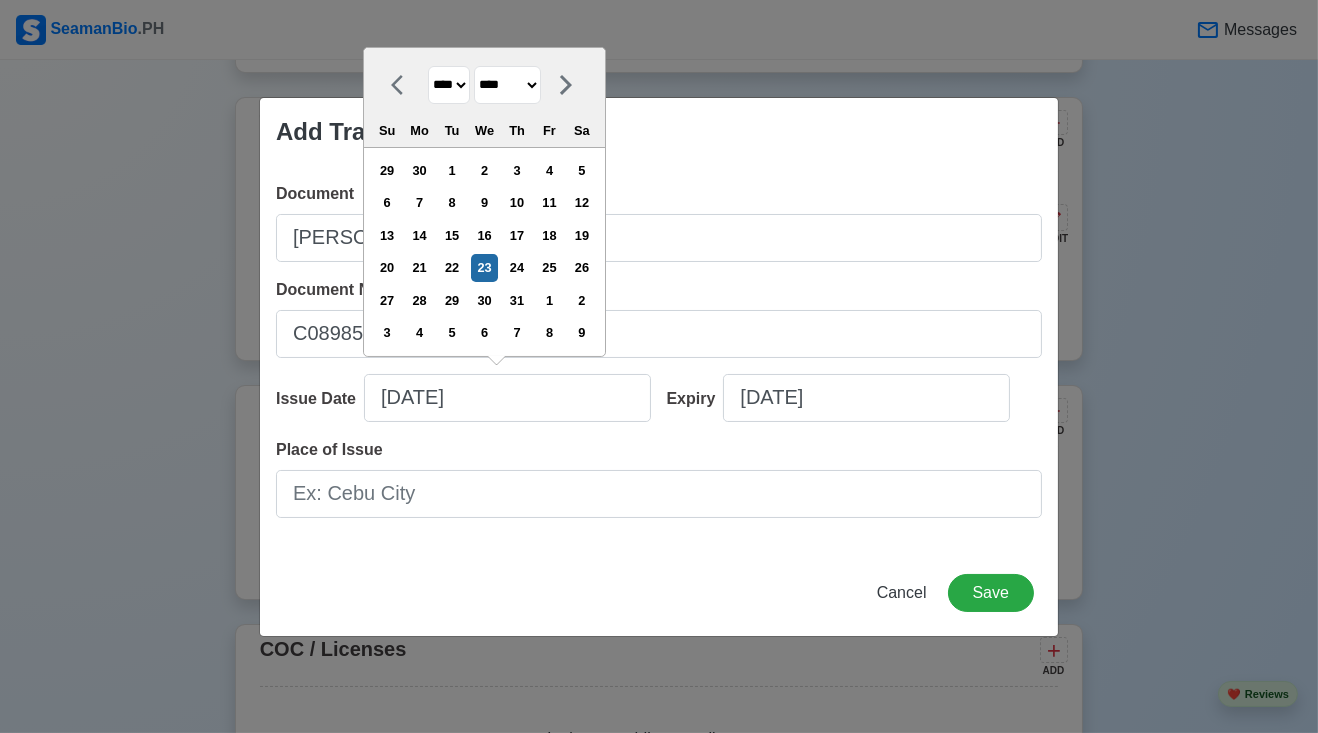 select on "****" 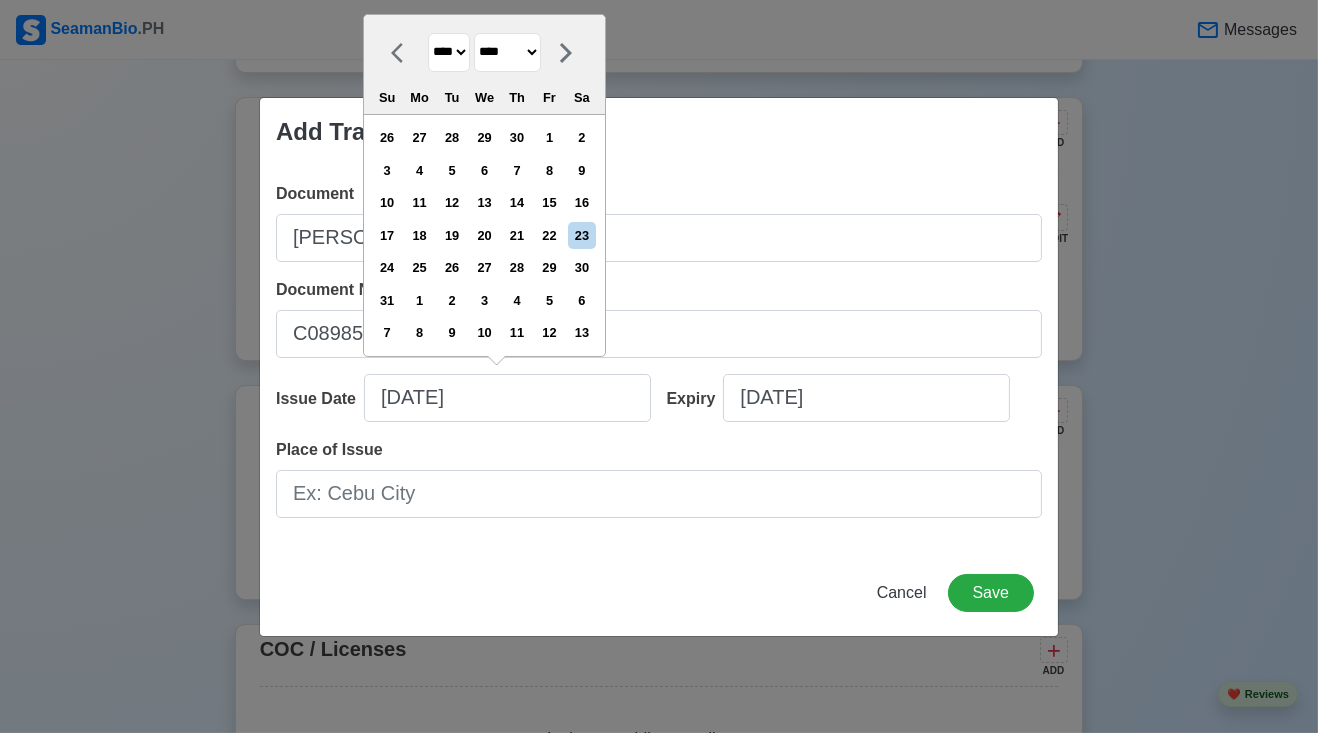 click on "******* ******** ***** ***** *** **** **** ****** ********* ******* ******** ********" at bounding box center [507, 52] 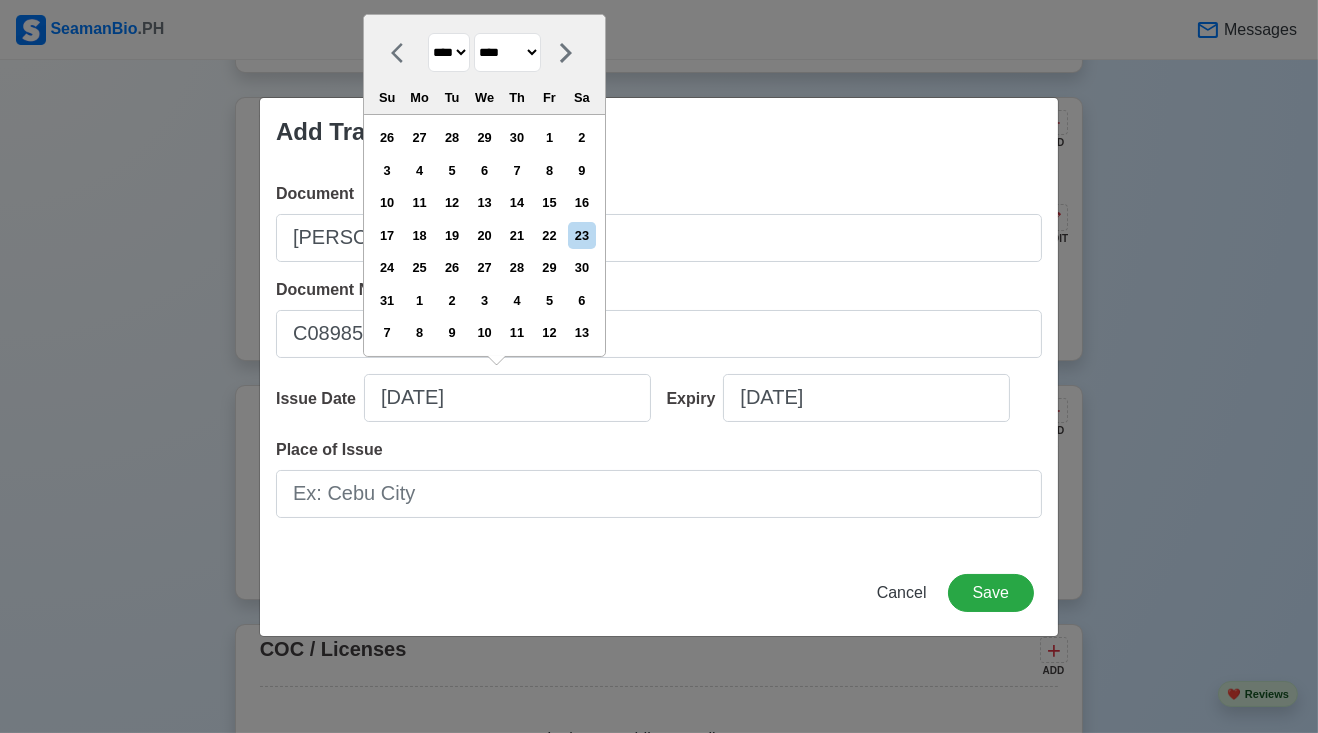 select on "********" 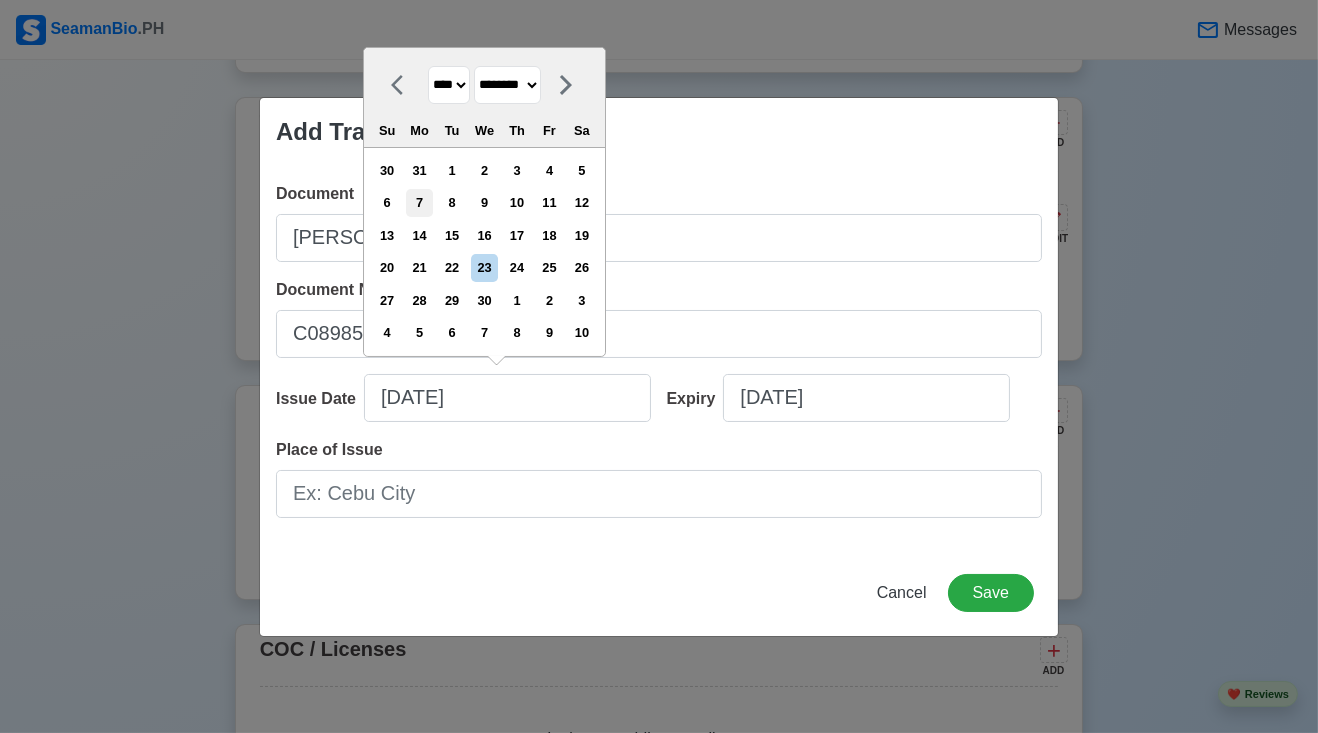 click on "7" at bounding box center [419, 202] 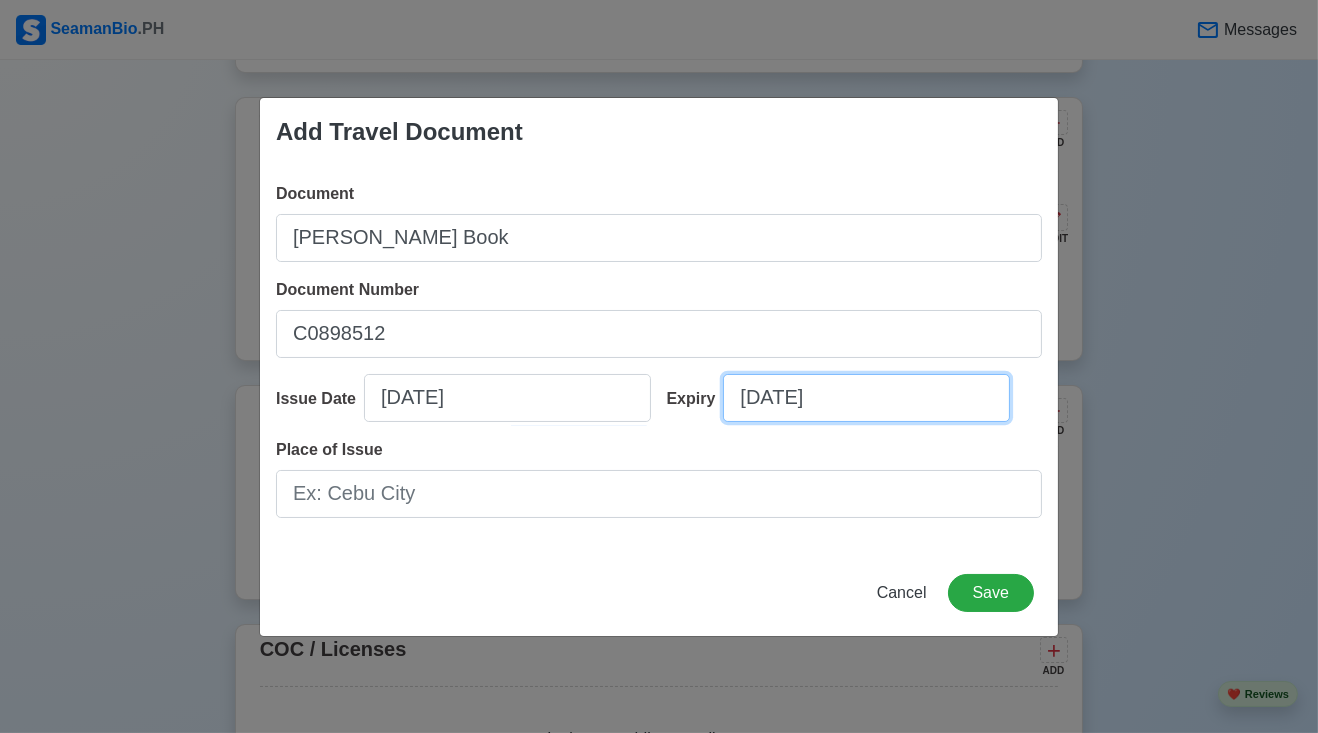 click on "[DATE]" at bounding box center [866, 398] 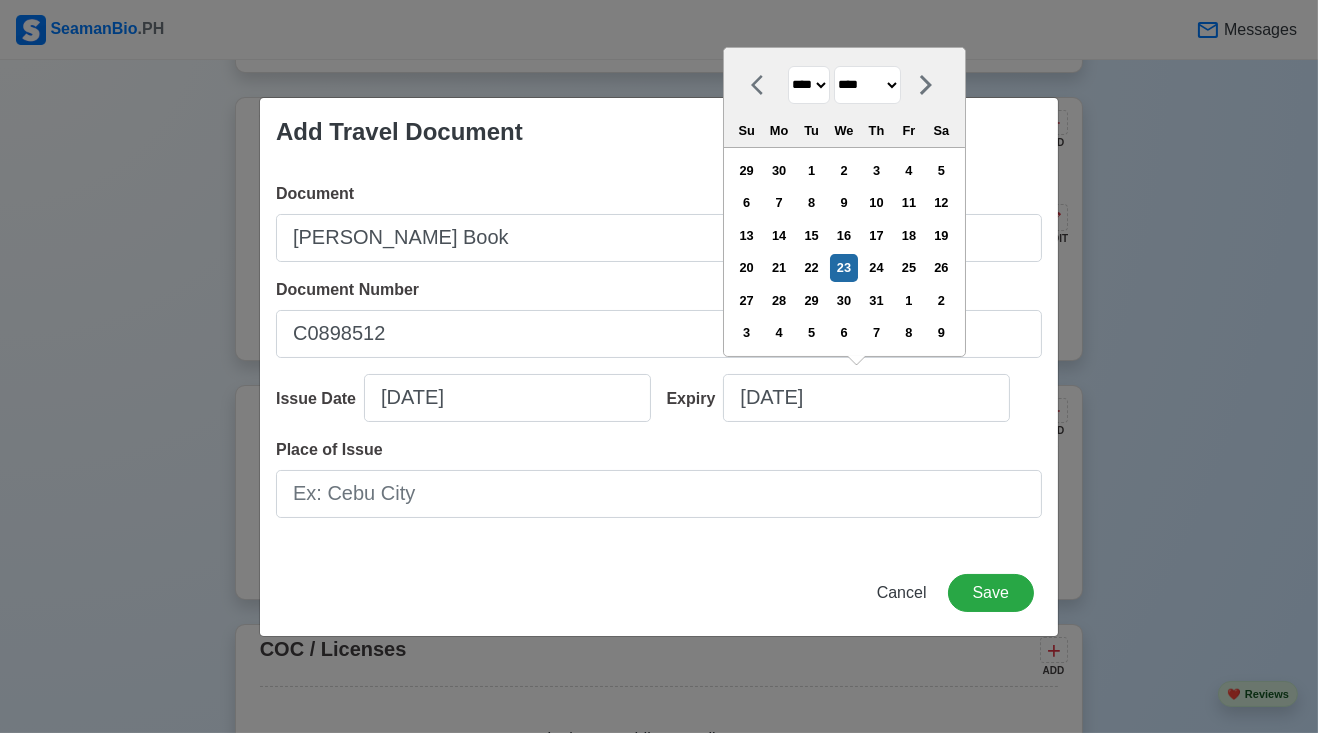 click on "**** **** **** **** **** **** **** **** **** **** **** **** **** **** **** **** **** **** **** **** **** **** **** **** **** **** **** **** **** **** **** **** **** **** **** **** **** **** **** **** **** **** **** **** **** **** **** **** **** **** **** **** **** **** **** **** **** **** **** **** **** **** **** **** **** **** **** **** **** **** **** **** **** **** **** **** **** **** **** **** **** **** **** **** **** **** **** **** **** **** **** **** **** **** **** **** **** **** **** **** **** **** **** **** **** **** **** **** **** **** **** **** **** **** **** **** **** **** **** **** ****" at bounding box center (809, 85) 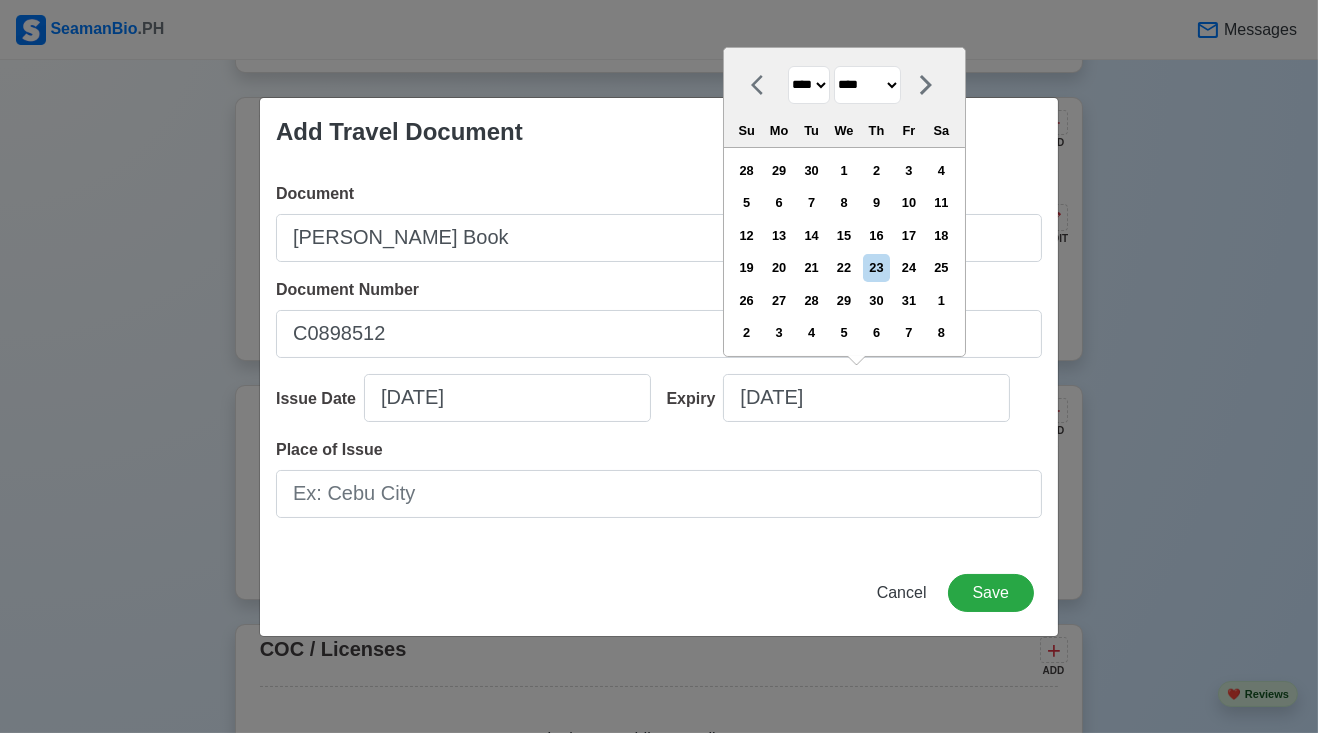 click on "******* ******** ***** ***** *** **** **** ****** ********* ******* ******** ********" at bounding box center (867, 85) 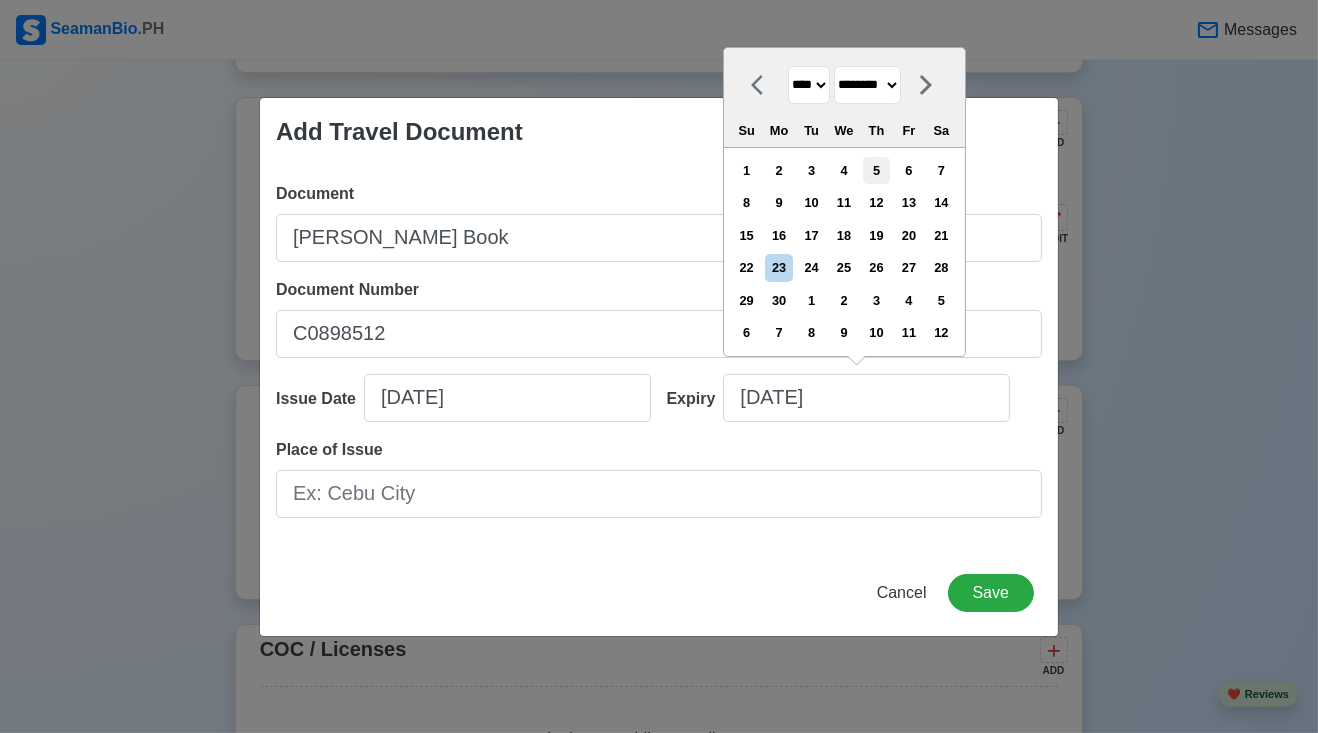 click on "5" at bounding box center [876, 170] 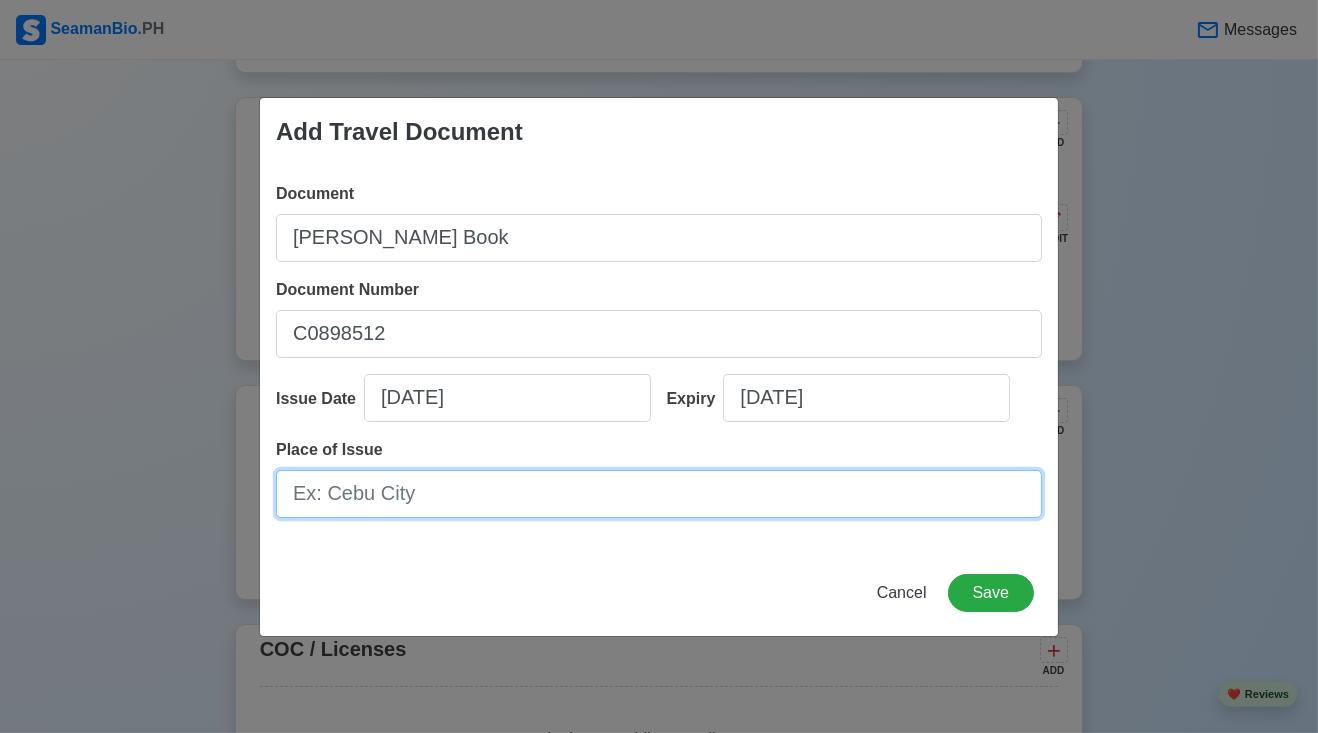 click on "Place of Issue" at bounding box center [659, 494] 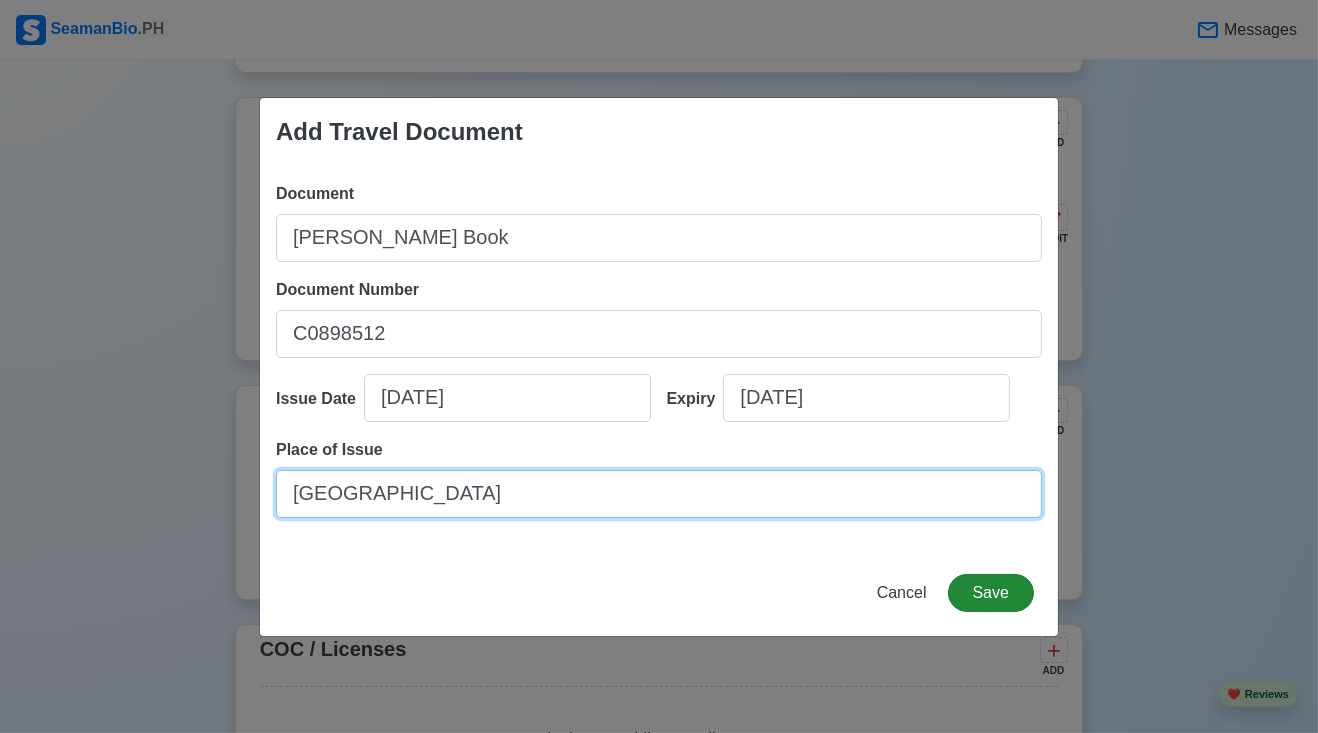 type on "[GEOGRAPHIC_DATA]" 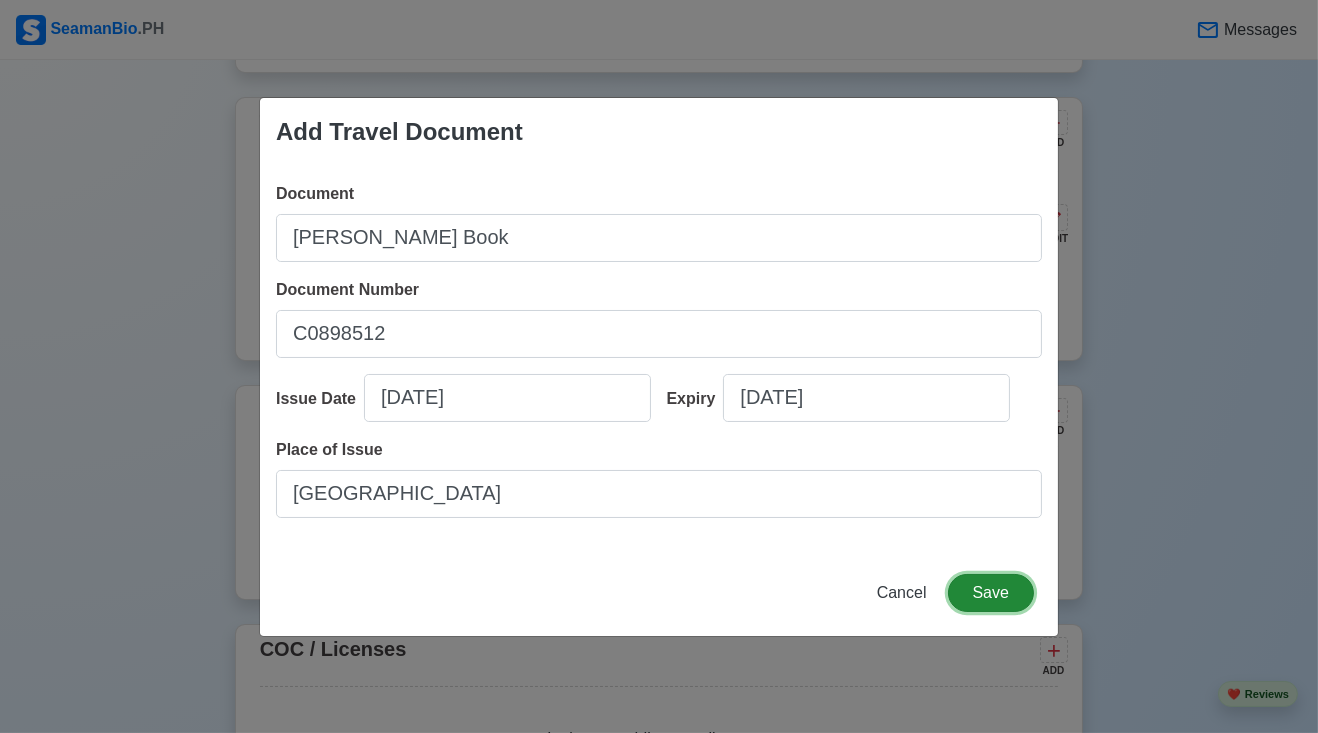 click on "Save" at bounding box center [991, 593] 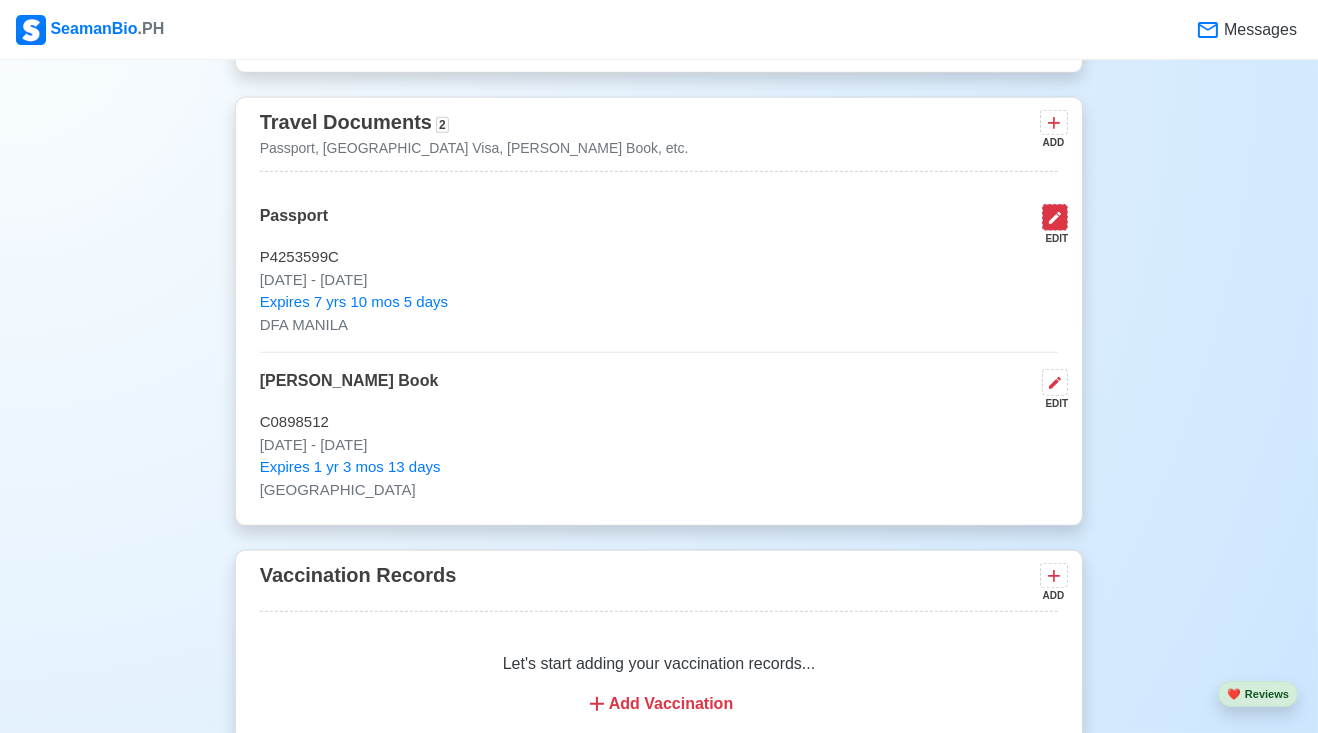 click 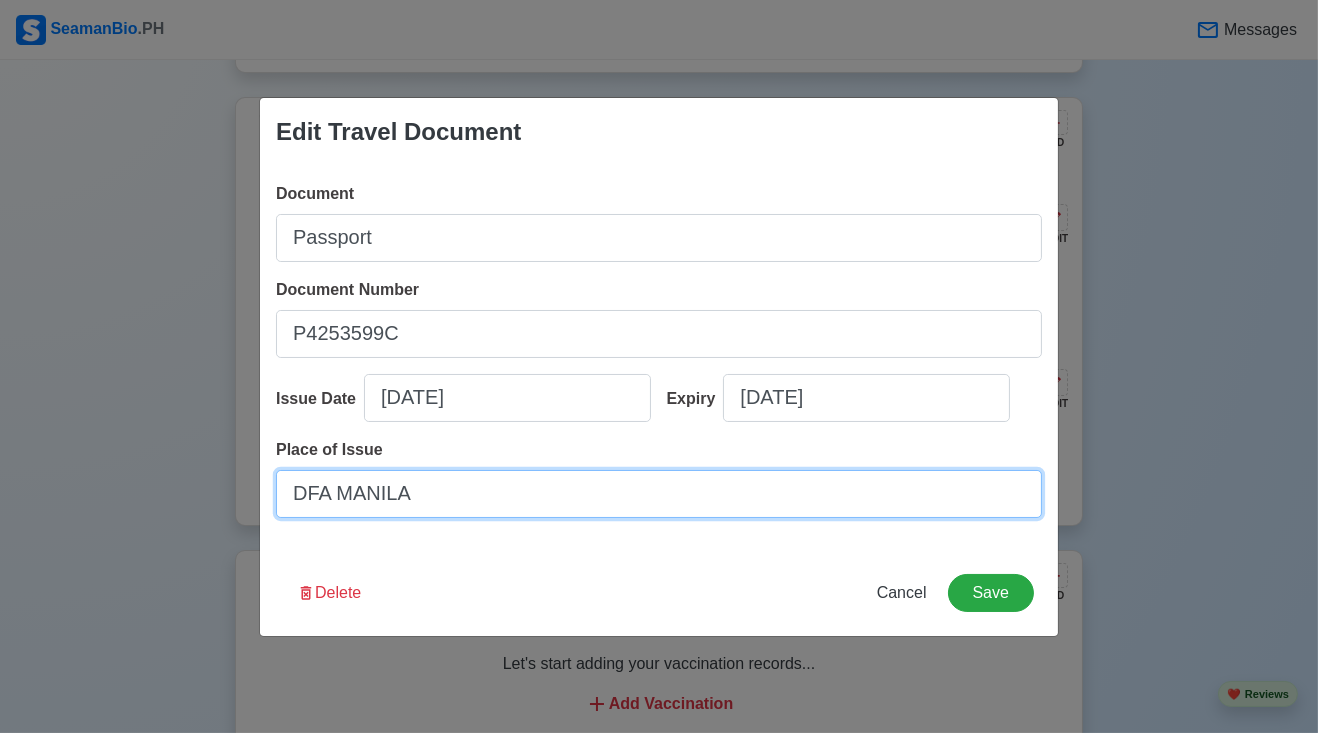 click on "DFA MANILA" at bounding box center (659, 494) 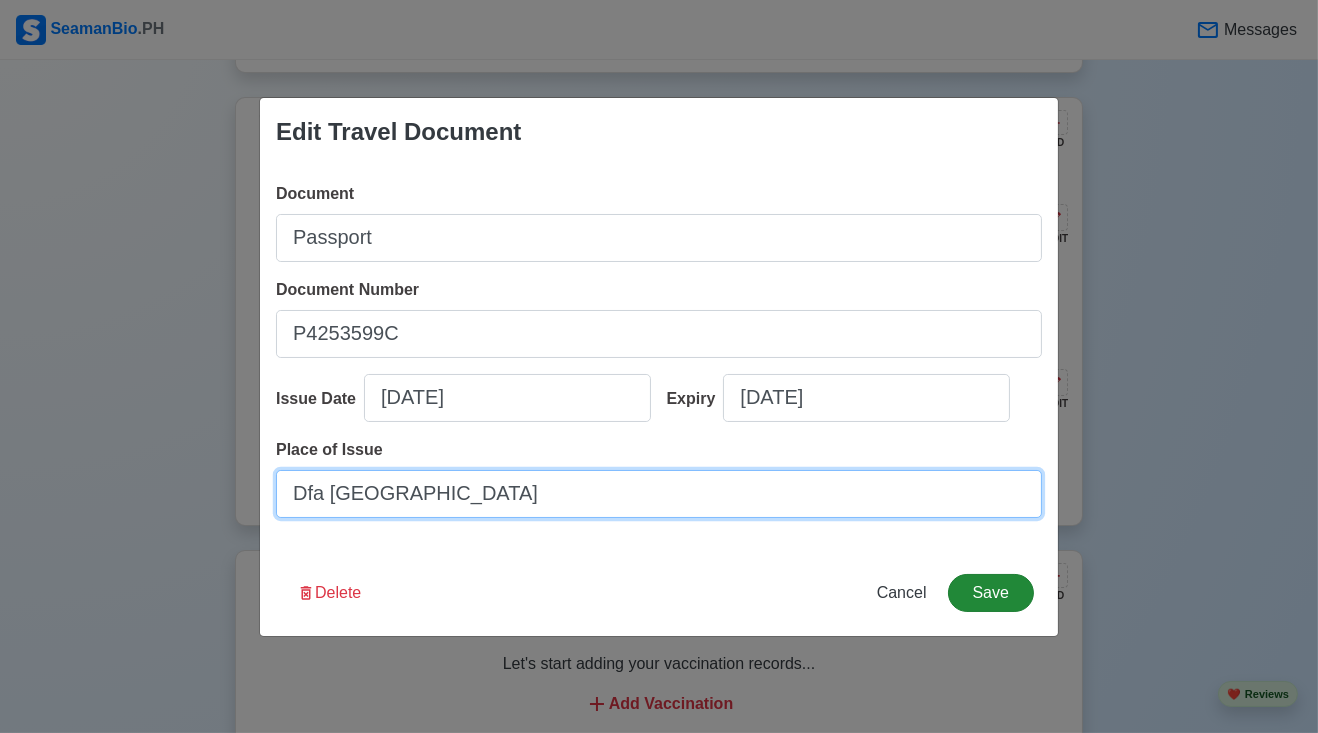 type on "Dfa [GEOGRAPHIC_DATA]" 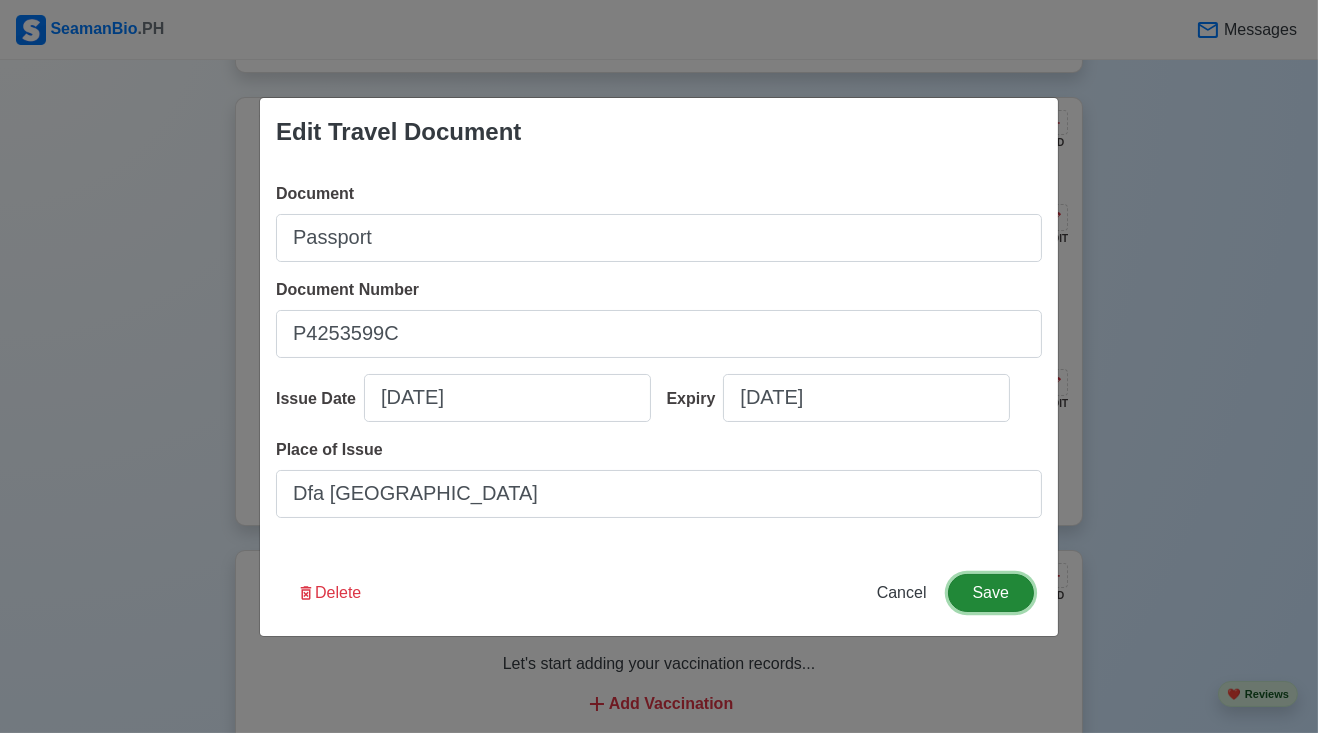 click on "Save" at bounding box center (991, 593) 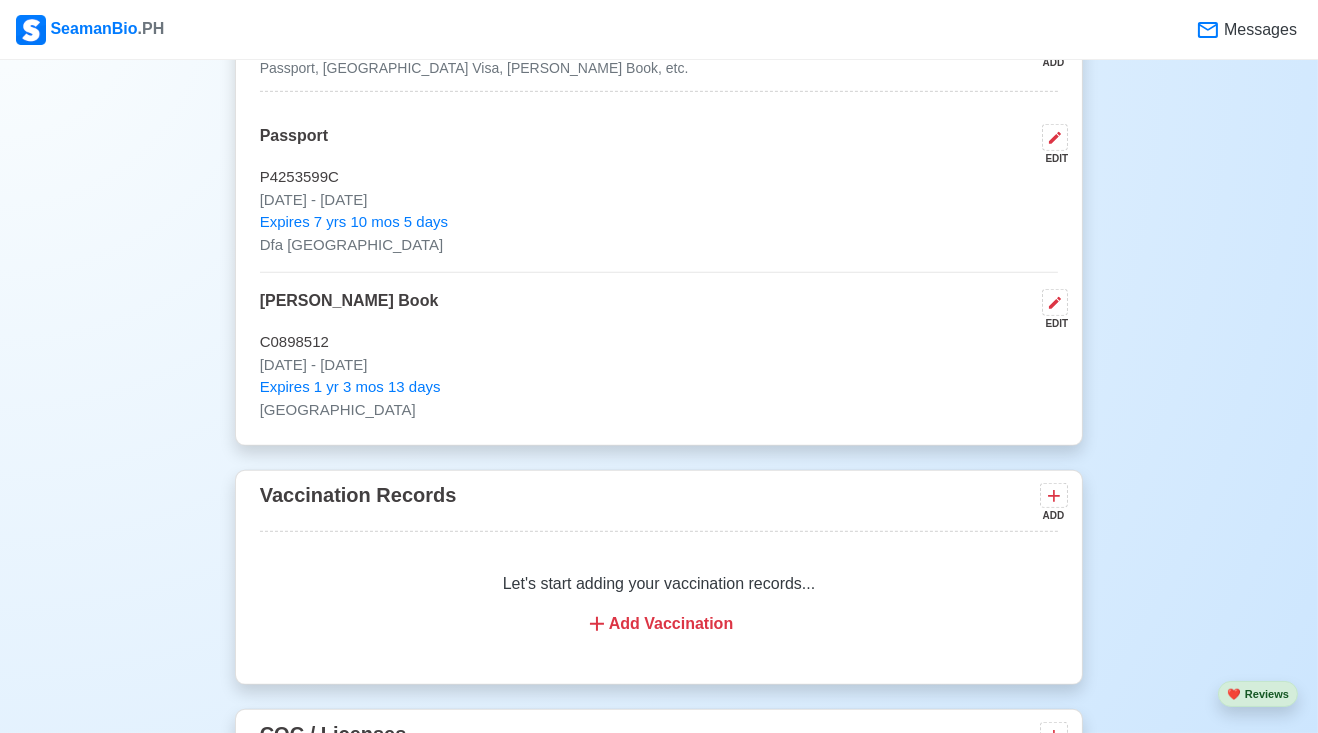 scroll, scrollTop: 1778, scrollLeft: 0, axis: vertical 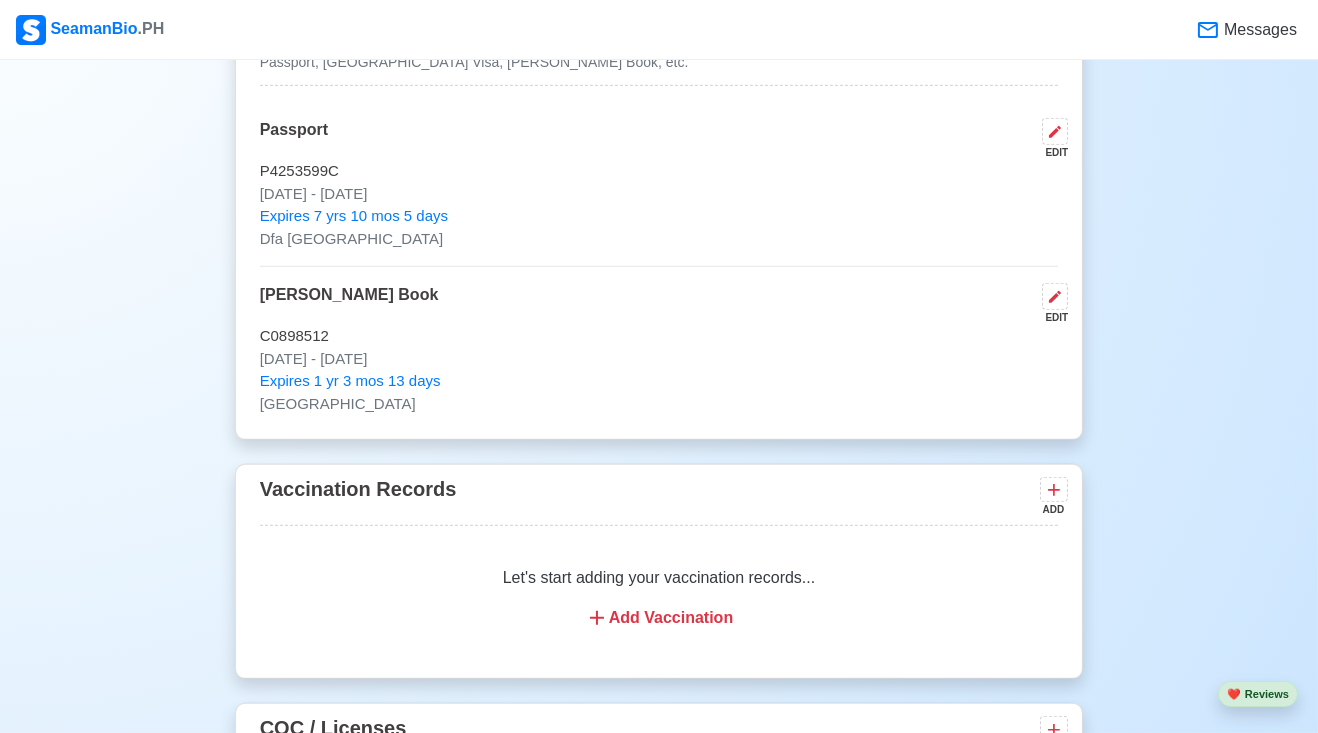 click on "Add Vaccination" at bounding box center [659, 618] 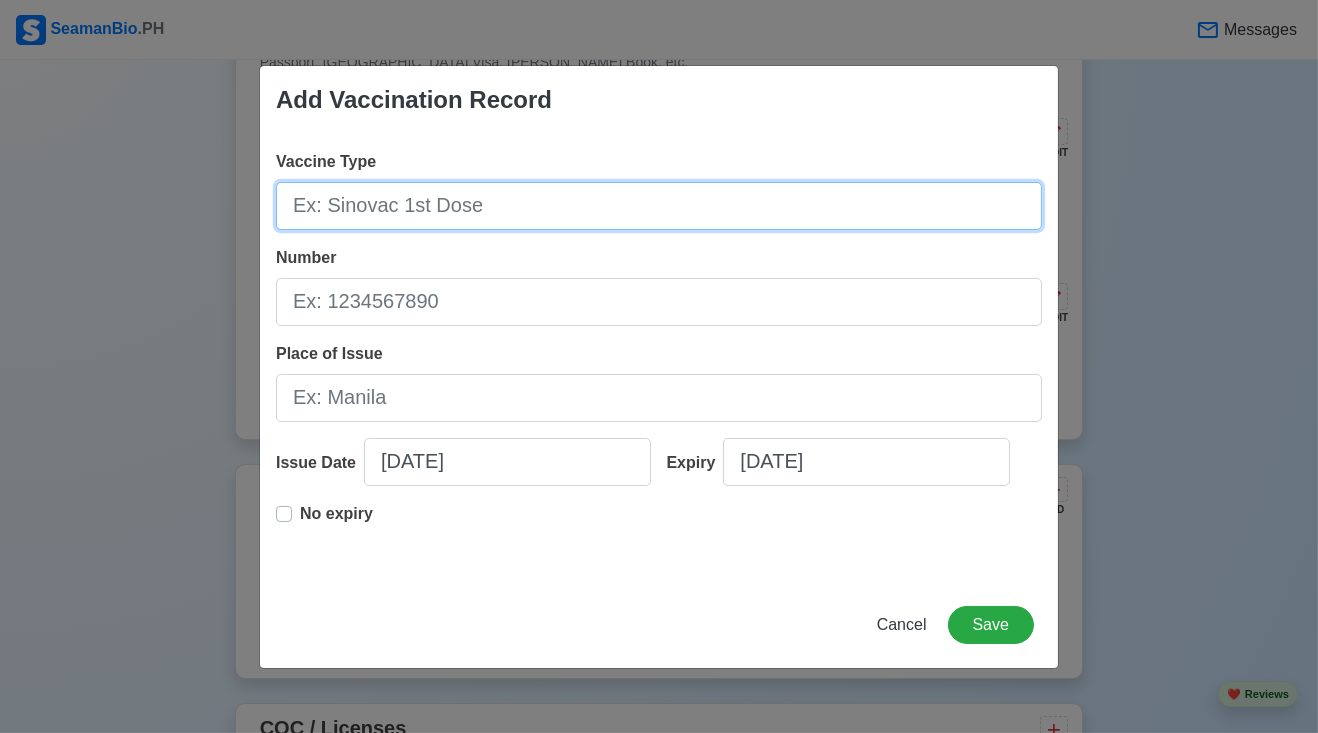 click on "Vaccine Type" at bounding box center (659, 206) 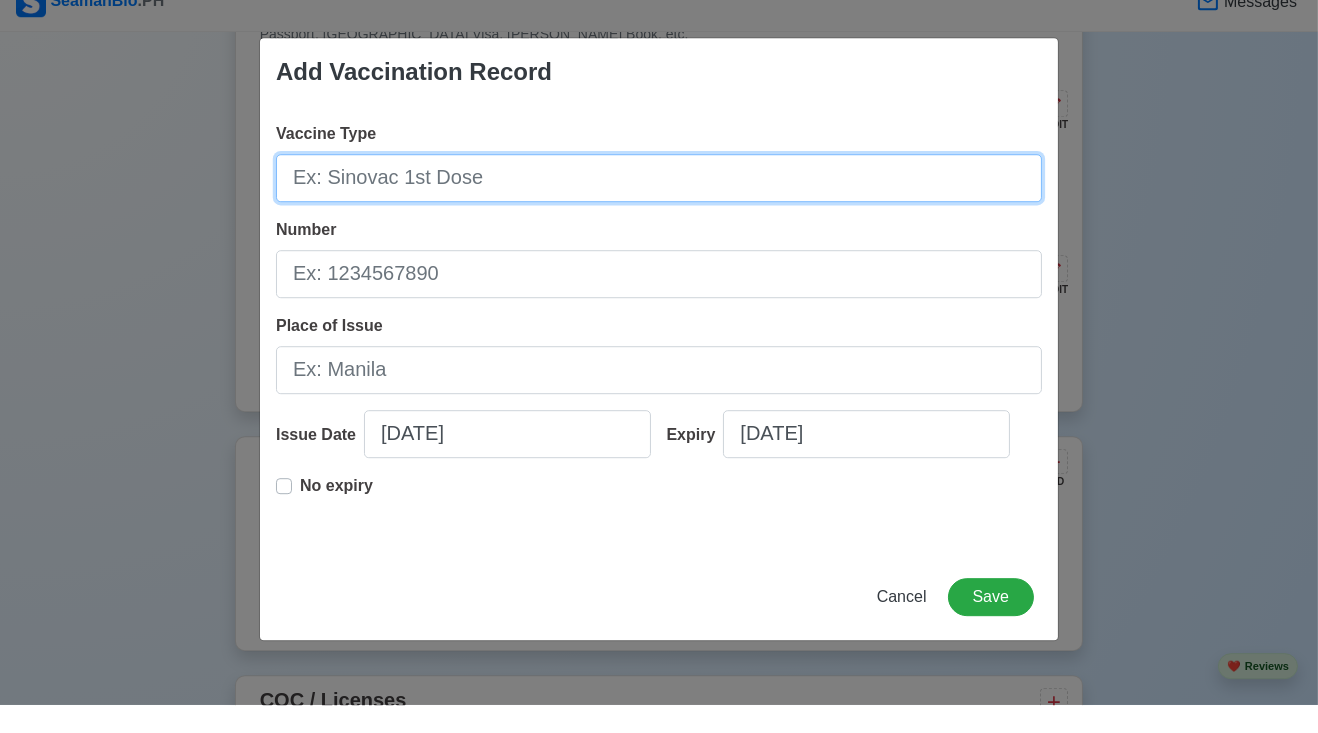 scroll, scrollTop: 1778, scrollLeft: 0, axis: vertical 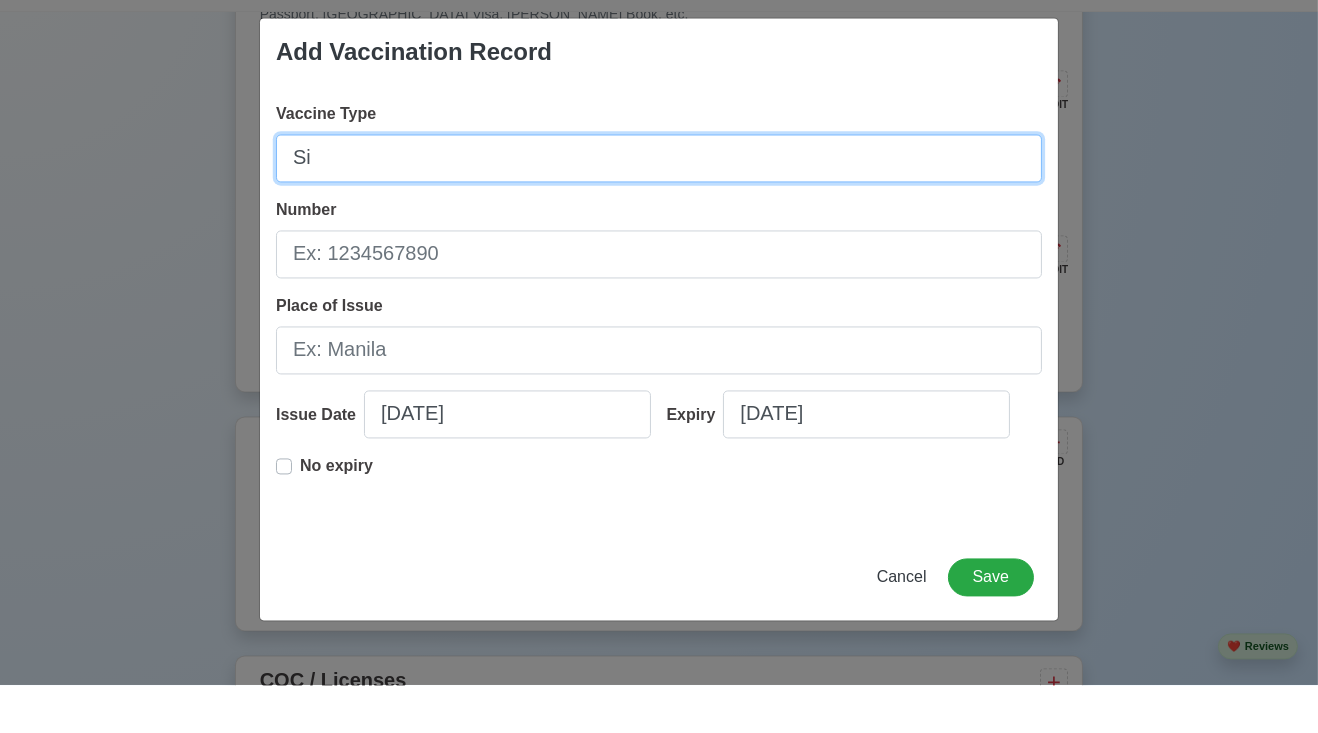 type on "S" 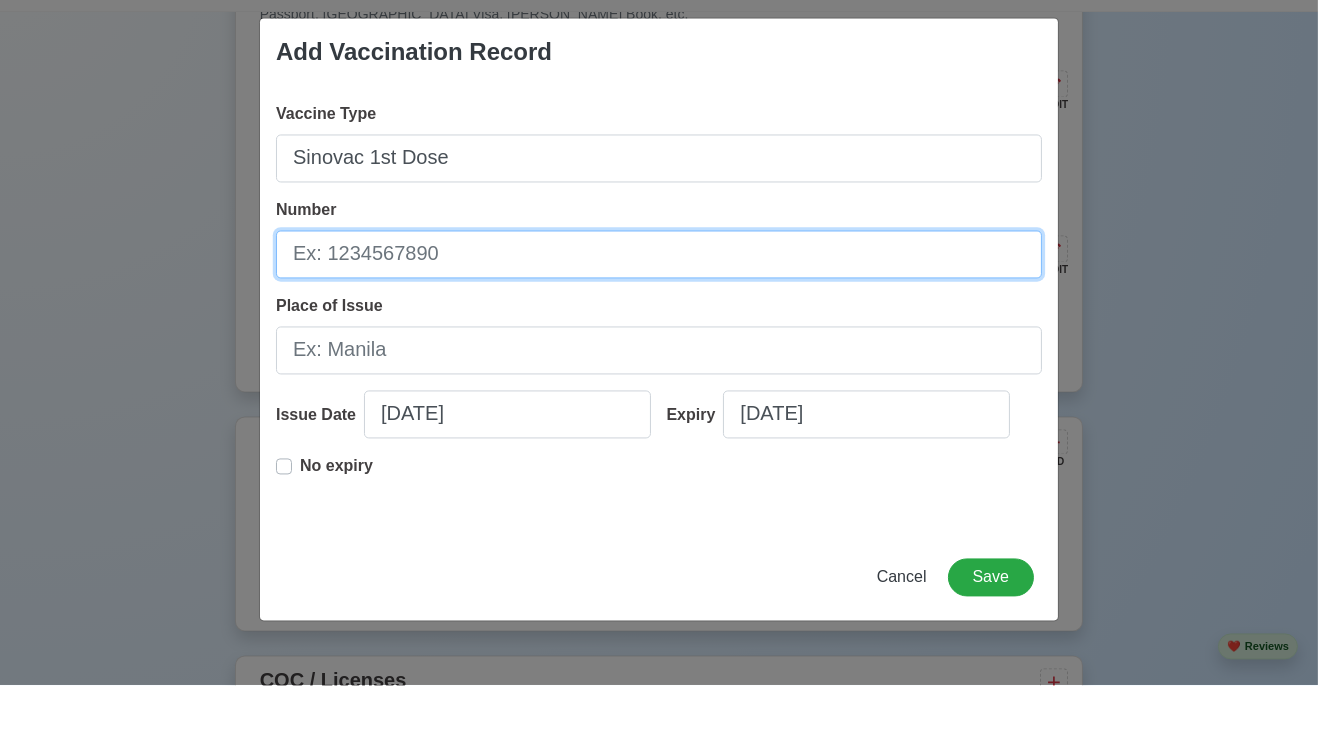 click on "Number" at bounding box center (659, 302) 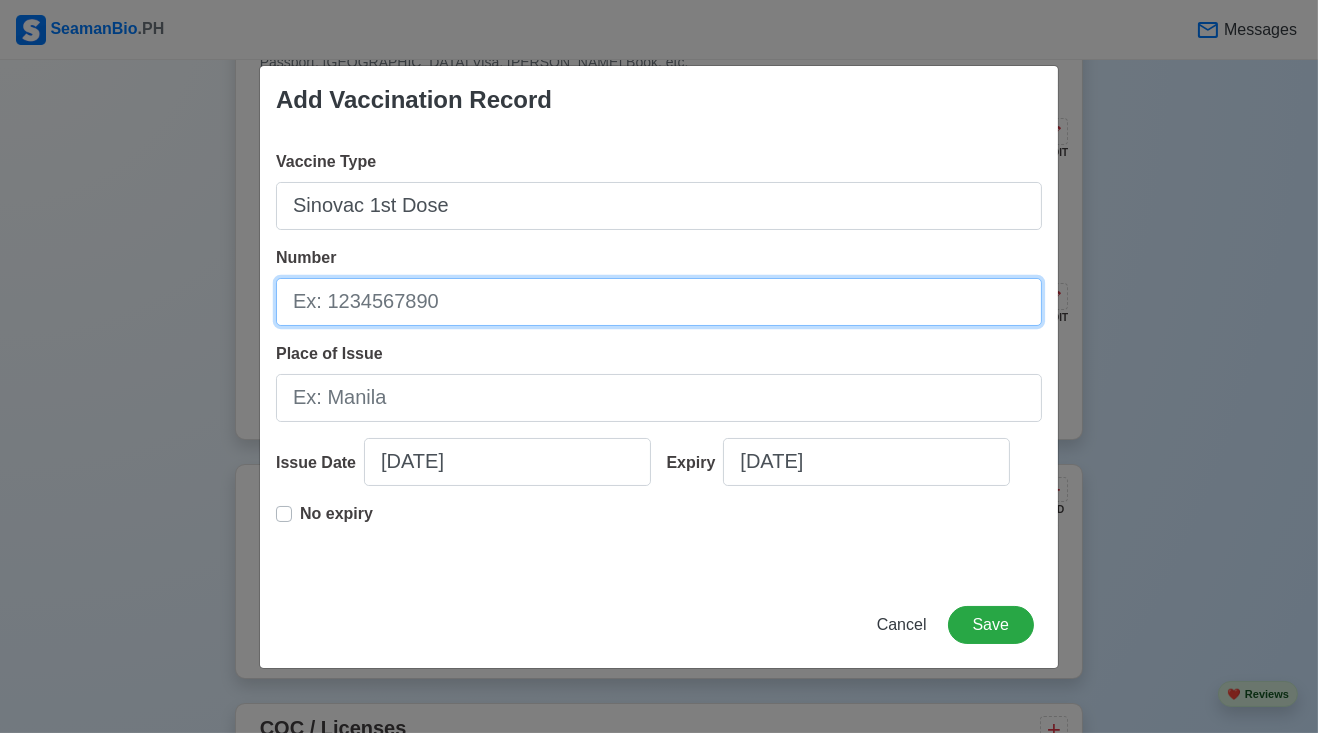 click on "Number" at bounding box center [659, 302] 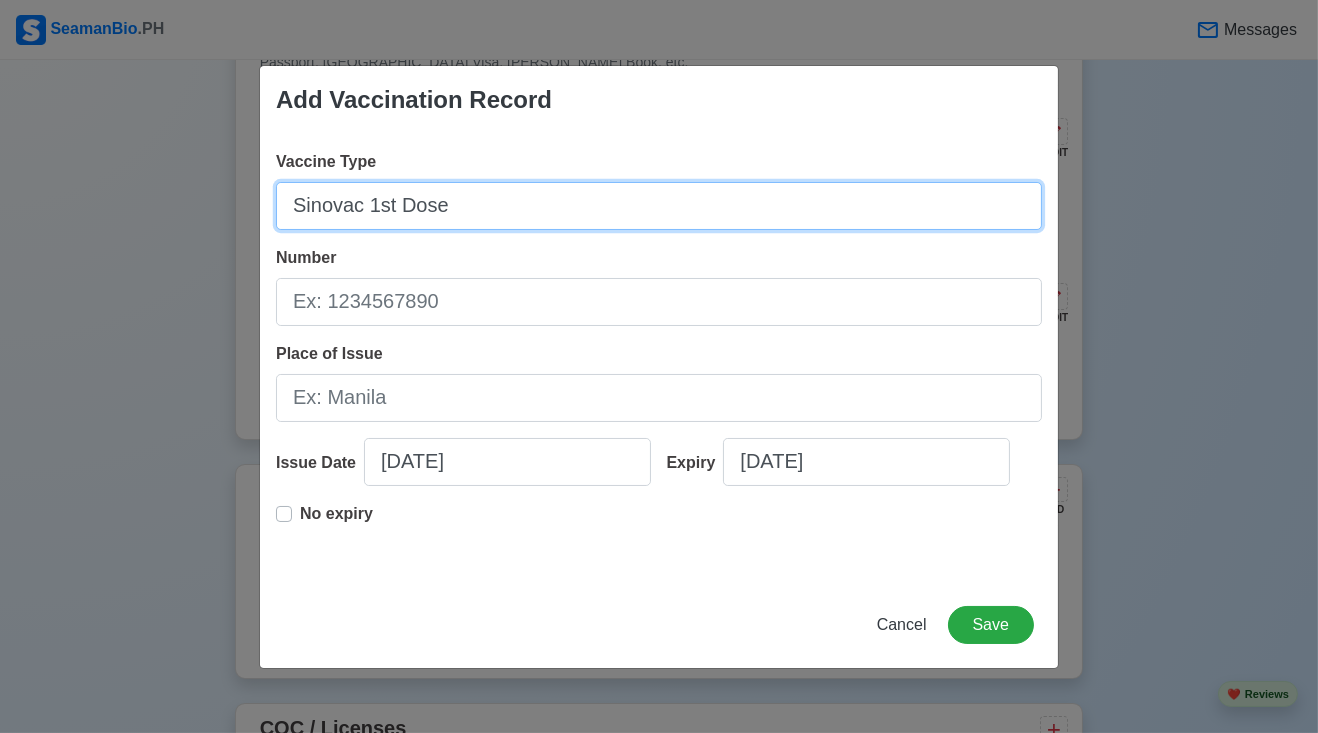 click on "Sinovac 1st Dose" at bounding box center [659, 206] 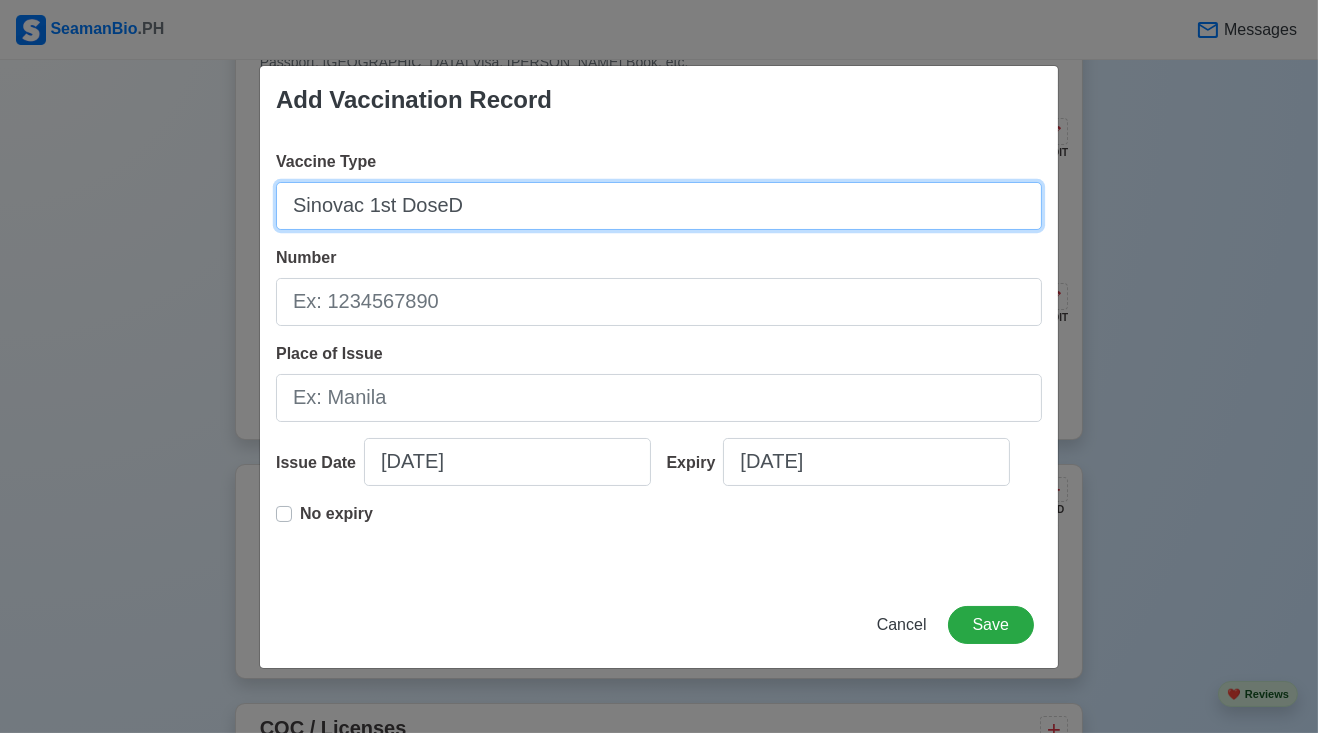 type on "Sinovac 1st Dose" 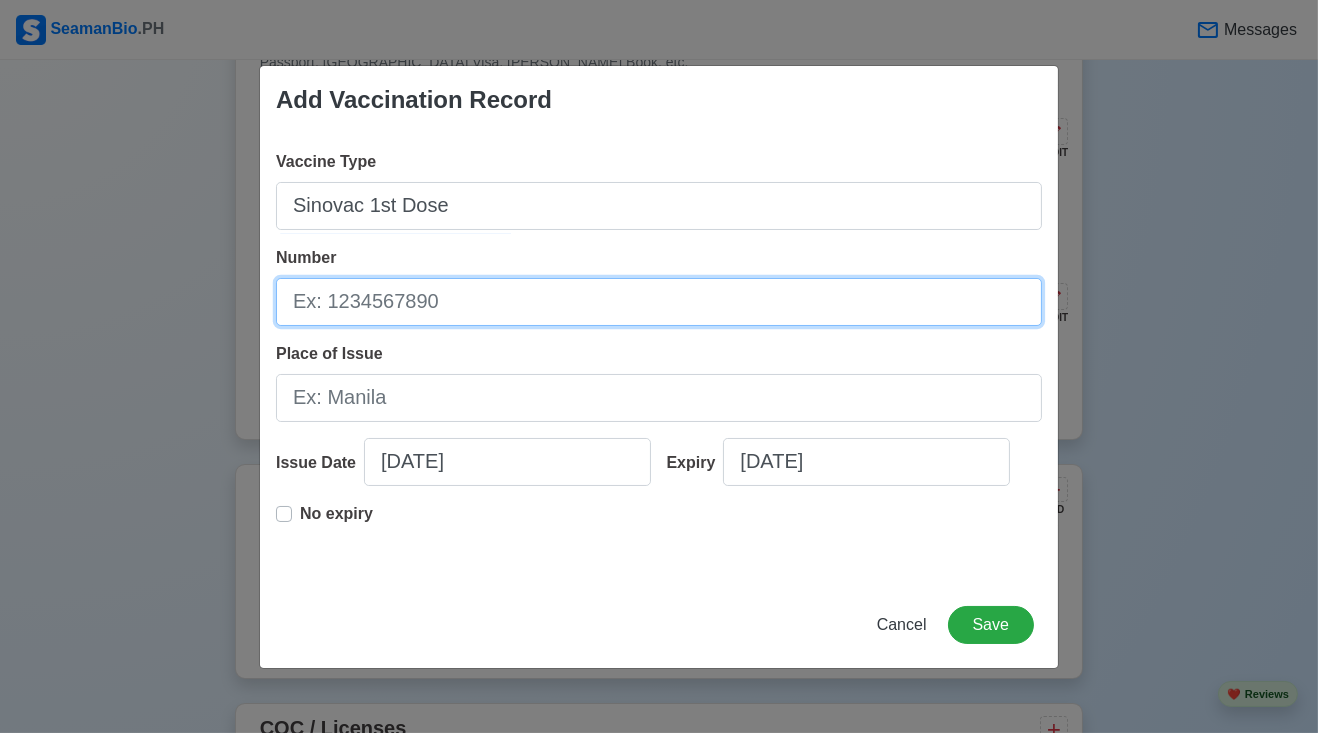 click on "Number" at bounding box center [659, 302] 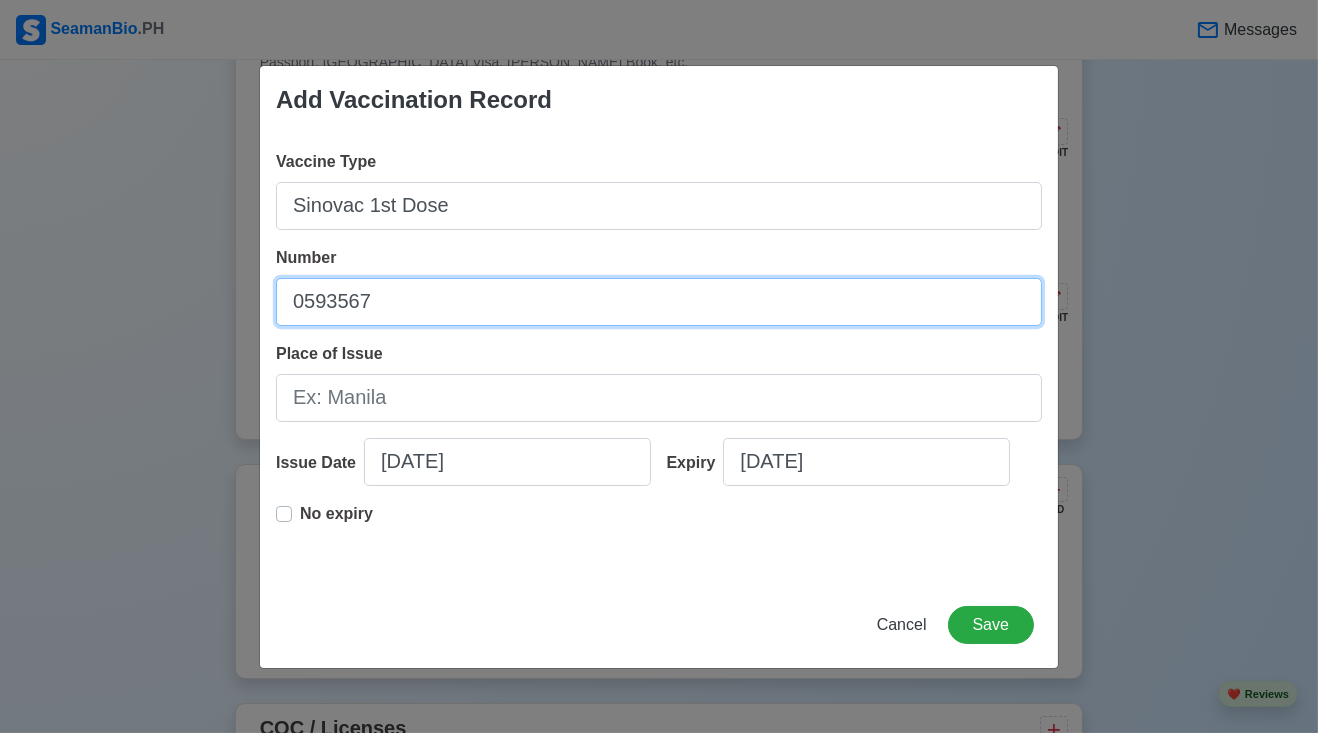 type on "0593567" 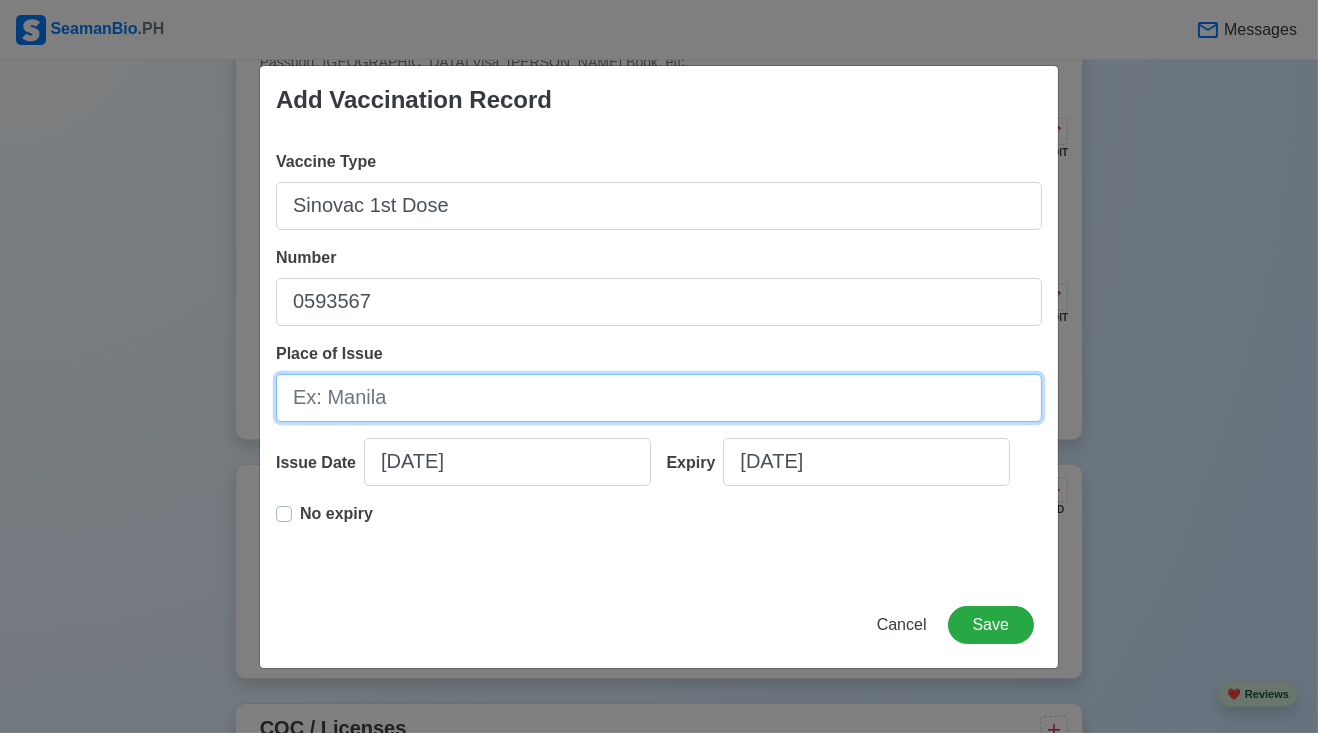click on "Place of Issue" at bounding box center [659, 398] 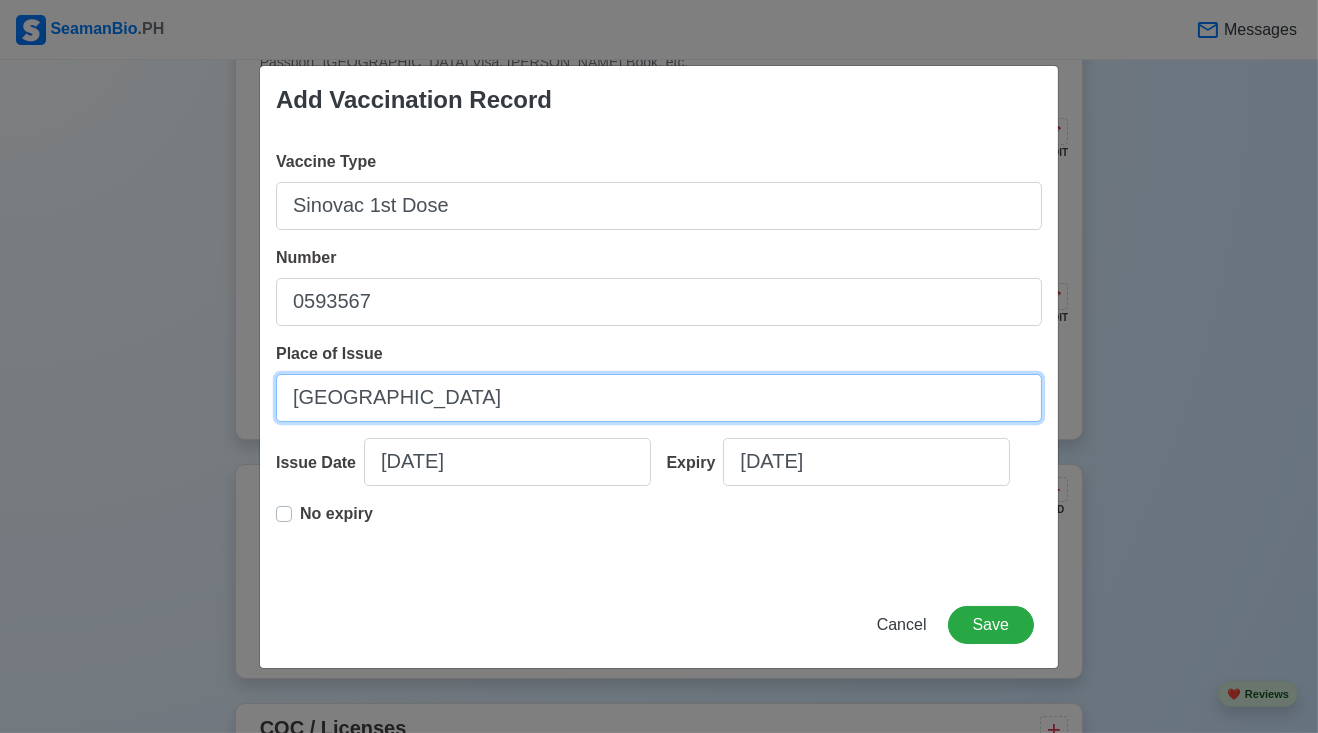 type on "[GEOGRAPHIC_DATA]" 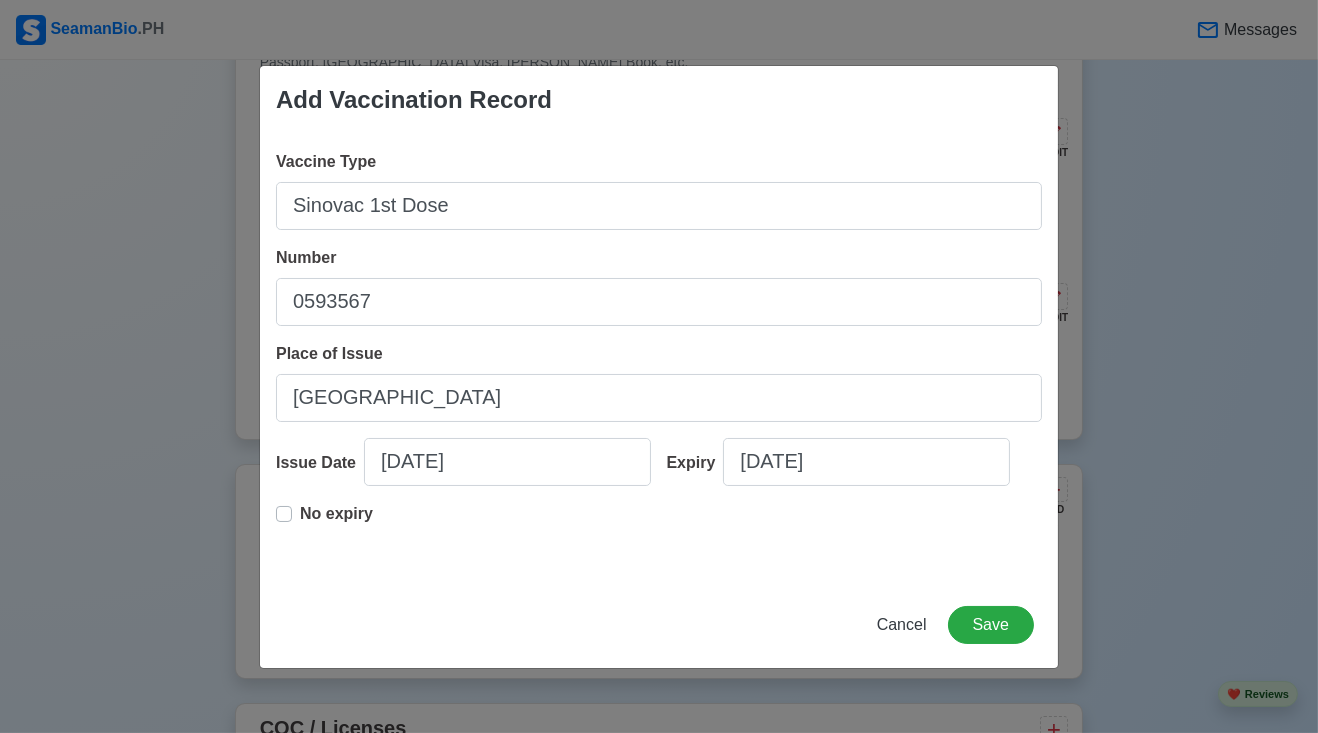 click on "Vaccine Type Sinovac 1st Dose Number 0593567 Place of Issue [GEOGRAPHIC_DATA] Issue Date [DATE] Expiry [DATE] No expiry" at bounding box center (659, 358) 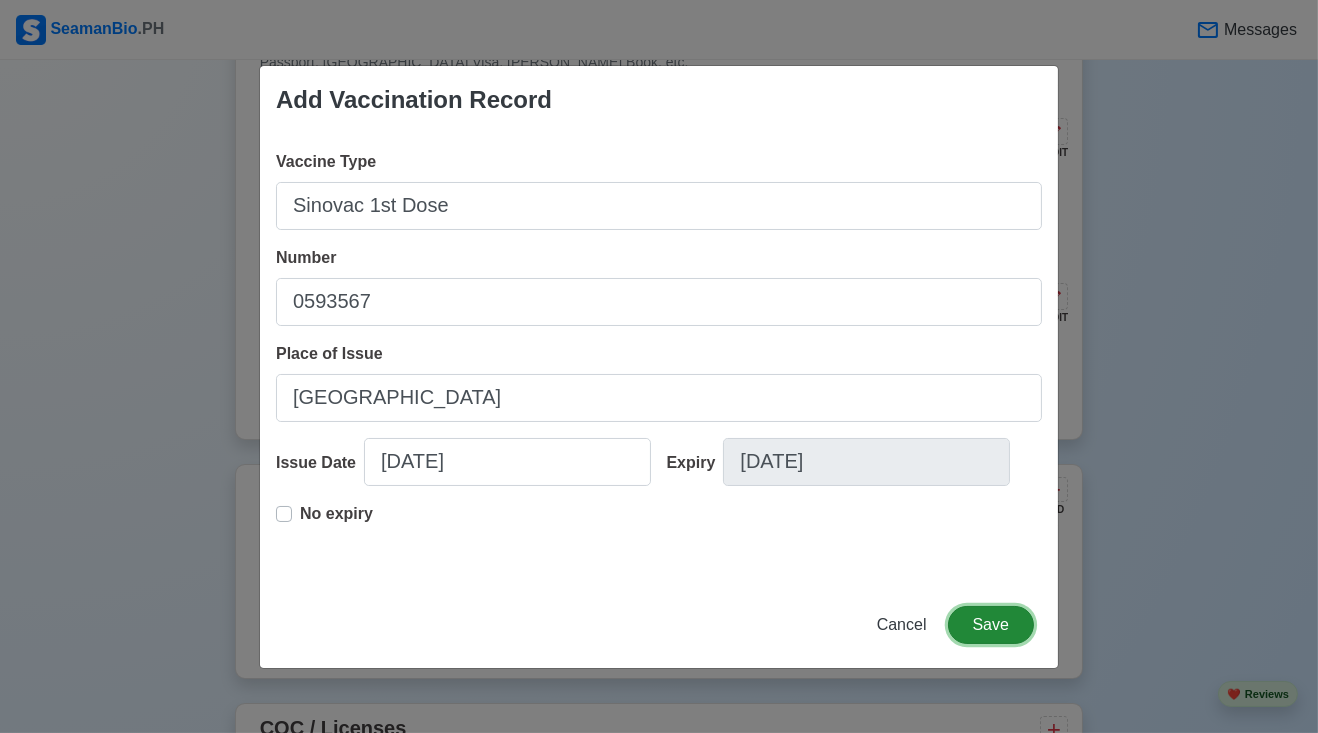 click on "Save" at bounding box center [991, 625] 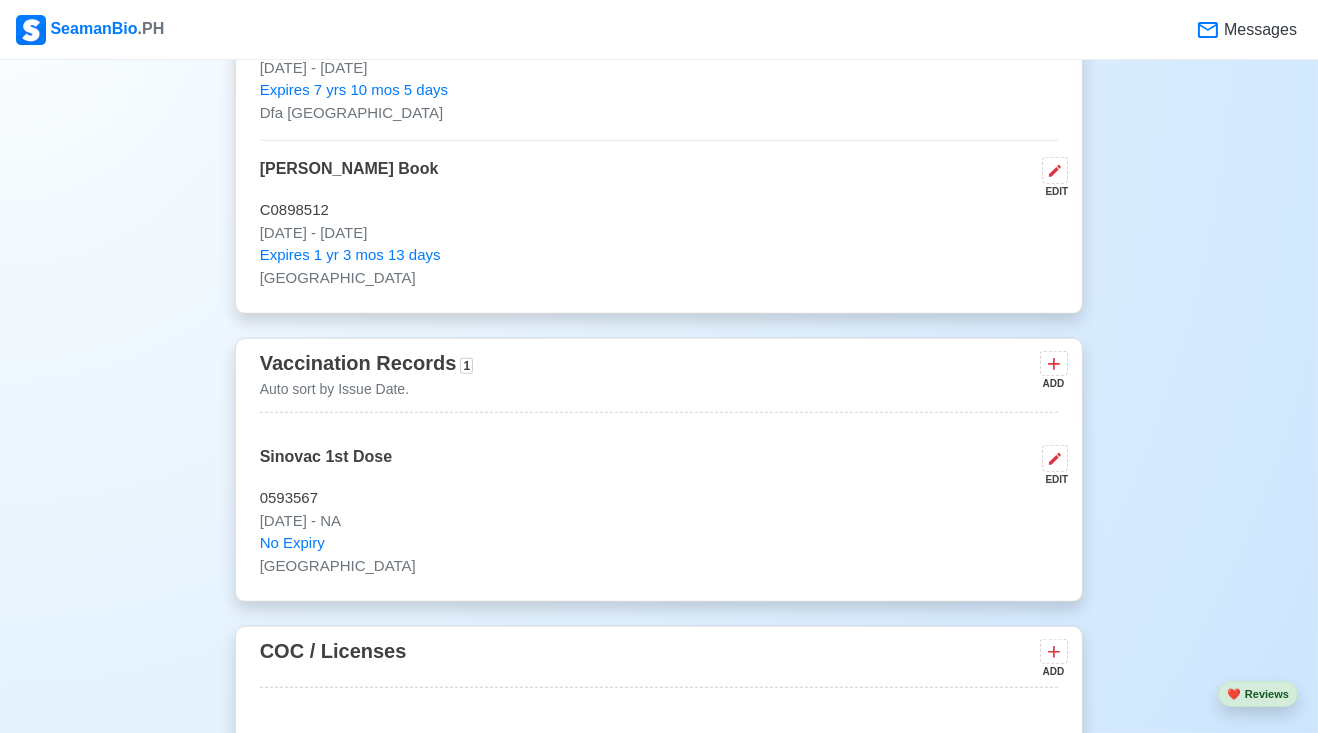 scroll, scrollTop: 1904, scrollLeft: 0, axis: vertical 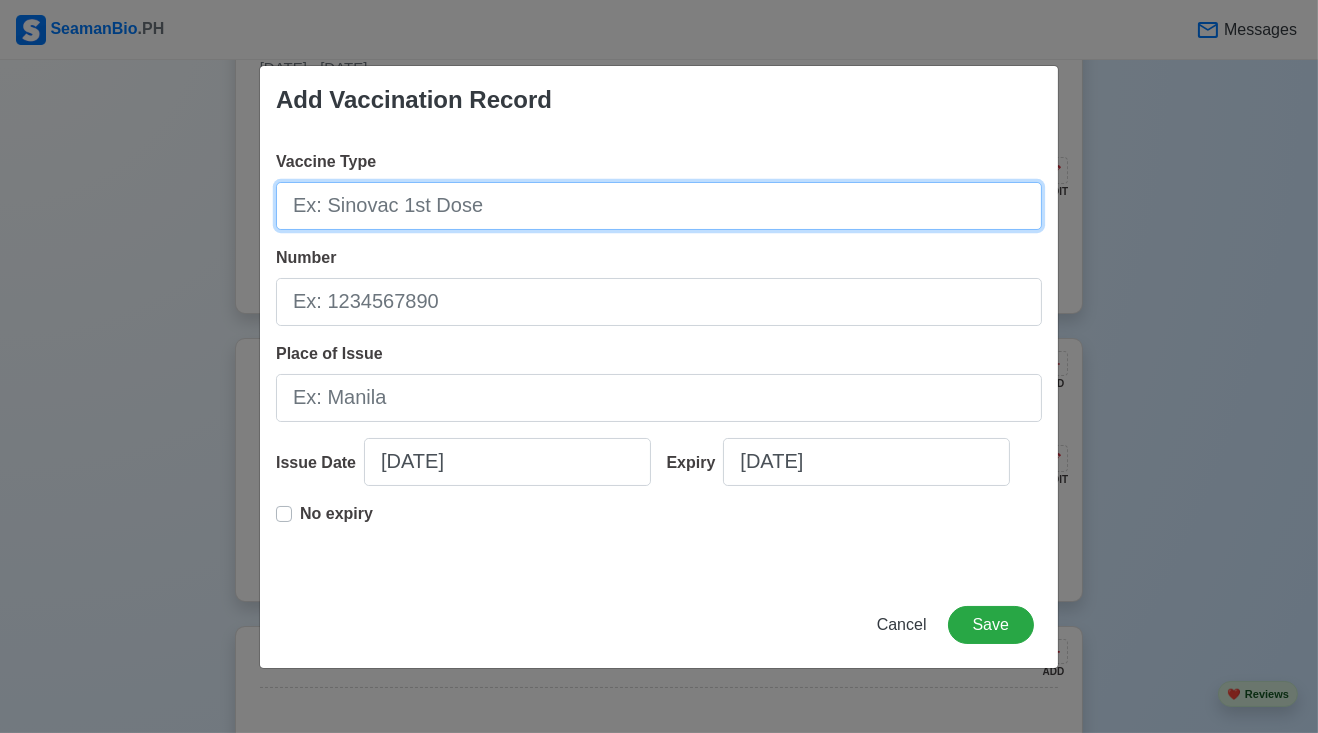 click on "Vaccine Type" at bounding box center [659, 206] 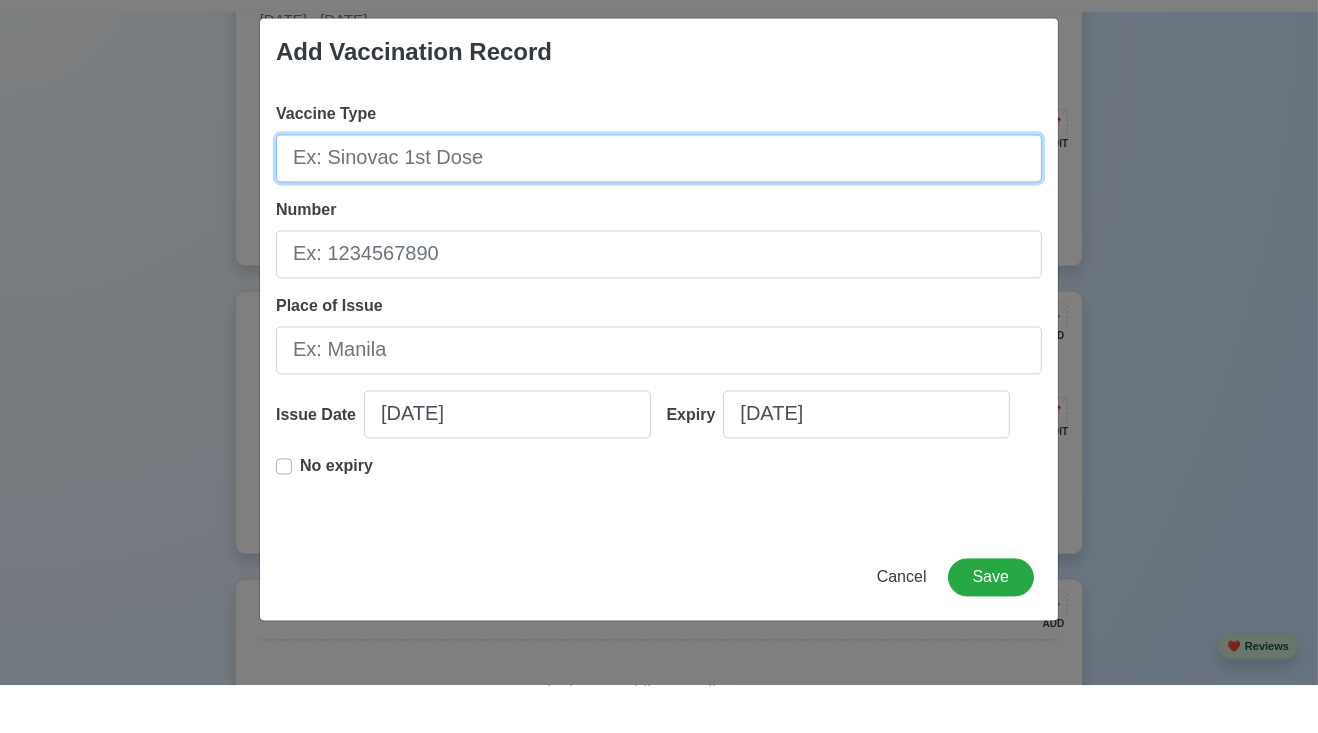 scroll, scrollTop: 1904, scrollLeft: 0, axis: vertical 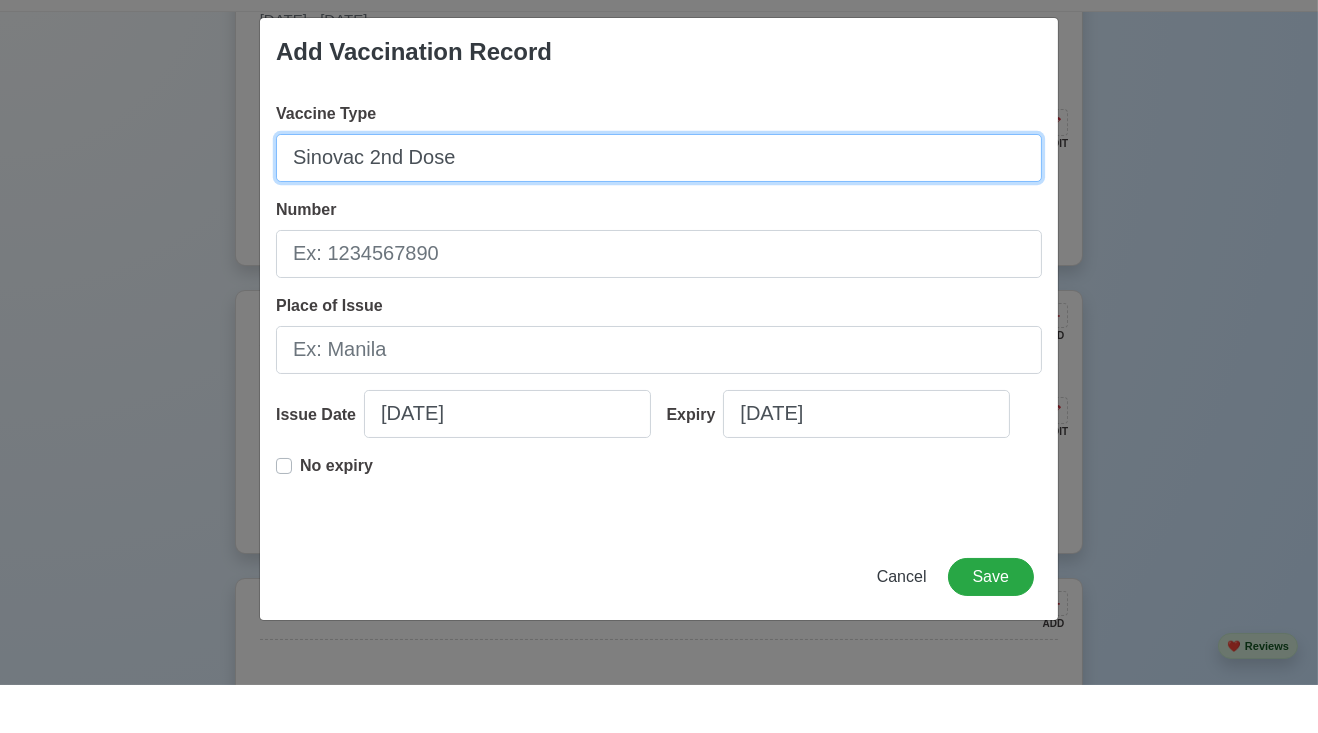 type on "Sinovac 2nd Dose" 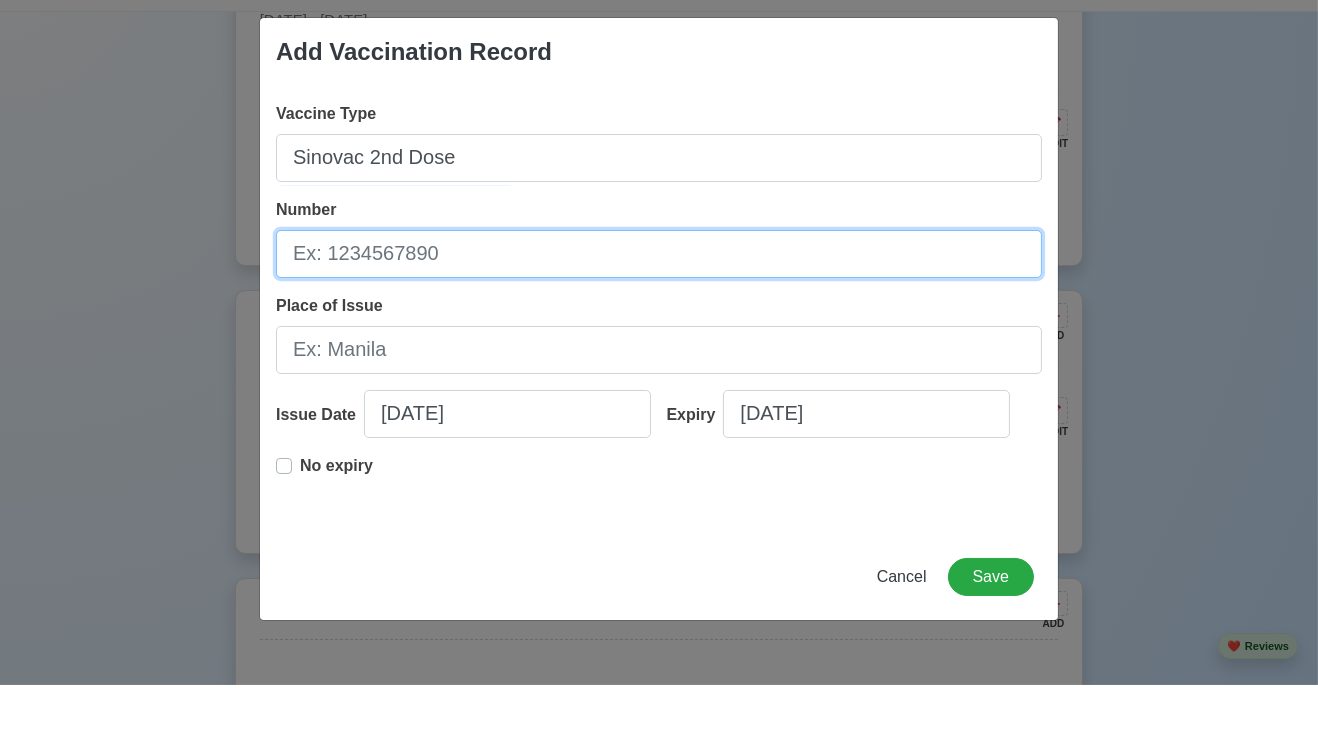 click on "Number" at bounding box center [659, 302] 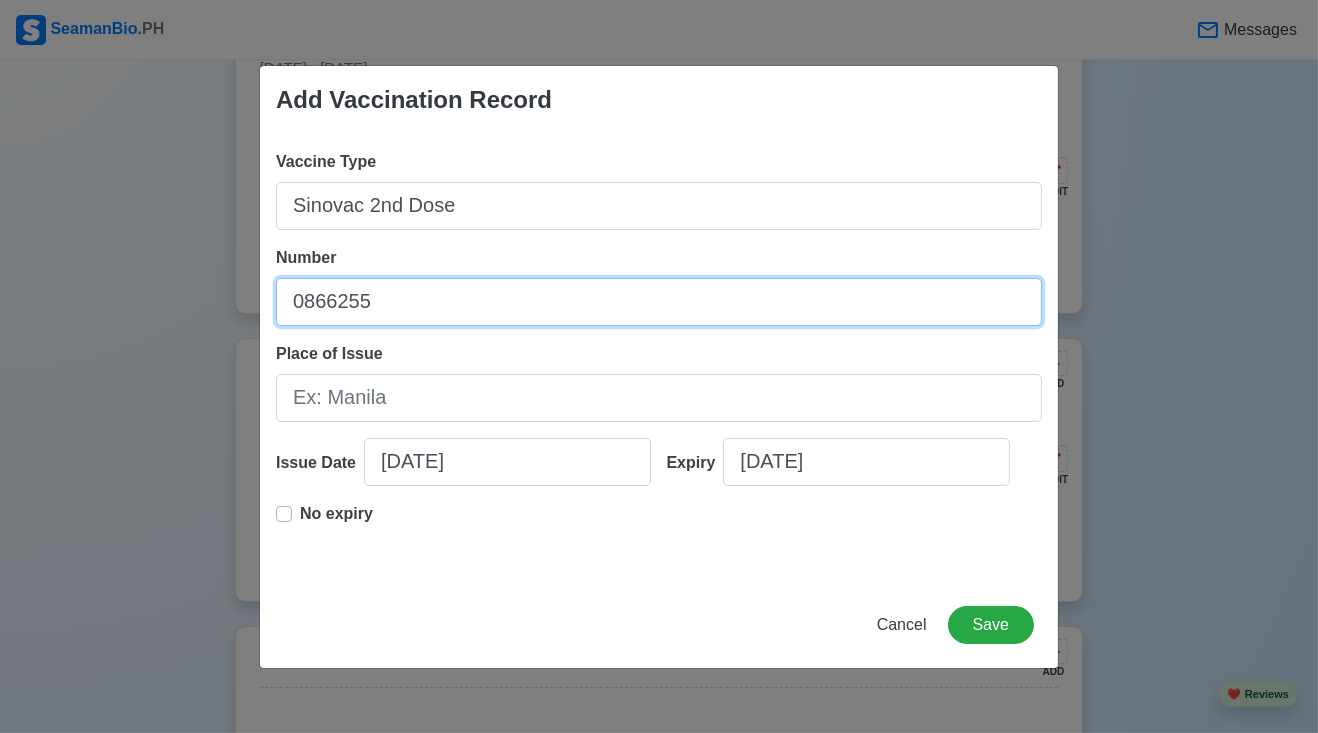 type on "0866255" 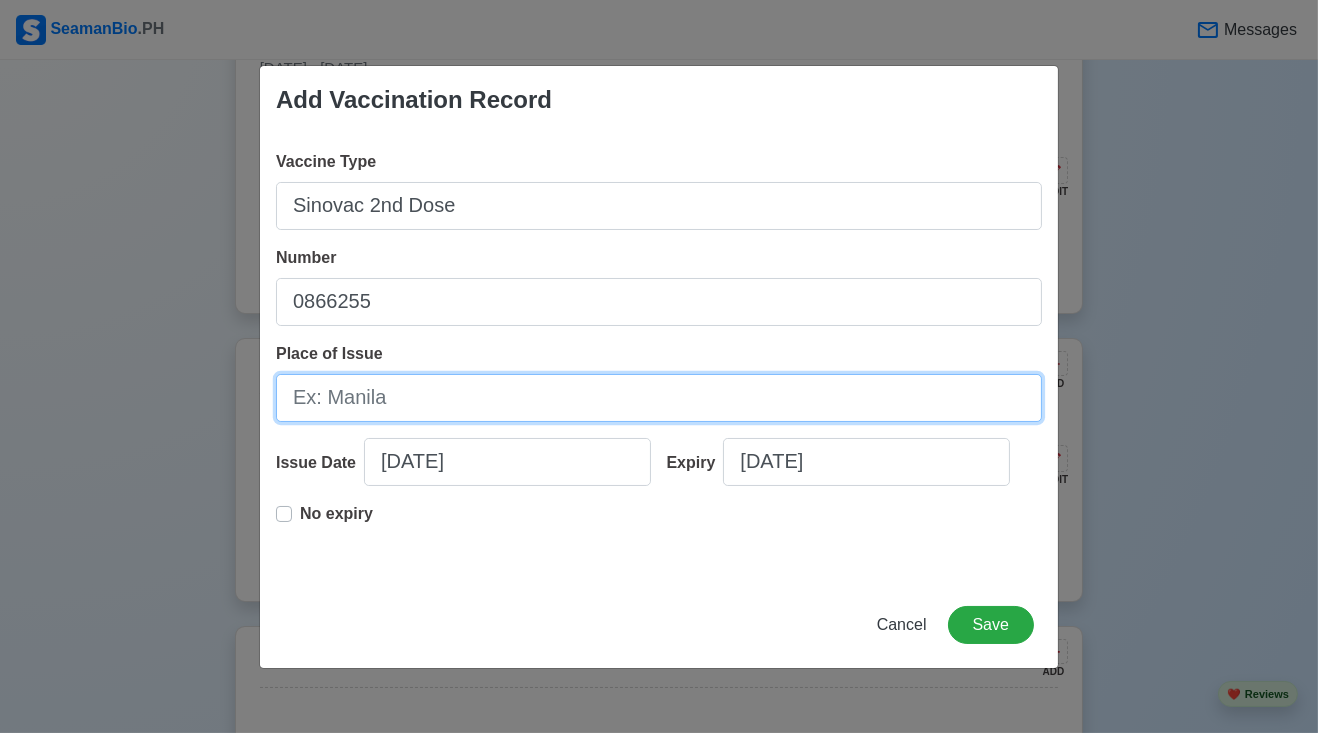 click on "Place of Issue" at bounding box center (659, 398) 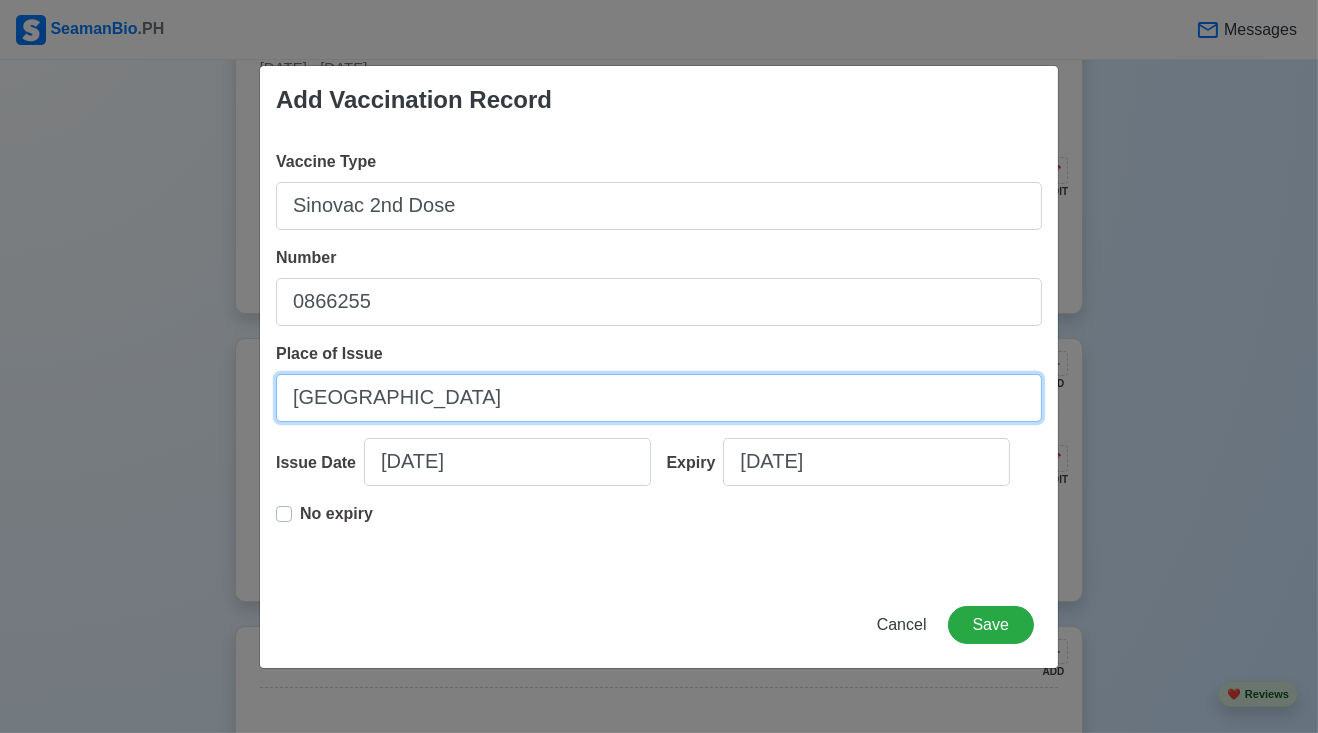 type on "[GEOGRAPHIC_DATA]" 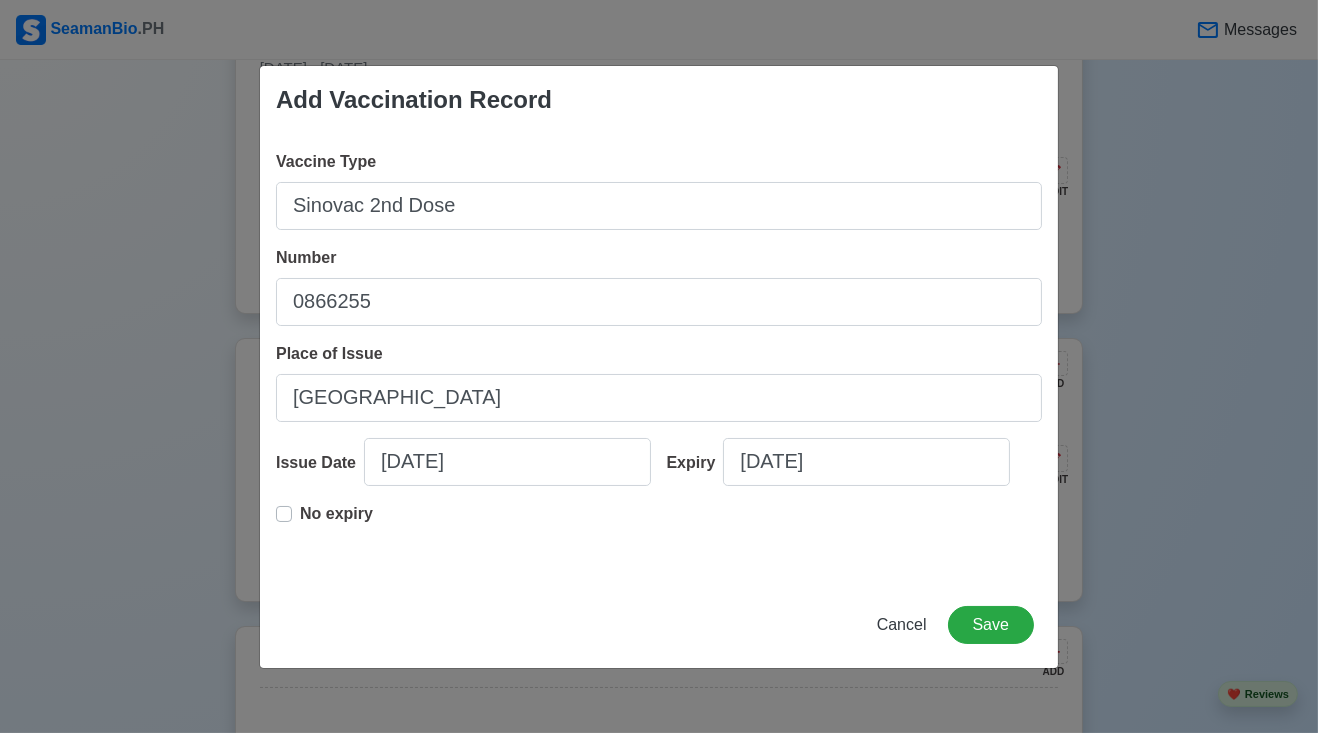 click on "No expiry" at bounding box center (336, 522) 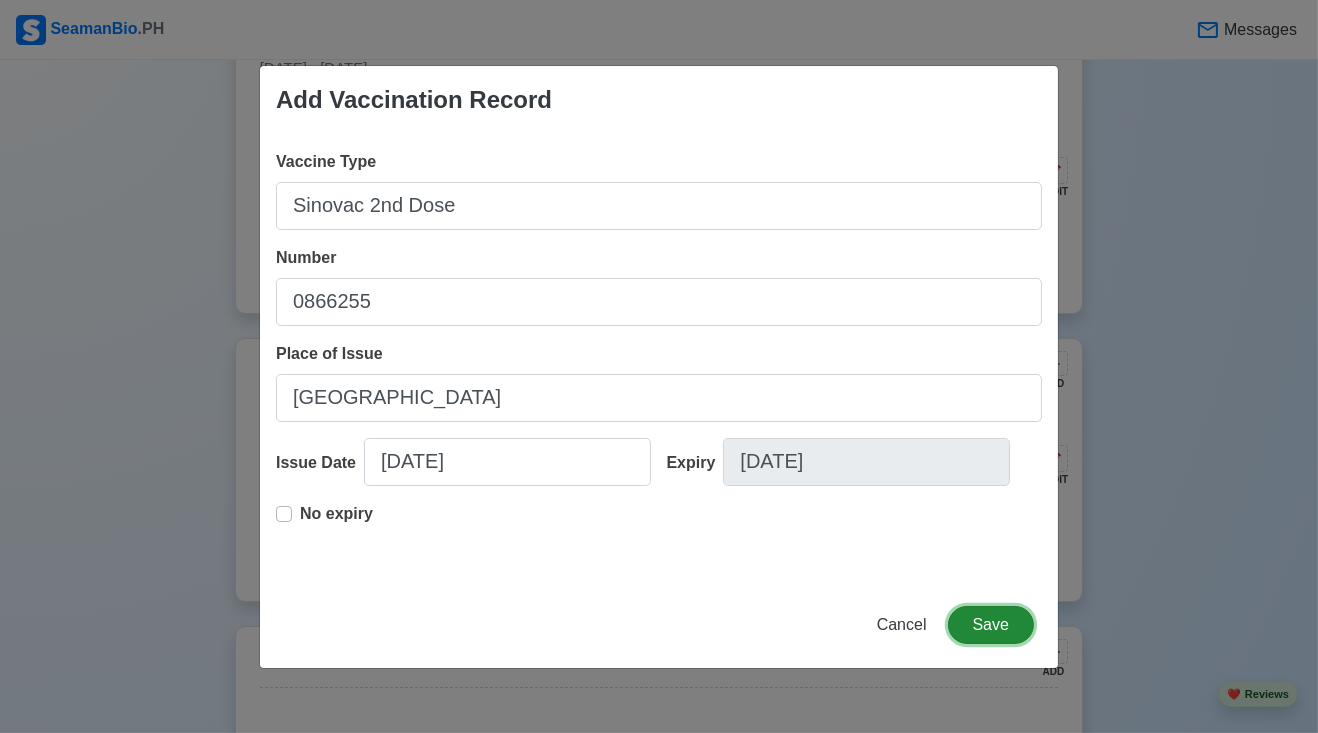 click on "Save" at bounding box center (991, 625) 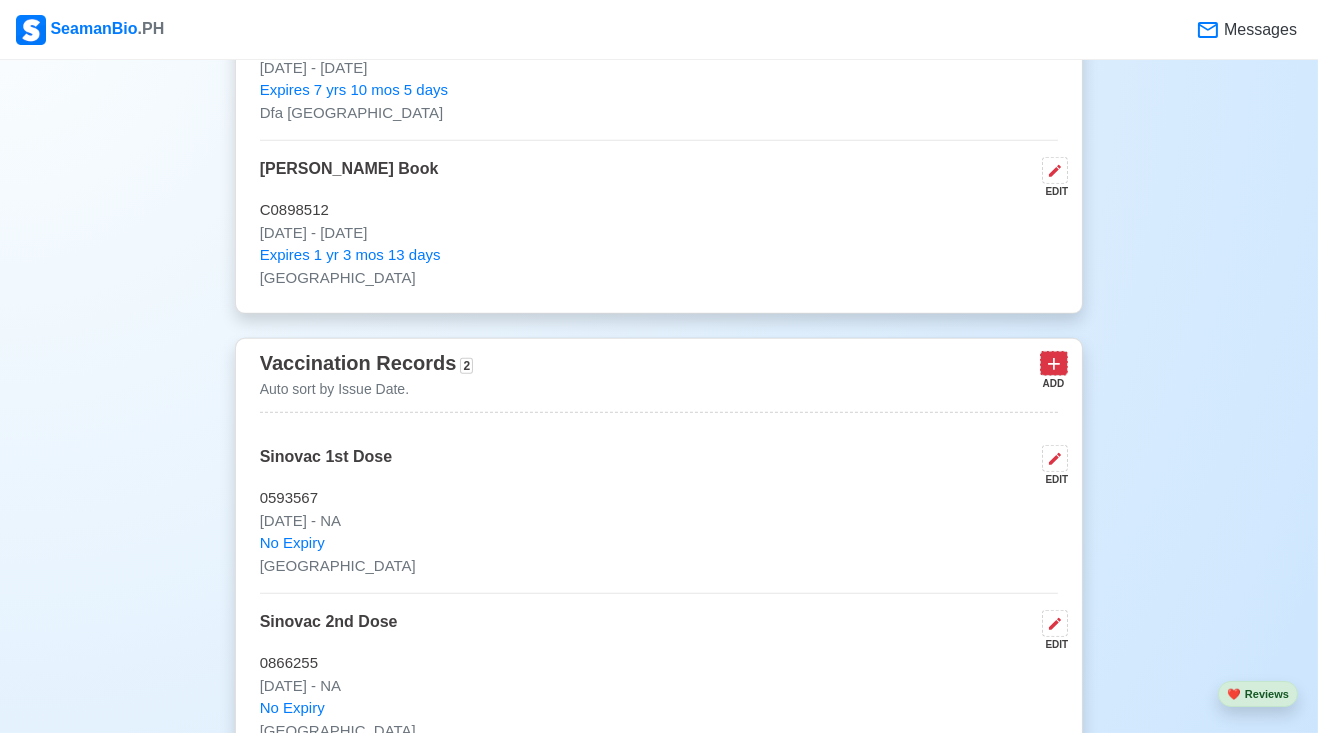 click 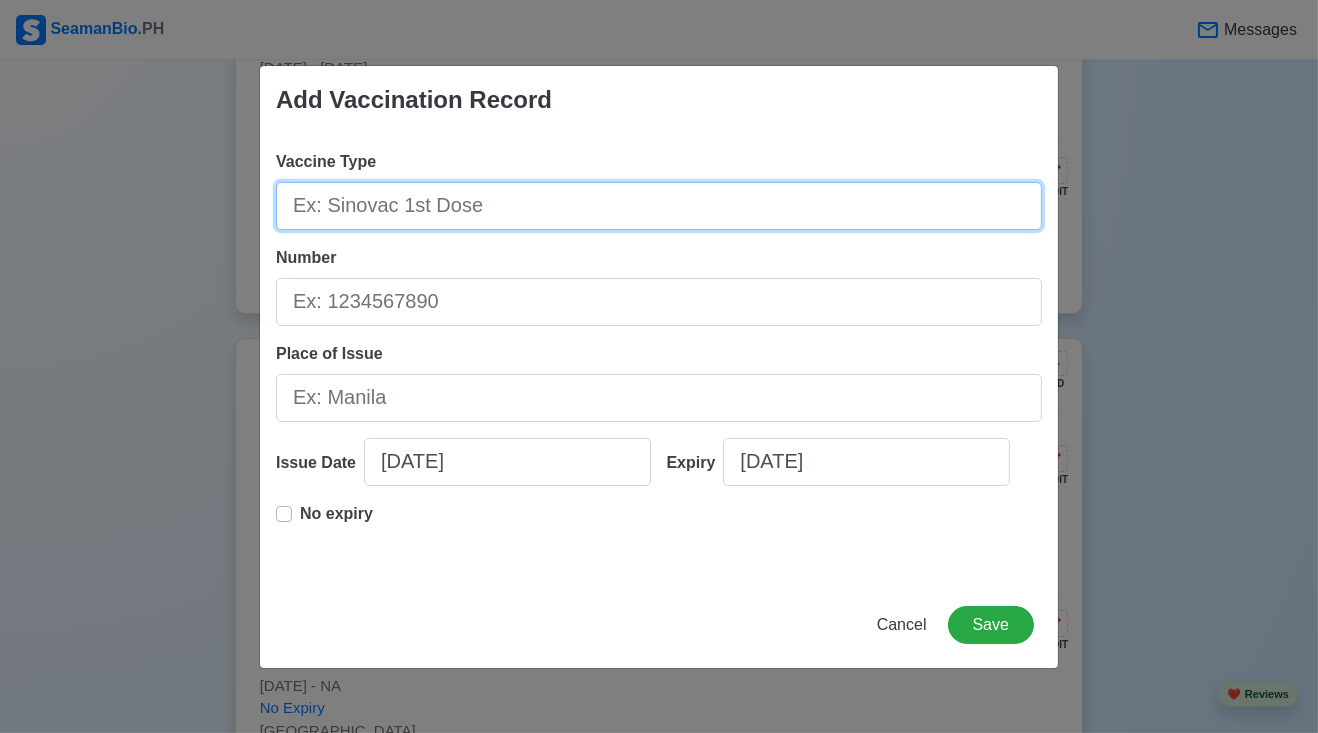 click on "Vaccine Type" at bounding box center (659, 206) 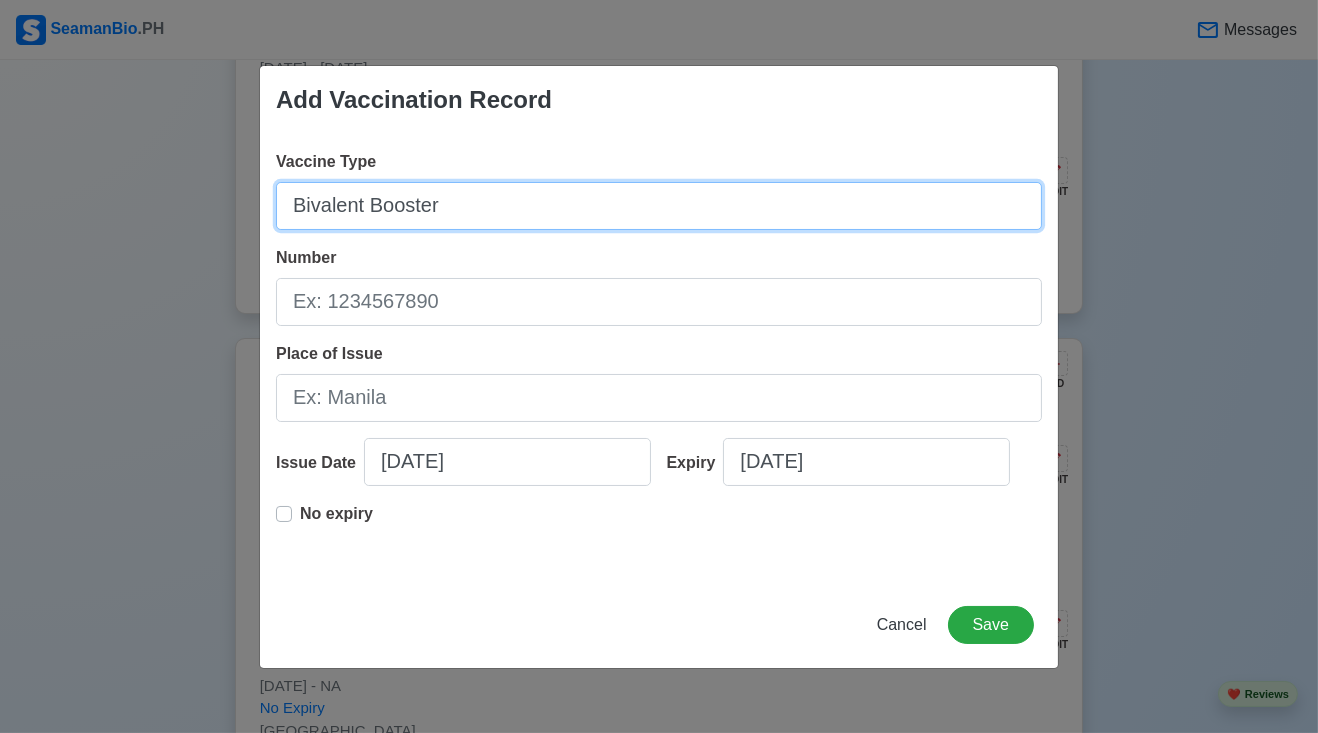 type on "Bivalent Booster" 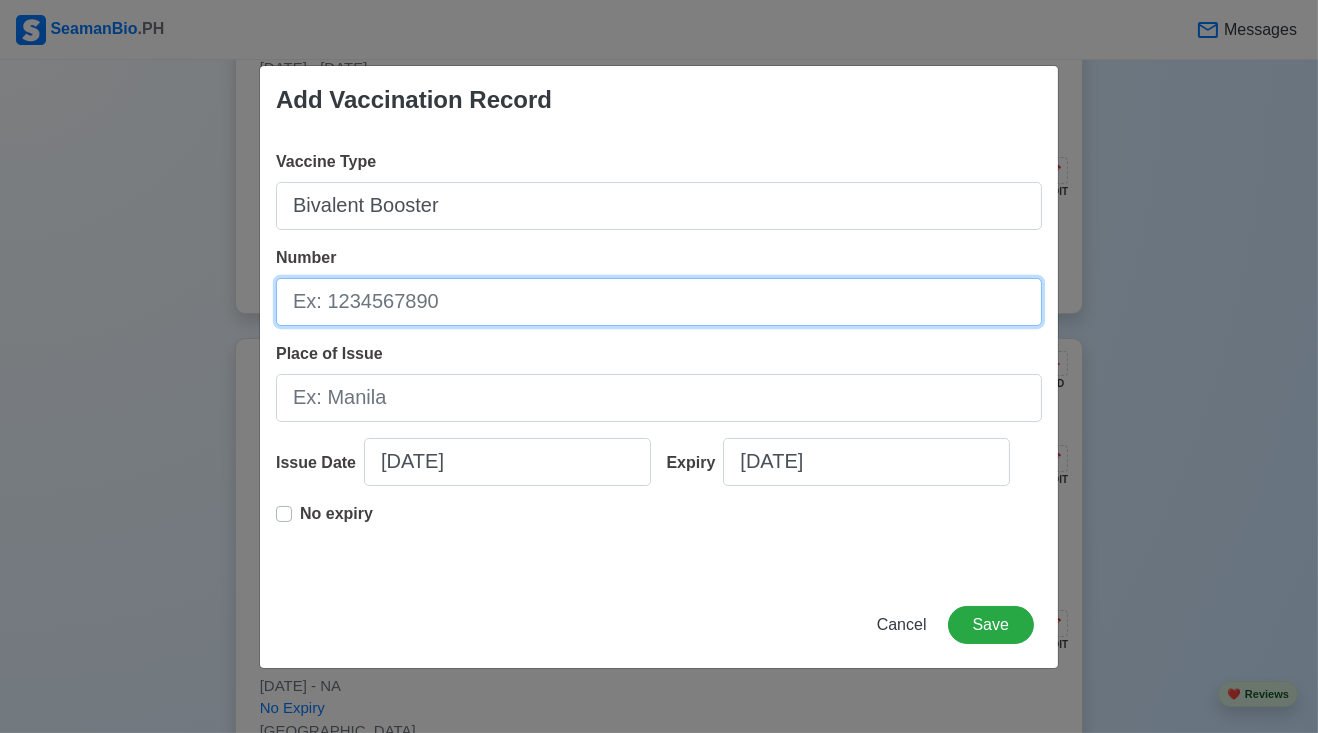 click on "Number" at bounding box center (659, 302) 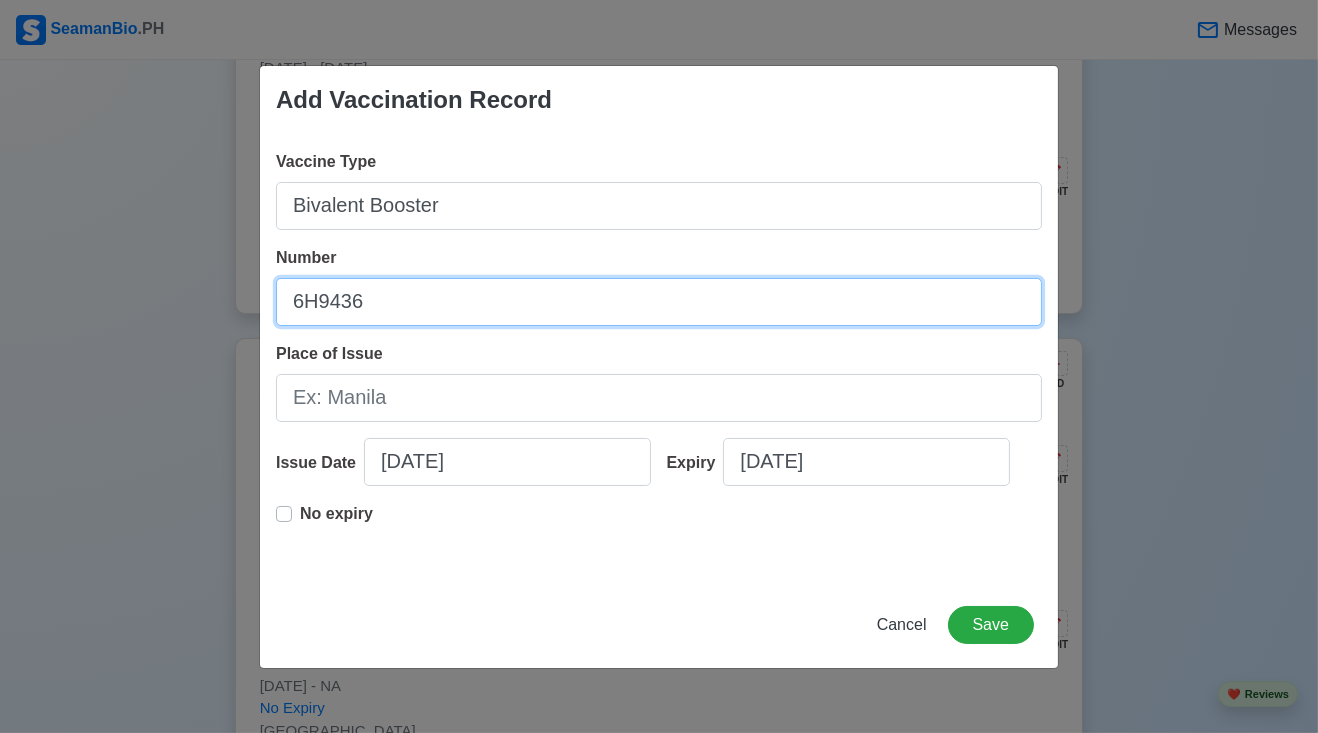 type on "6H9436" 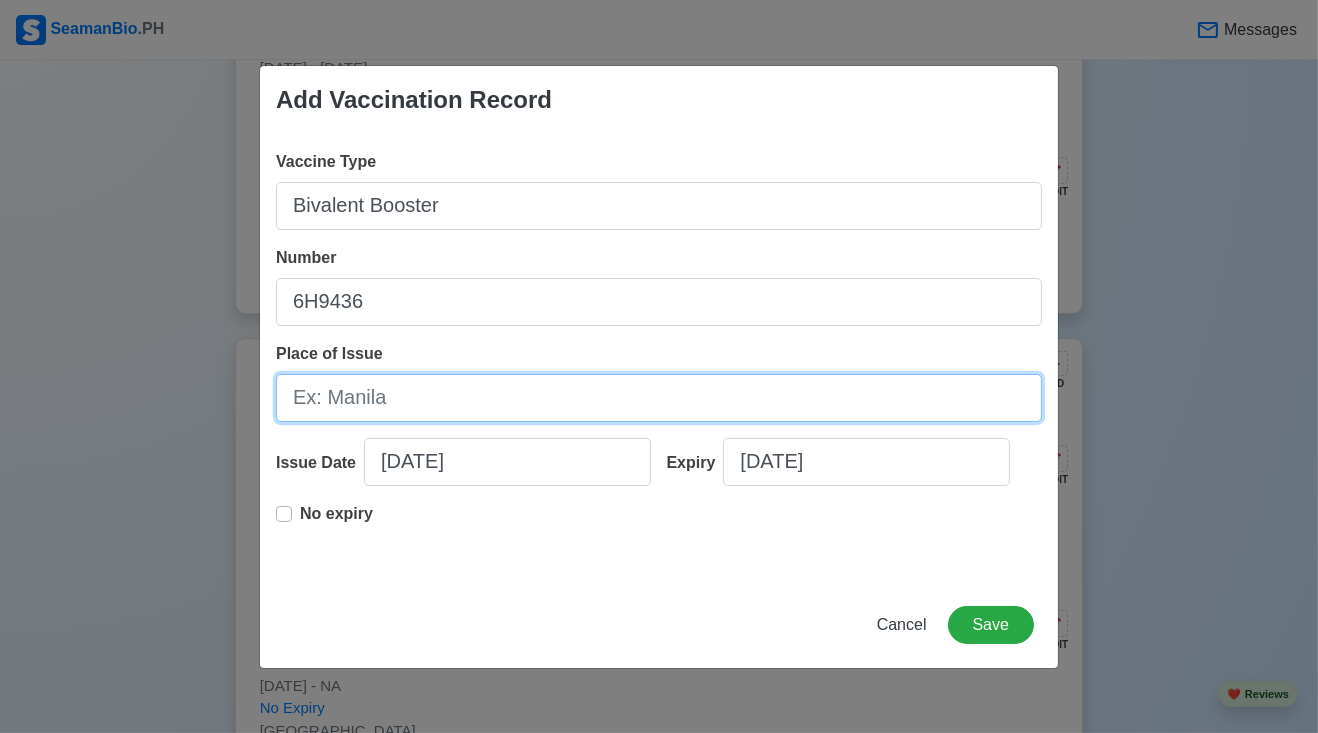 click on "Place of Issue" at bounding box center [659, 398] 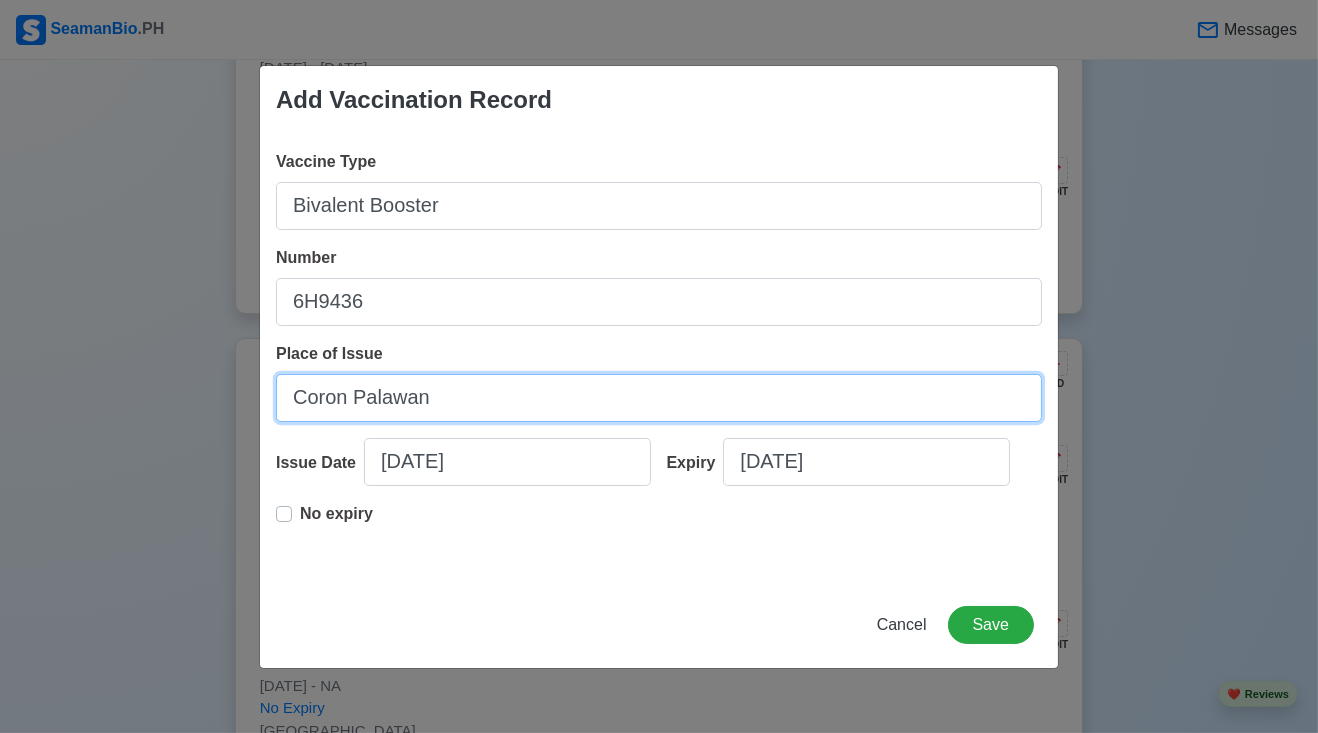 type on "Coron Palawan" 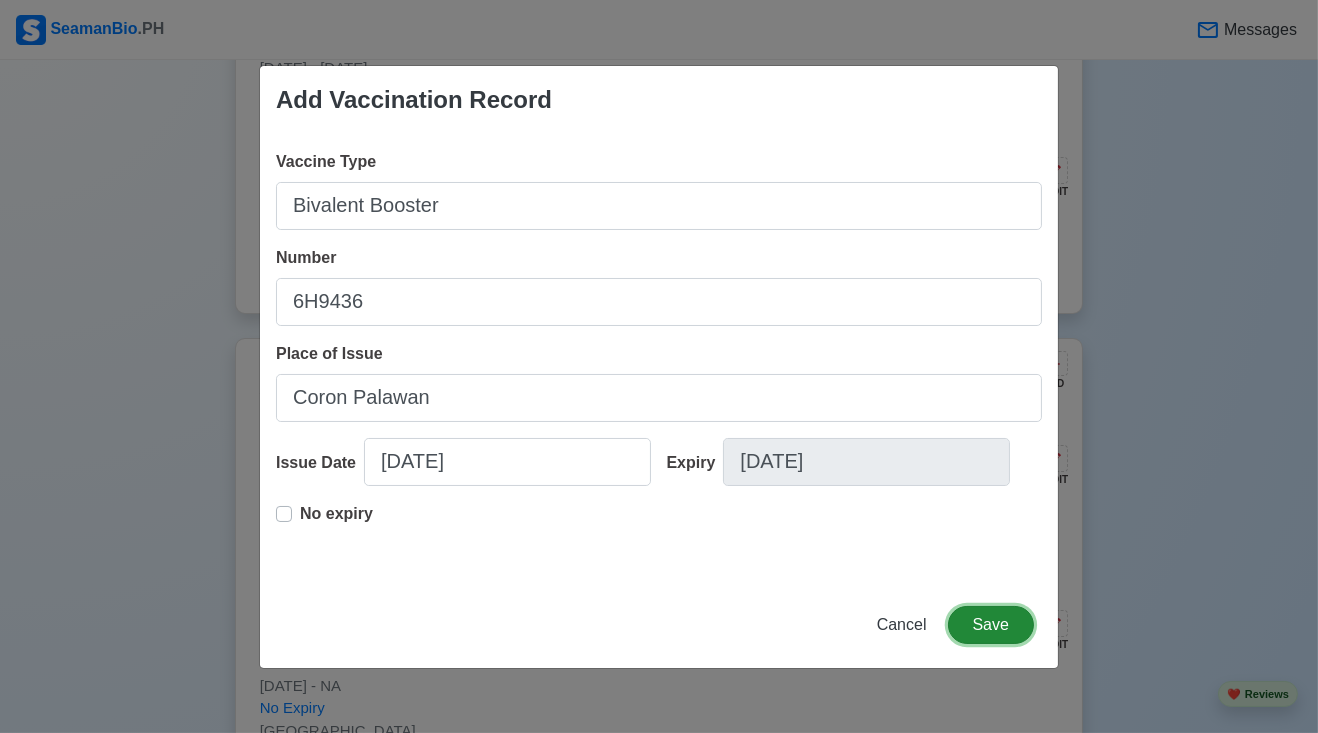 click on "Save" at bounding box center (991, 625) 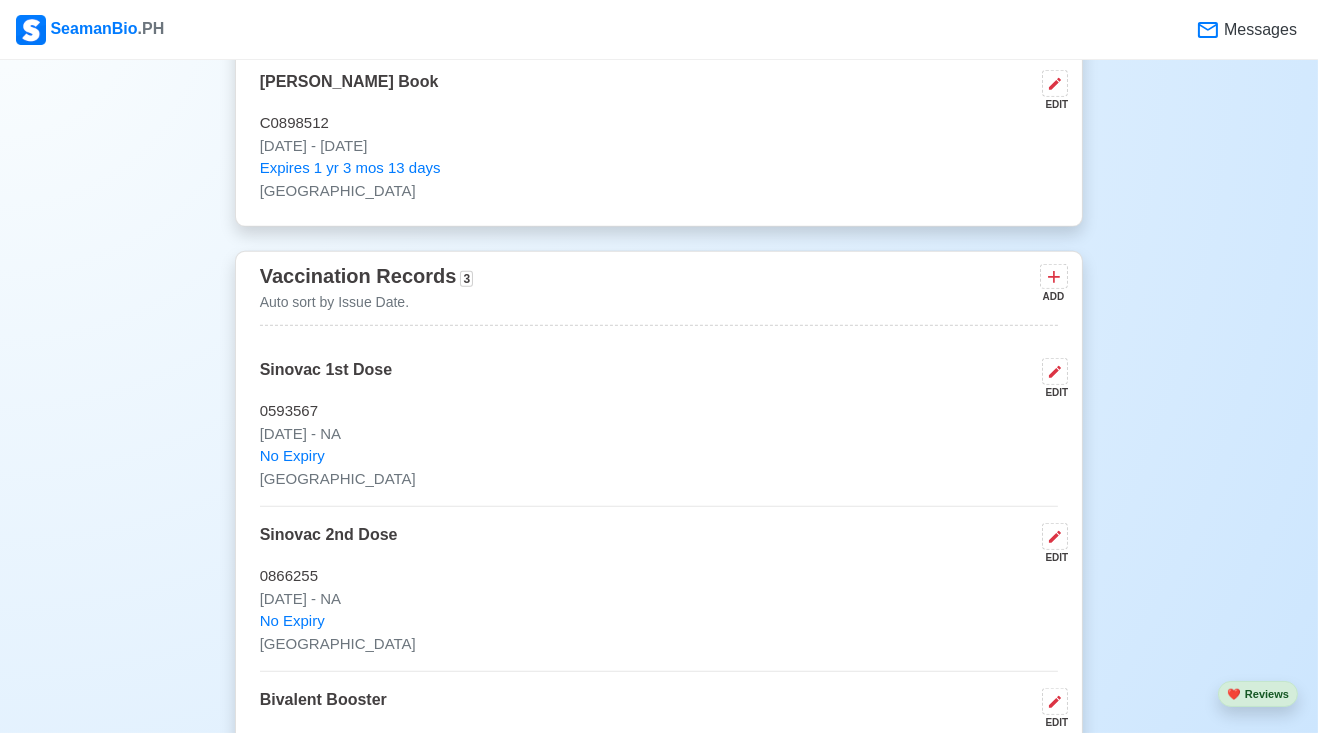 scroll, scrollTop: 1995, scrollLeft: 0, axis: vertical 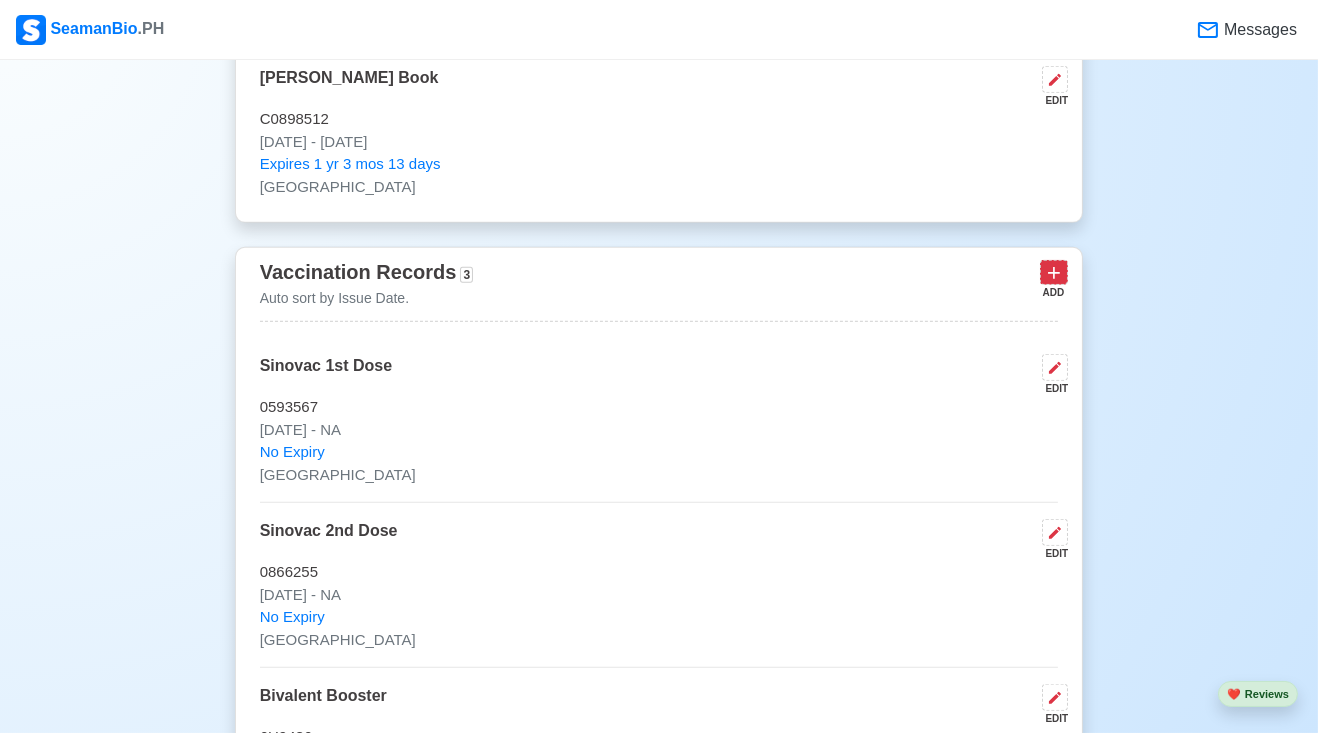 click 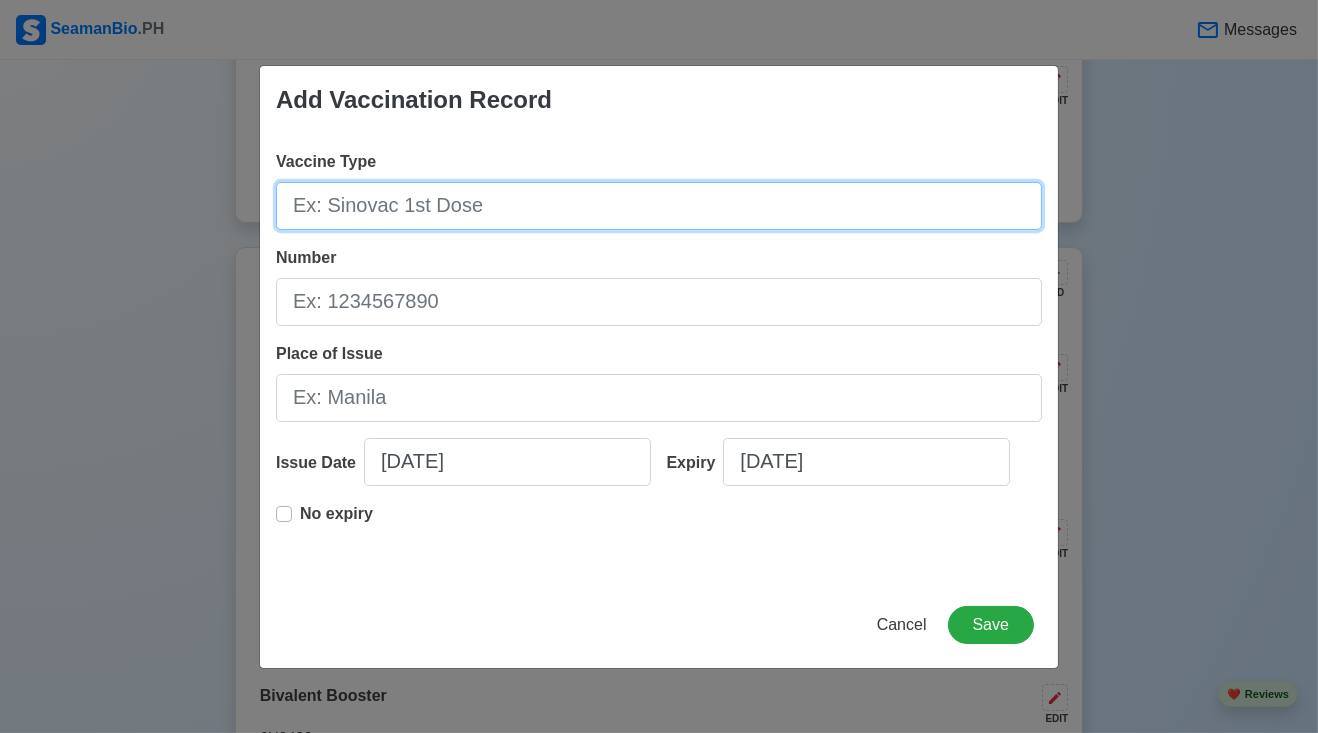 click on "Vaccine Type" at bounding box center [659, 206] 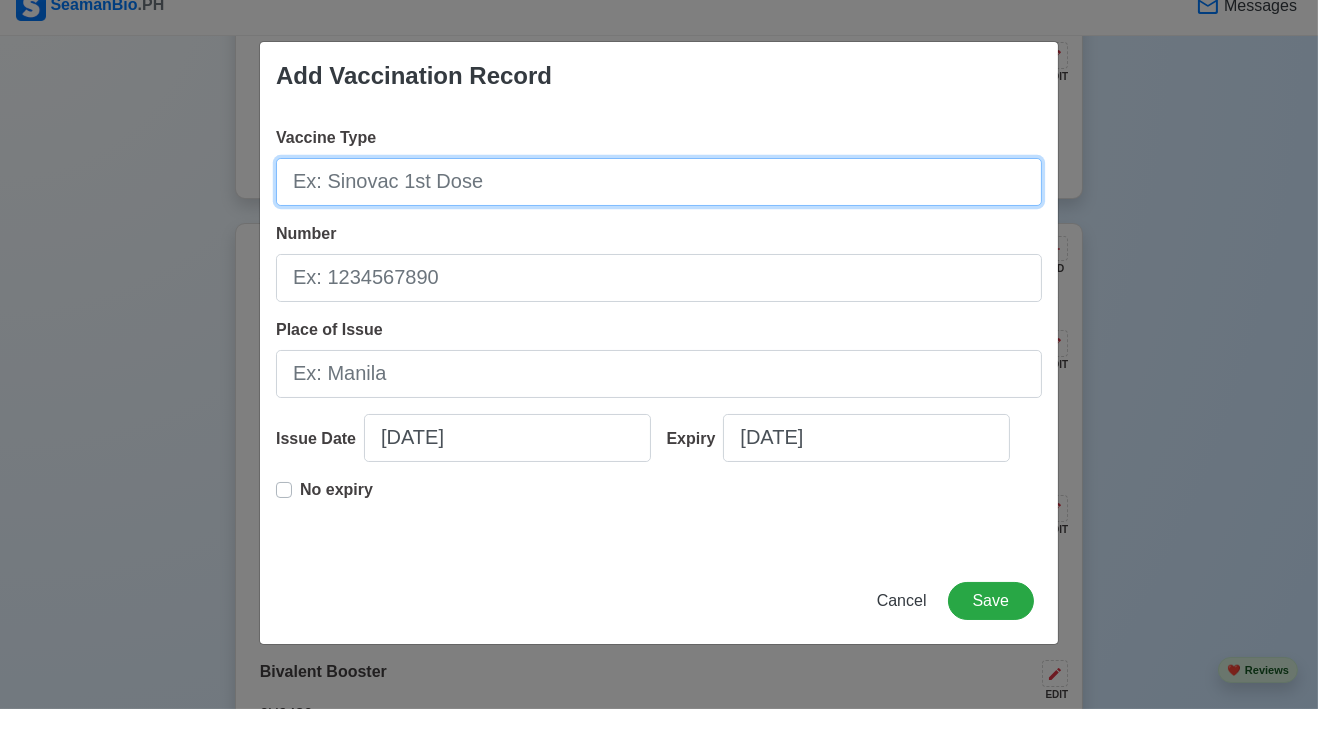 scroll, scrollTop: 1995, scrollLeft: 0, axis: vertical 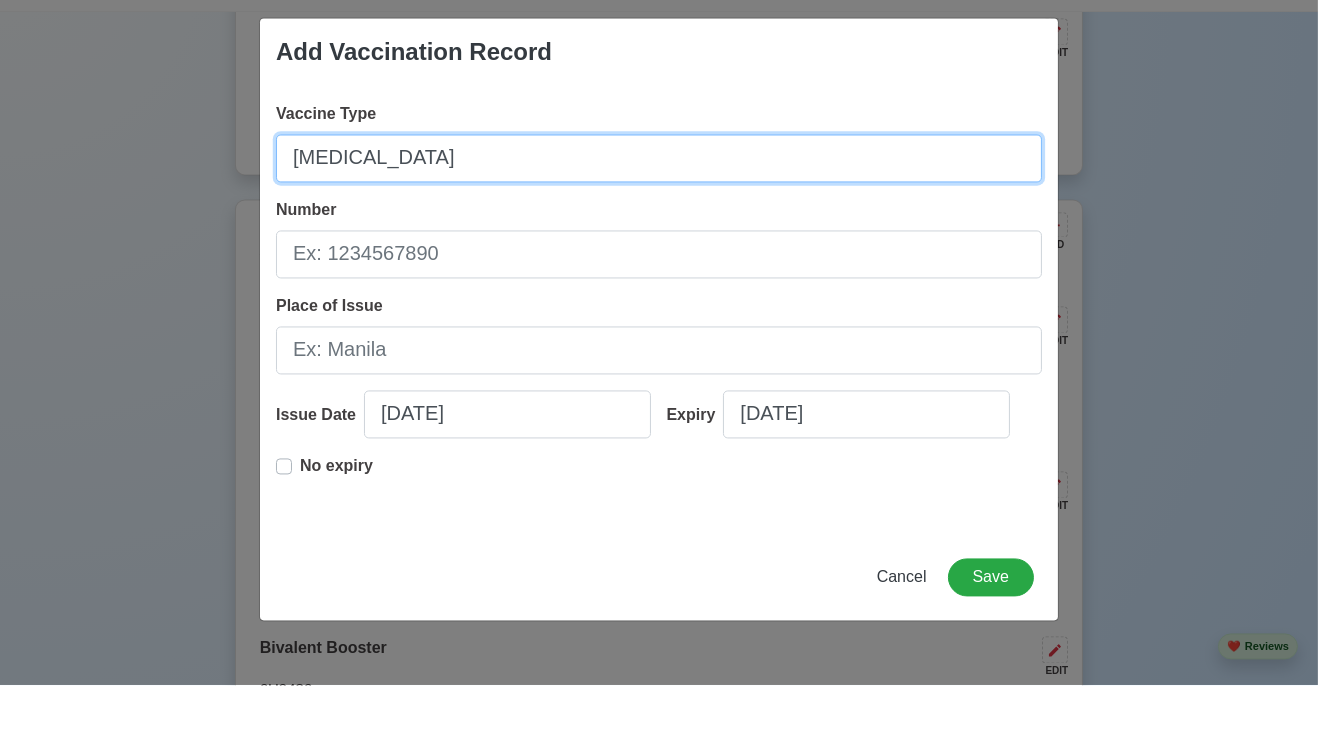 type on "[MEDICAL_DATA]" 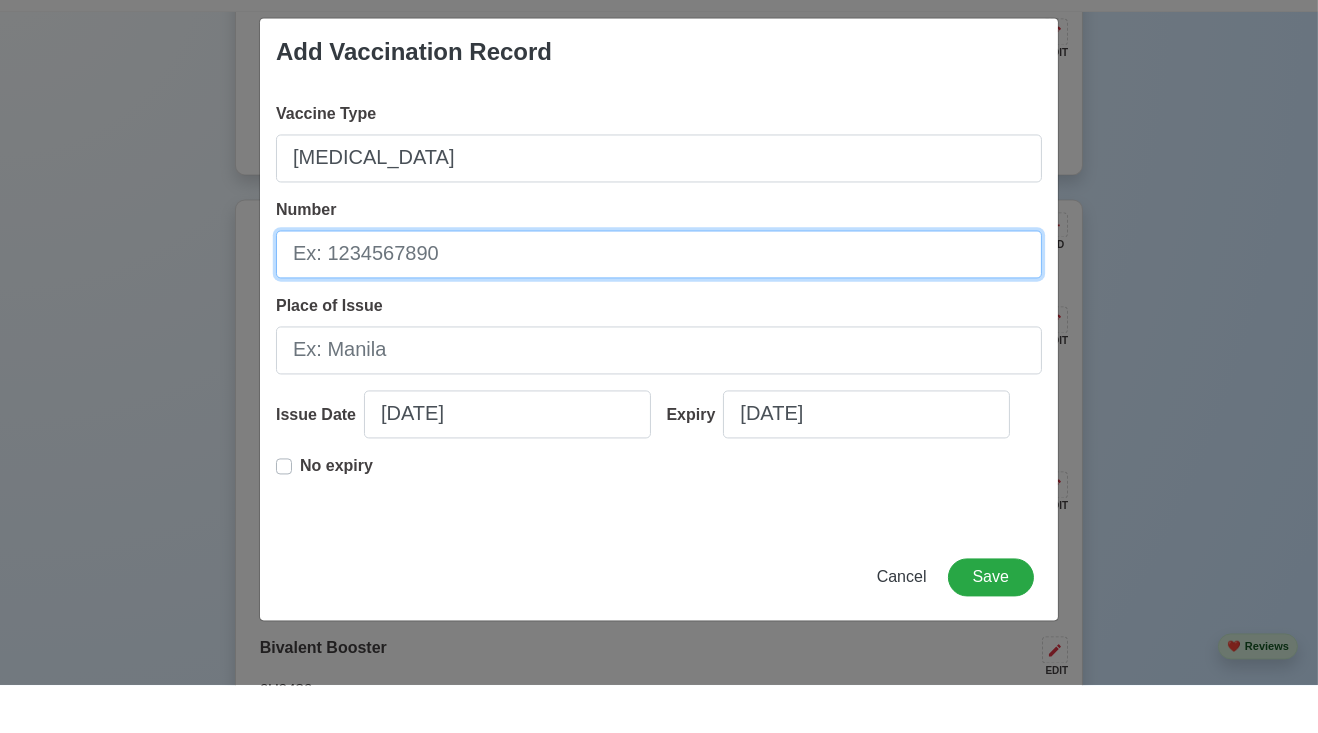click on "Number" at bounding box center (659, 302) 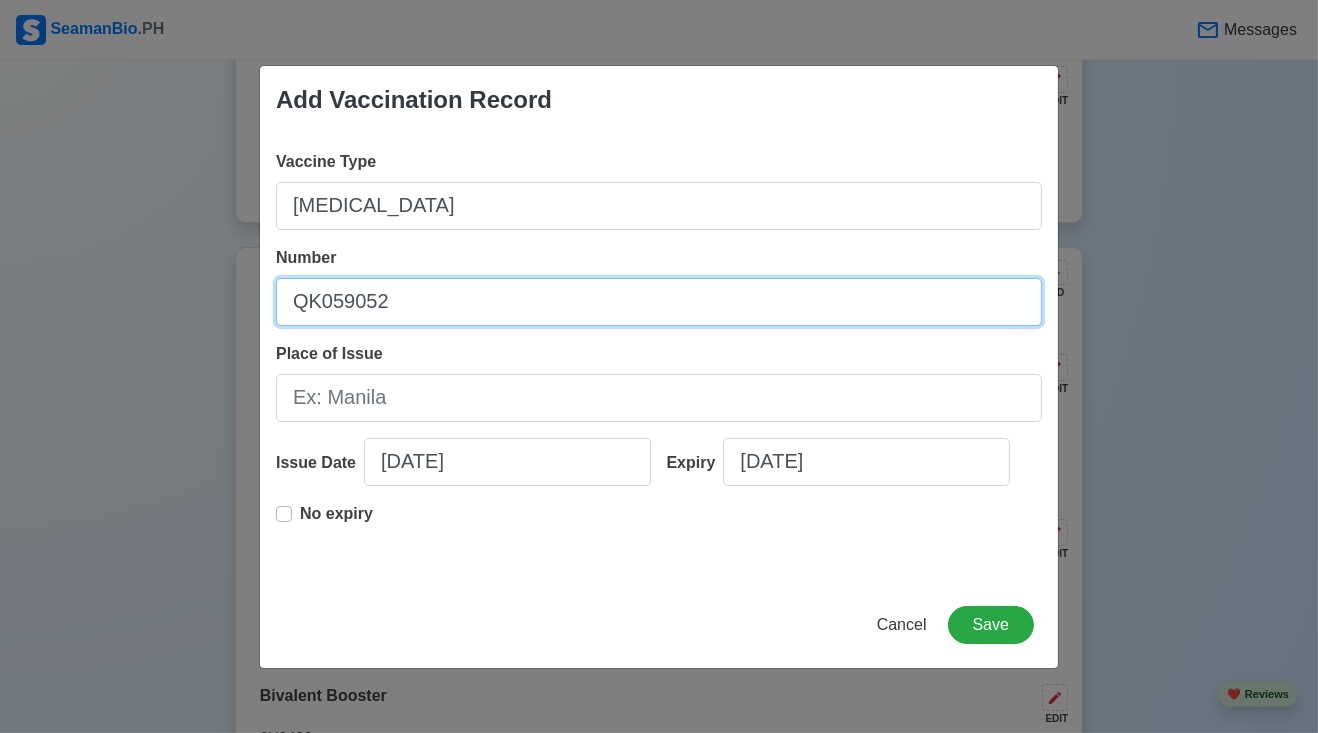 type on "QK059052" 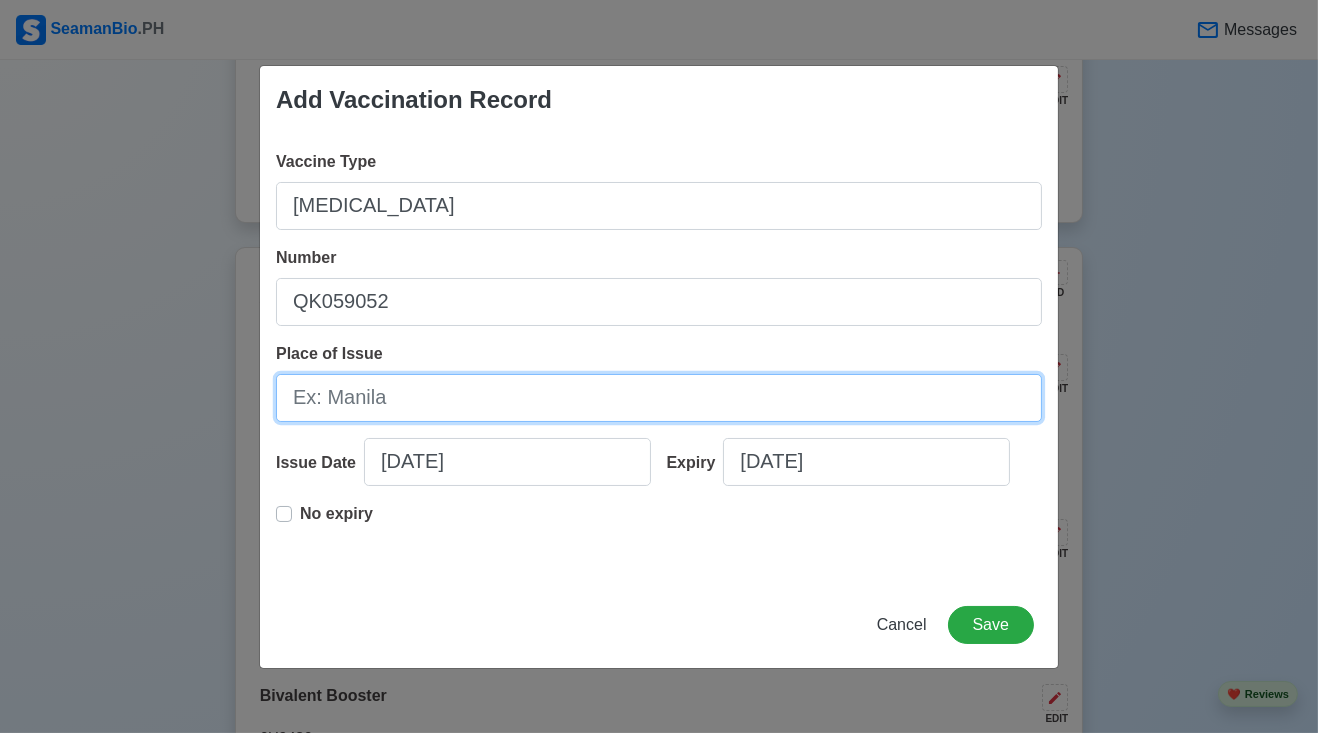 click on "Place of Issue" at bounding box center (659, 398) 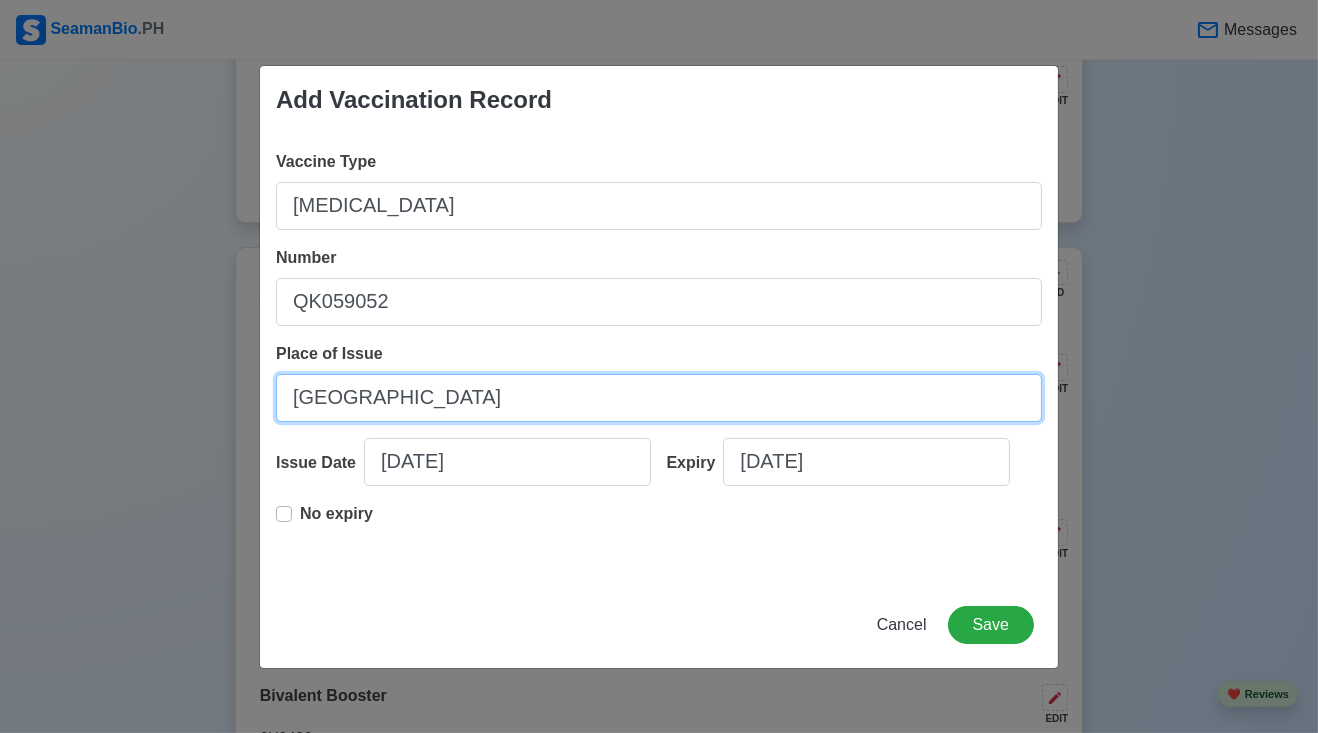 type on "[GEOGRAPHIC_DATA]" 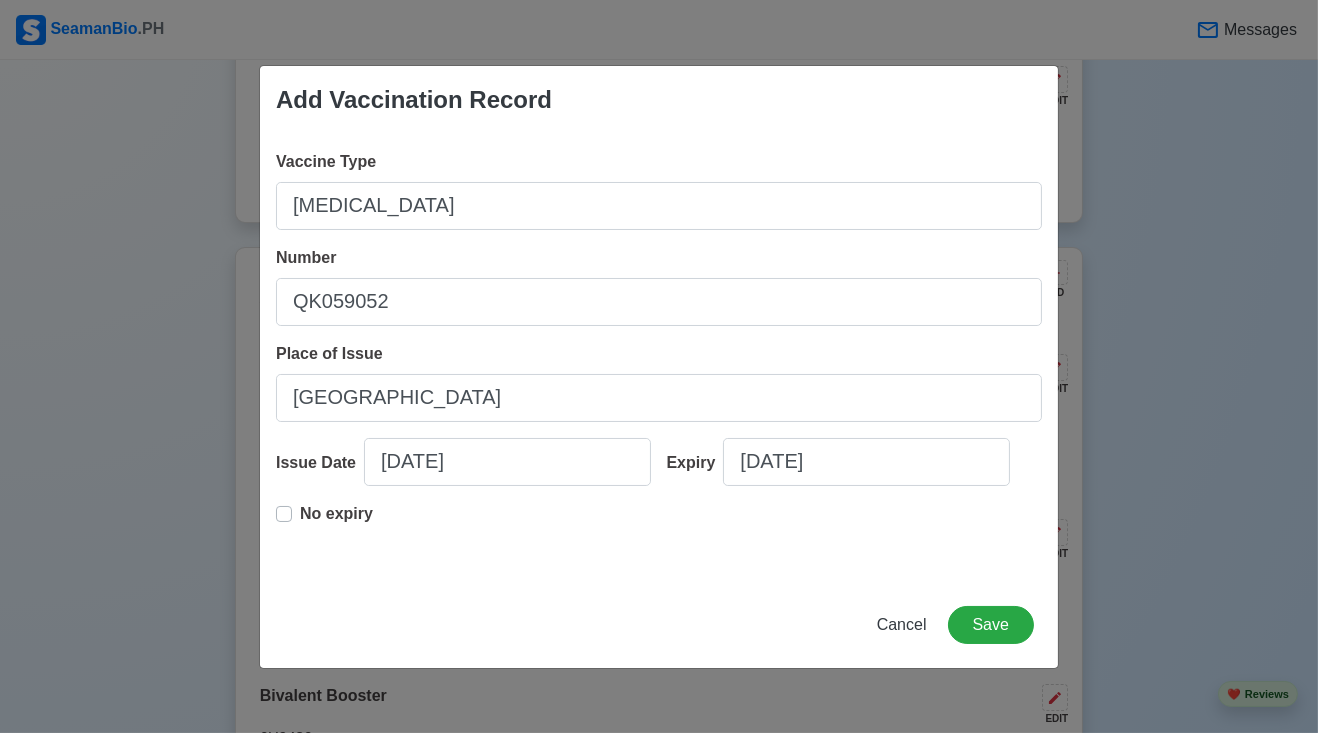 click on "No expiry" at bounding box center (336, 522) 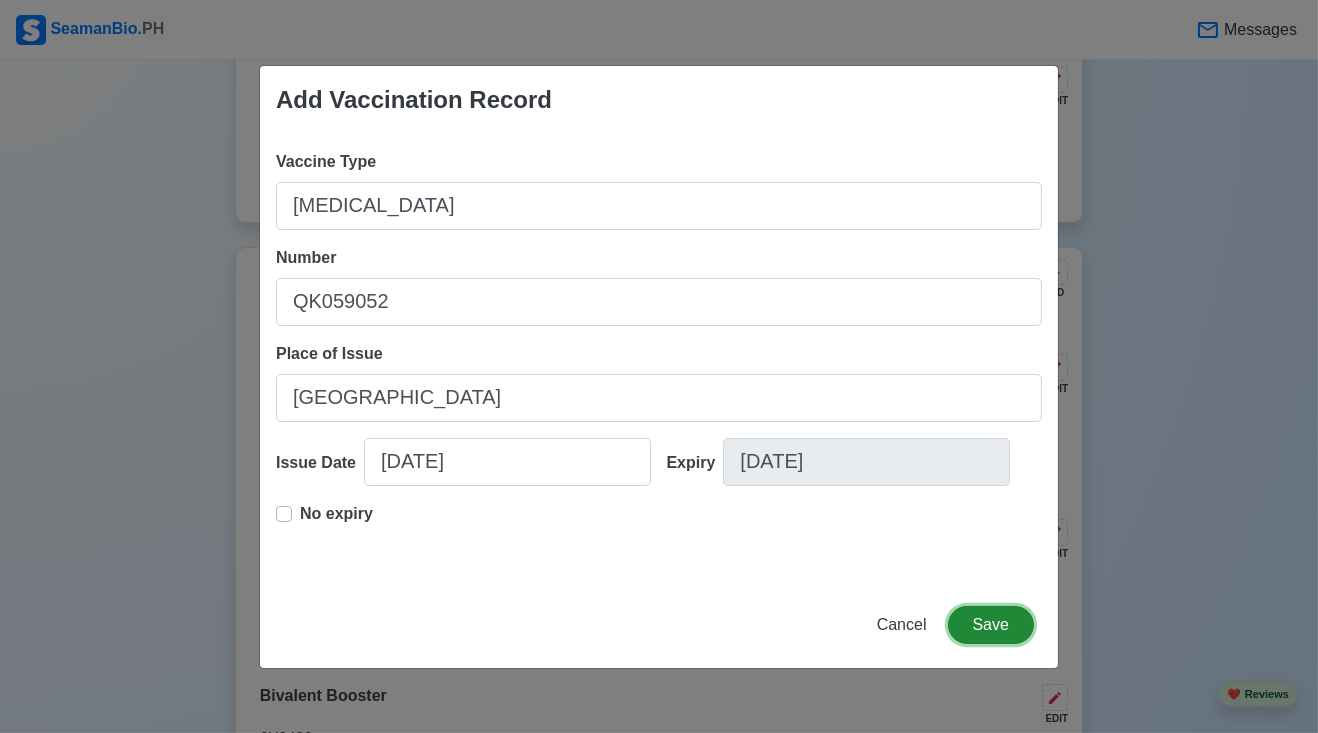 click on "Save" at bounding box center [991, 625] 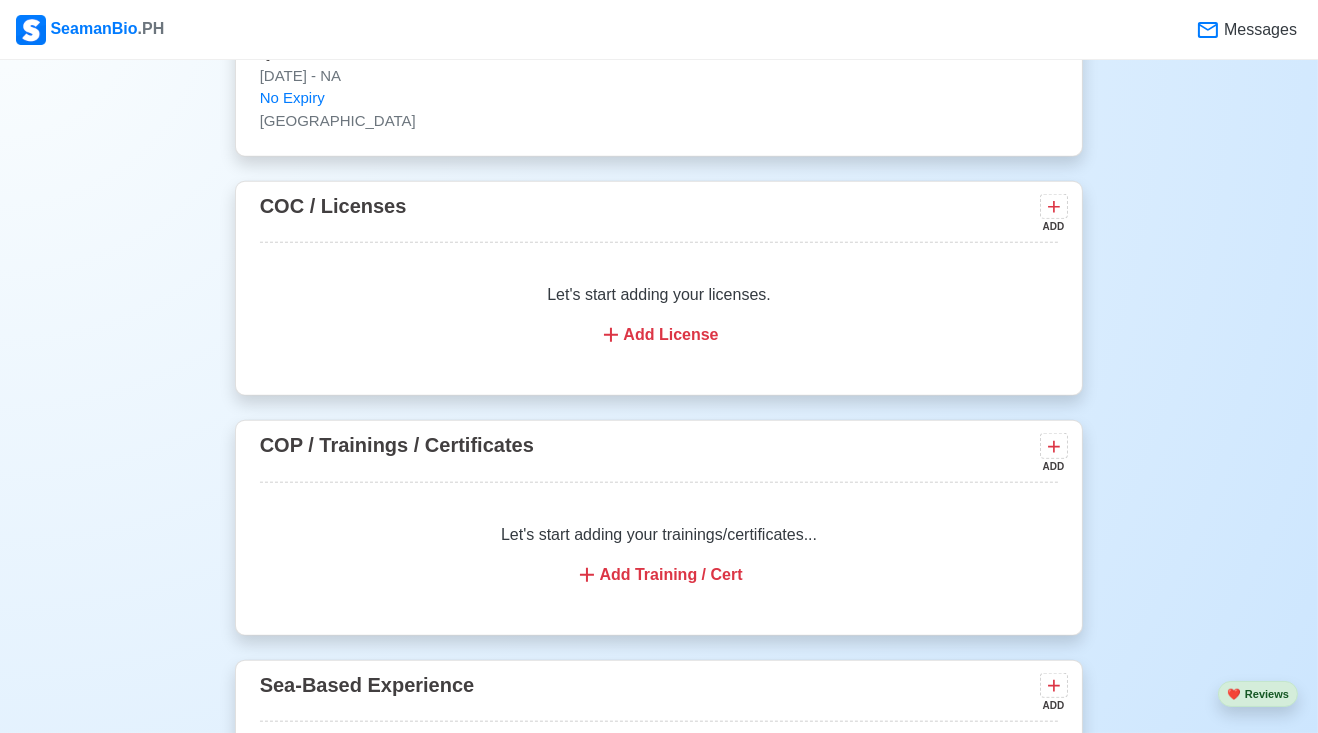 scroll, scrollTop: 2848, scrollLeft: 0, axis: vertical 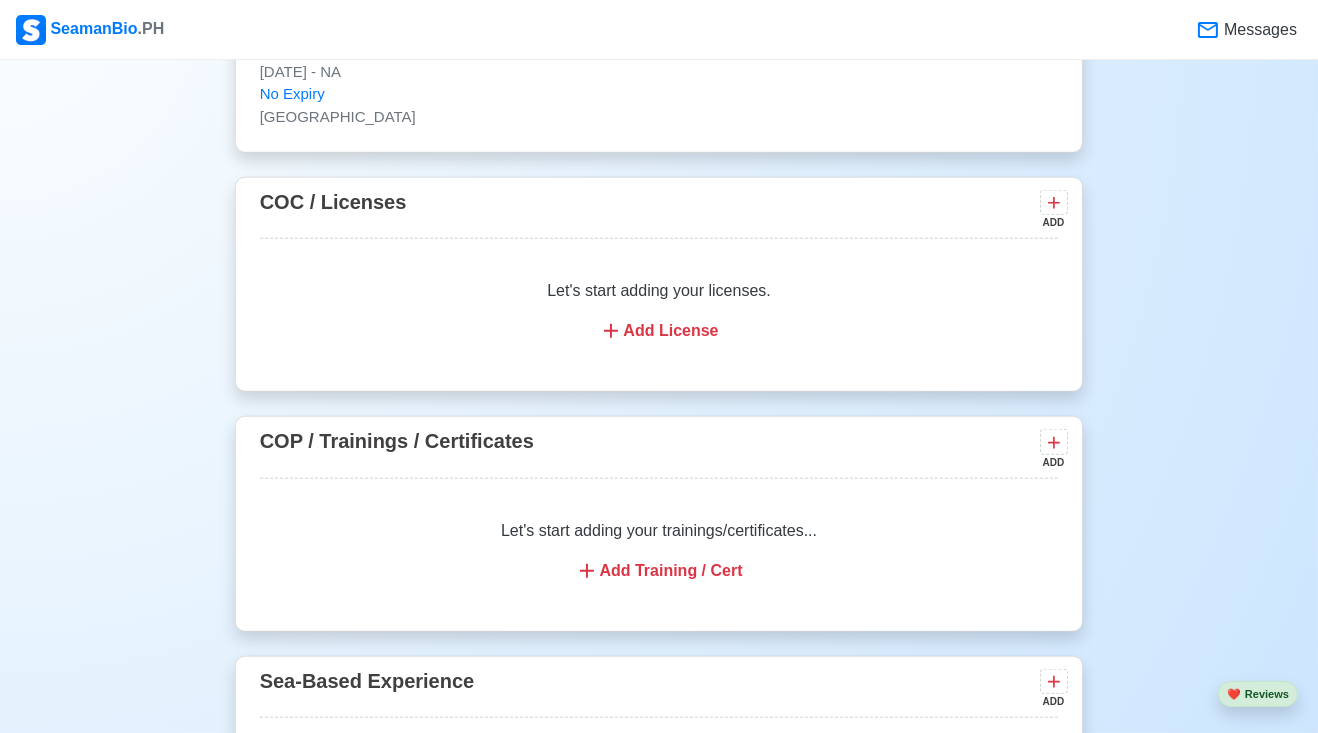 click on "Add License" at bounding box center (659, 331) 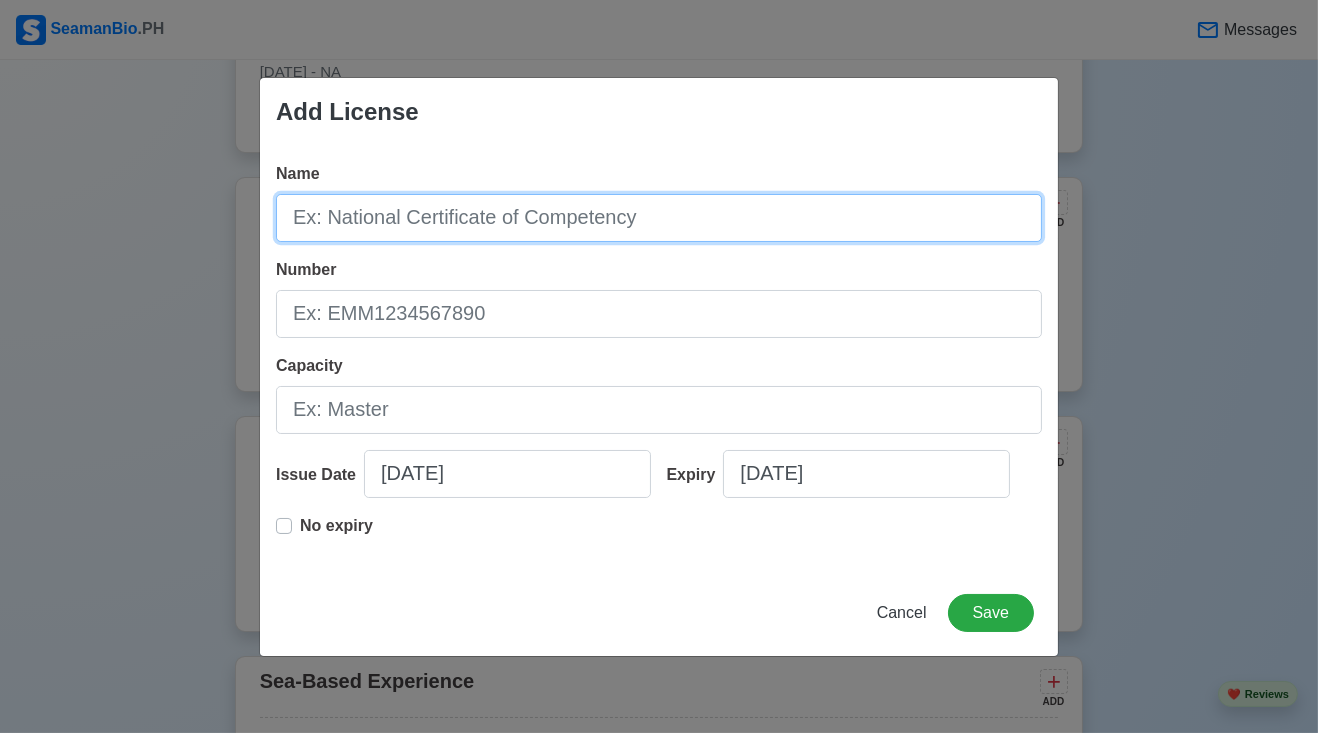 click on "Name" at bounding box center [659, 218] 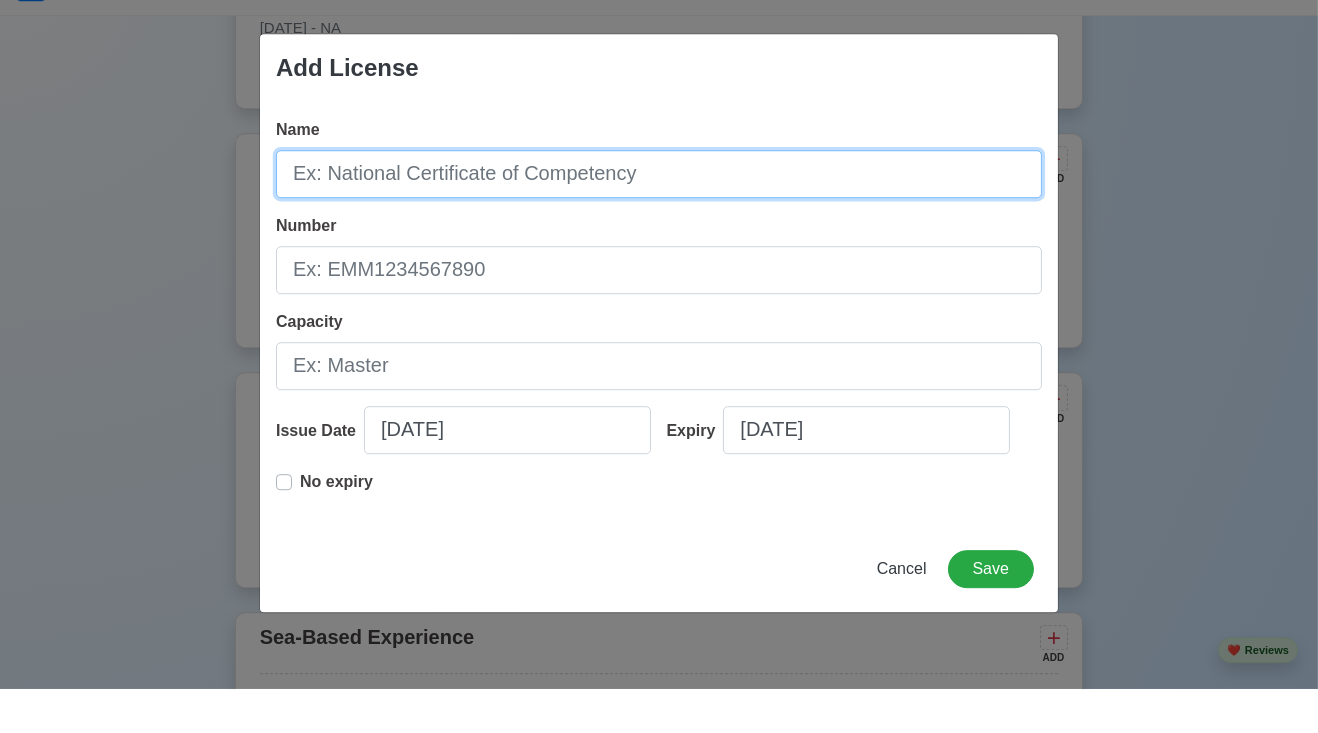 scroll, scrollTop: 2848, scrollLeft: 0, axis: vertical 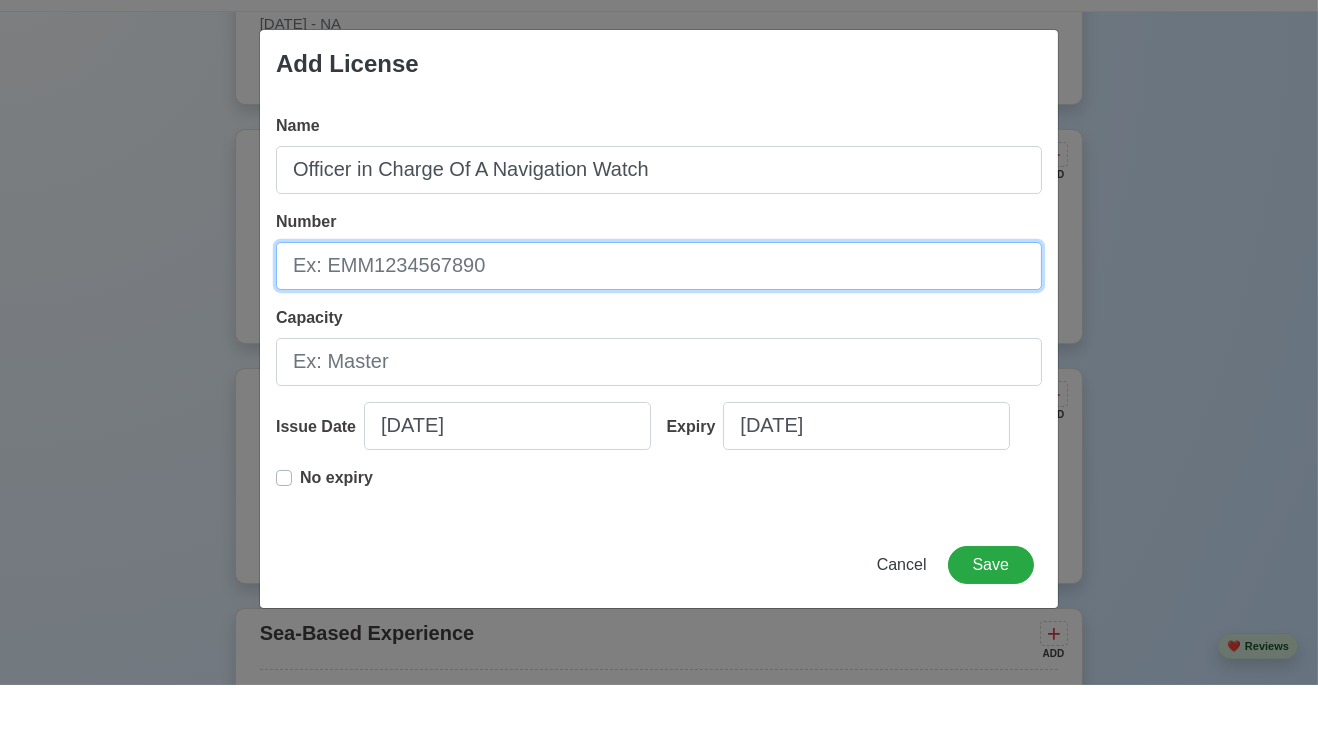click on "Number" at bounding box center [659, 314] 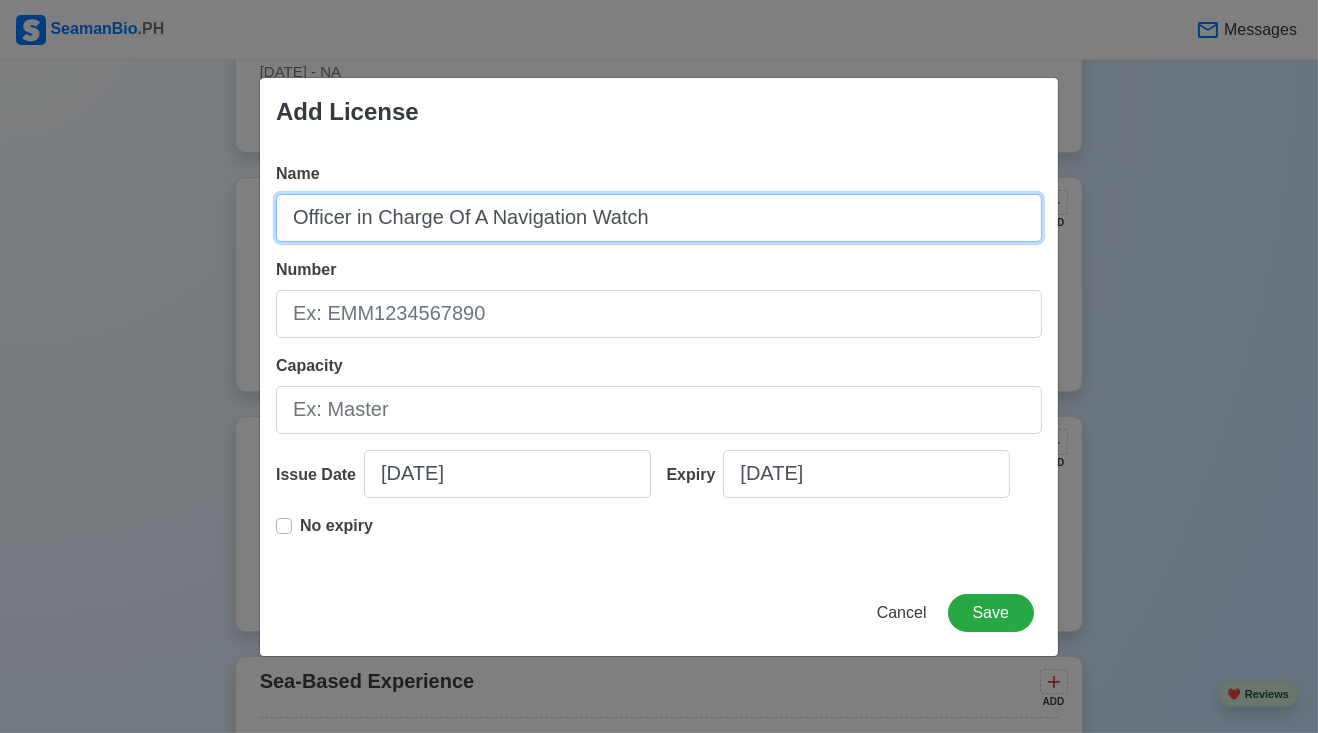 click on "Officer in Charge Of A Navigation Watch" at bounding box center [659, 218] 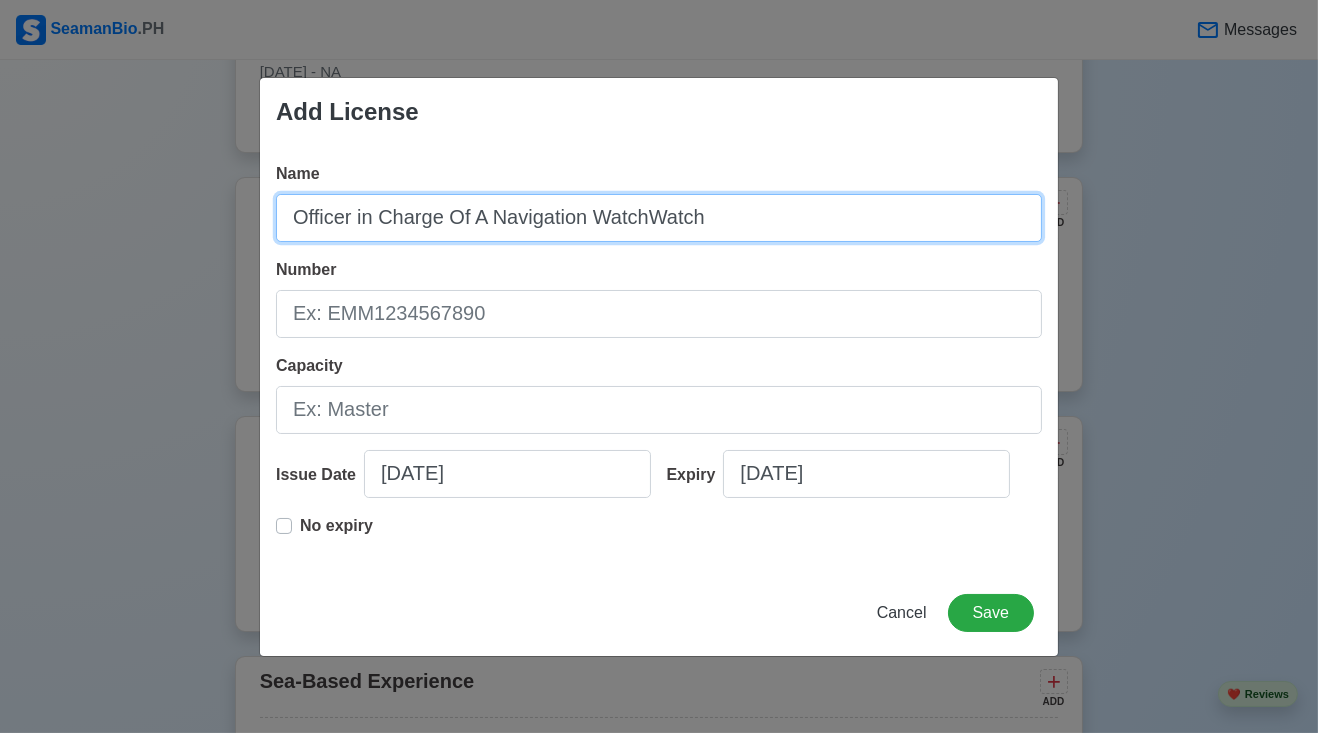 type on "Officer in Charge Of A Navigation WatchWatch" 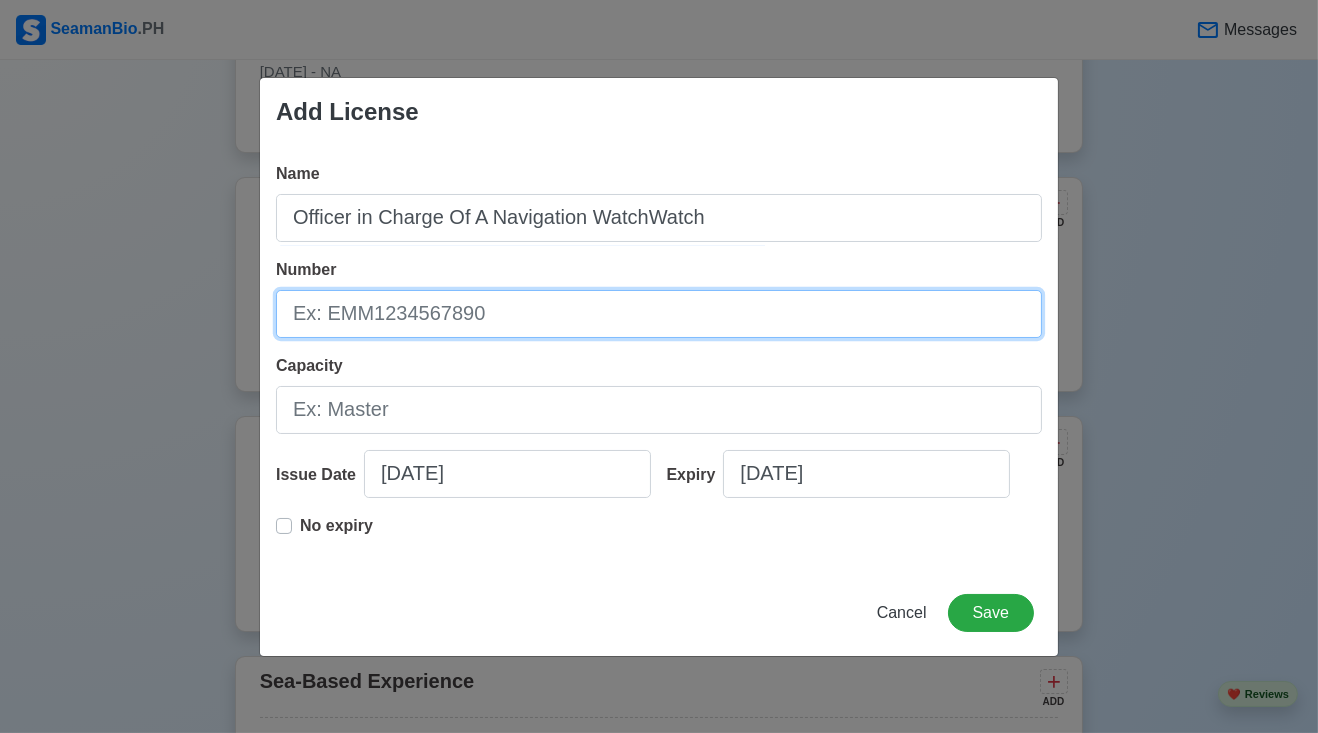 click on "Number" at bounding box center (659, 314) 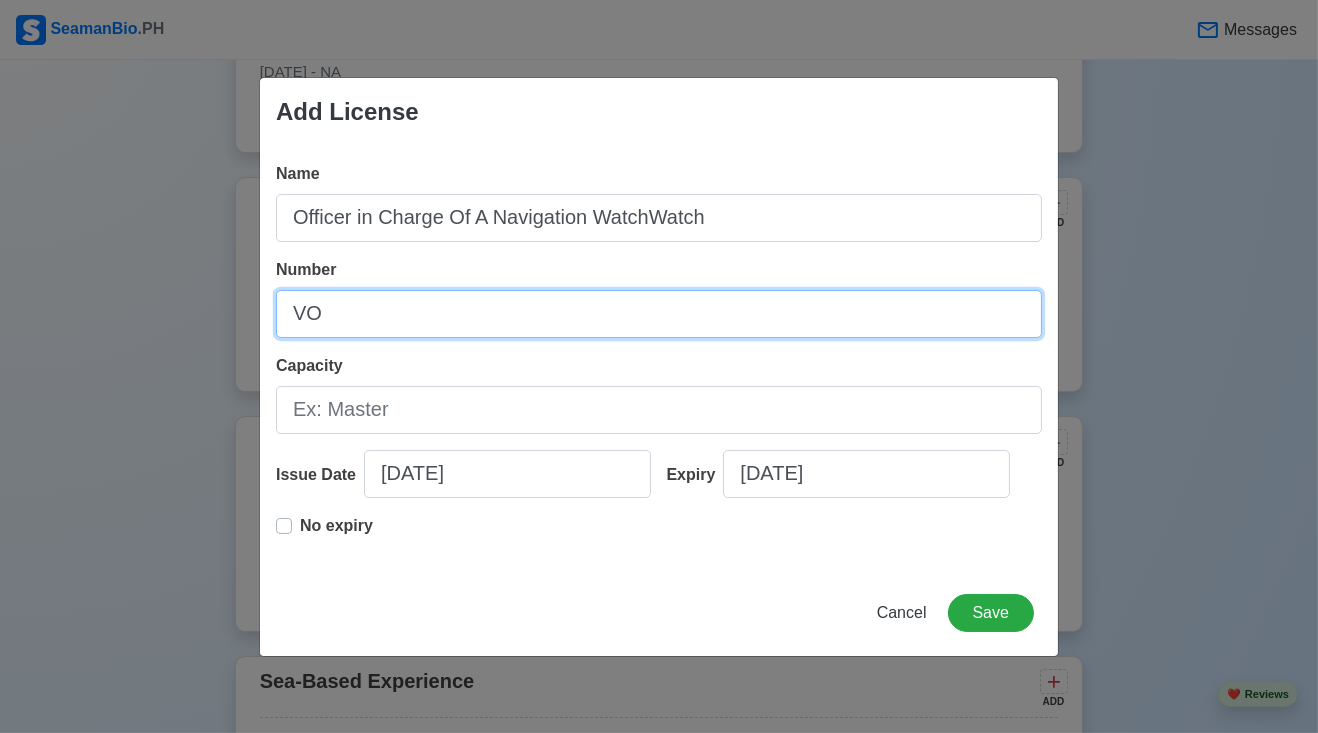 type on "V" 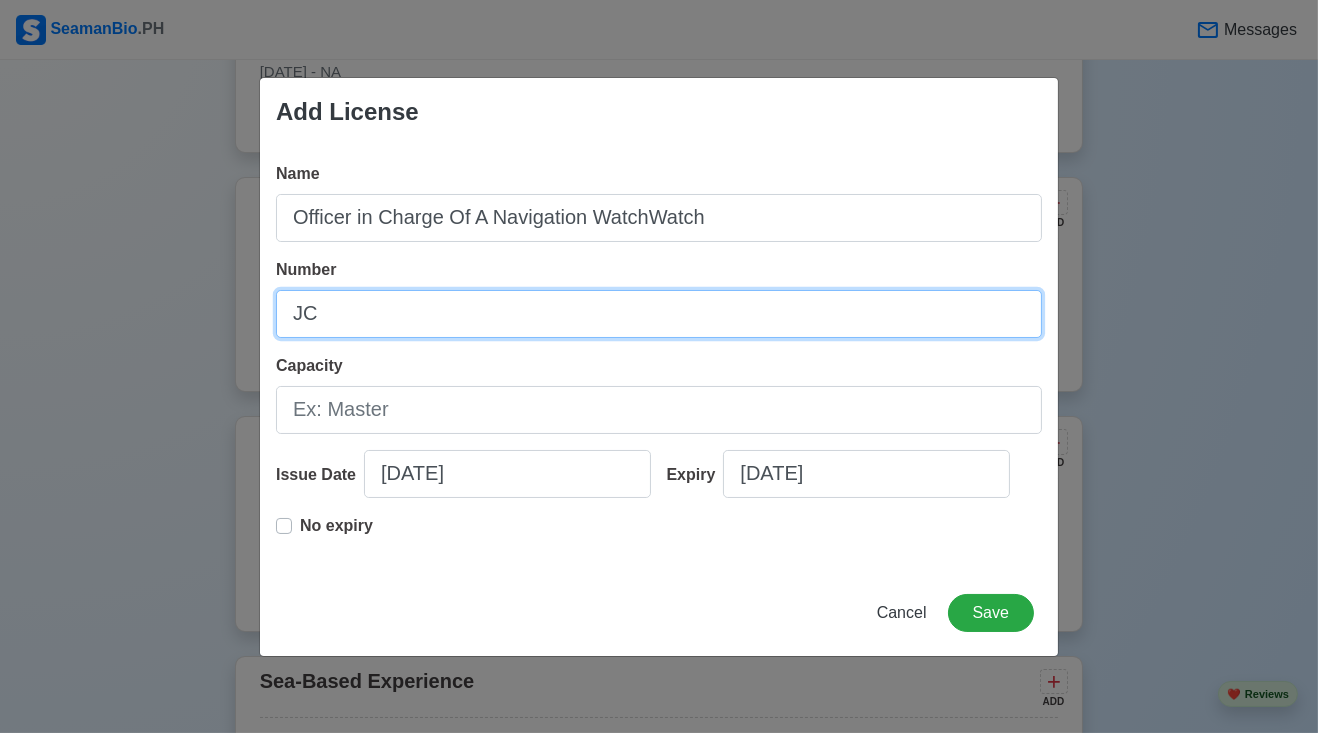 type on "J" 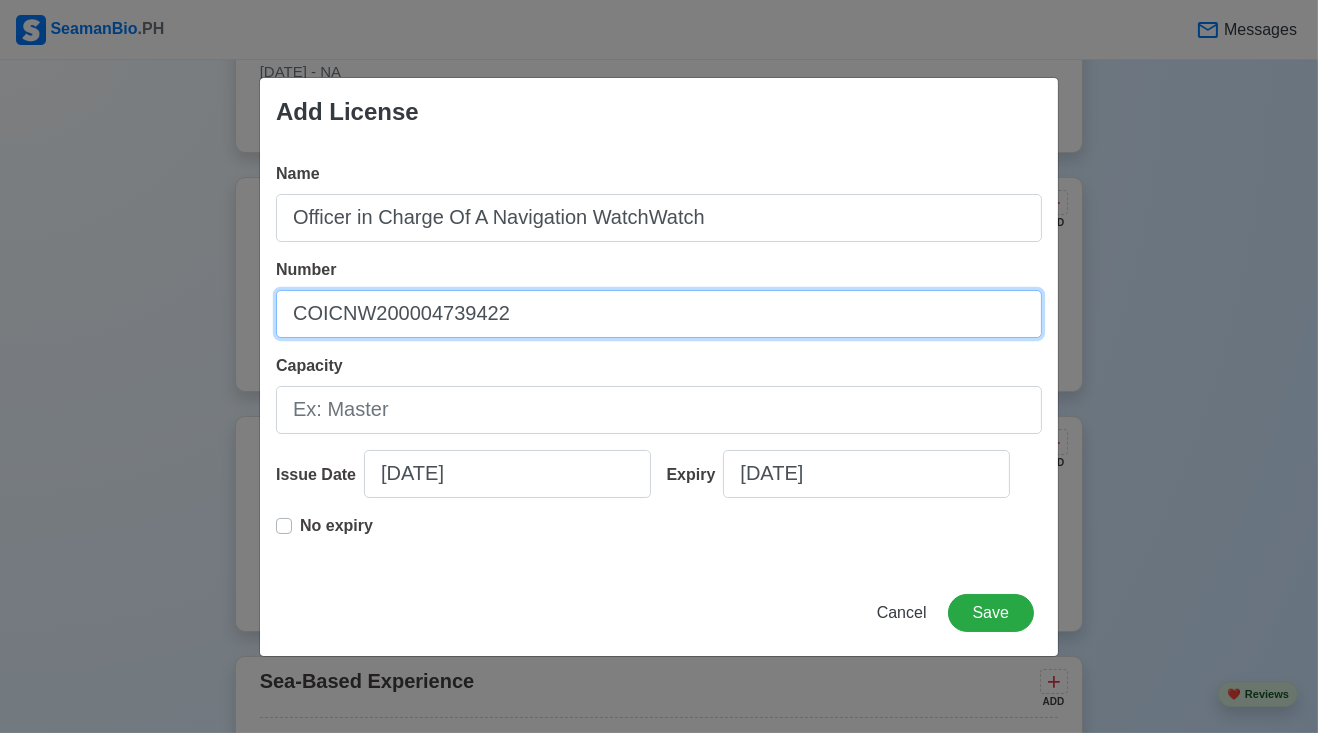 type on "COICNW200004739422" 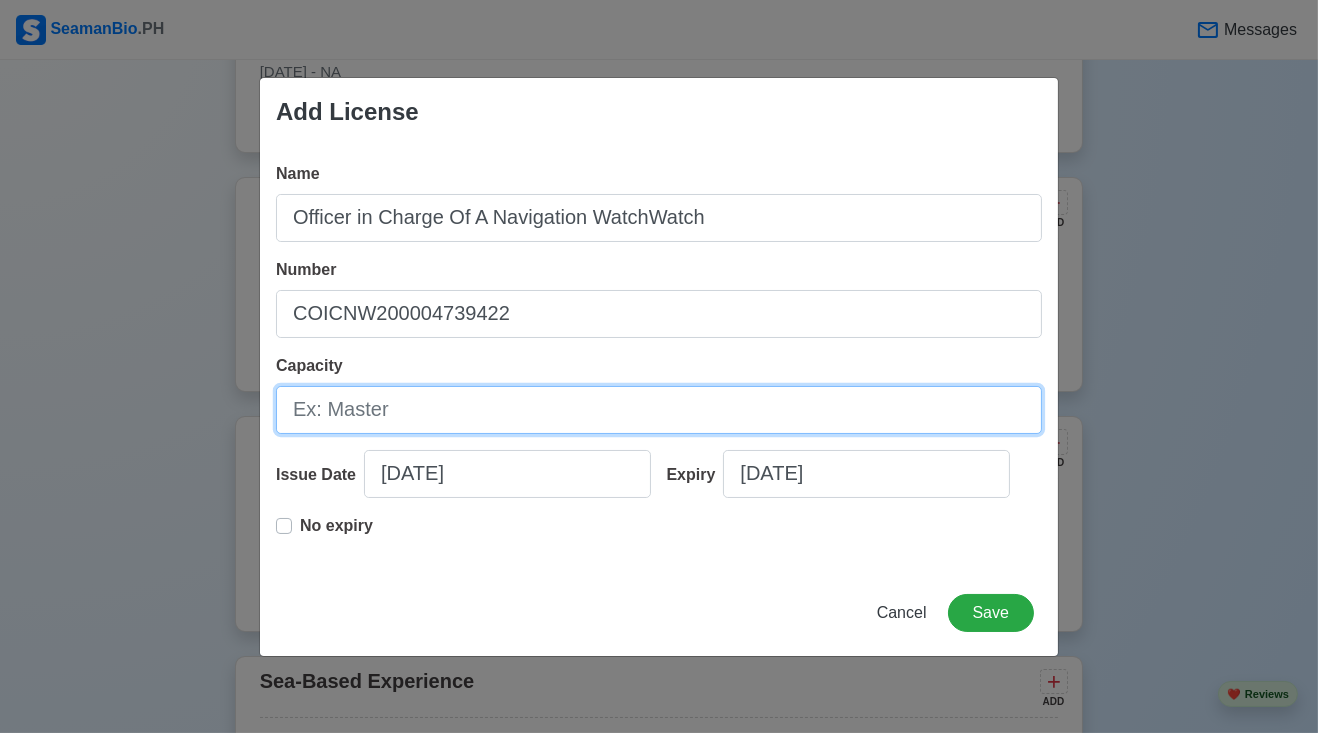 click on "Capacity" at bounding box center [659, 410] 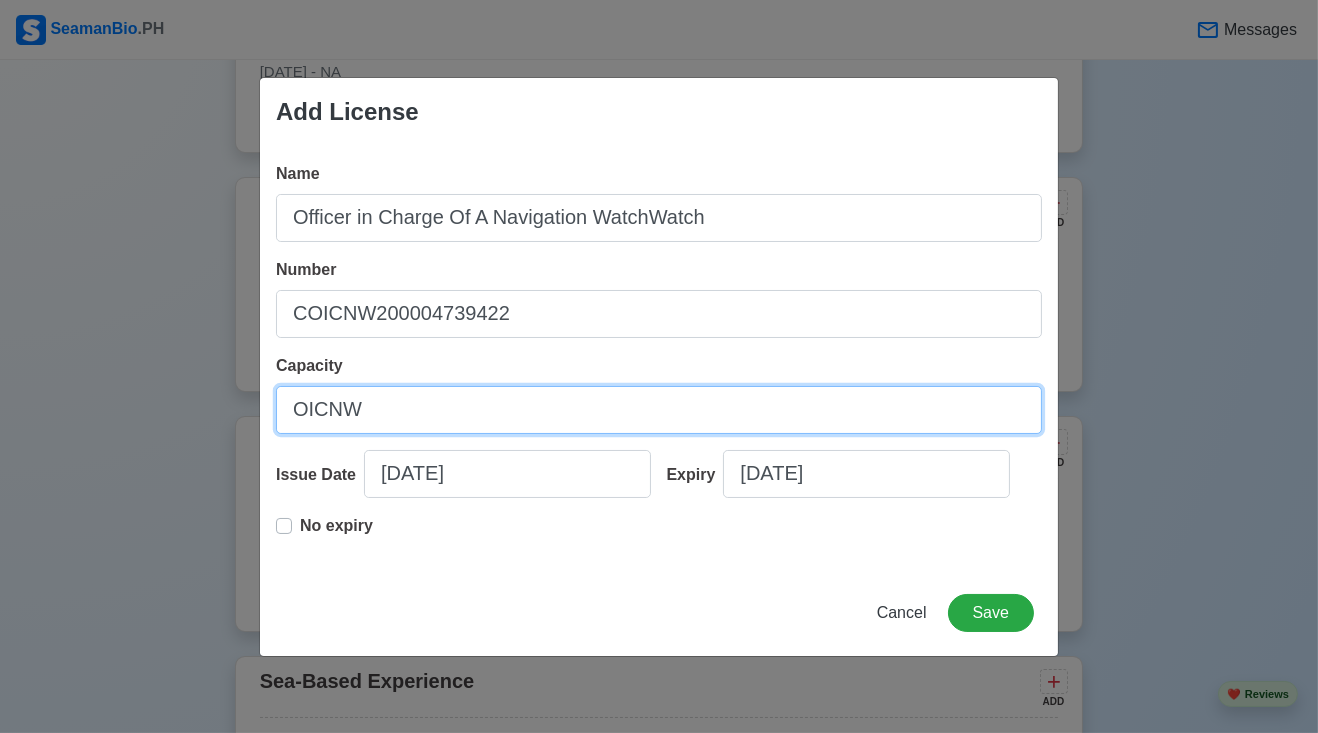 type on "OICNW" 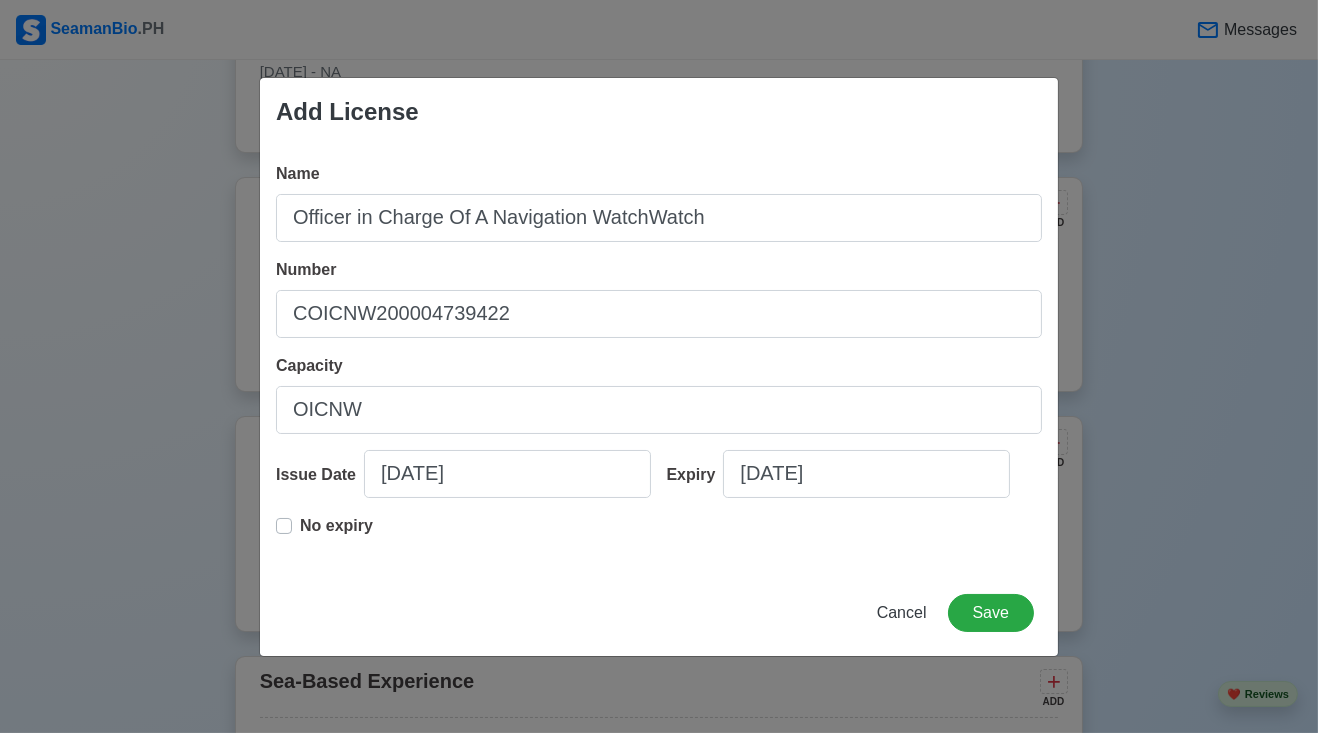 click on "No expiry" at bounding box center [336, 534] 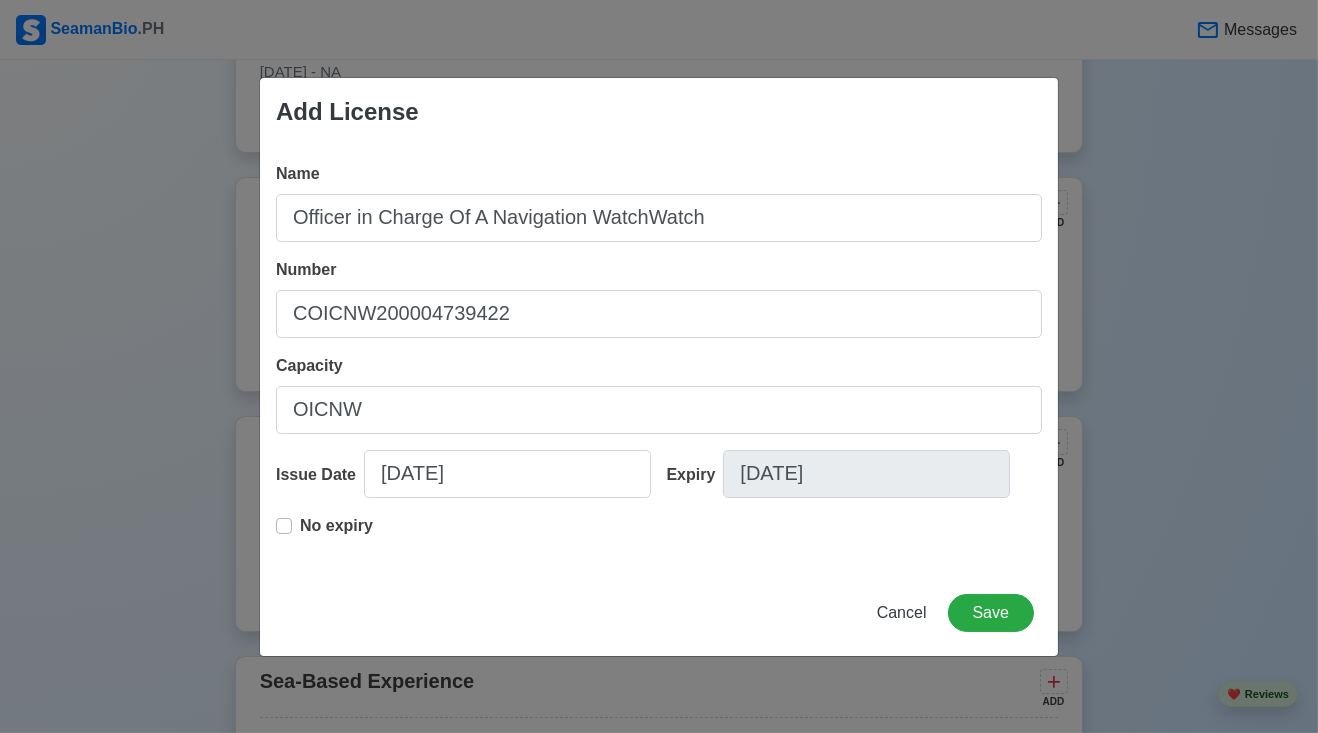 click on "No expiry" at bounding box center [324, 534] 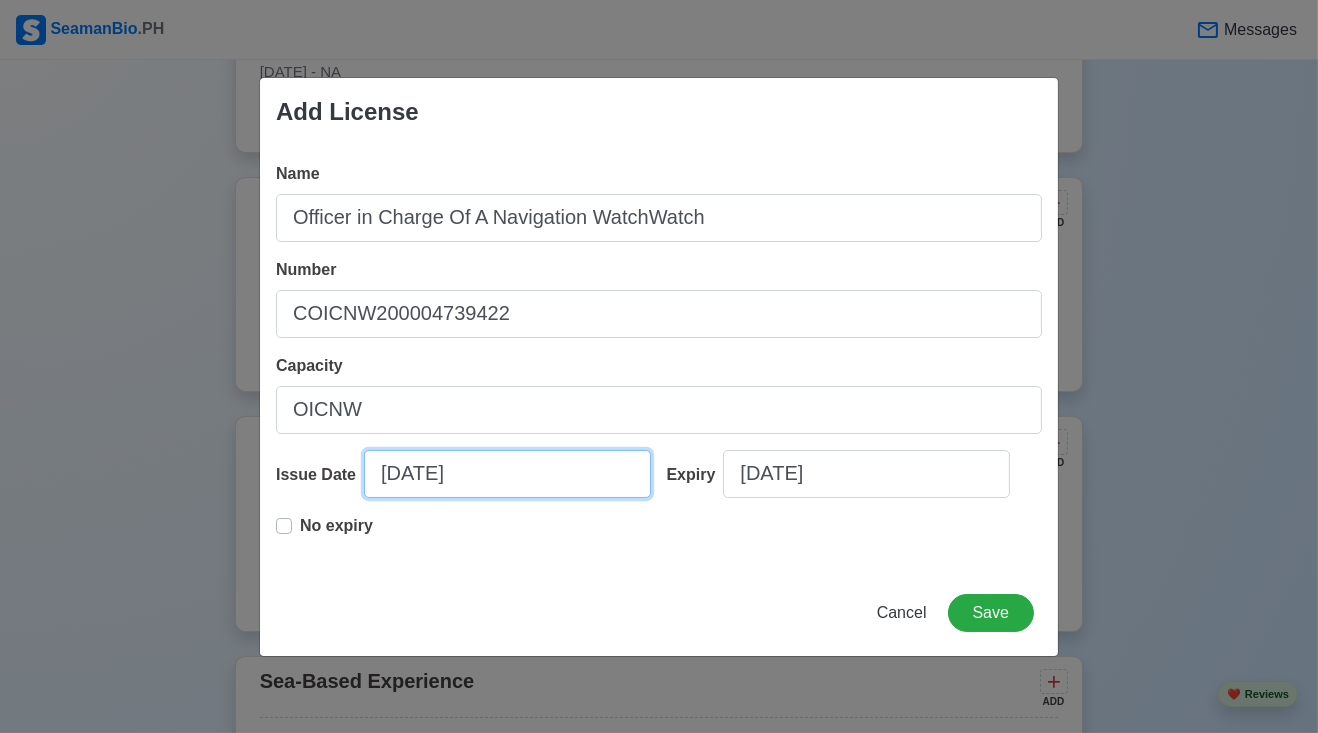 click on "[DATE]" at bounding box center (507, 474) 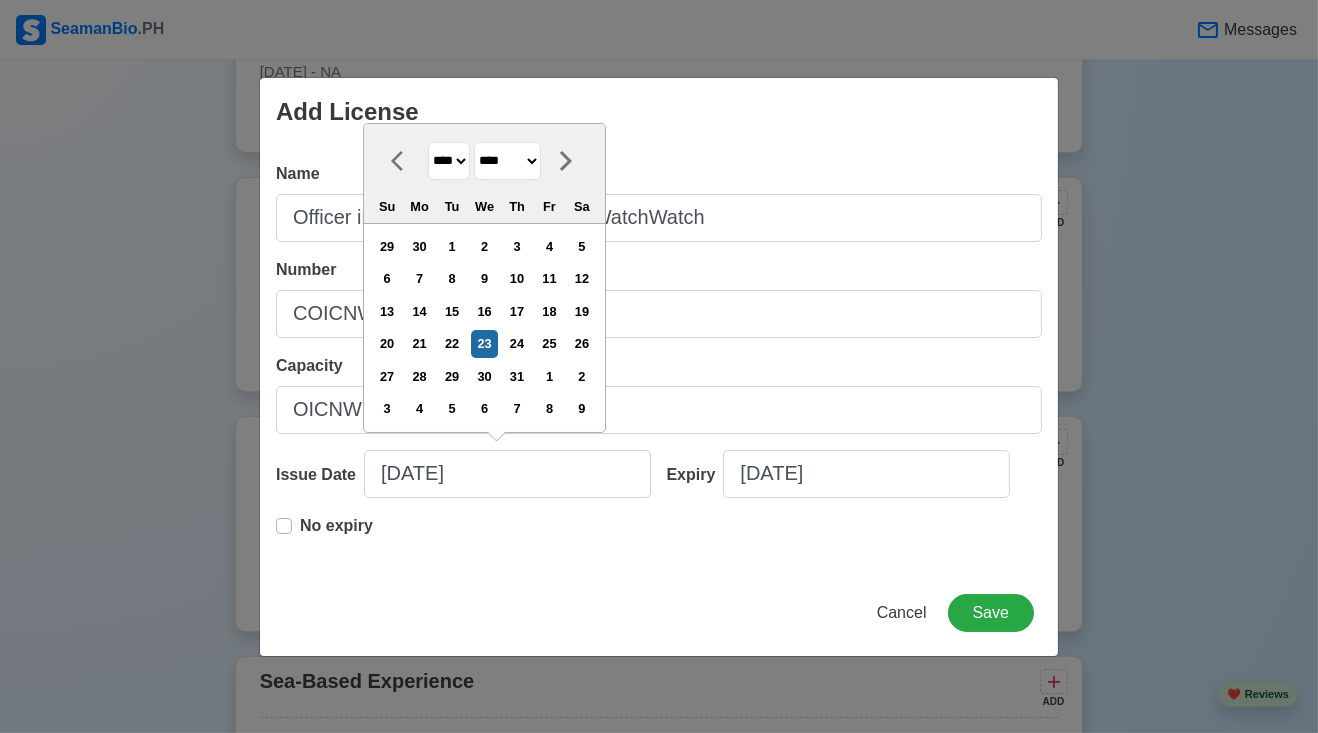 click on "**** **** **** **** **** **** **** **** **** **** **** **** **** **** **** **** **** **** **** **** **** **** **** **** **** **** **** **** **** **** **** **** **** **** **** **** **** **** **** **** **** **** **** **** **** **** **** **** **** **** **** **** **** **** **** **** **** **** **** **** **** **** **** **** **** **** **** **** **** **** **** **** **** **** **** **** **** **** **** **** **** **** **** **** **** **** **** **** **** **** **** **** **** **** **** **** **** **** **** **** **** **** **** **** **** ****" at bounding box center [449, 161] 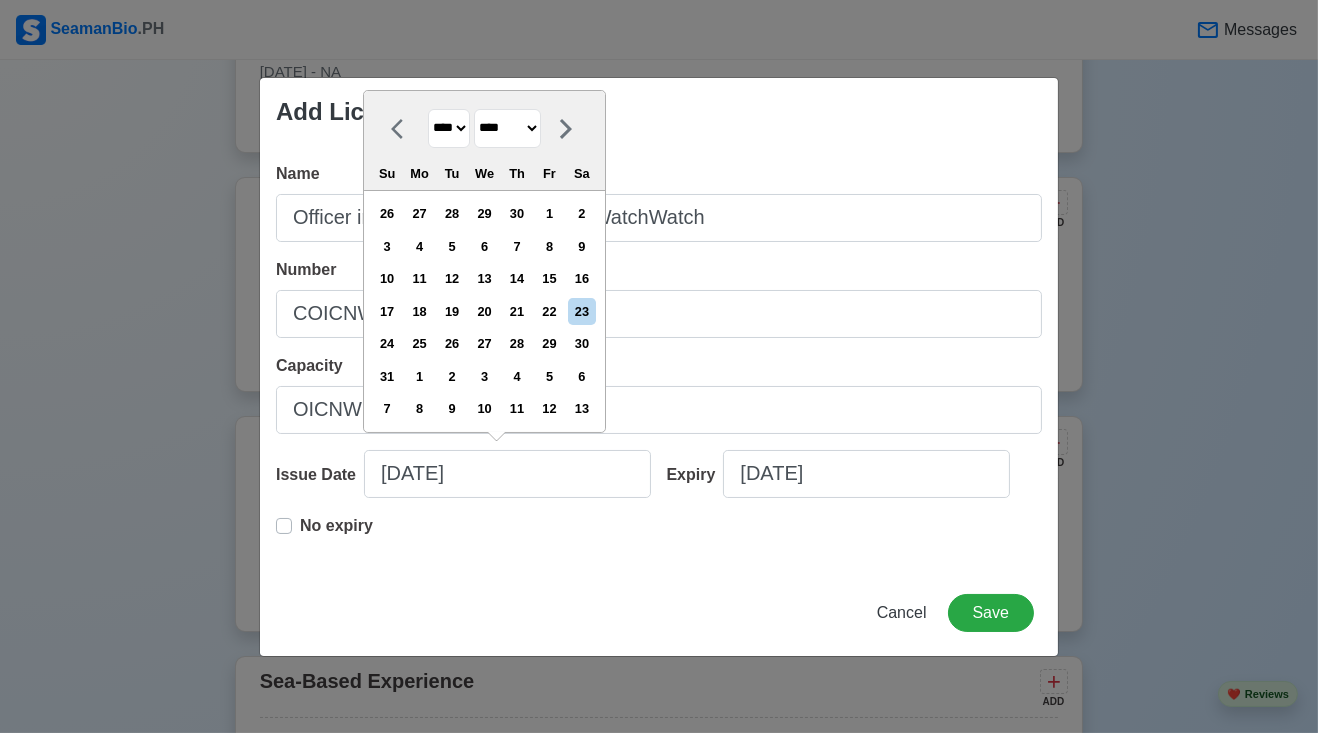 click on "******* ******** ***** ***** *** **** **** ****** ********* ******* ******** ********" at bounding box center [507, 128] 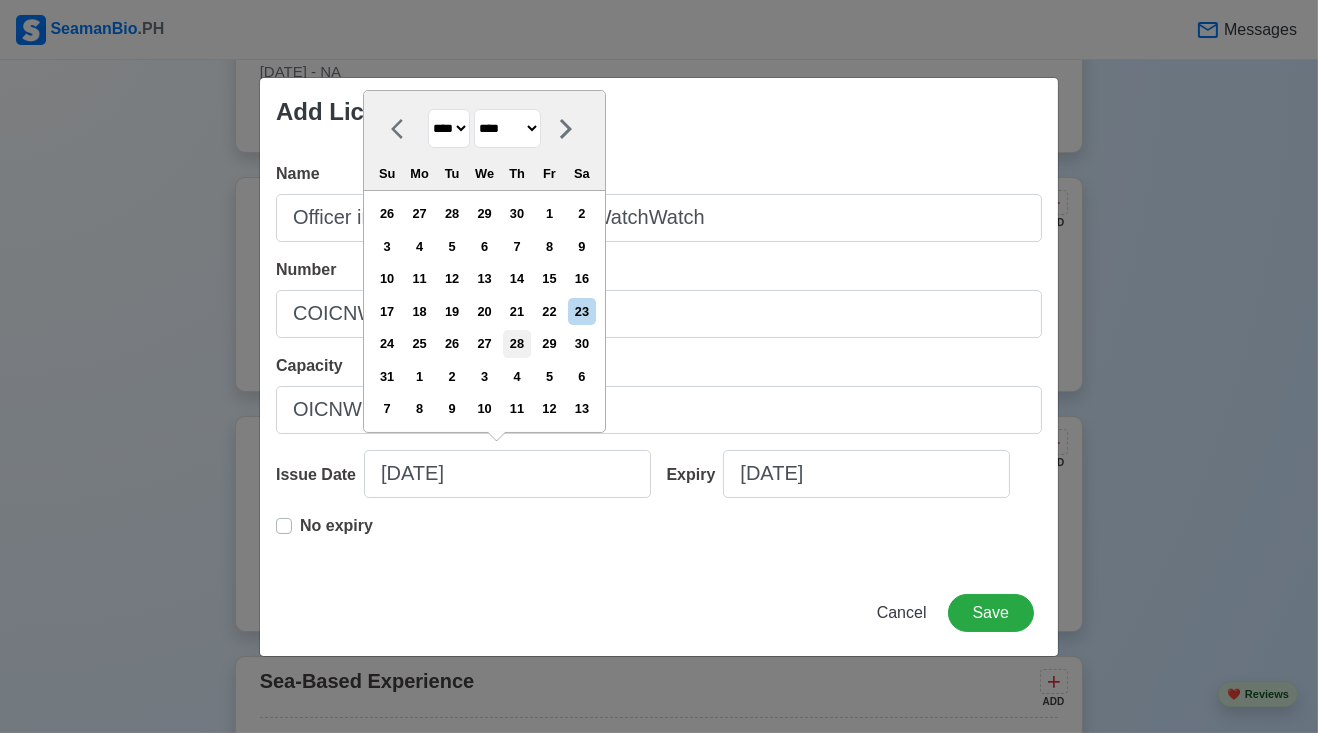 click on "28" at bounding box center [516, 343] 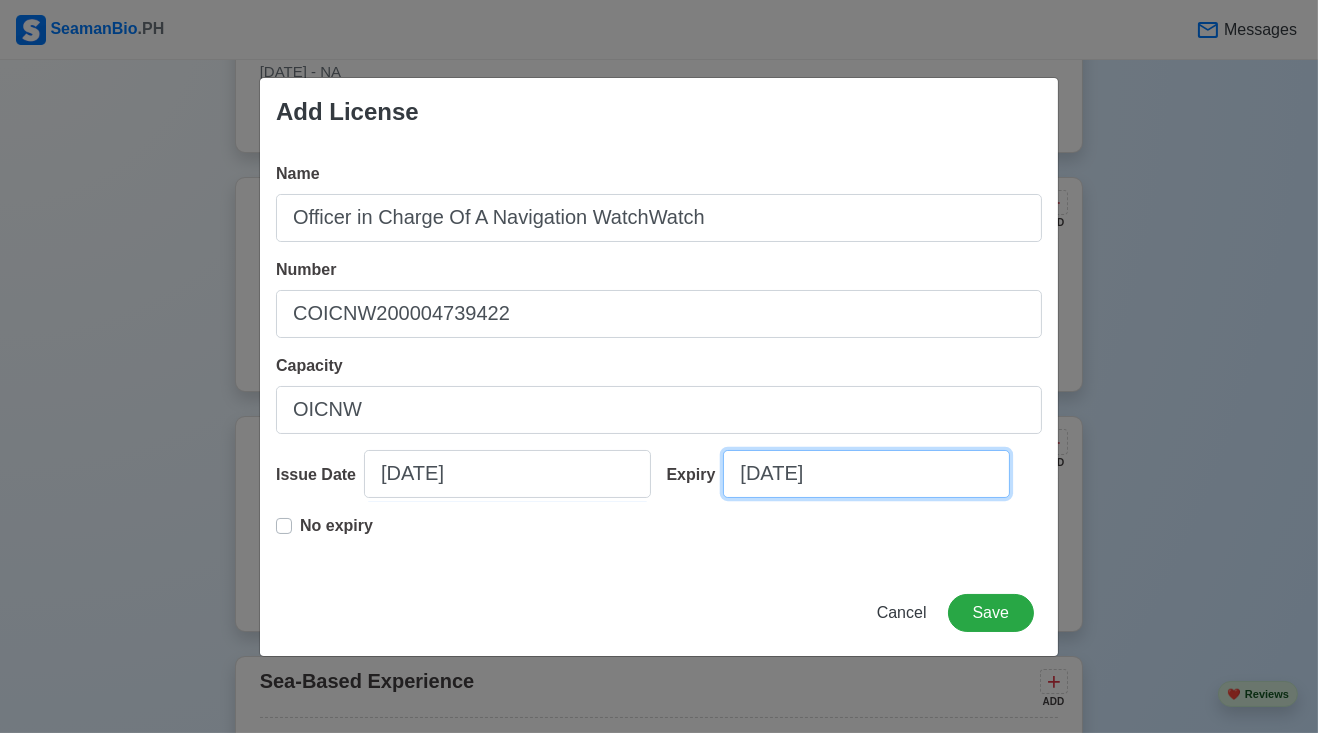 click on "[DATE]" at bounding box center (866, 474) 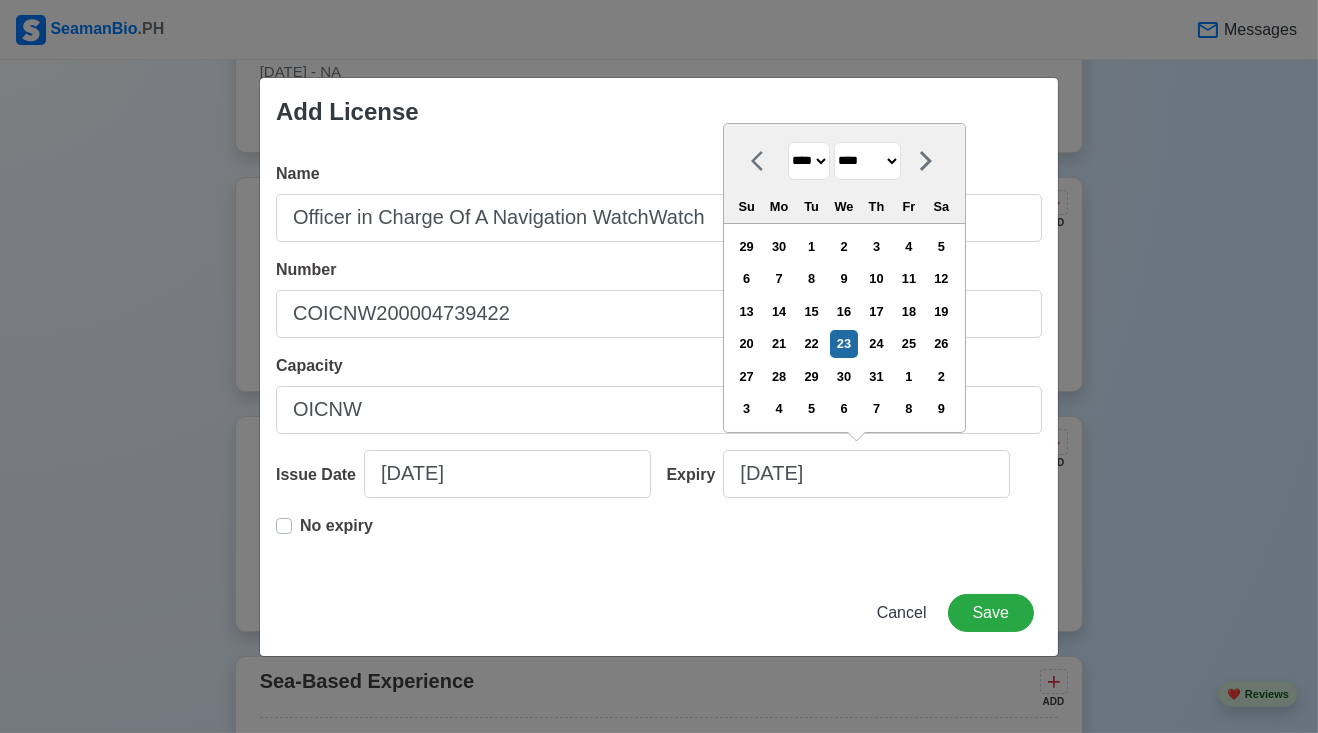 click on "**** **** **** **** **** **** **** **** **** **** **** **** **** **** **** **** **** **** **** **** **** **** **** **** **** **** **** **** **** **** **** **** **** **** **** **** **** **** **** **** **** **** **** **** **** **** **** **** **** **** **** **** **** **** **** **** **** **** **** **** **** **** **** **** **** **** **** **** **** **** **** **** **** **** **** **** **** **** **** **** **** **** **** **** **** **** **** **** **** **** **** **** **** **** **** **** **** **** **** **** **** **** **** **** **** **** **** **** **** **** **** **** **** **** **** **** **** **** **** **** ****" at bounding box center (809, 161) 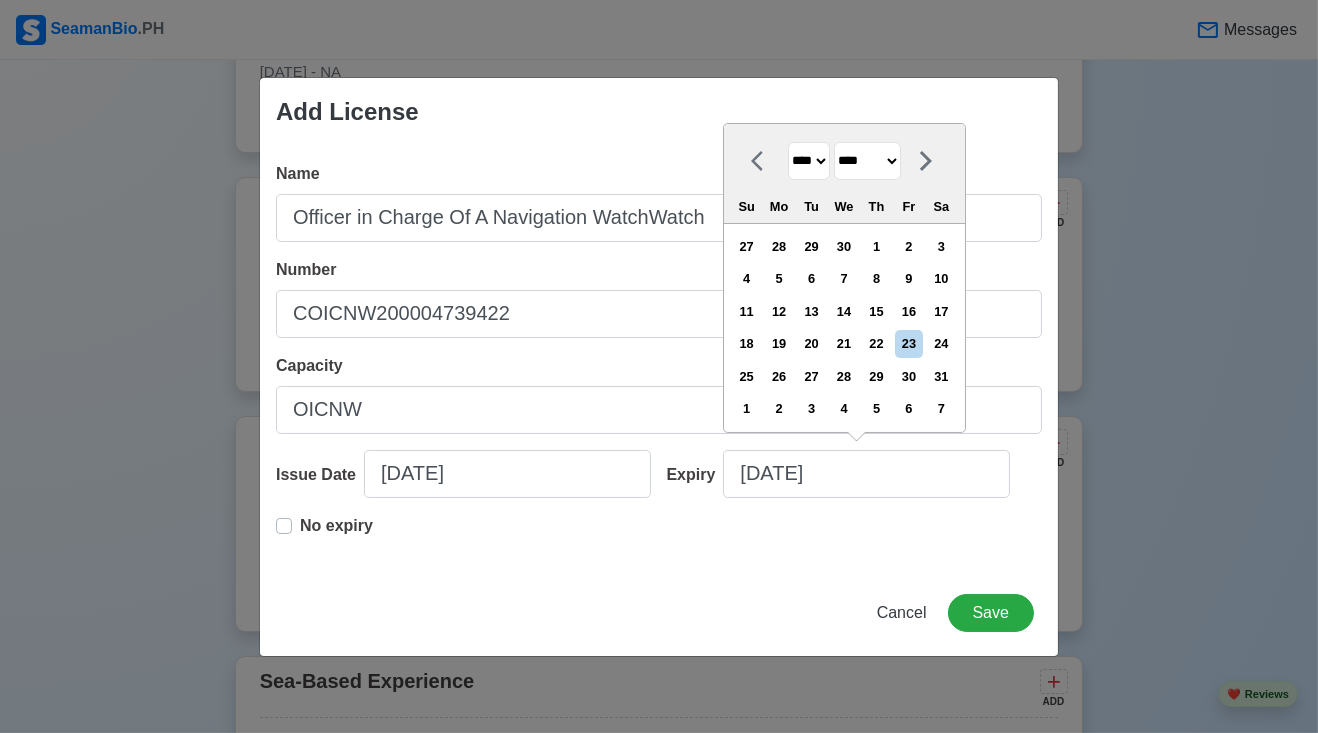 click on "******* ******** ***** ***** *** **** **** ****** ********* ******* ******** ********" at bounding box center (867, 161) 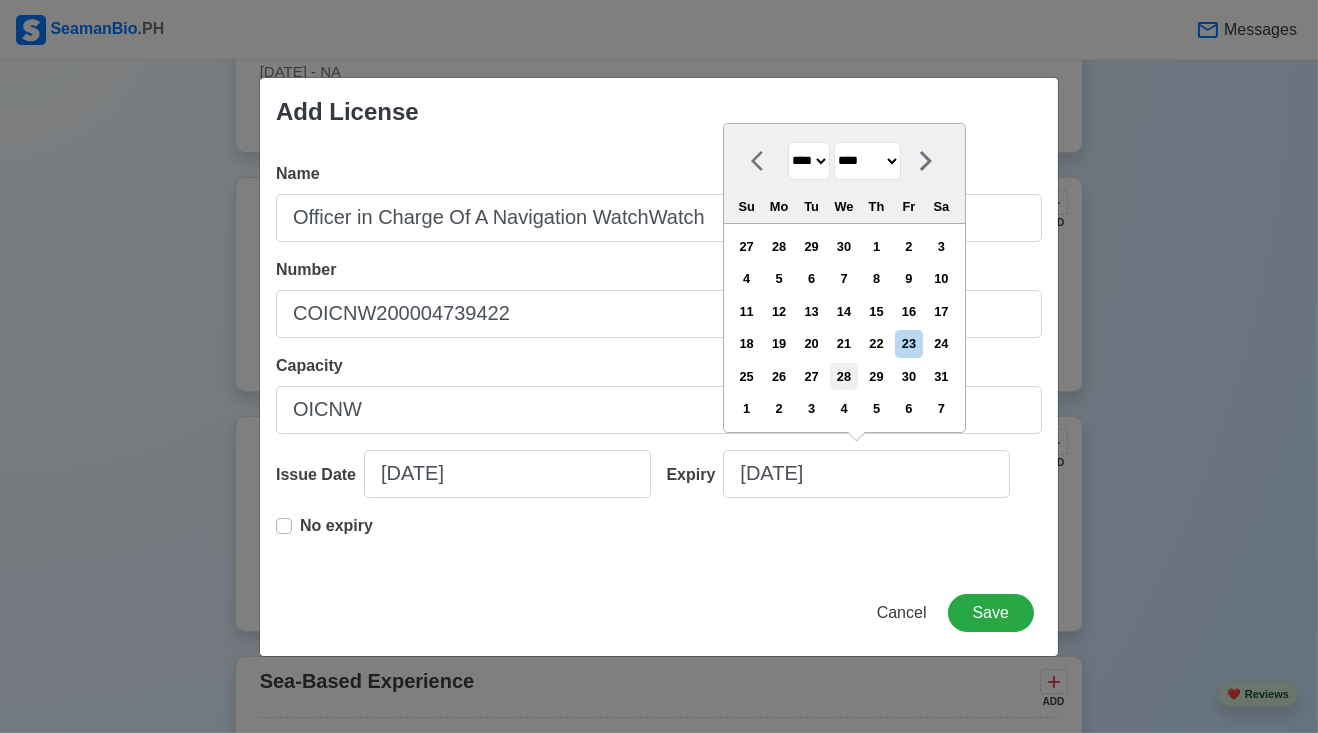 click on "28" at bounding box center (843, 376) 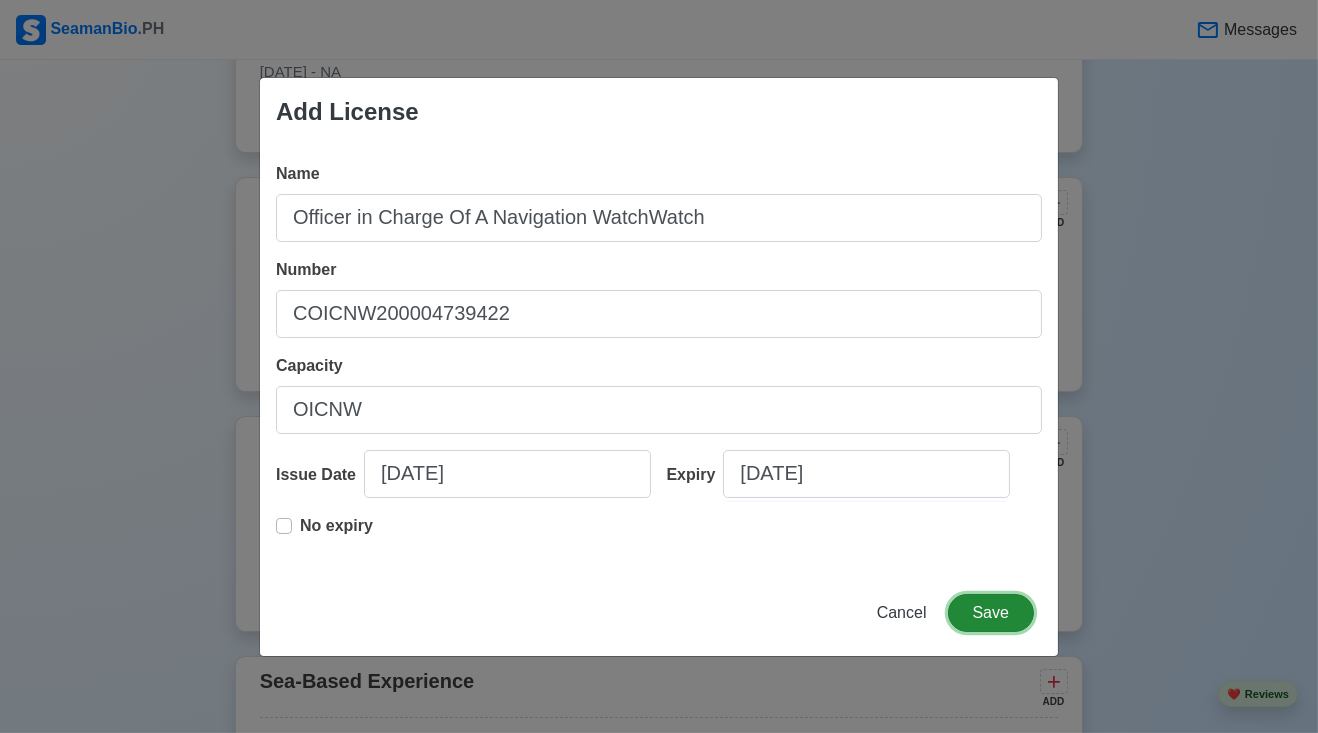 click on "Save" at bounding box center (991, 613) 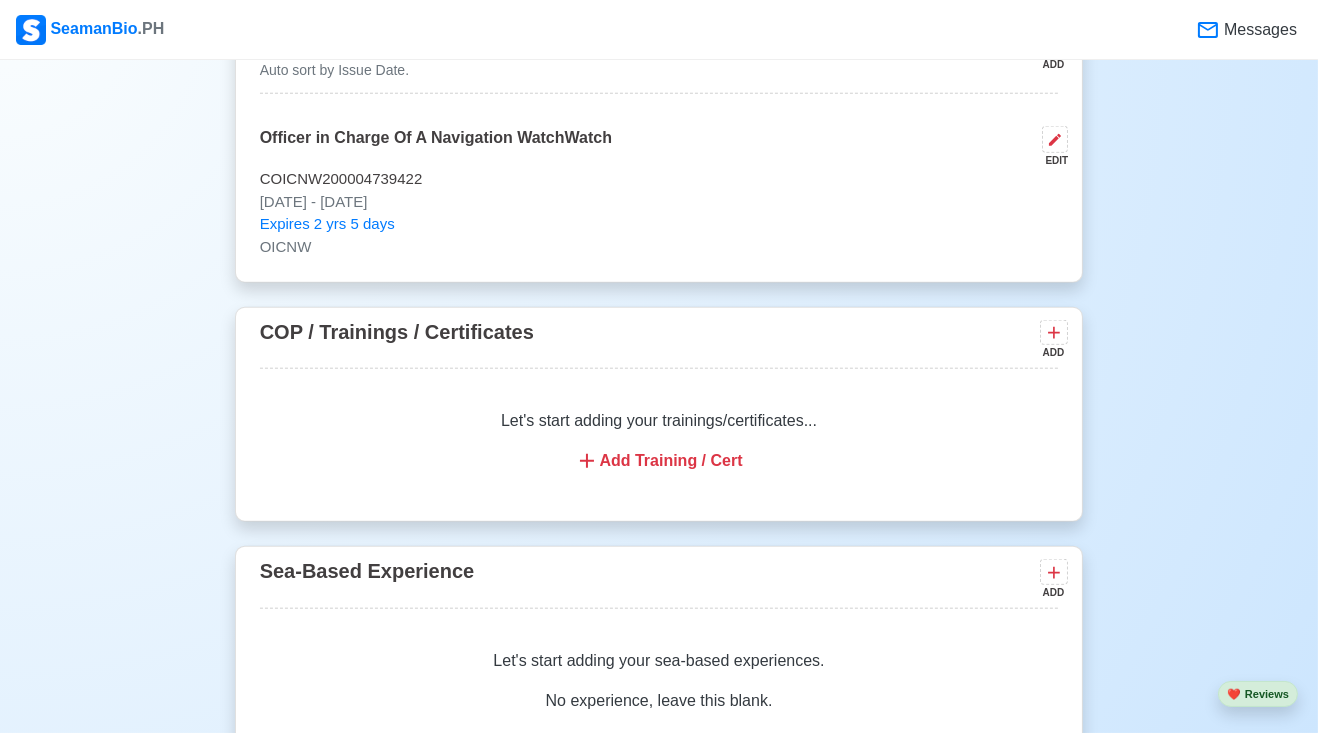 scroll, scrollTop: 3105, scrollLeft: 0, axis: vertical 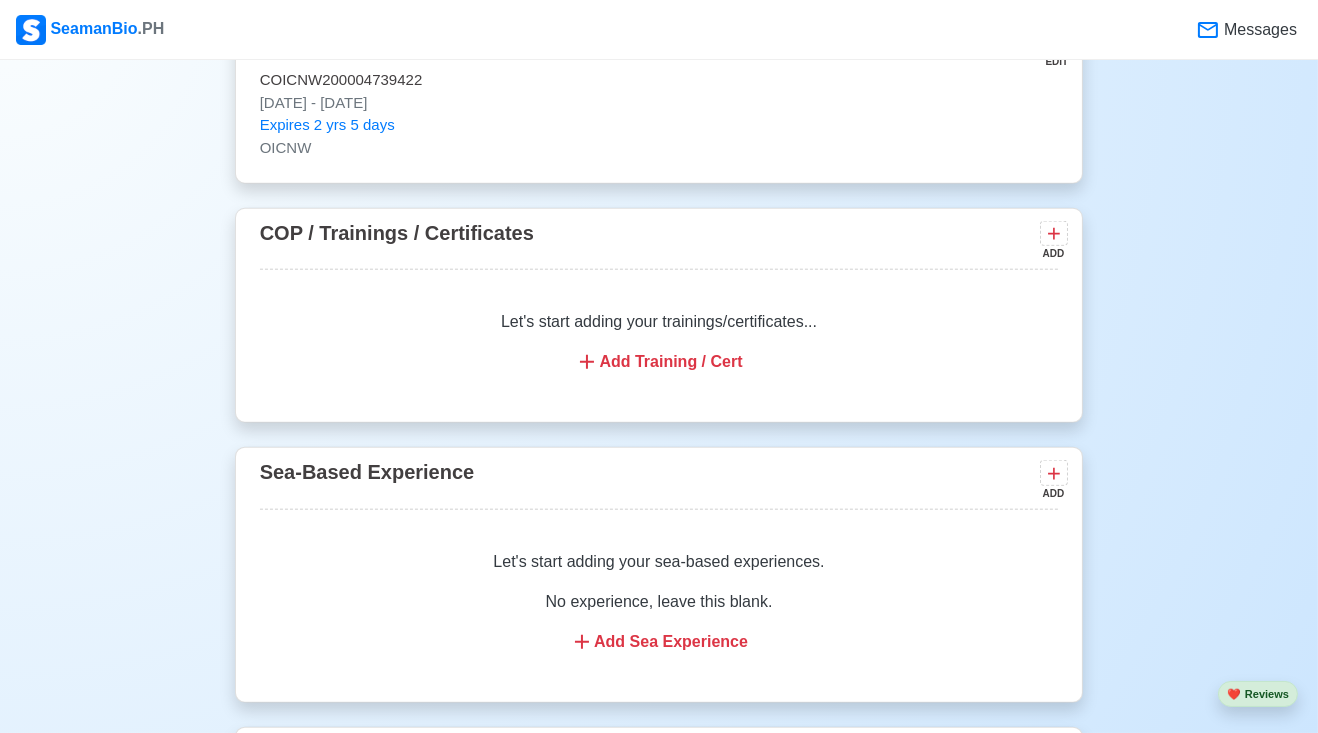 click on "Add Training / Cert" at bounding box center (659, 362) 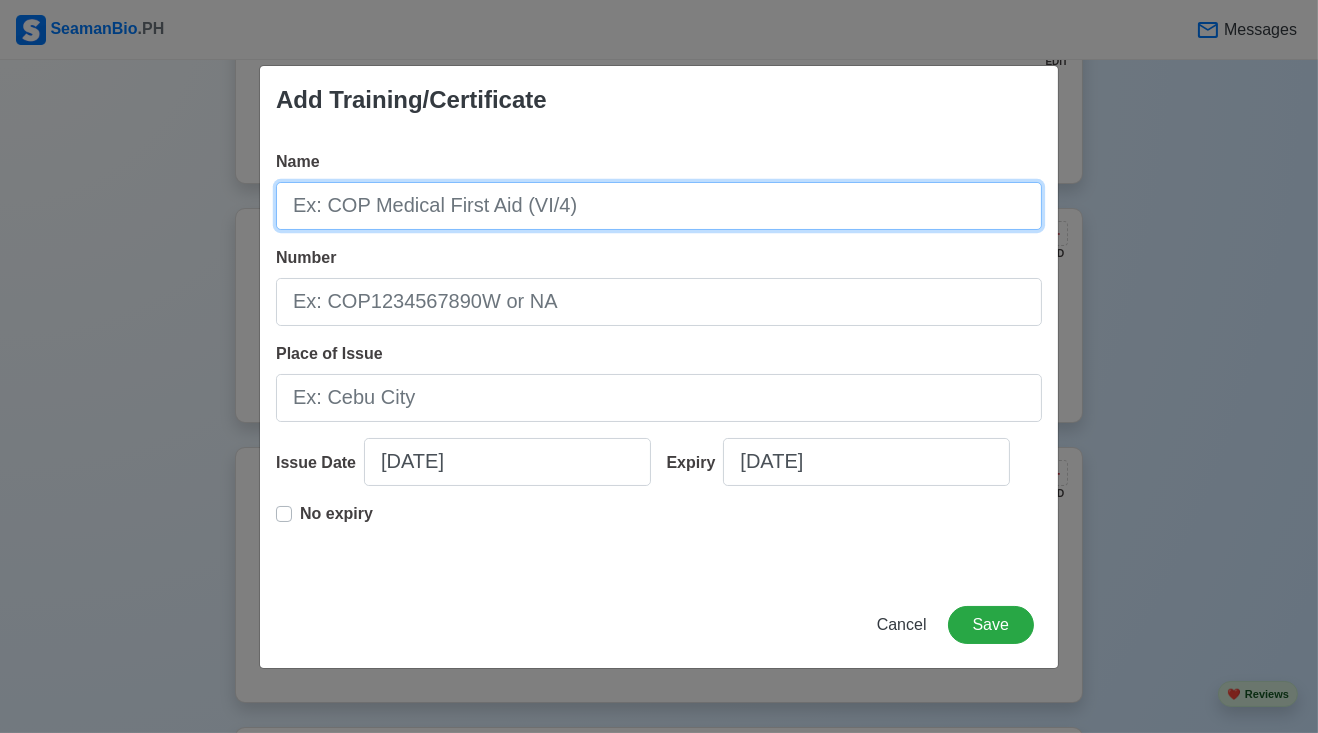 click on "Name" at bounding box center [659, 206] 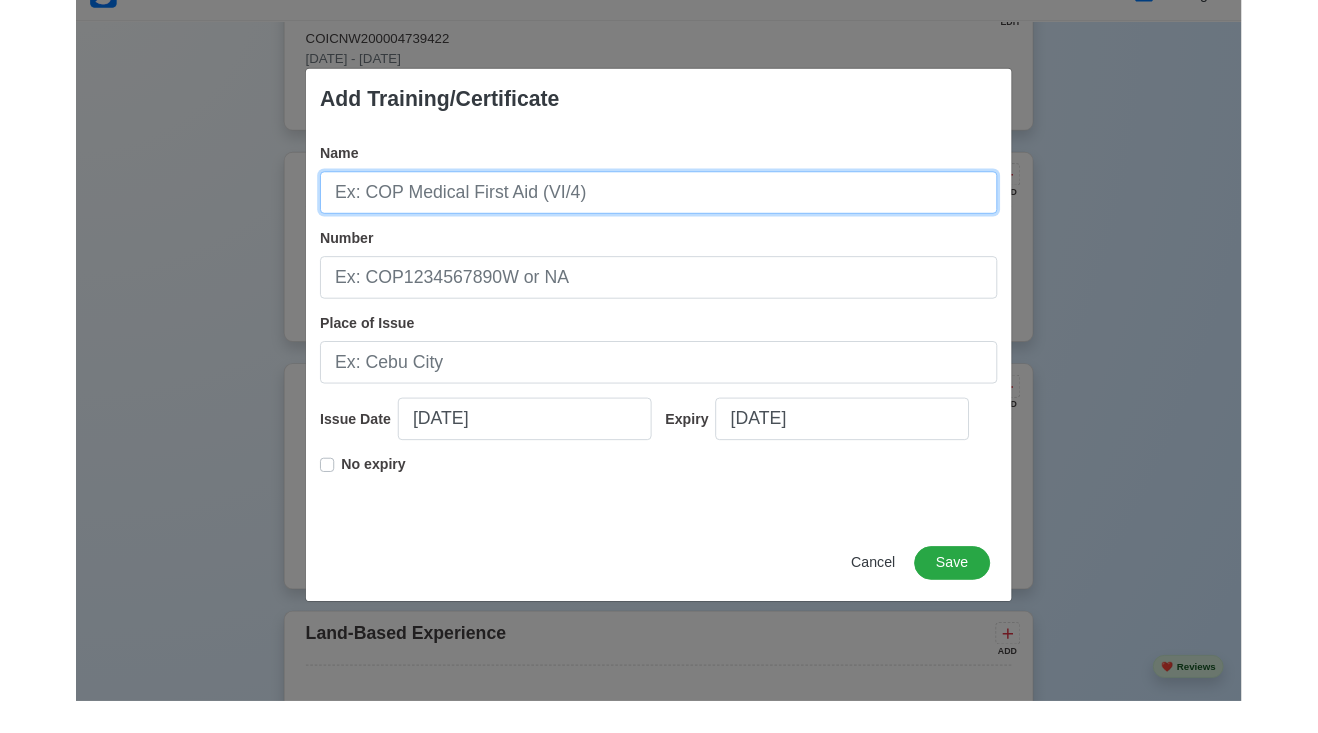 scroll, scrollTop: 3105, scrollLeft: 0, axis: vertical 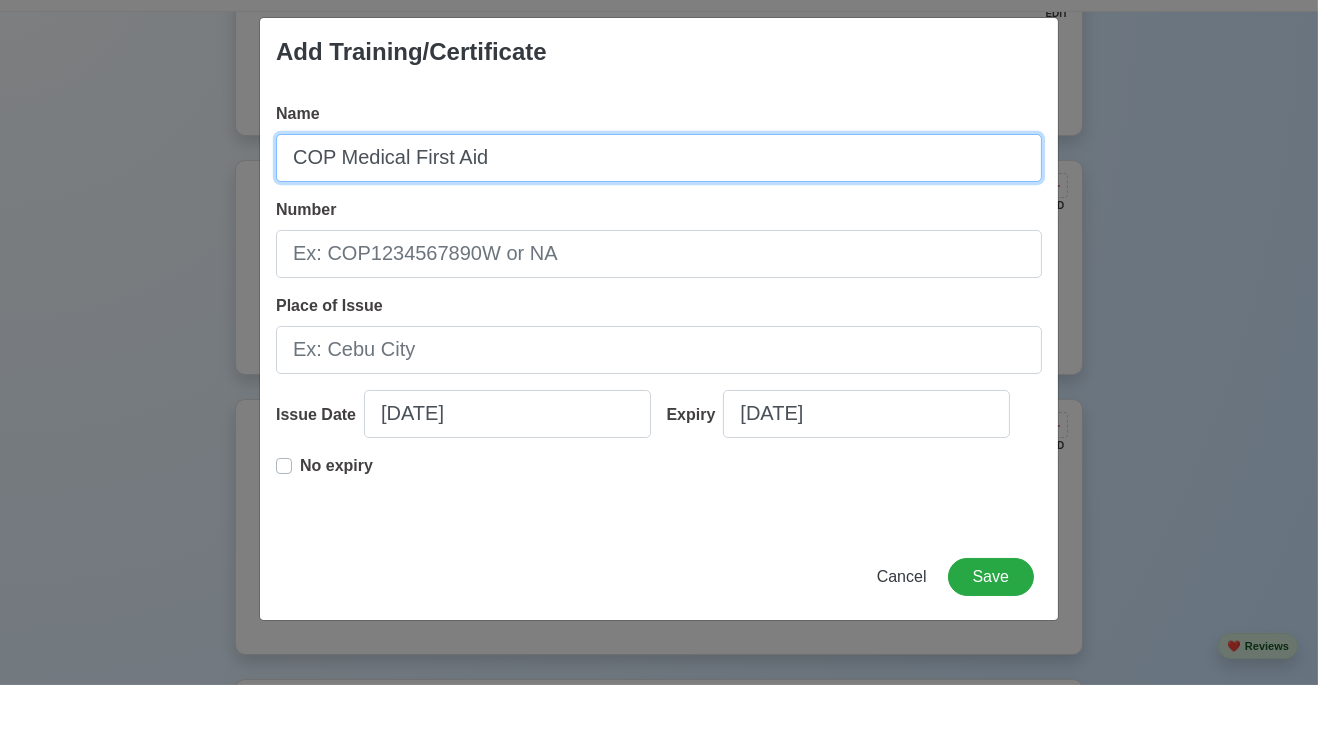 click on "COP Medical First Aid" at bounding box center [659, 206] 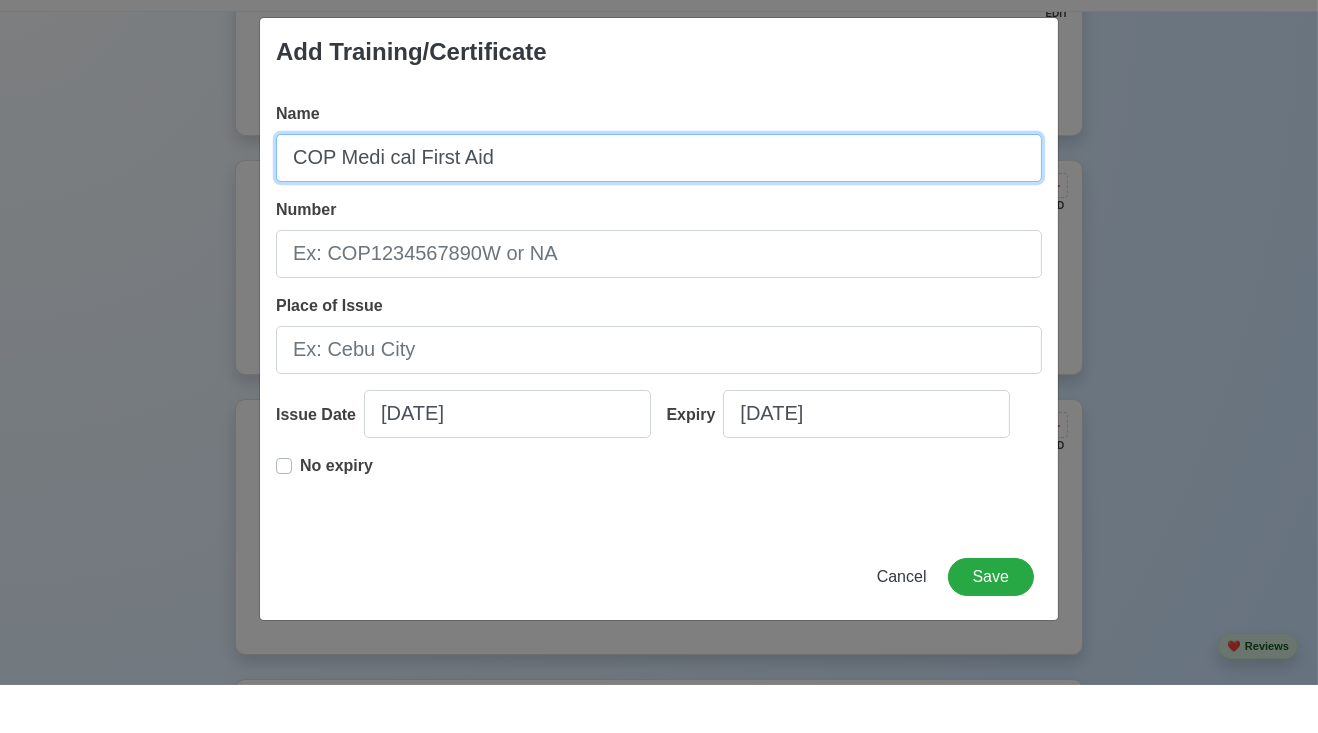 click on "COP Medi cal First Aid" at bounding box center [659, 206] 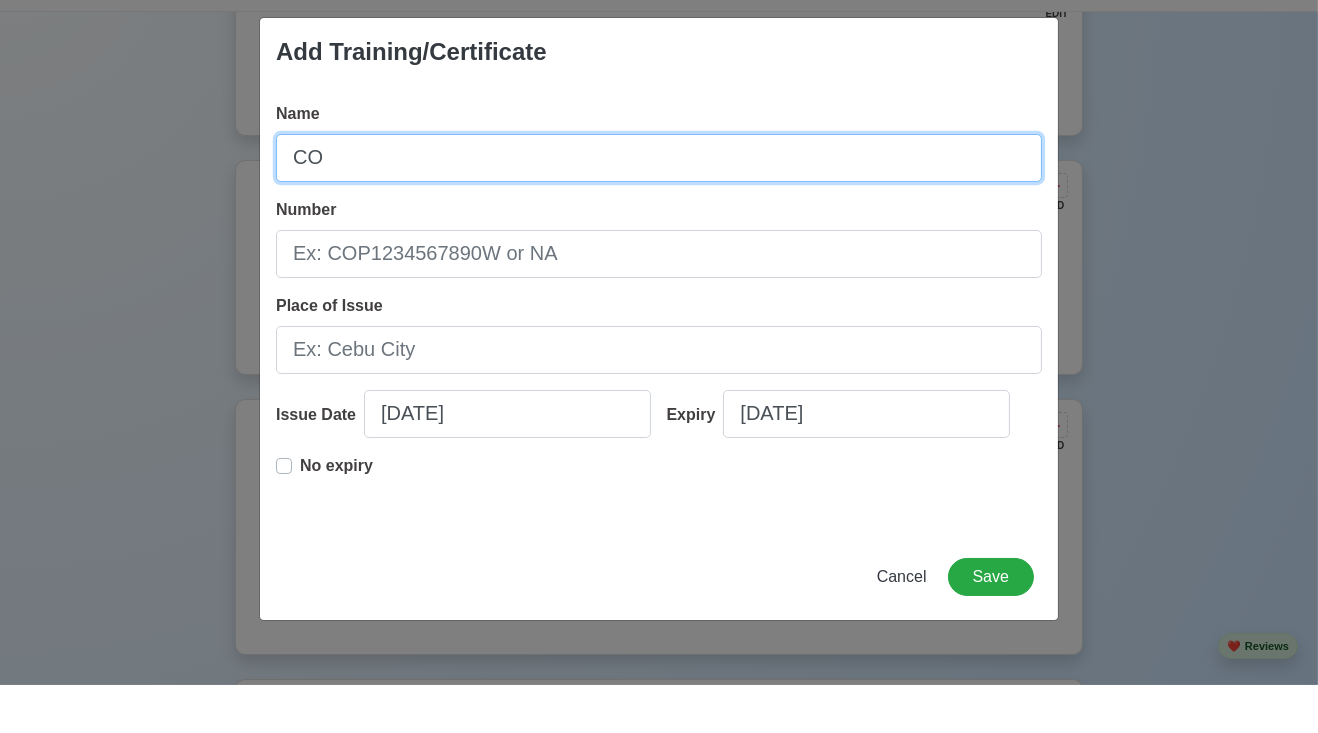 type on "C" 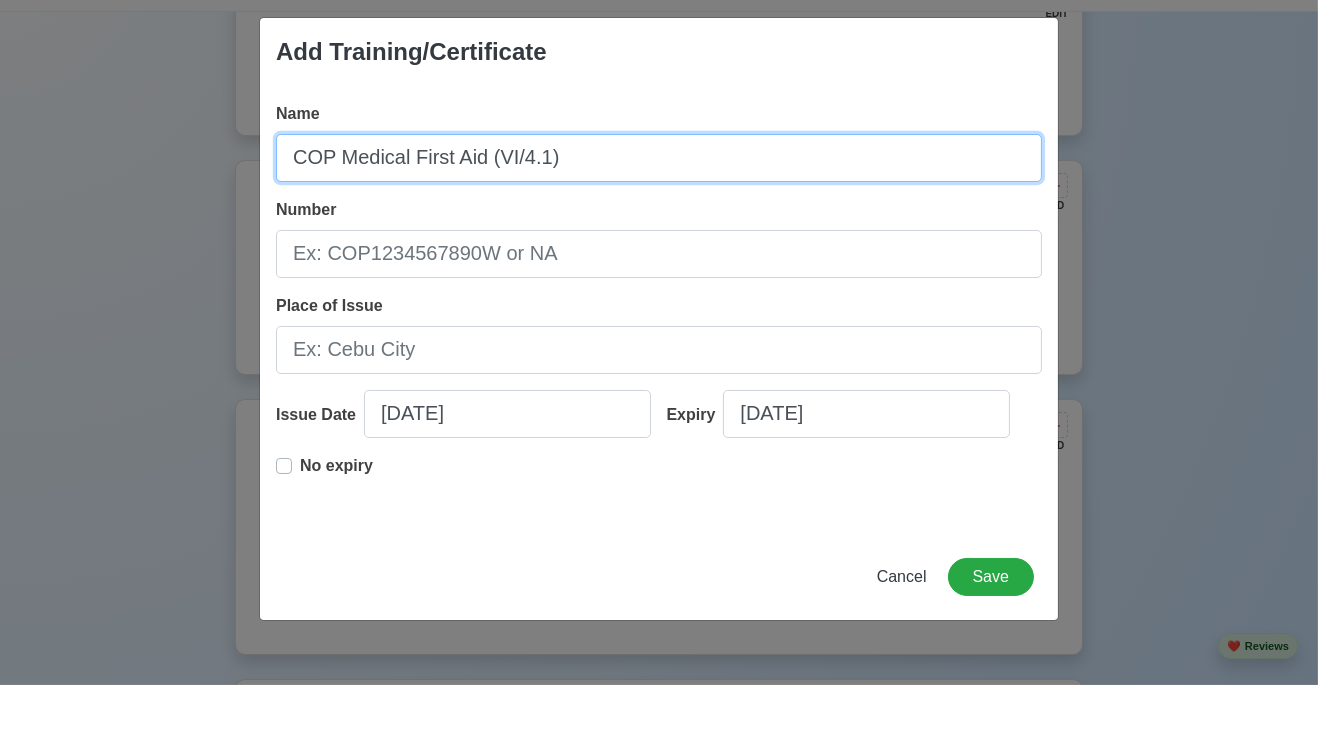 type on "COP Medical First Aid (VI/4.1)" 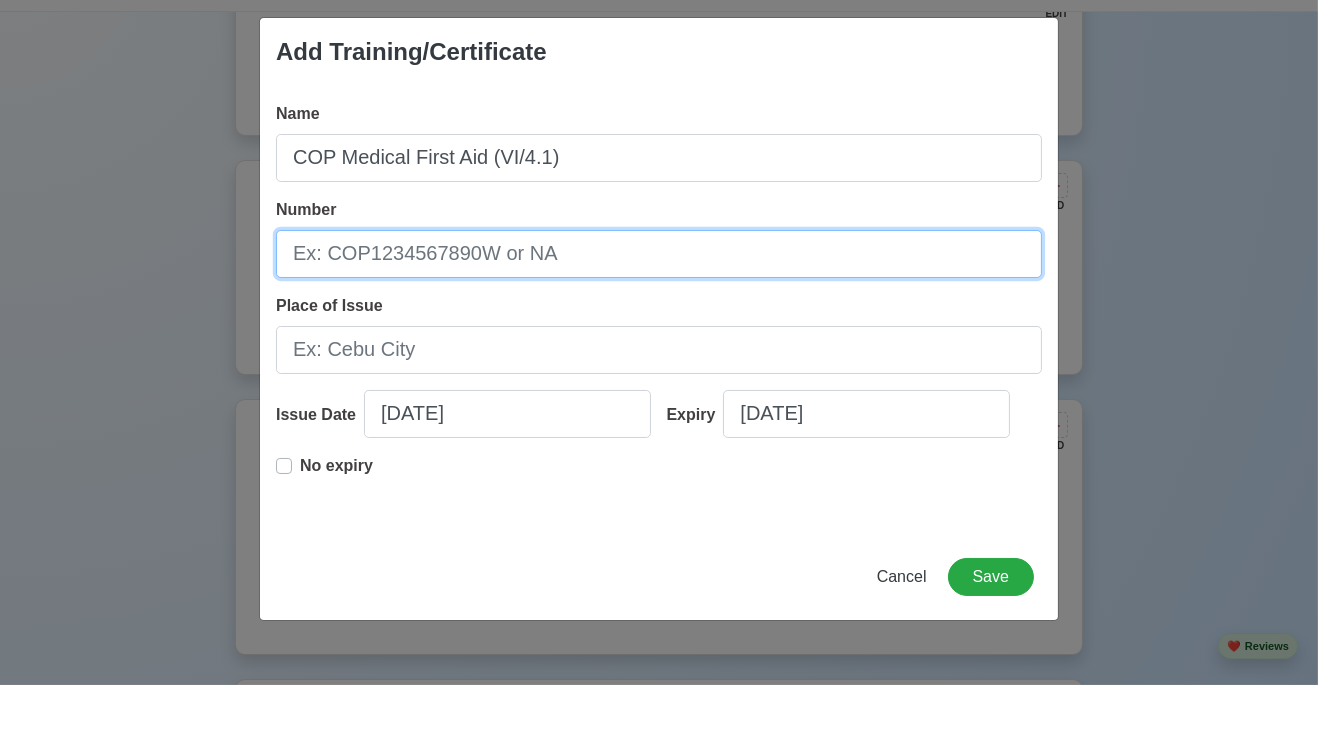 click on "Number" at bounding box center (659, 302) 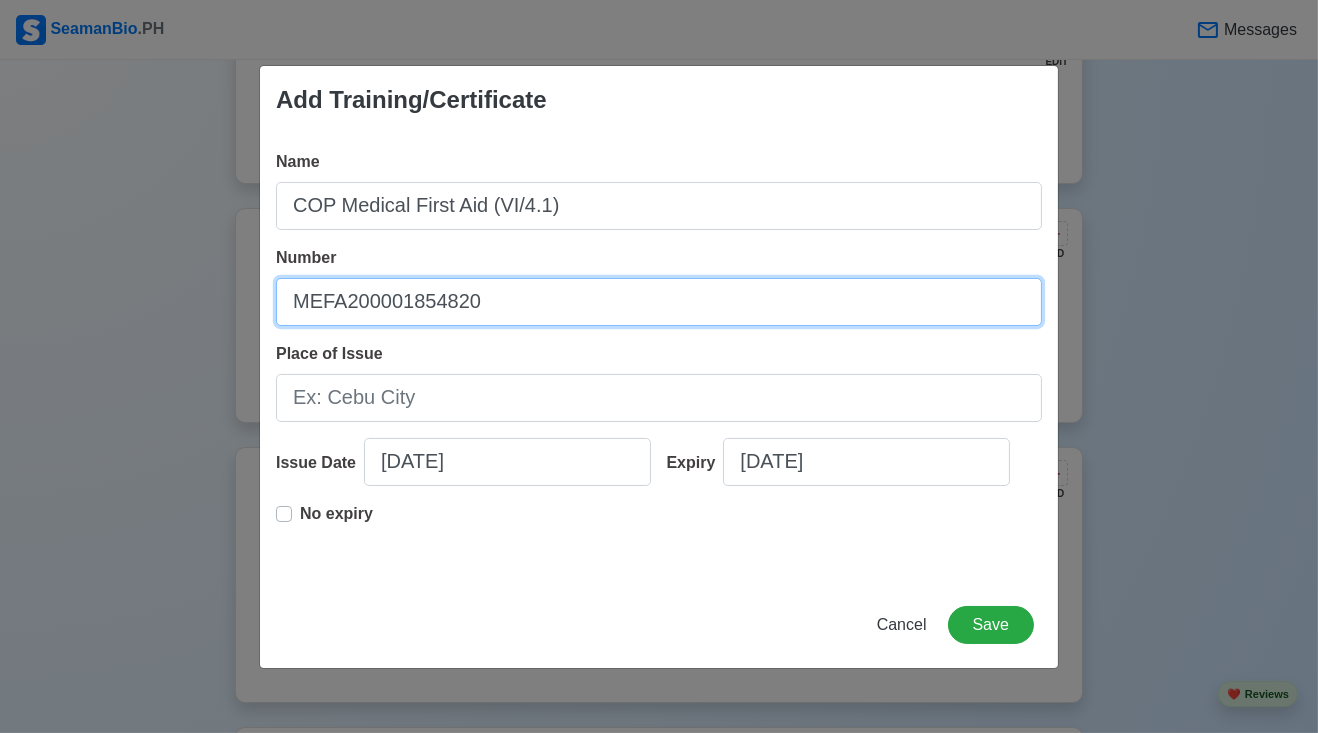 type on "MEFA200001854820" 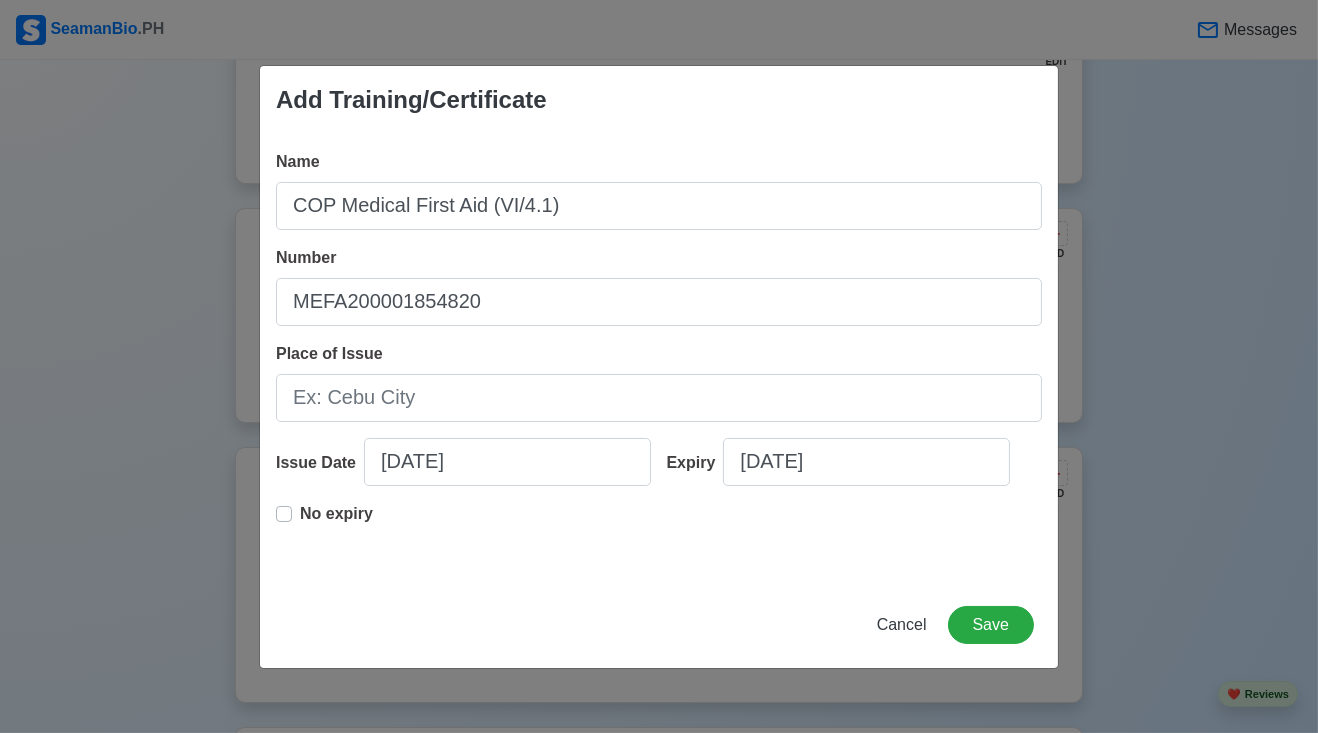 click on "No expiry" at bounding box center (336, 522) 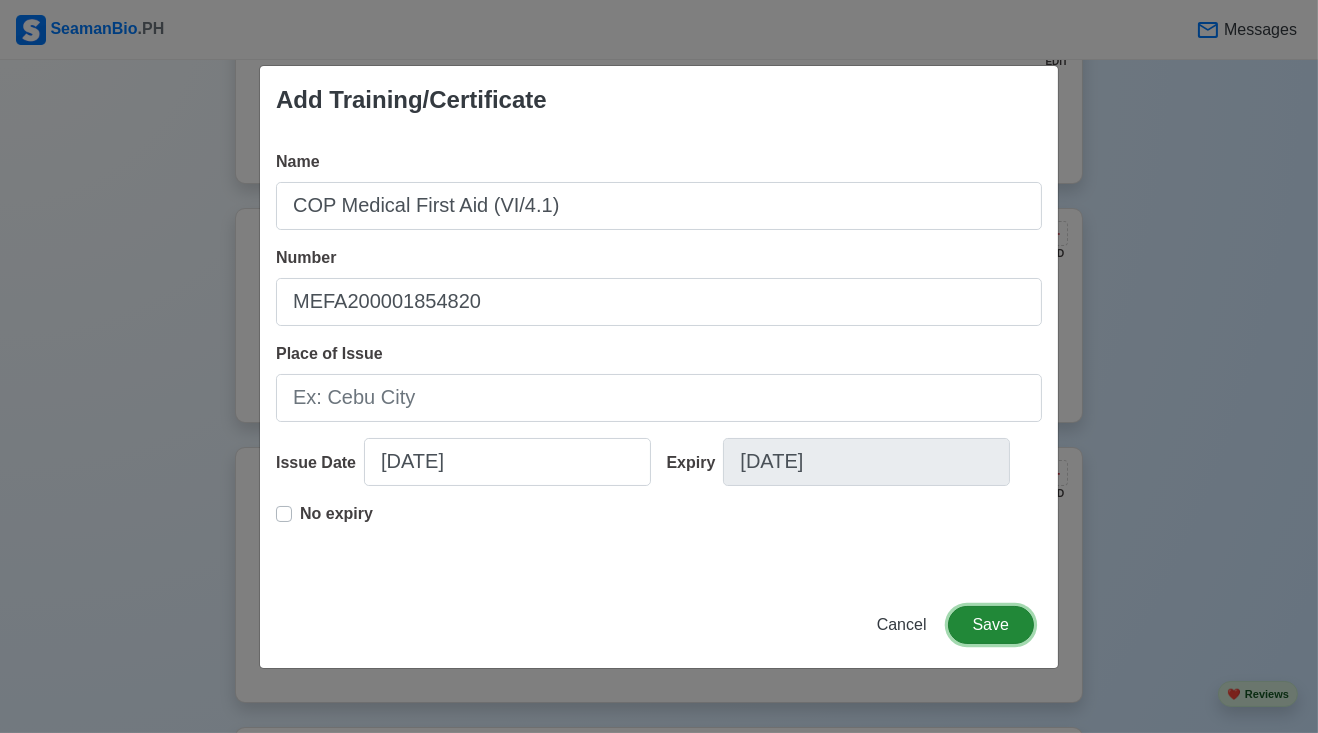click on "Save" at bounding box center (991, 625) 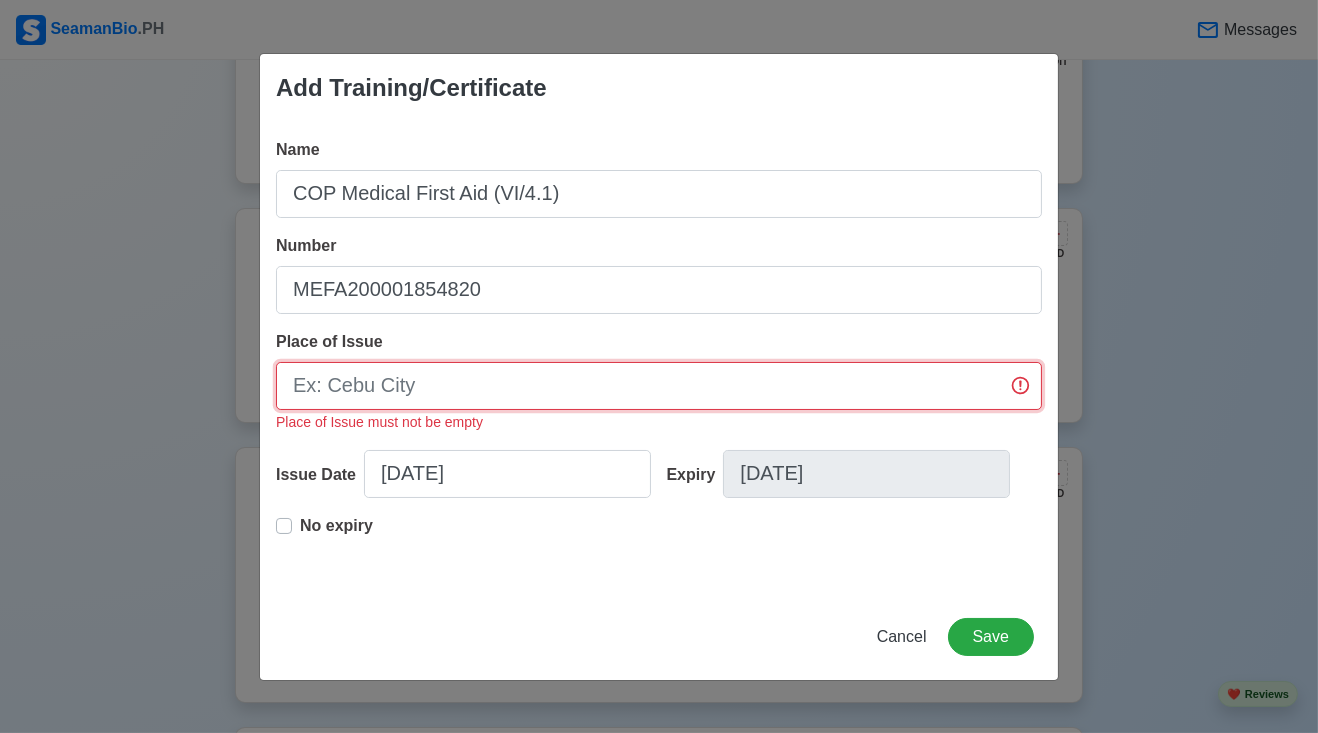 click on "Place of Issue" at bounding box center [659, 386] 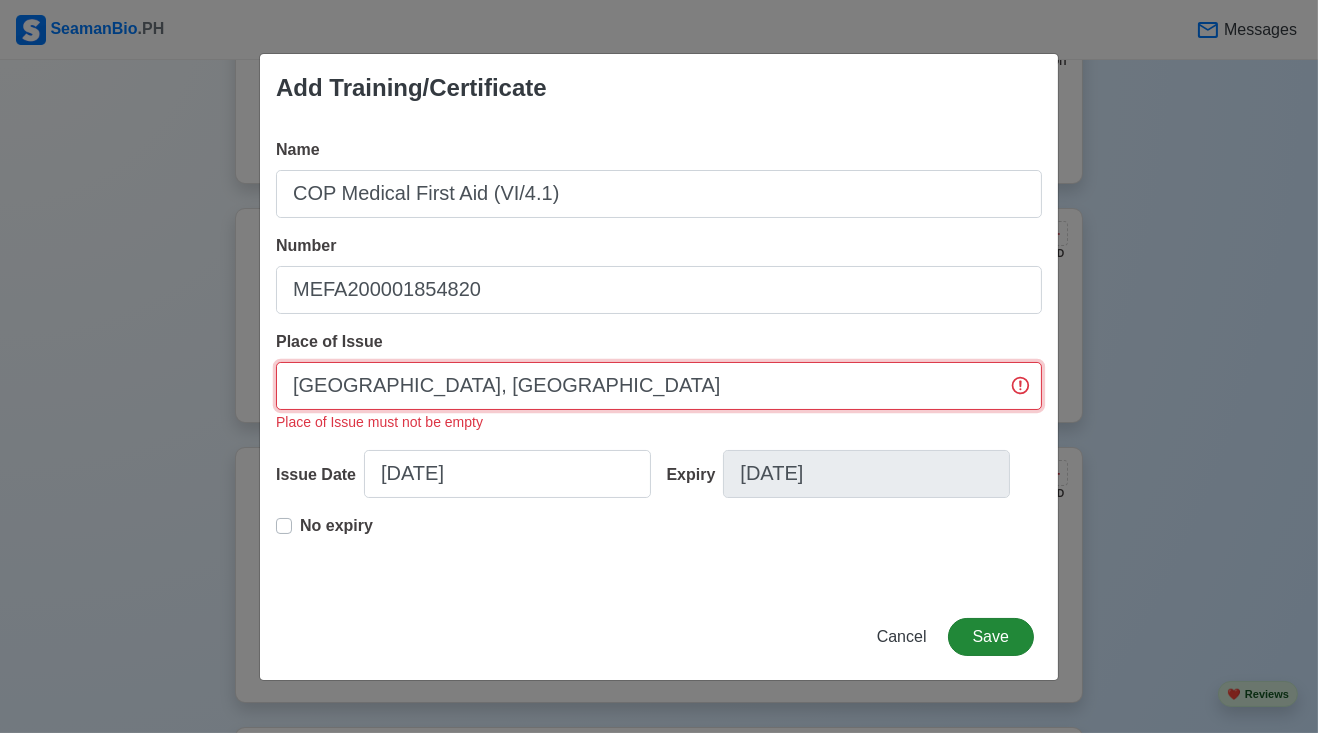 type on "[GEOGRAPHIC_DATA], [GEOGRAPHIC_DATA]" 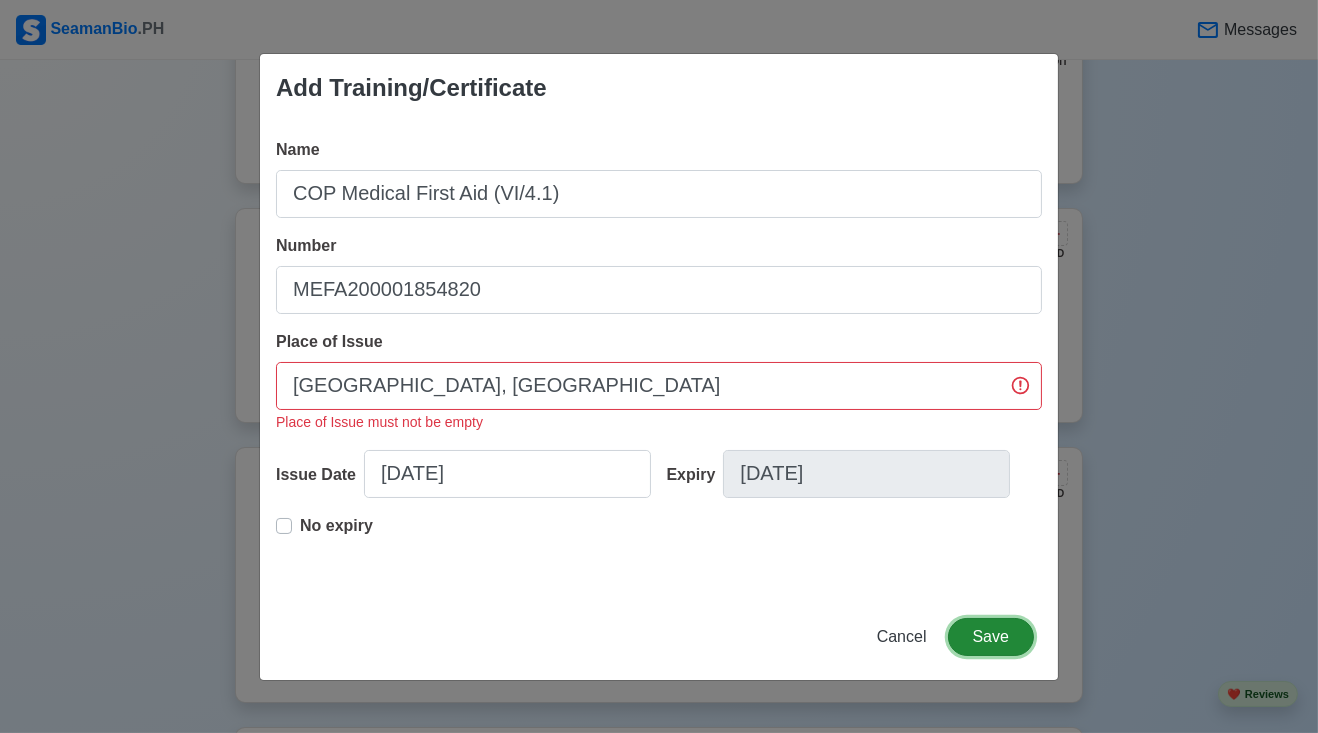 click on "Save" at bounding box center [991, 637] 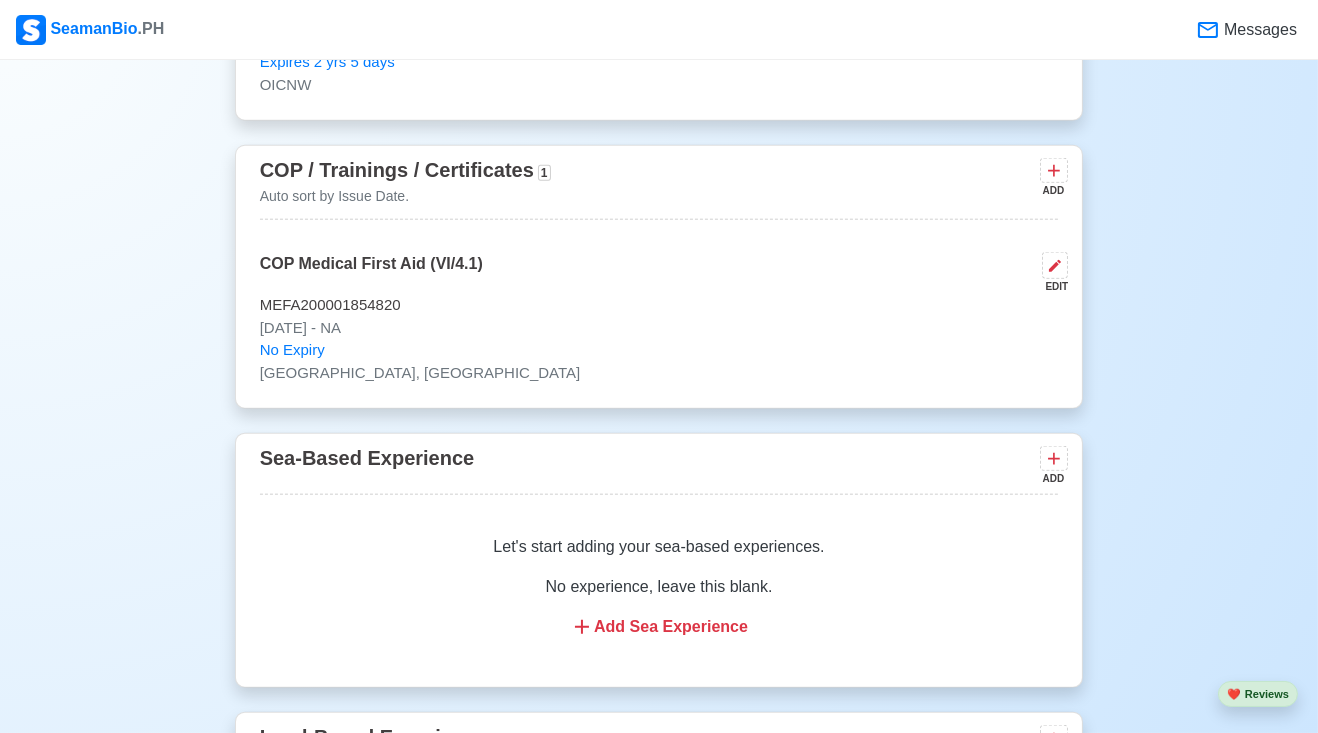 scroll, scrollTop: 3171, scrollLeft: 0, axis: vertical 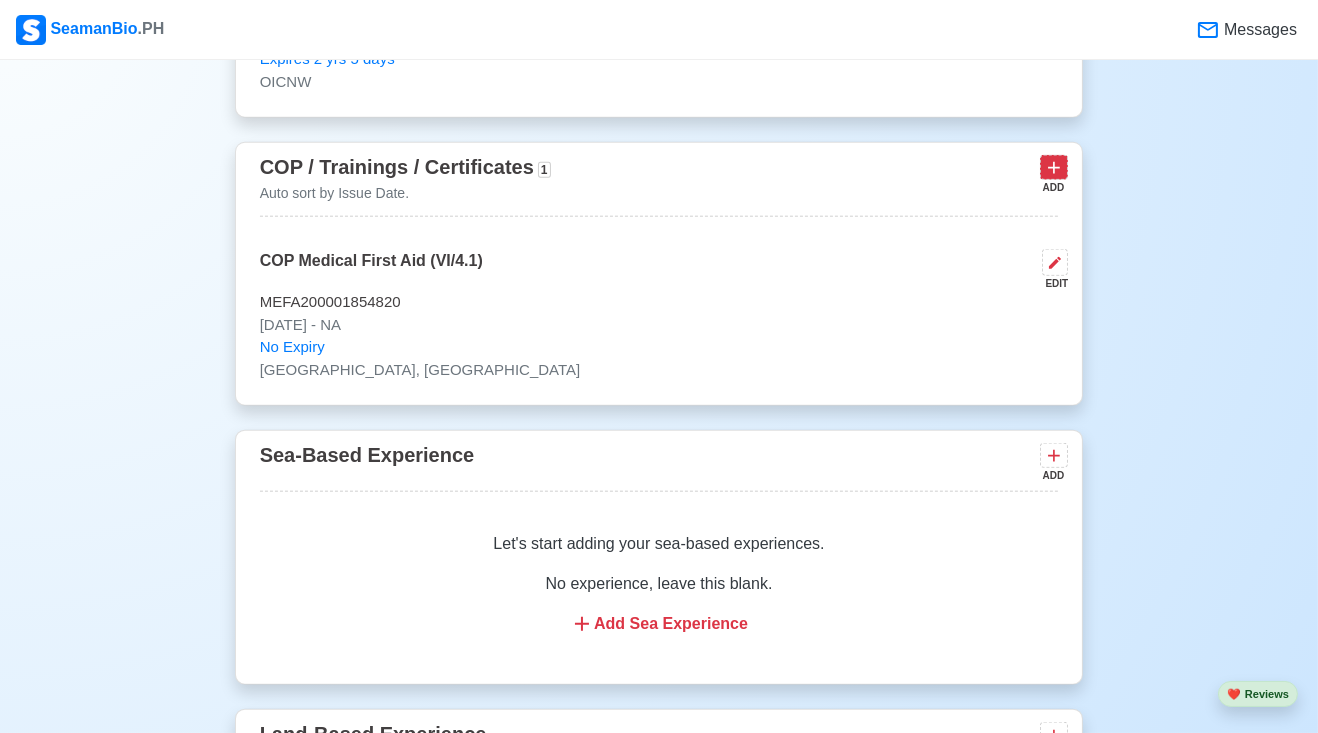 click 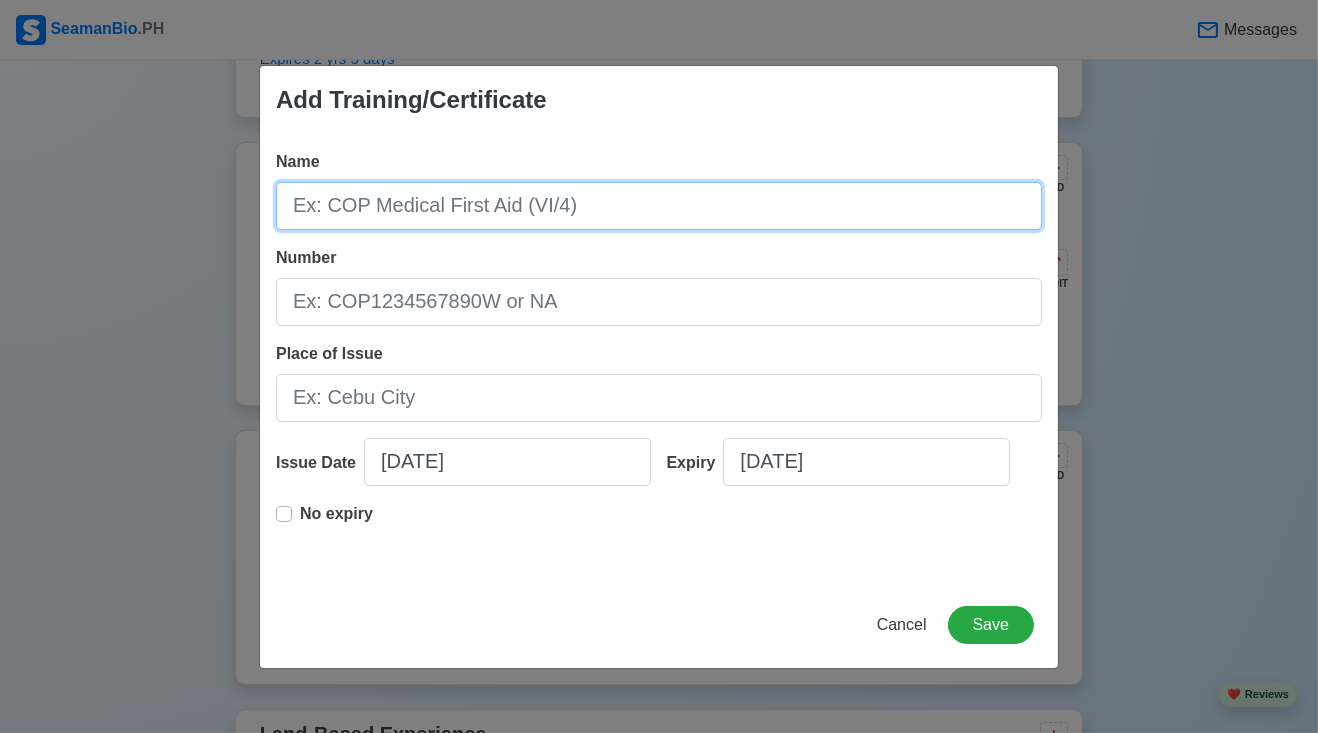 click on "Name" at bounding box center [659, 206] 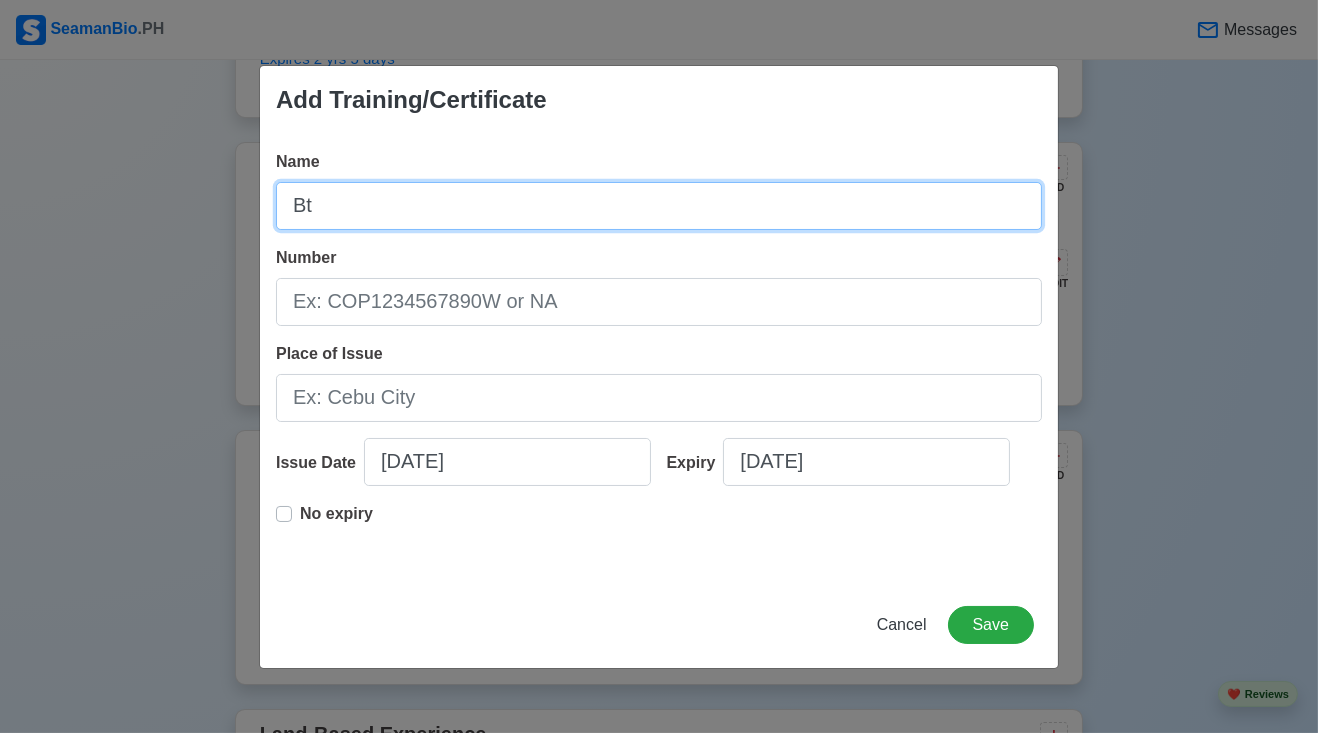type on "B" 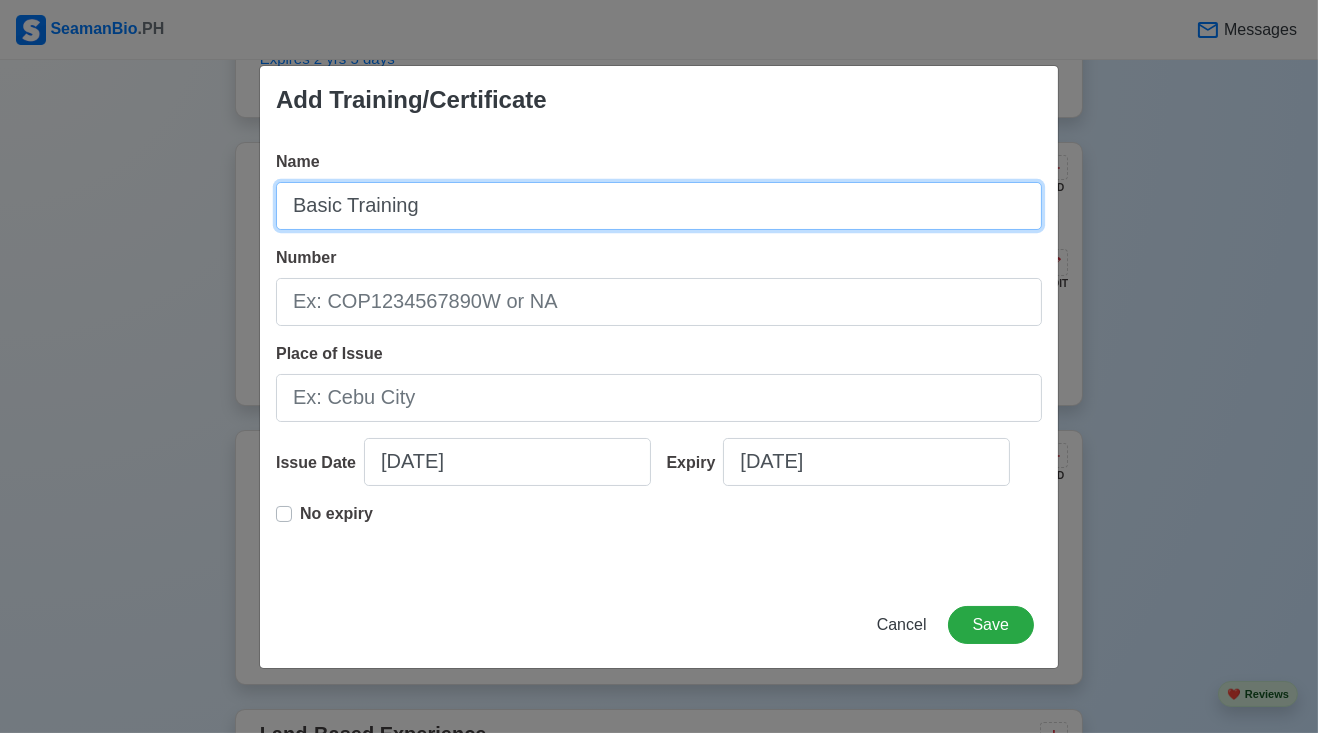 type on "Basic Training" 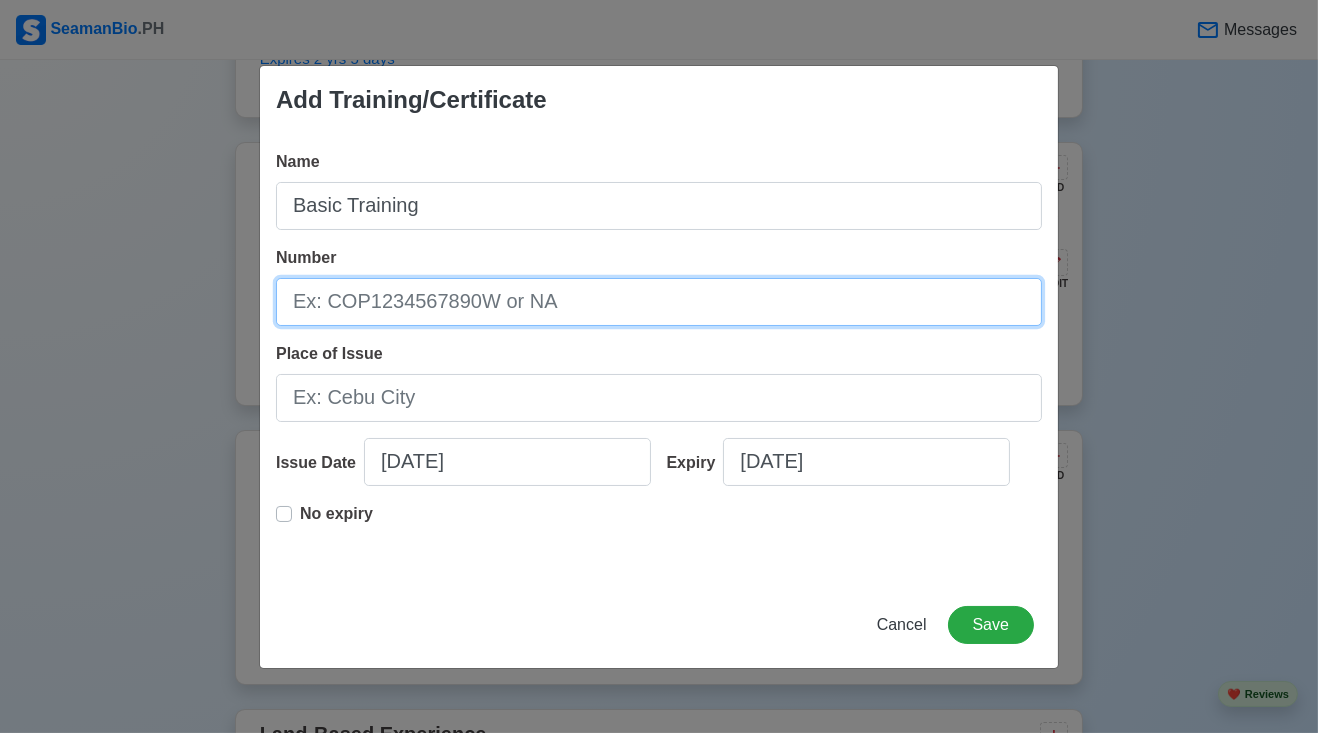 click on "Number" at bounding box center [659, 302] 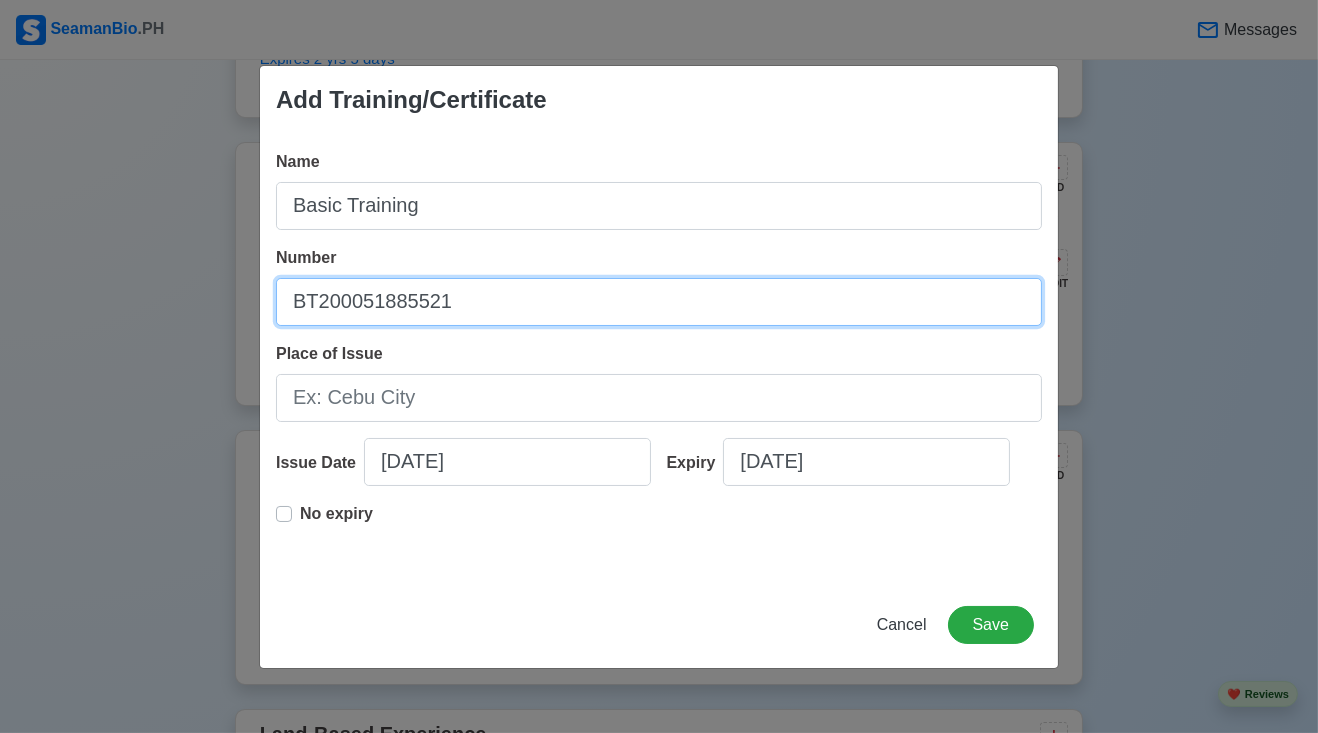 type on "BT200051885521" 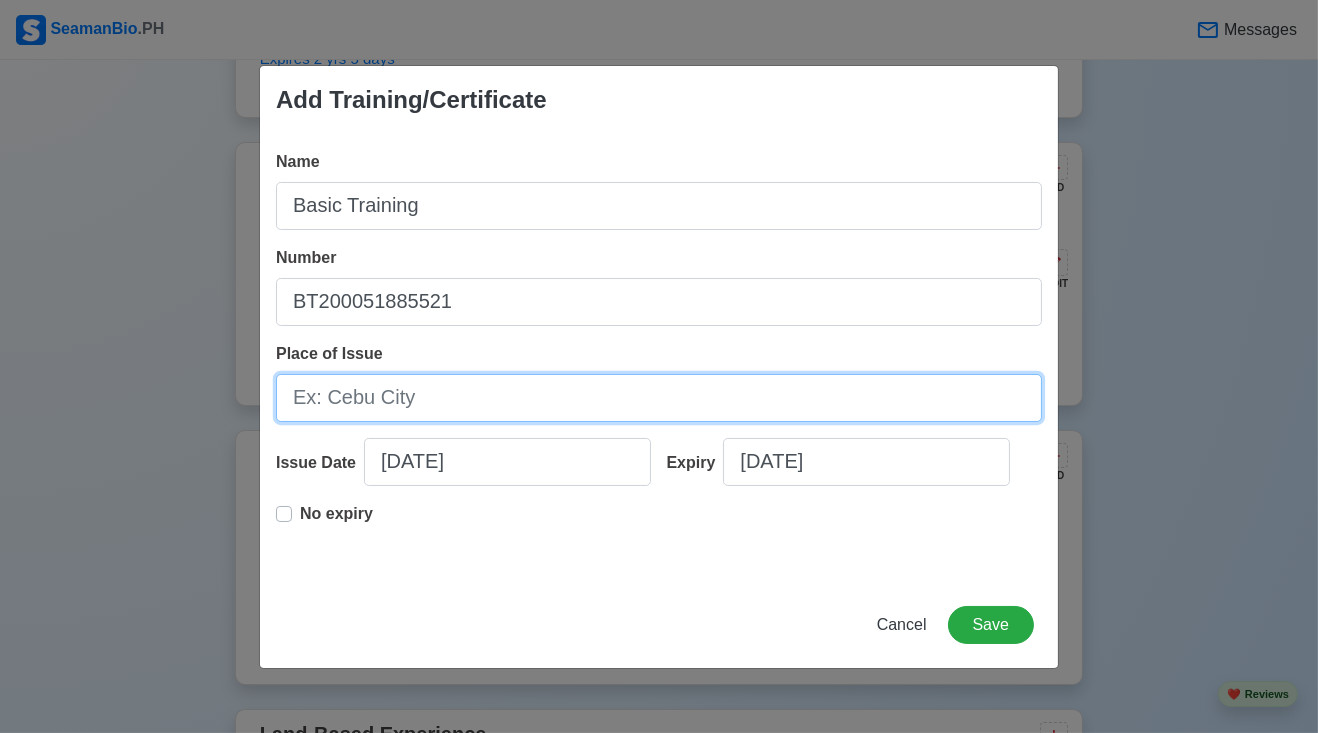 click on "Place of Issue" at bounding box center [659, 398] 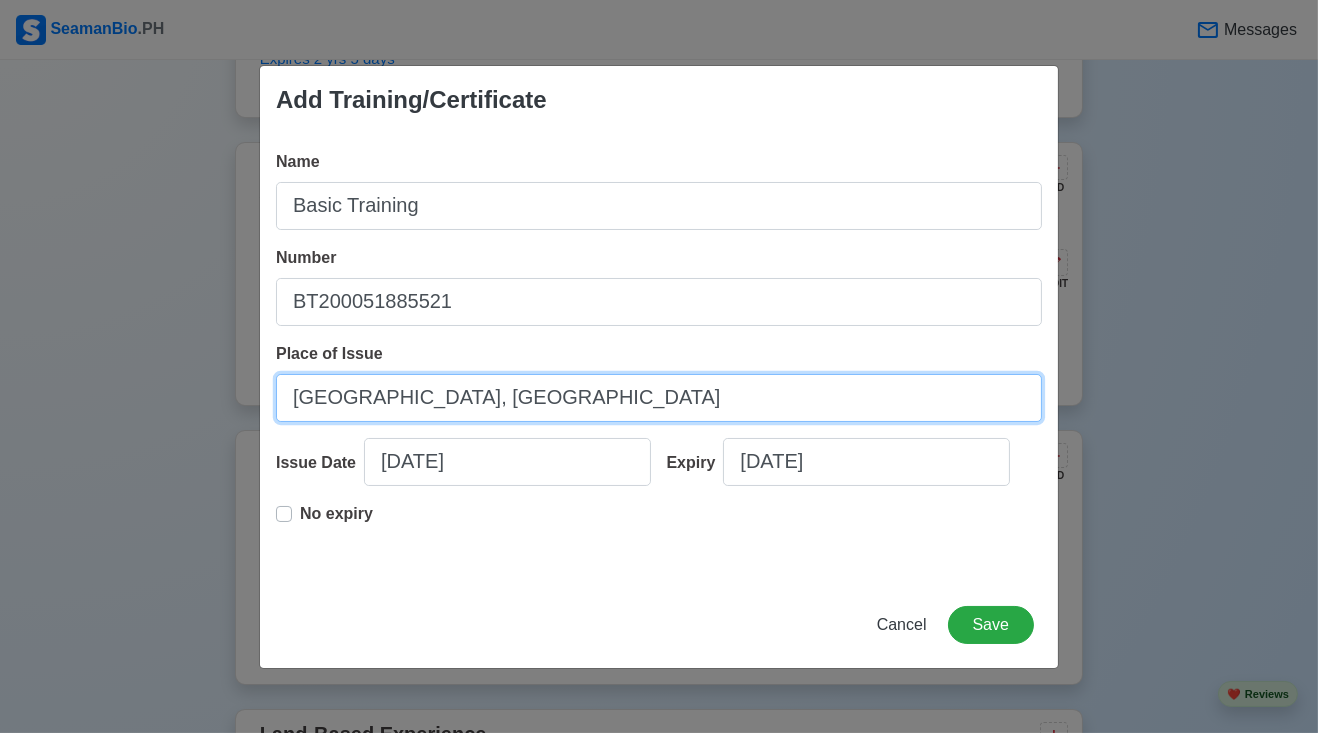 type on "[GEOGRAPHIC_DATA], [GEOGRAPHIC_DATA]" 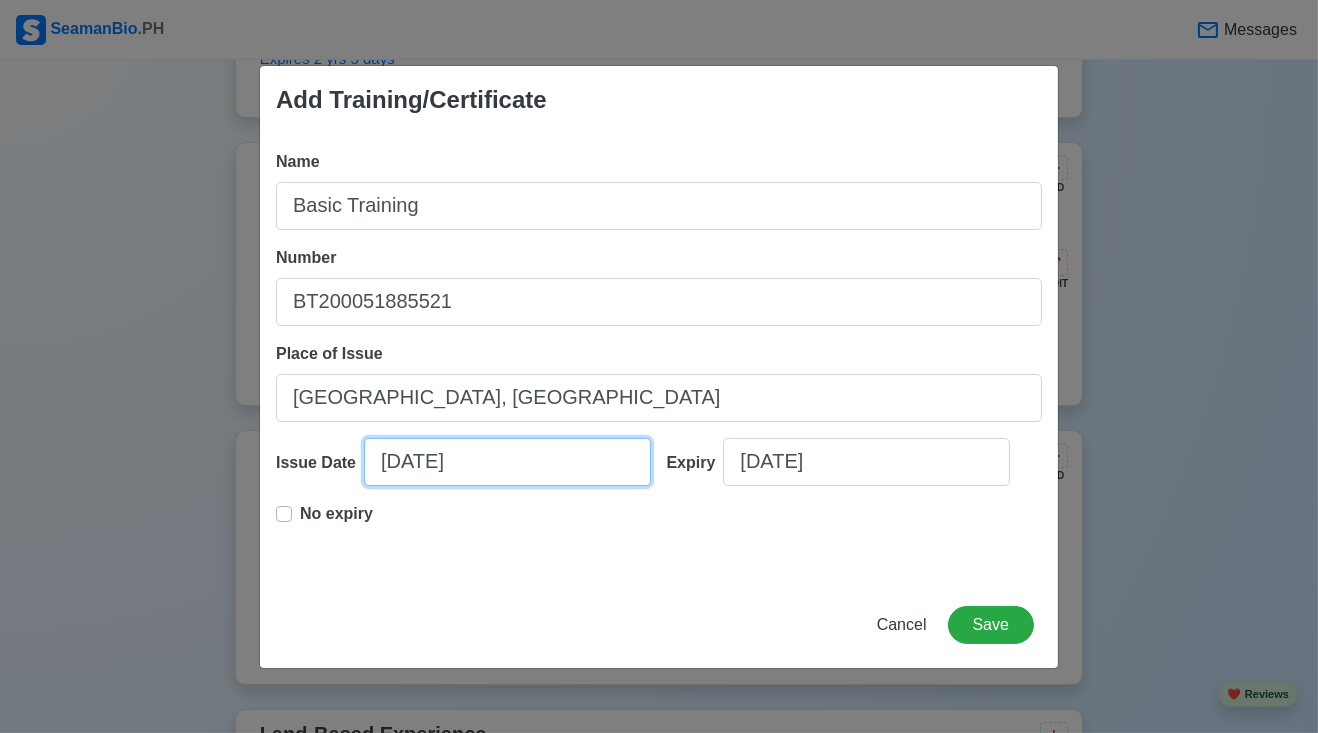 click on "[DATE]" at bounding box center [507, 462] 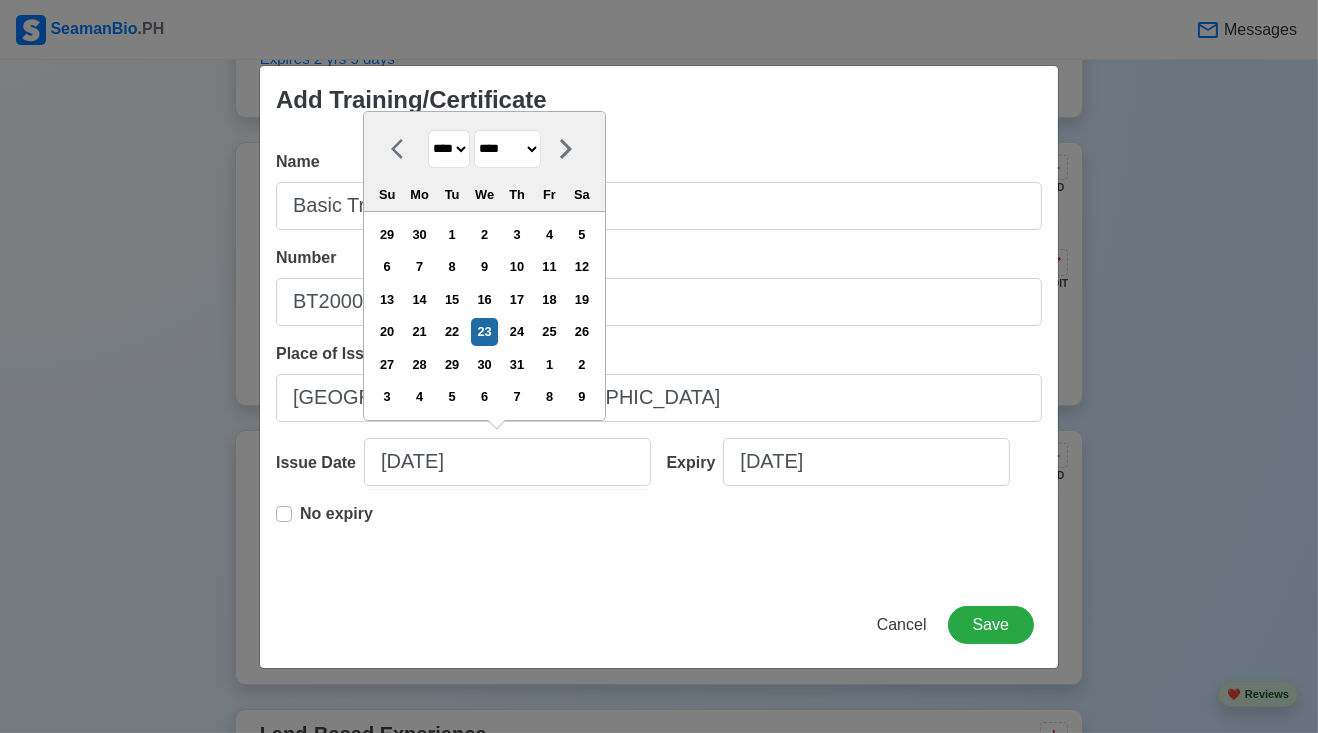 click on "**** **** **** **** **** **** **** **** **** **** **** **** **** **** **** **** **** **** **** **** **** **** **** **** **** **** **** **** **** **** **** **** **** **** **** **** **** **** **** **** **** **** **** **** **** **** **** **** **** **** **** **** **** **** **** **** **** **** **** **** **** **** **** **** **** **** **** **** **** **** **** **** **** **** **** **** **** **** **** **** **** **** **** **** **** **** **** **** **** **** **** **** **** **** **** **** **** **** **** **** **** **** **** **** **** ****" at bounding box center [449, 149] 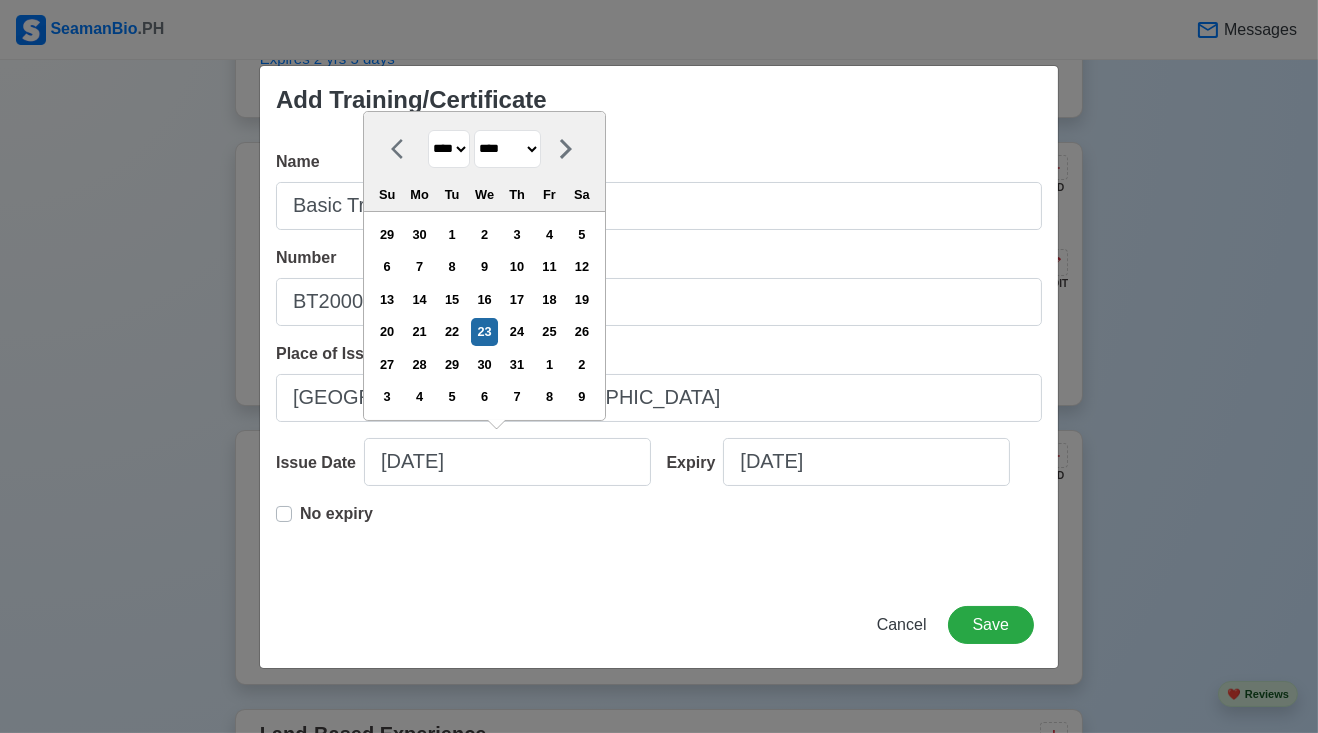 select on "****" 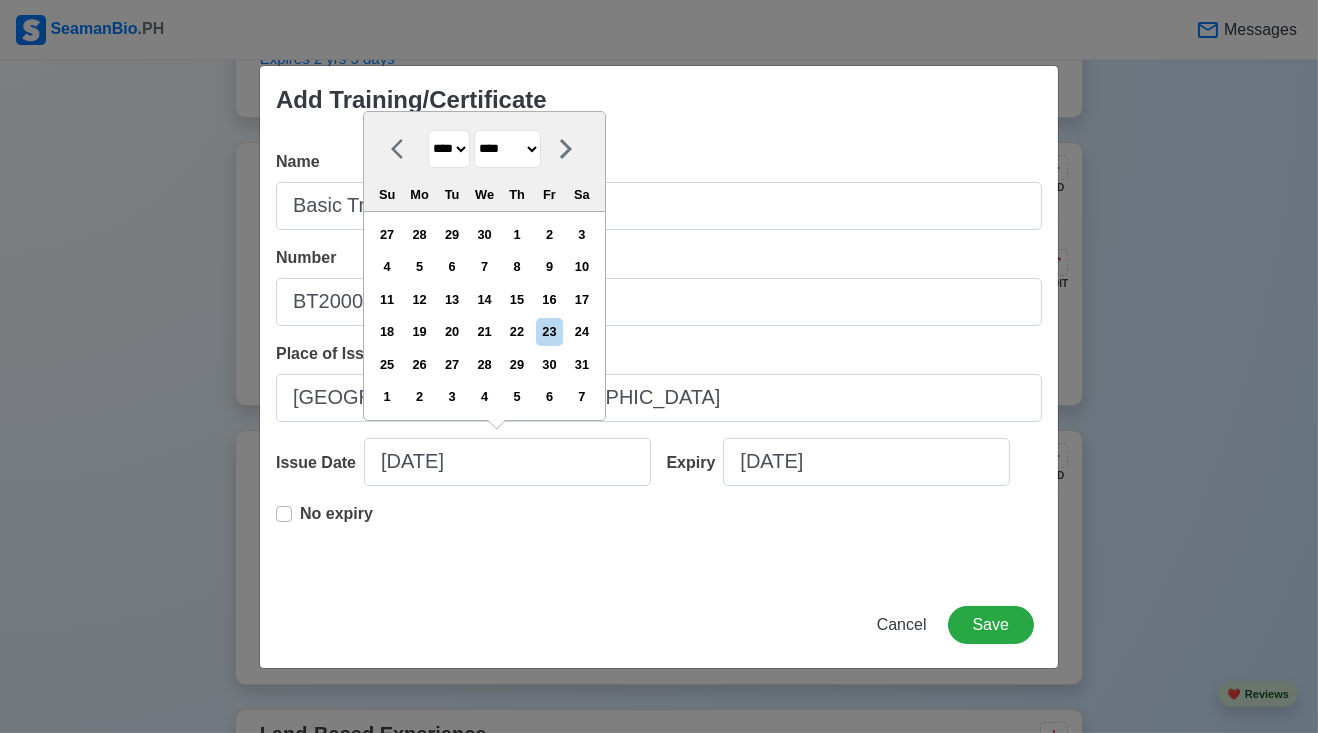 click on "******* ******** ***** ***** *** **** **** ****** ********* ******* ******** ********" at bounding box center [507, 149] 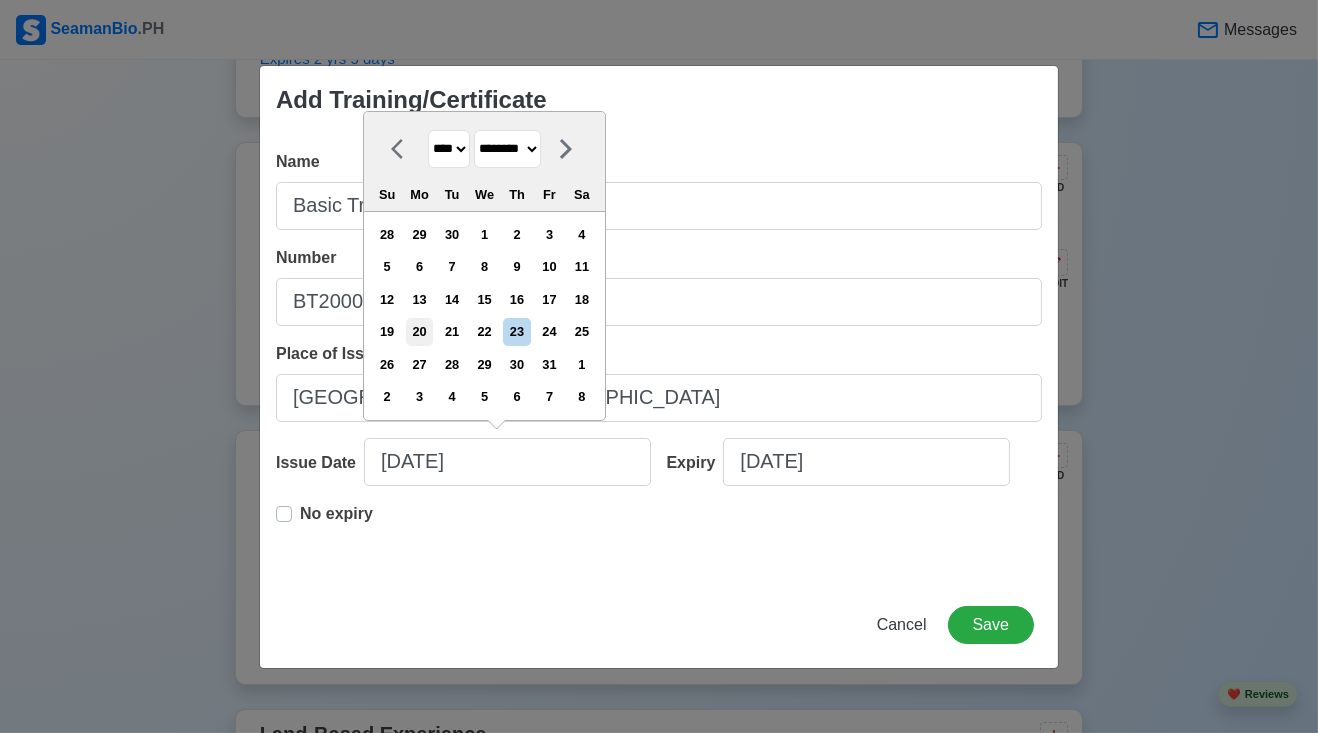 click on "20" at bounding box center [419, 331] 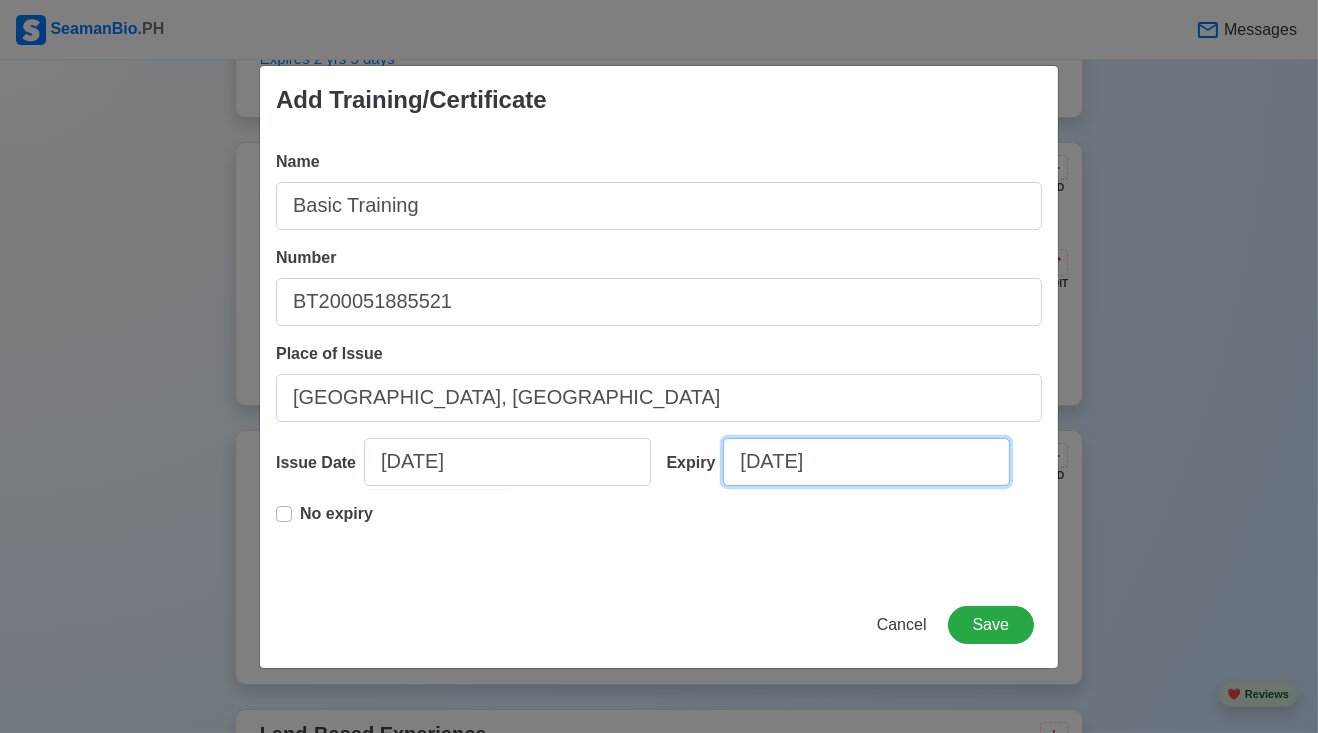 click on "[DATE]" at bounding box center [866, 462] 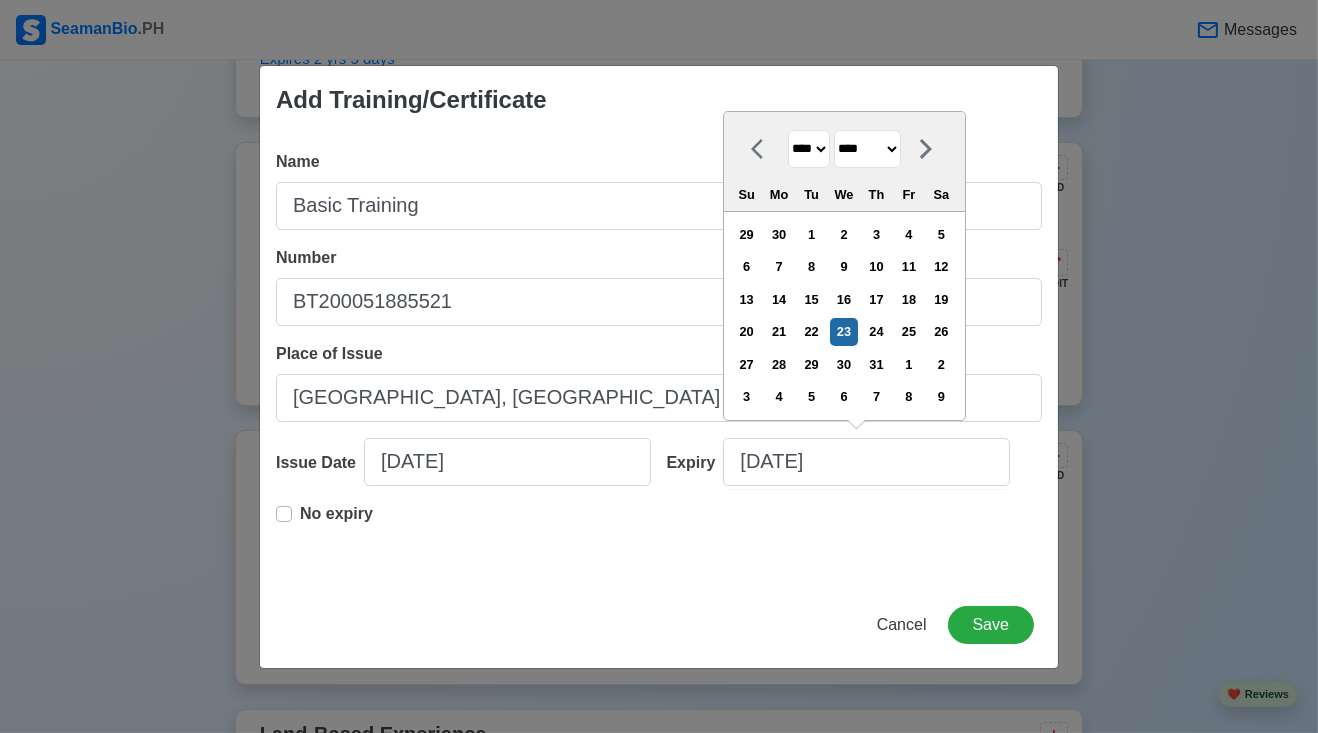 click on "**** **** **** **** **** **** **** **** **** **** **** **** **** **** **** **** **** **** **** **** **** **** **** **** **** **** **** **** **** **** **** **** **** **** **** **** **** **** **** **** **** **** **** **** **** **** **** **** **** **** **** **** **** **** **** **** **** **** **** **** **** **** **** **** **** **** **** **** **** **** **** **** **** **** **** **** **** **** **** **** **** **** **** **** **** **** **** **** **** **** **** **** **** **** **** **** **** **** **** **** **** **** **** **** **** **** **** **** **** **** **** **** **** **** **** **** **** **** **** **** ****" at bounding box center [809, 149] 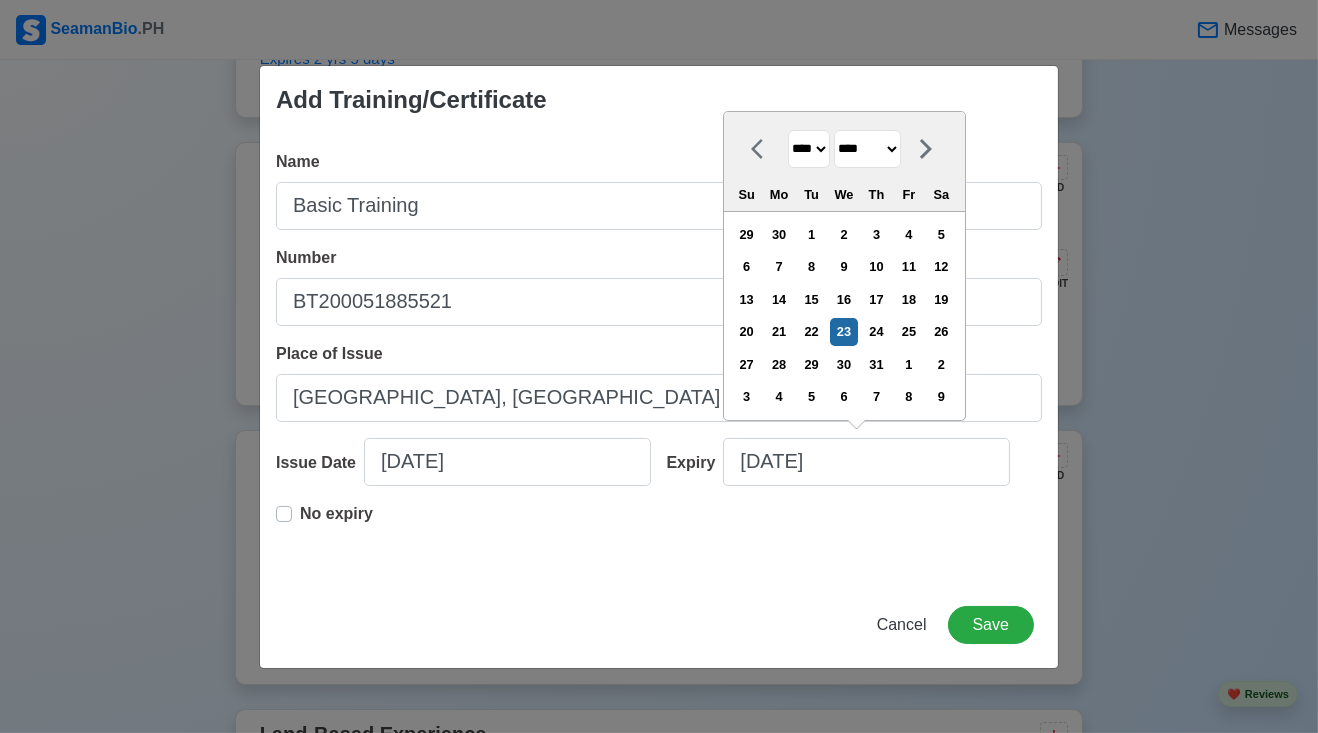 select on "****" 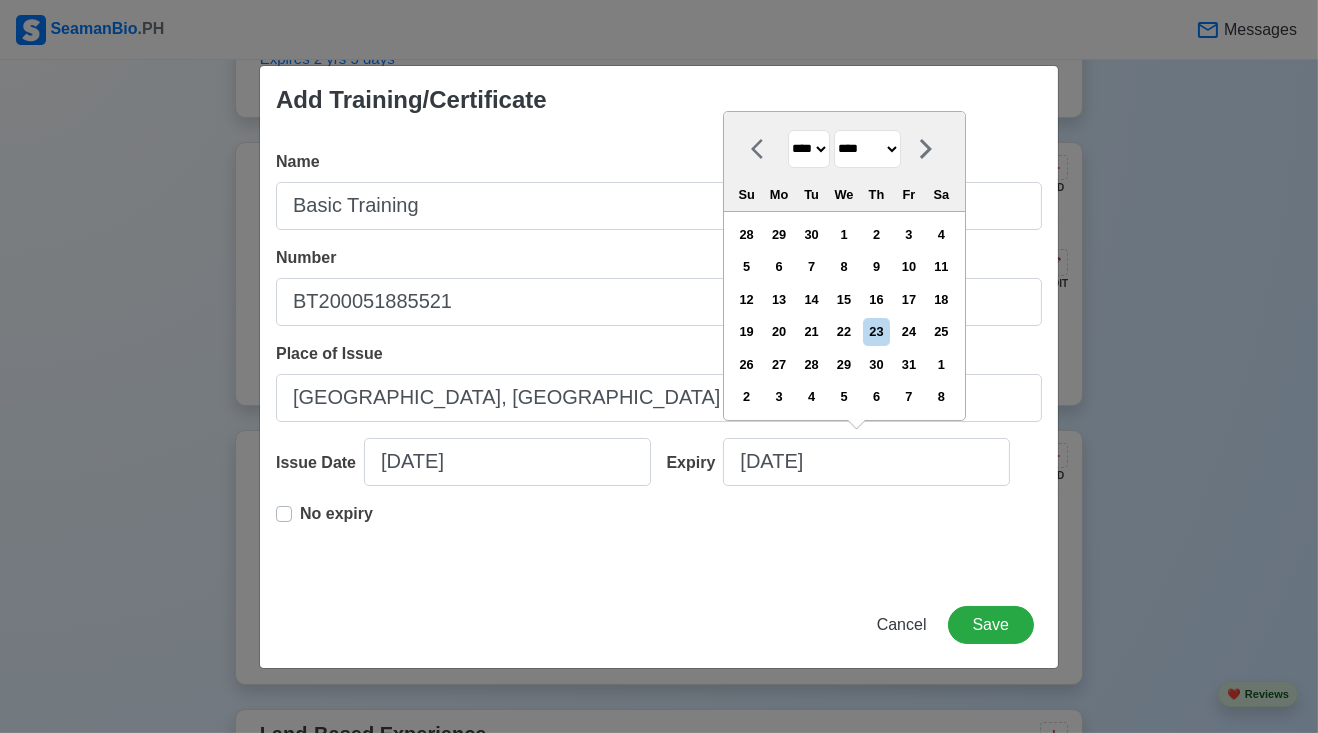 click on "******* ******** ***** ***** *** **** **** ****** ********* ******* ******** ********" at bounding box center [867, 149] 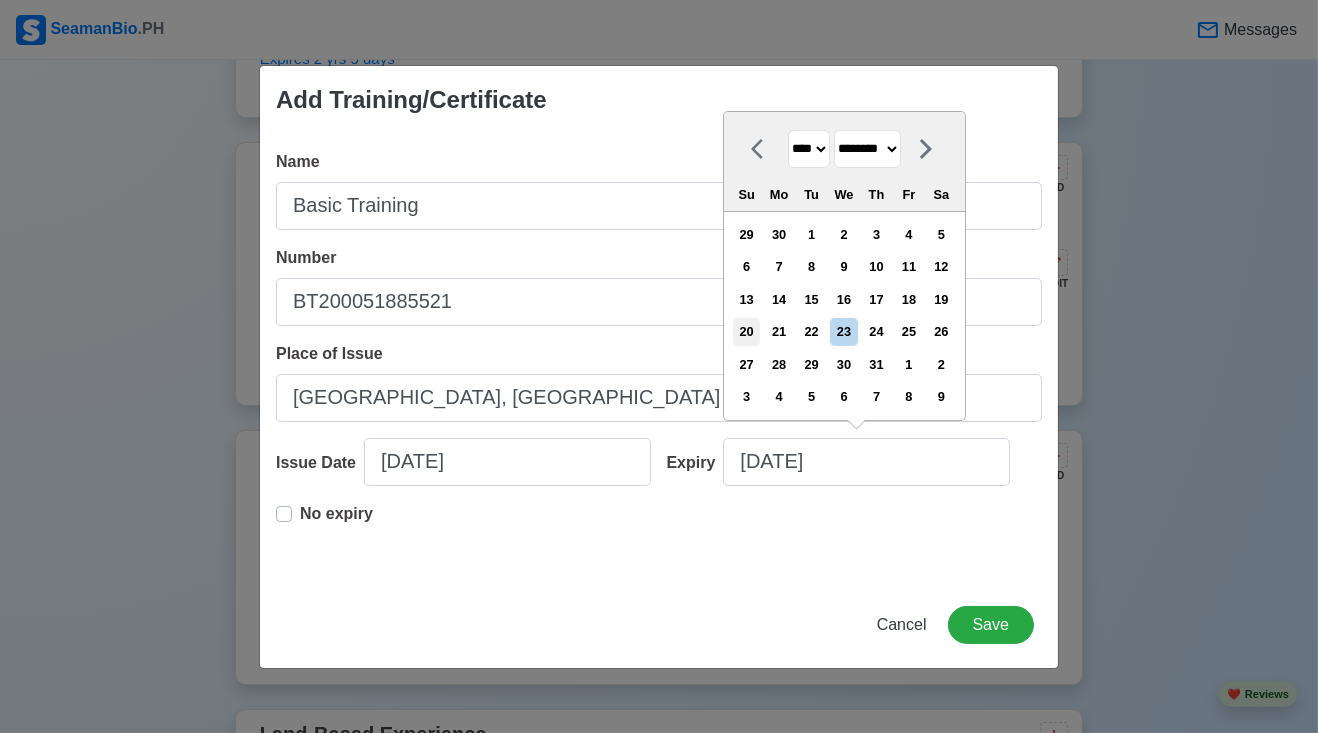 click on "20" at bounding box center (746, 331) 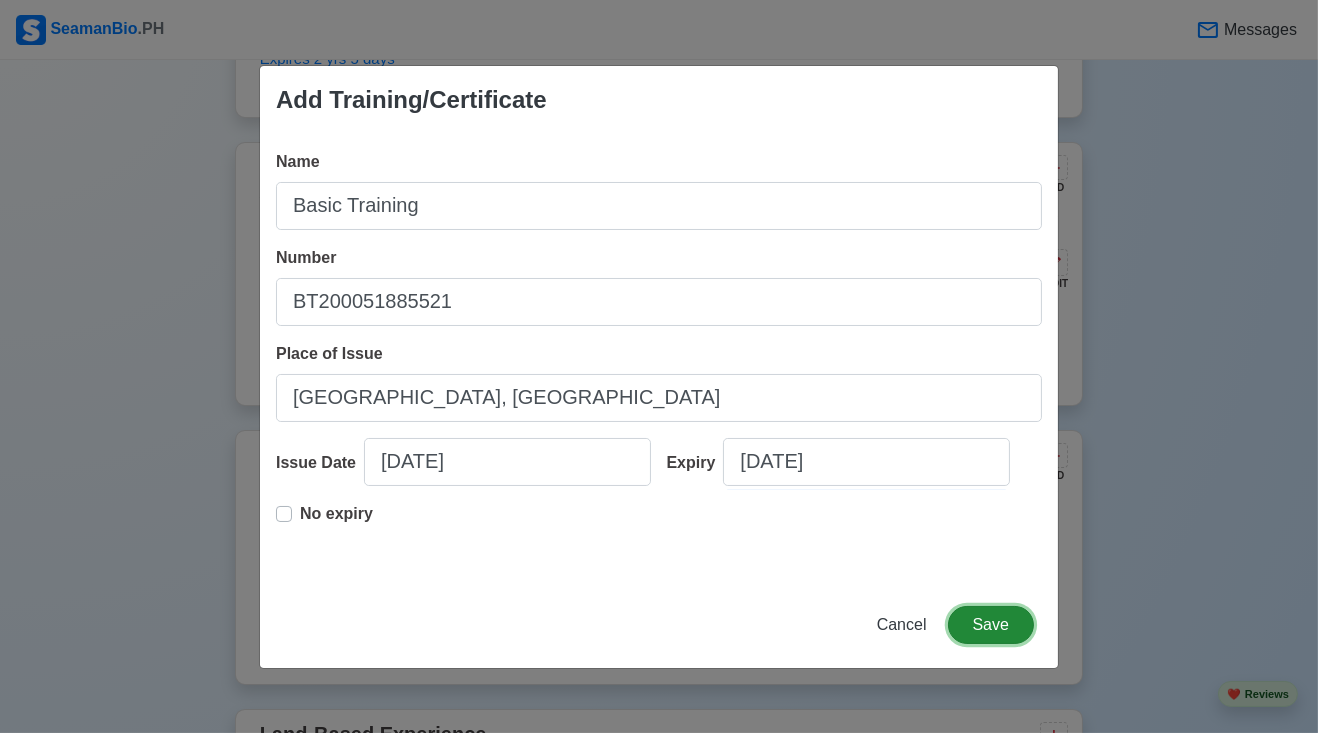 click on "Save" at bounding box center [991, 625] 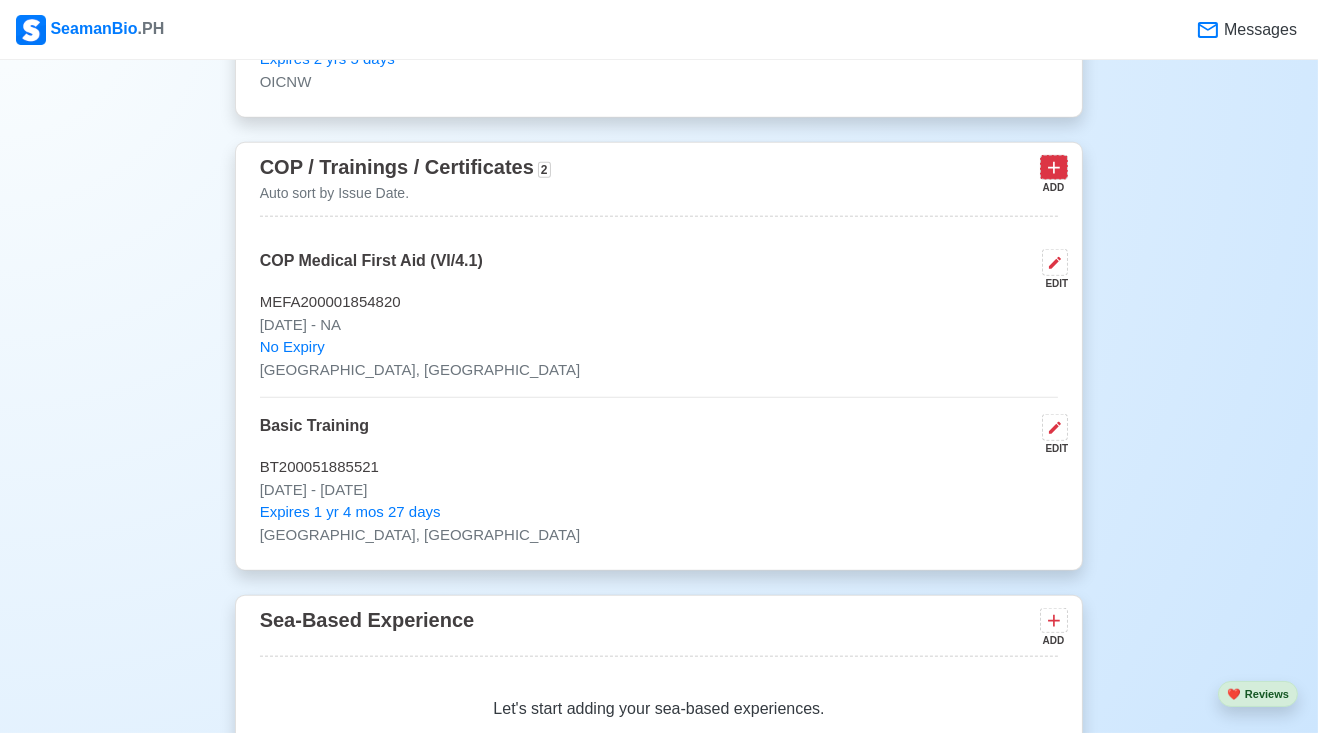 click at bounding box center [1054, 167] 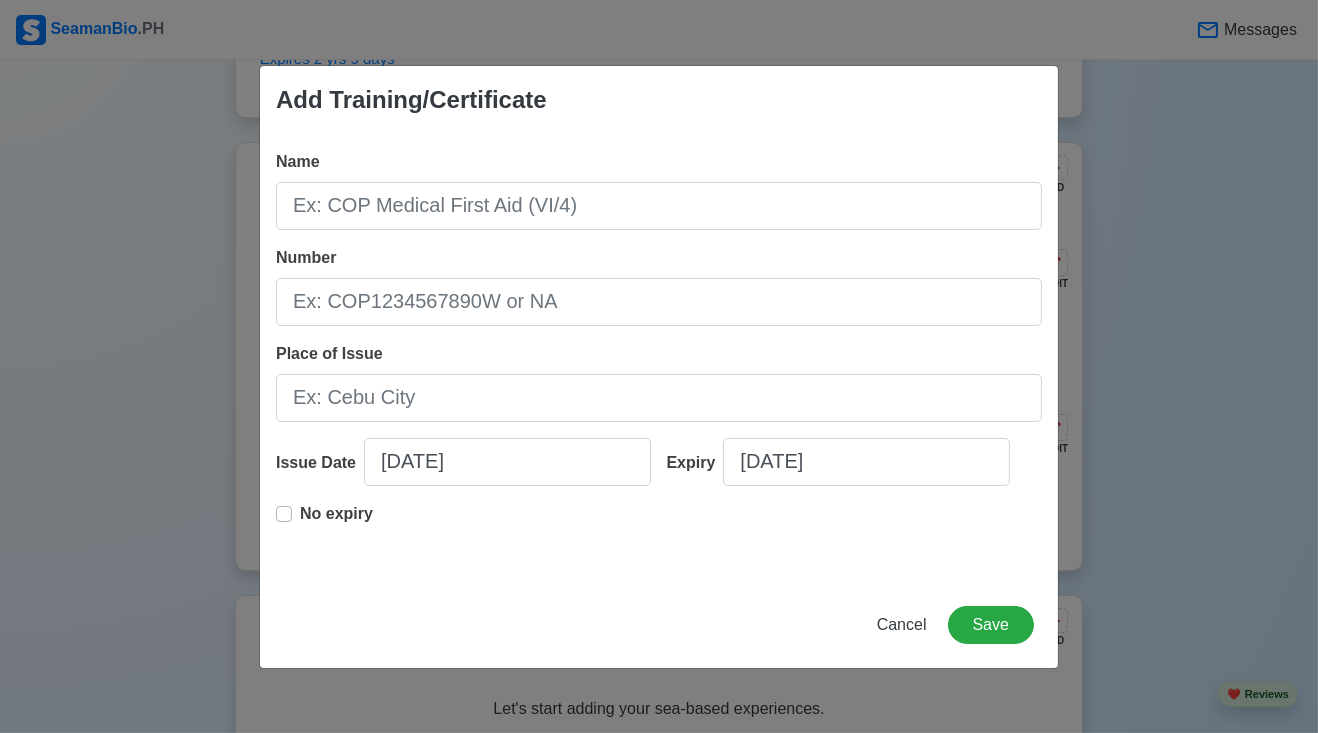 click on "Add Training/Certificate Name Number Place of Issue Issue Date [DATE] Expiry [DATE] No expiry Cancel Save" at bounding box center (659, 366) 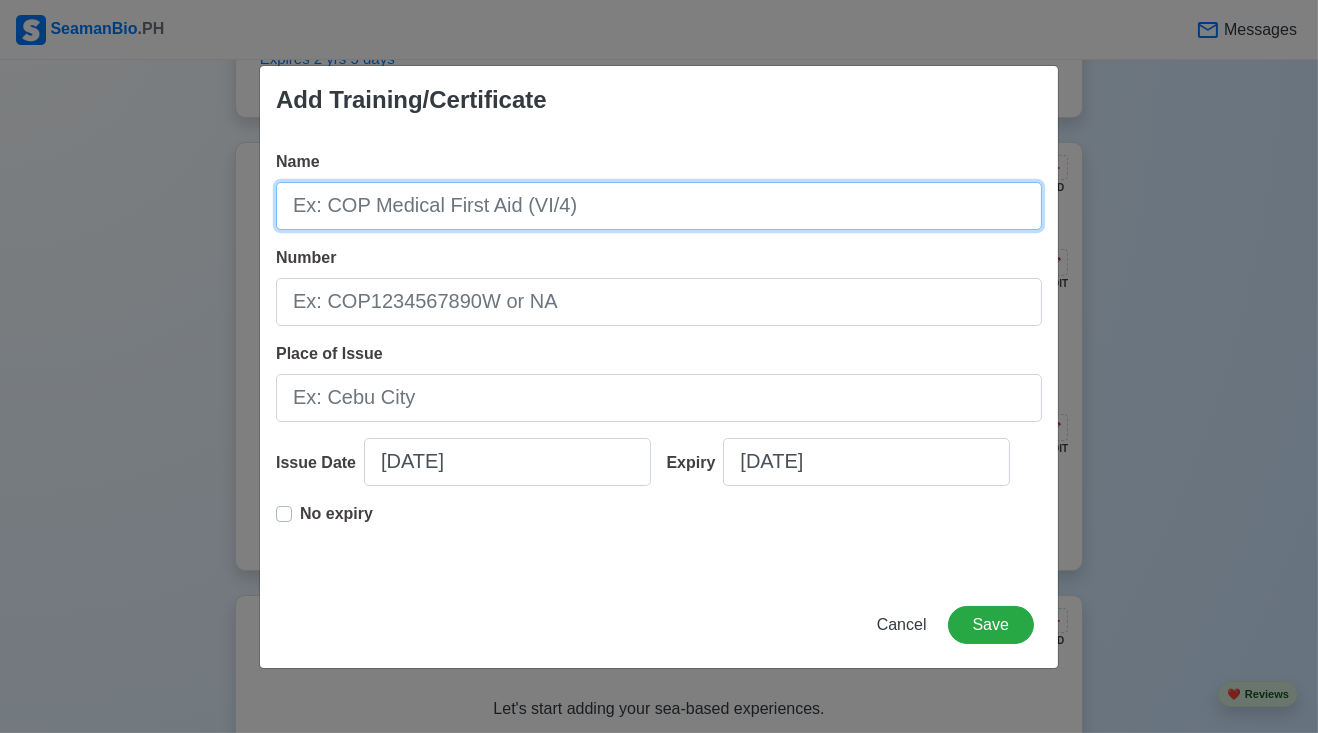 click on "Name" at bounding box center (659, 206) 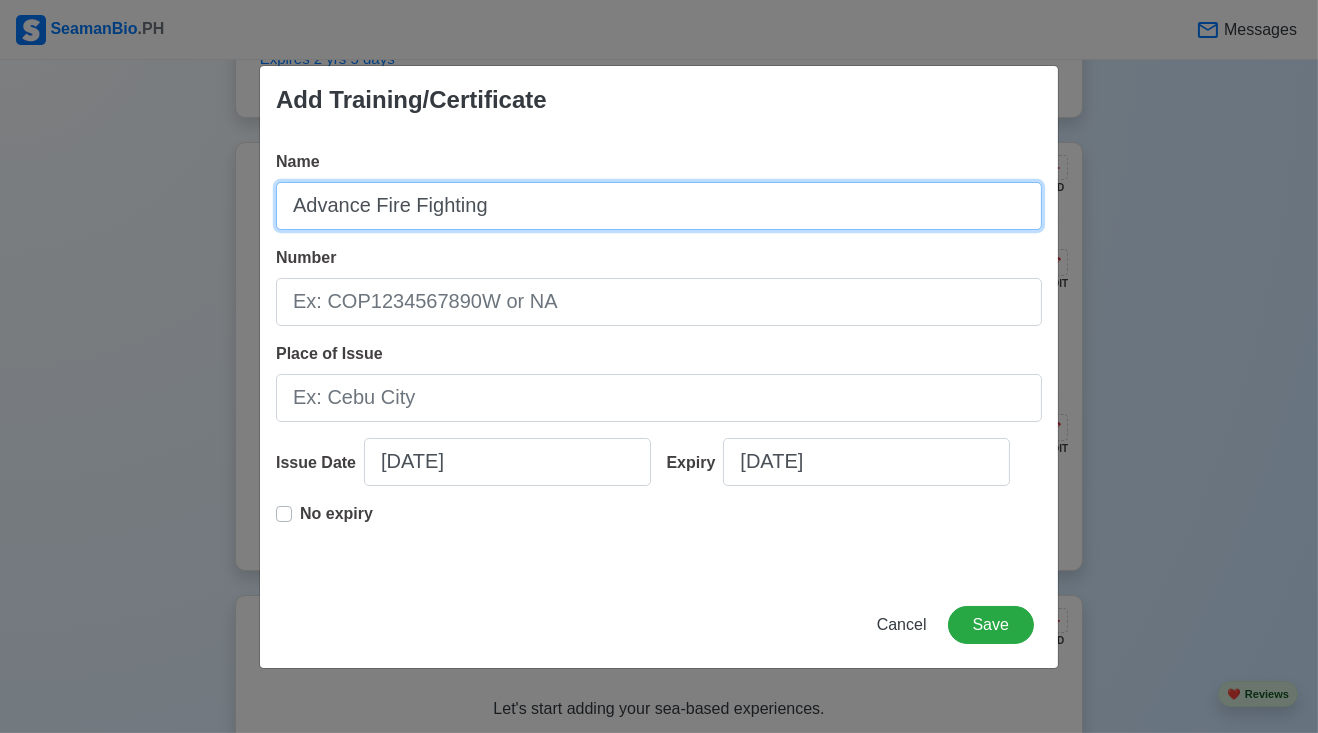 type on "Advance Fire Fighting" 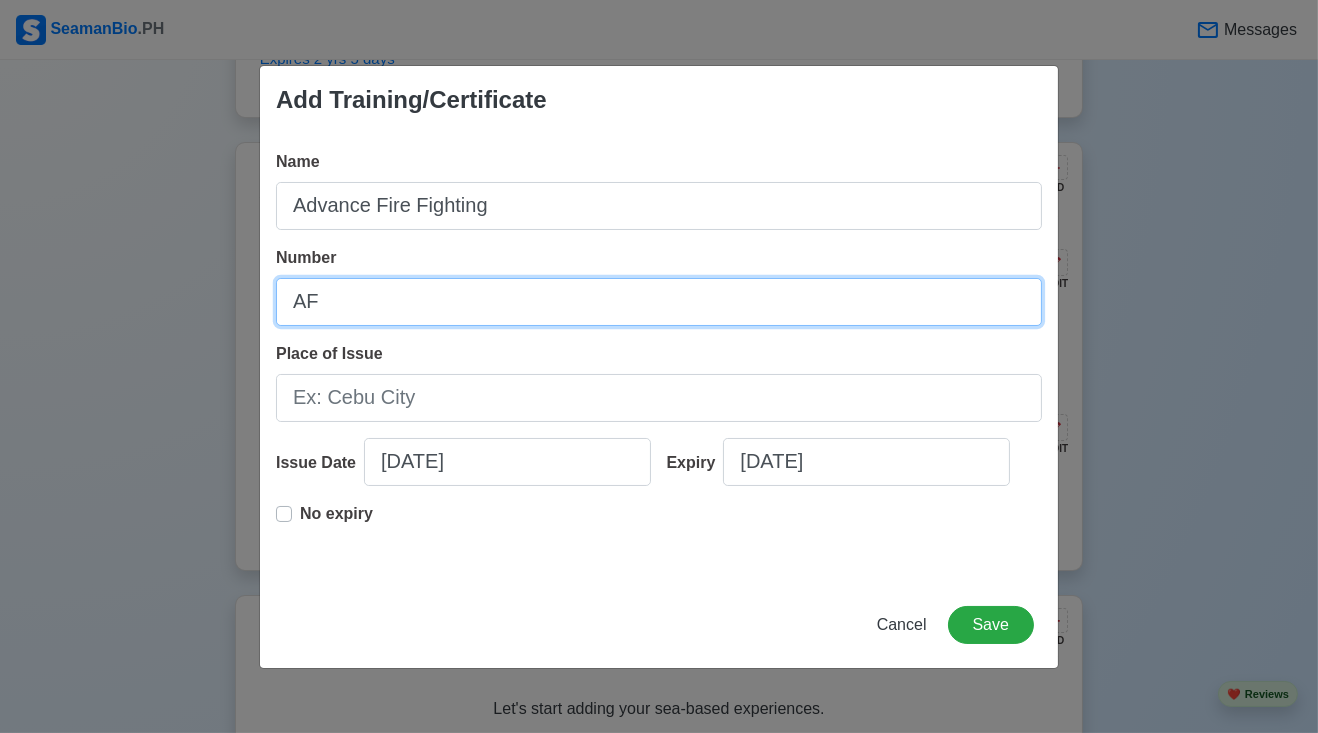 type on "A" 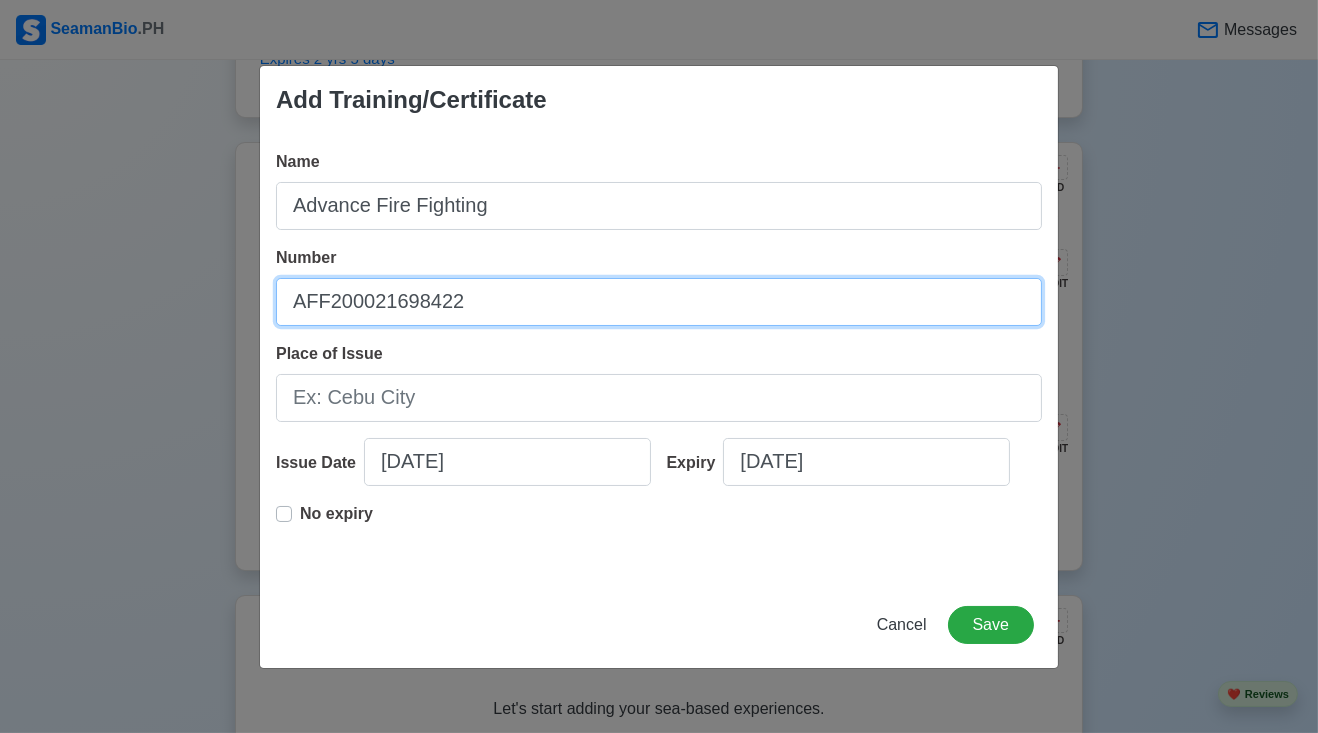 type on "AFF200021698422" 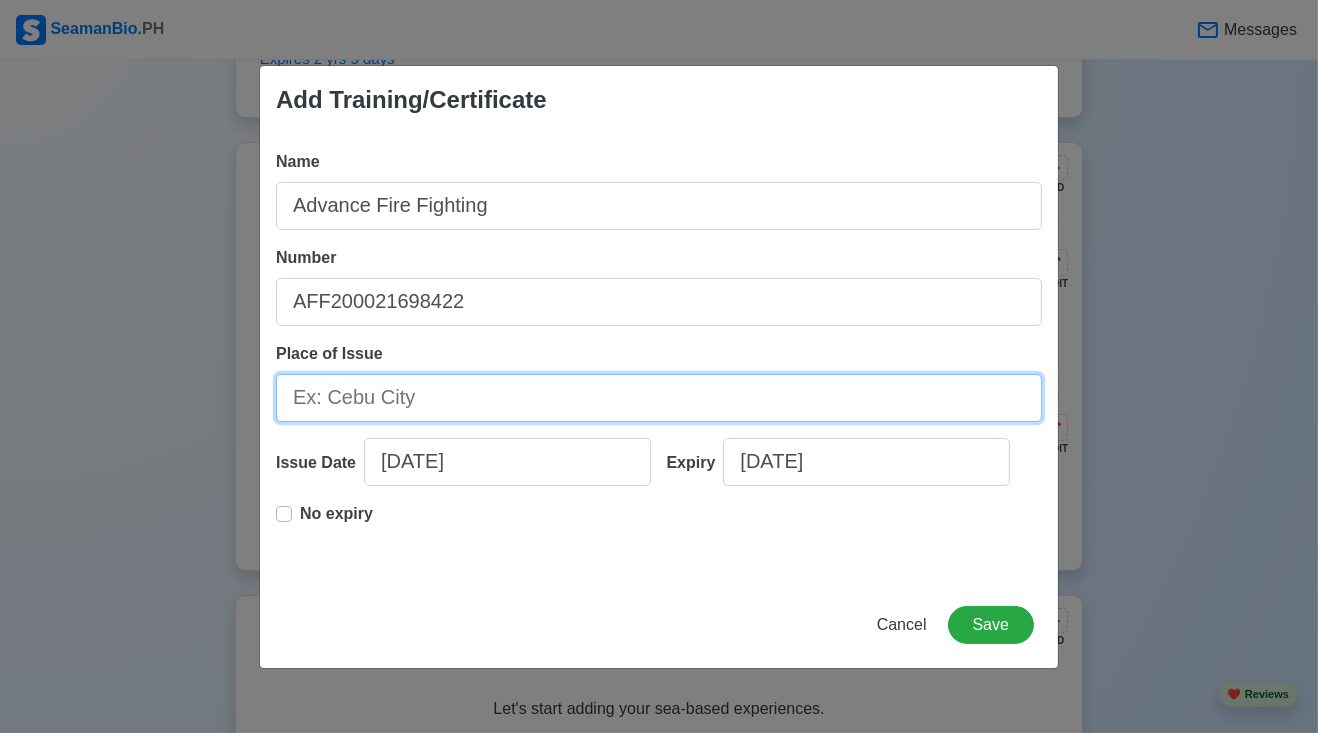 click on "Place of Issue" at bounding box center [659, 398] 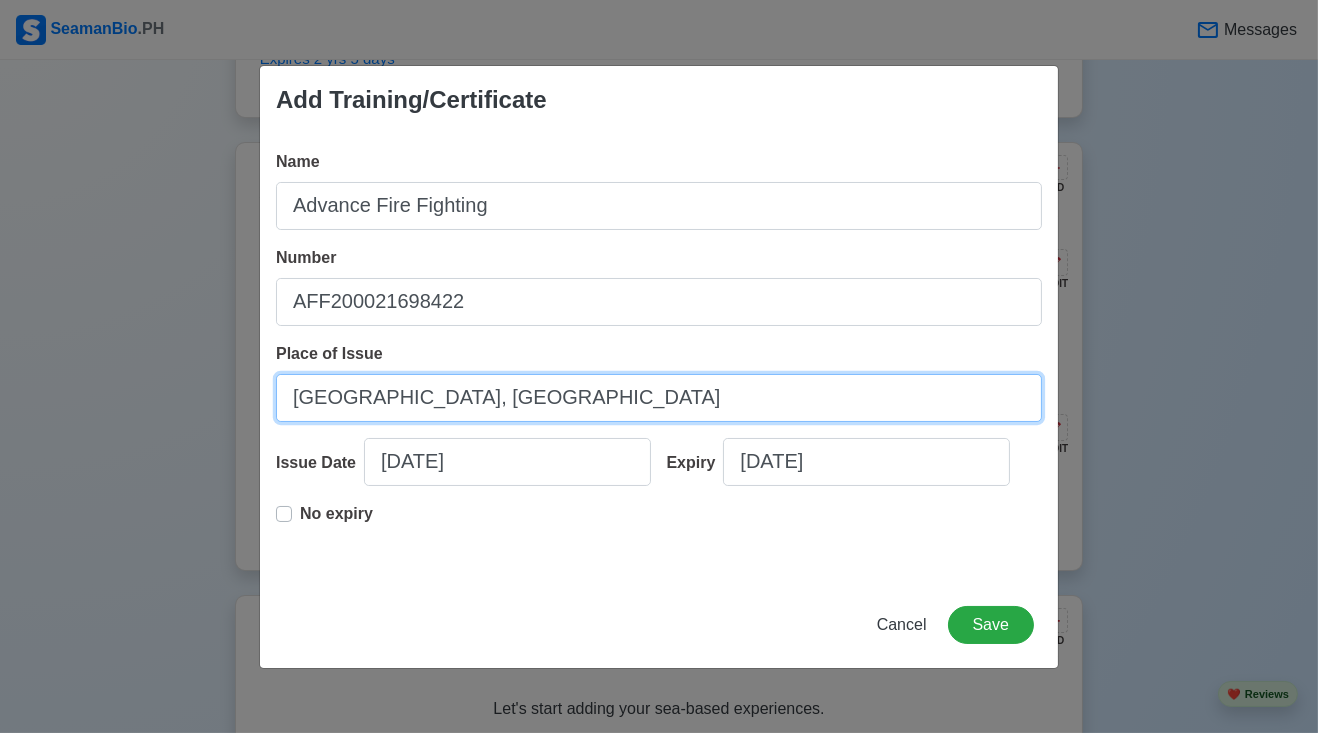 type on "[GEOGRAPHIC_DATA], [GEOGRAPHIC_DATA]" 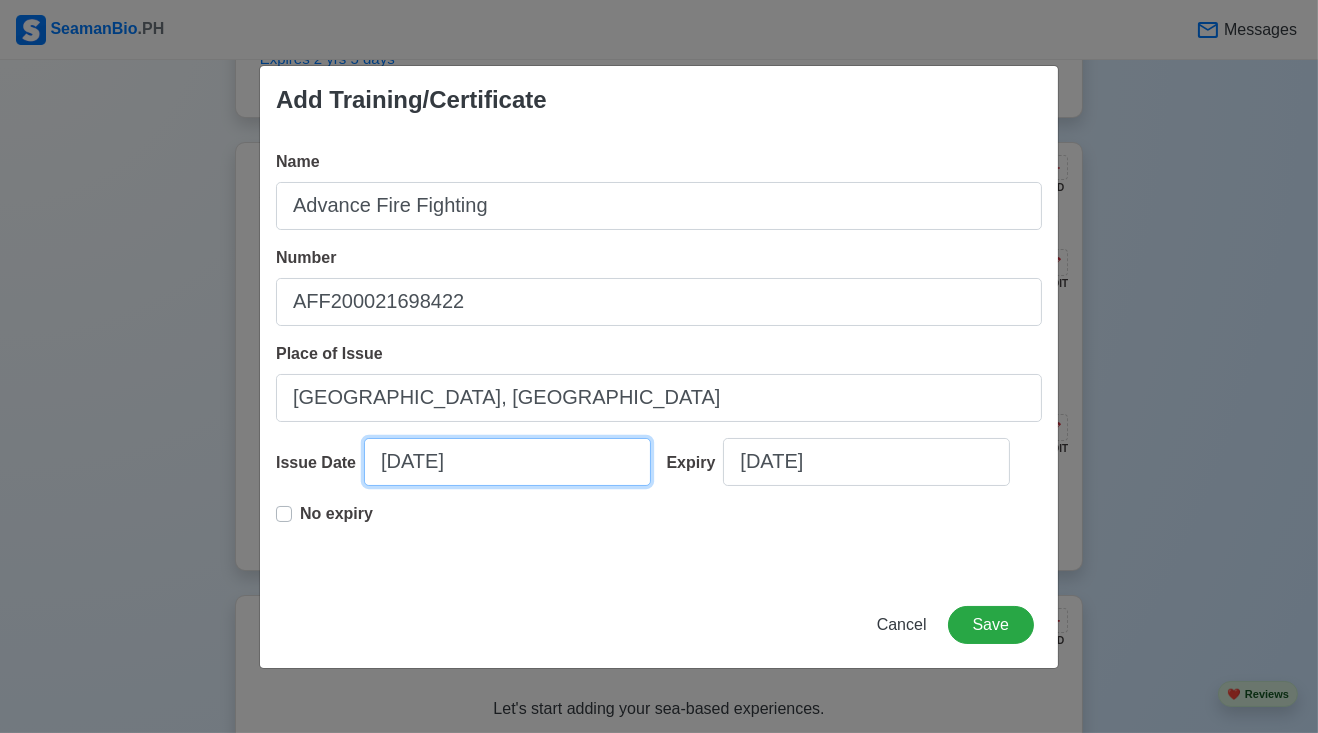 click on "[DATE]" at bounding box center (507, 462) 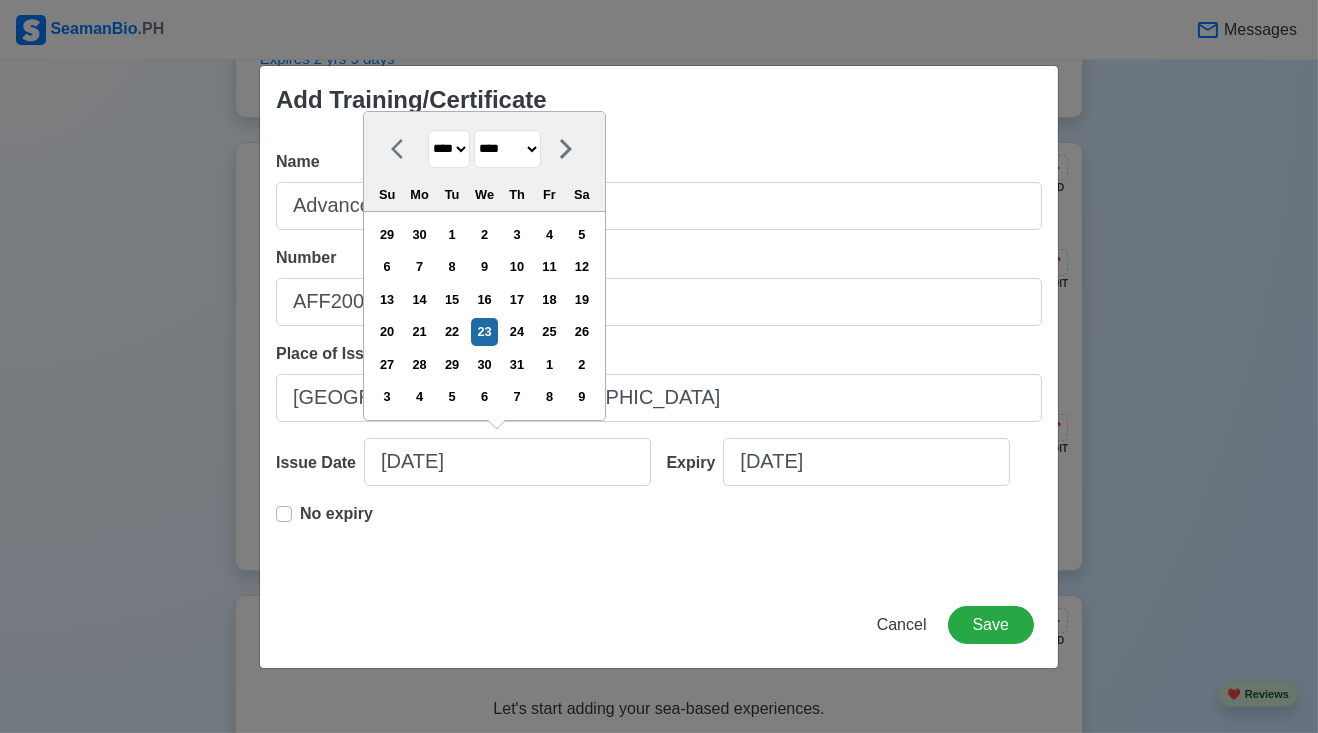 click on "**** **** **** **** **** **** **** **** **** **** **** **** **** **** **** **** **** **** **** **** **** **** **** **** **** **** **** **** **** **** **** **** **** **** **** **** **** **** **** **** **** **** **** **** **** **** **** **** **** **** **** **** **** **** **** **** **** **** **** **** **** **** **** **** **** **** **** **** **** **** **** **** **** **** **** **** **** **** **** **** **** **** **** **** **** **** **** **** **** **** **** **** **** **** **** **** **** **** **** **** **** **** **** **** **** ****" at bounding box center (449, 149) 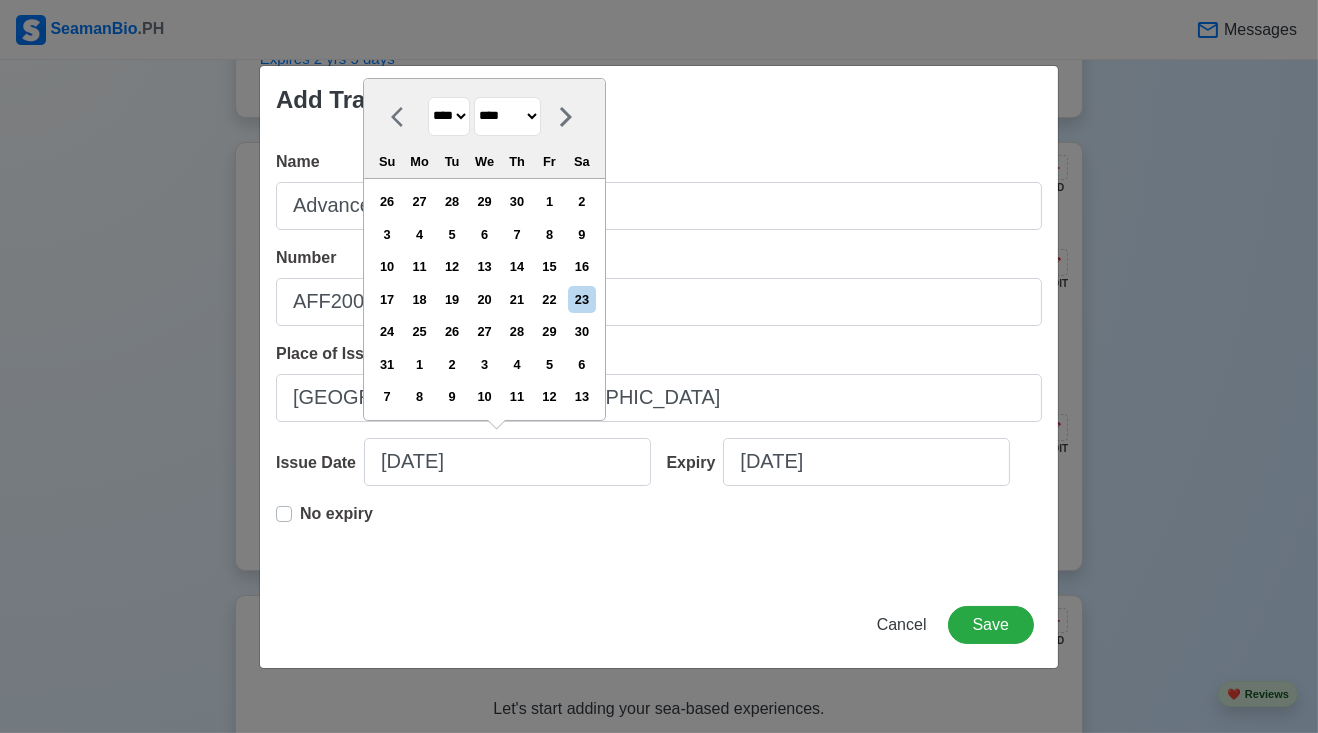click on "******* ******** ***** ***** *** **** **** ****** ********* ******* ******** ********" at bounding box center (507, 116) 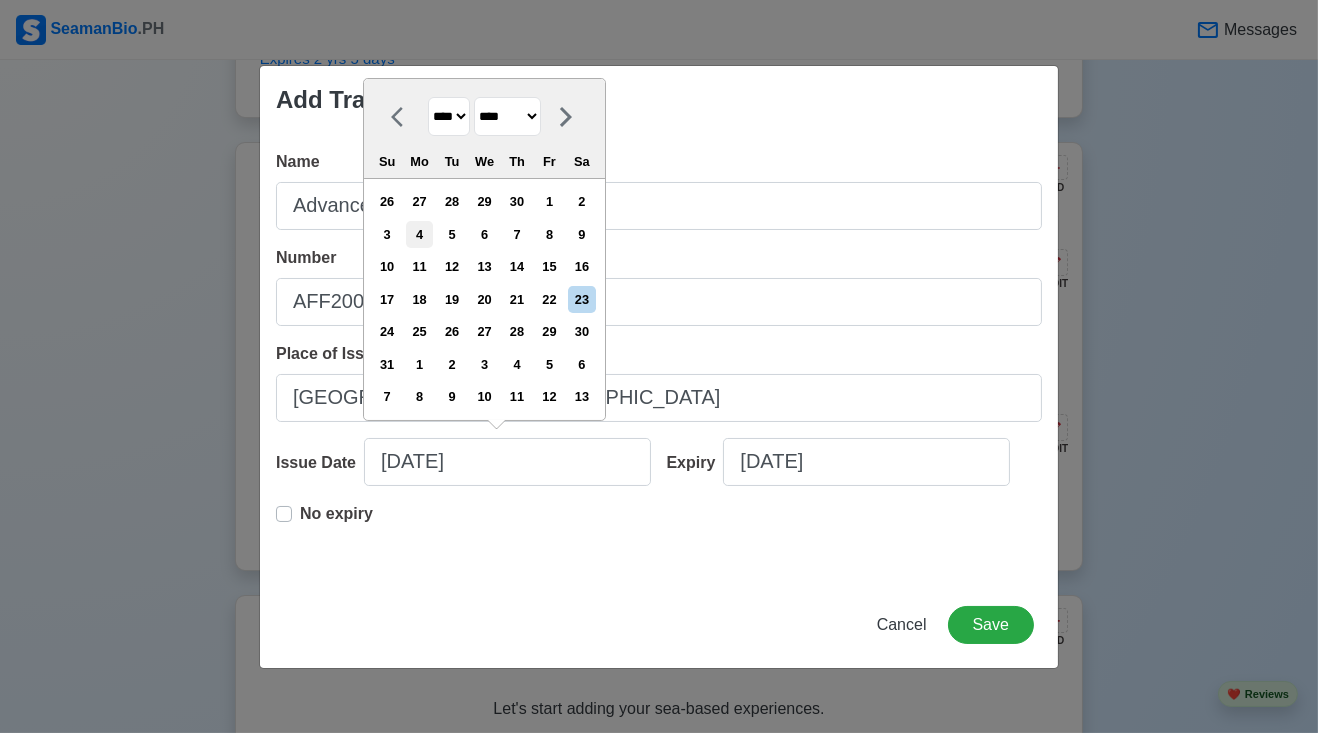click on "4" at bounding box center [419, 234] 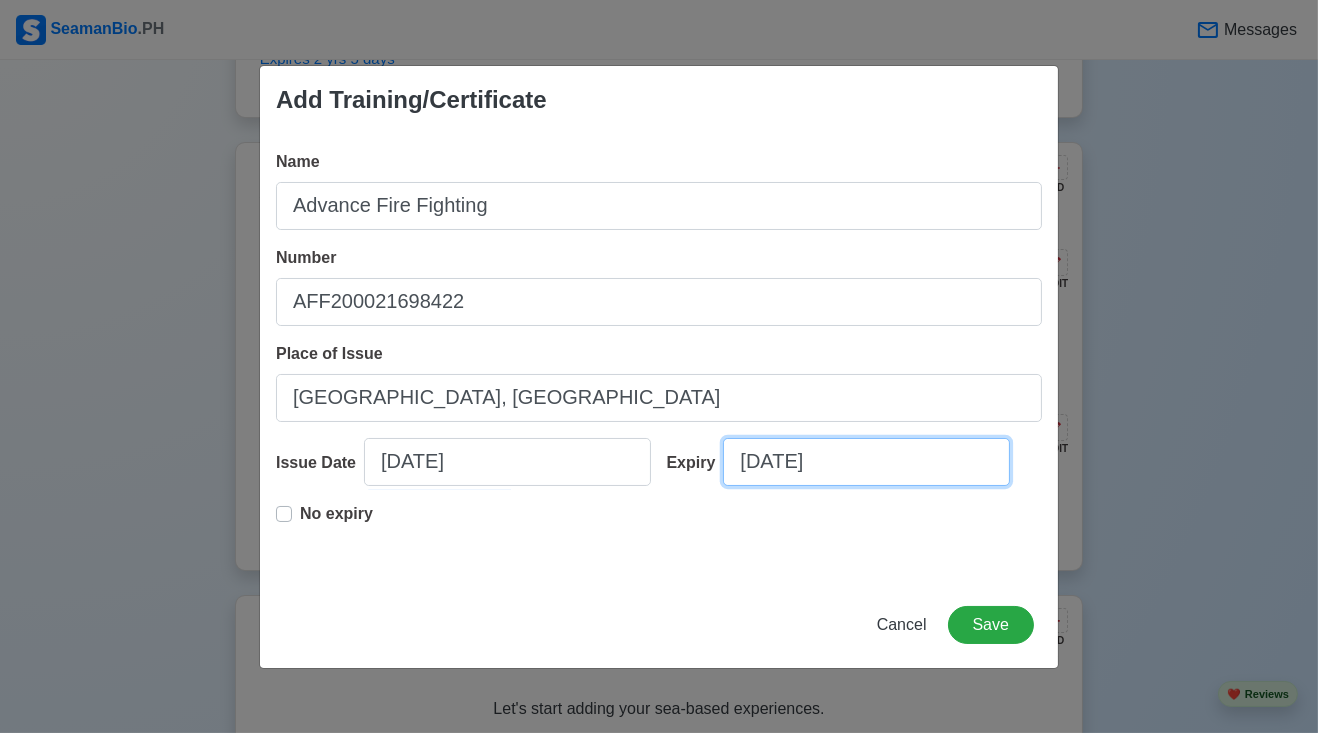 click on "[DATE]" at bounding box center [866, 462] 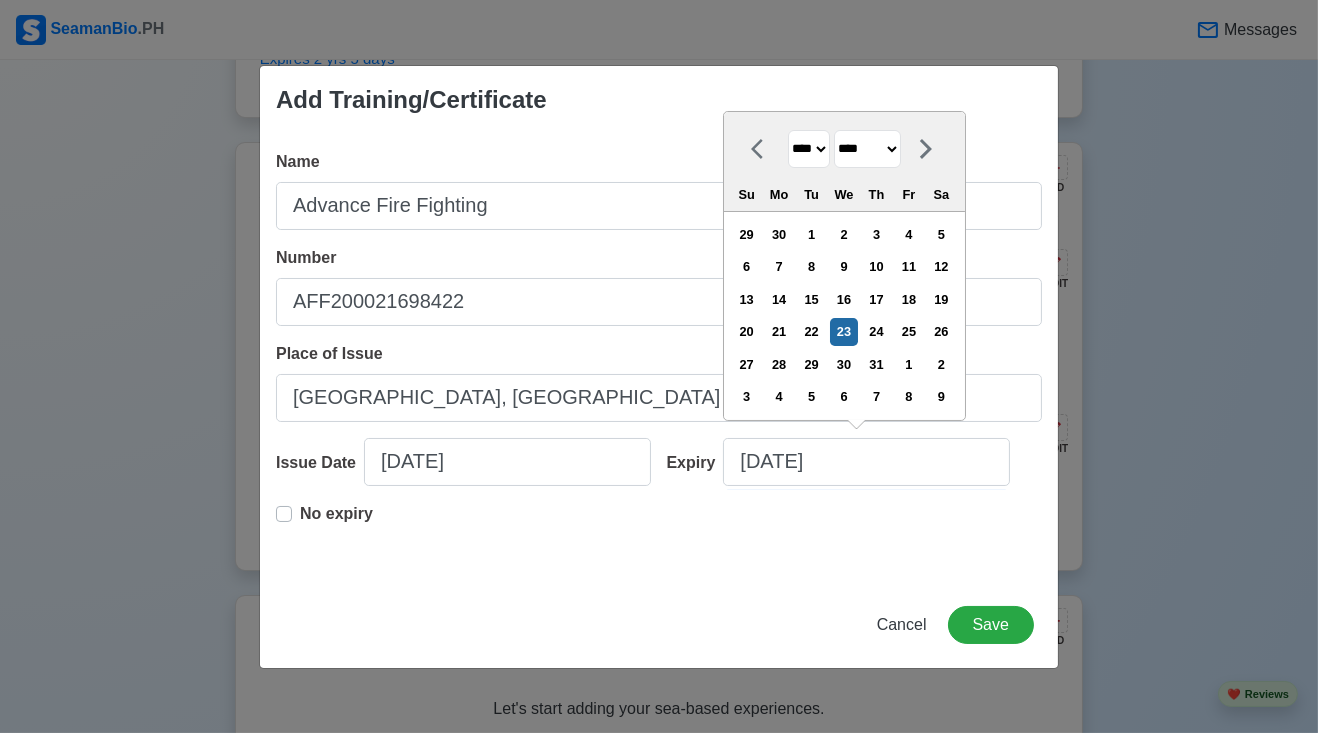 click on "**** **** **** **** **** **** **** **** **** **** **** **** **** **** **** **** **** **** **** **** **** **** **** **** **** **** **** **** **** **** **** **** **** **** **** **** **** **** **** **** **** **** **** **** **** **** **** **** **** **** **** **** **** **** **** **** **** **** **** **** **** **** **** **** **** **** **** **** **** **** **** **** **** **** **** **** **** **** **** **** **** **** **** **** **** **** **** **** **** **** **** **** **** **** **** **** **** **** **** **** **** **** **** **** **** **** **** **** **** **** **** **** **** **** **** **** **** **** **** **** ****" at bounding box center (809, 149) 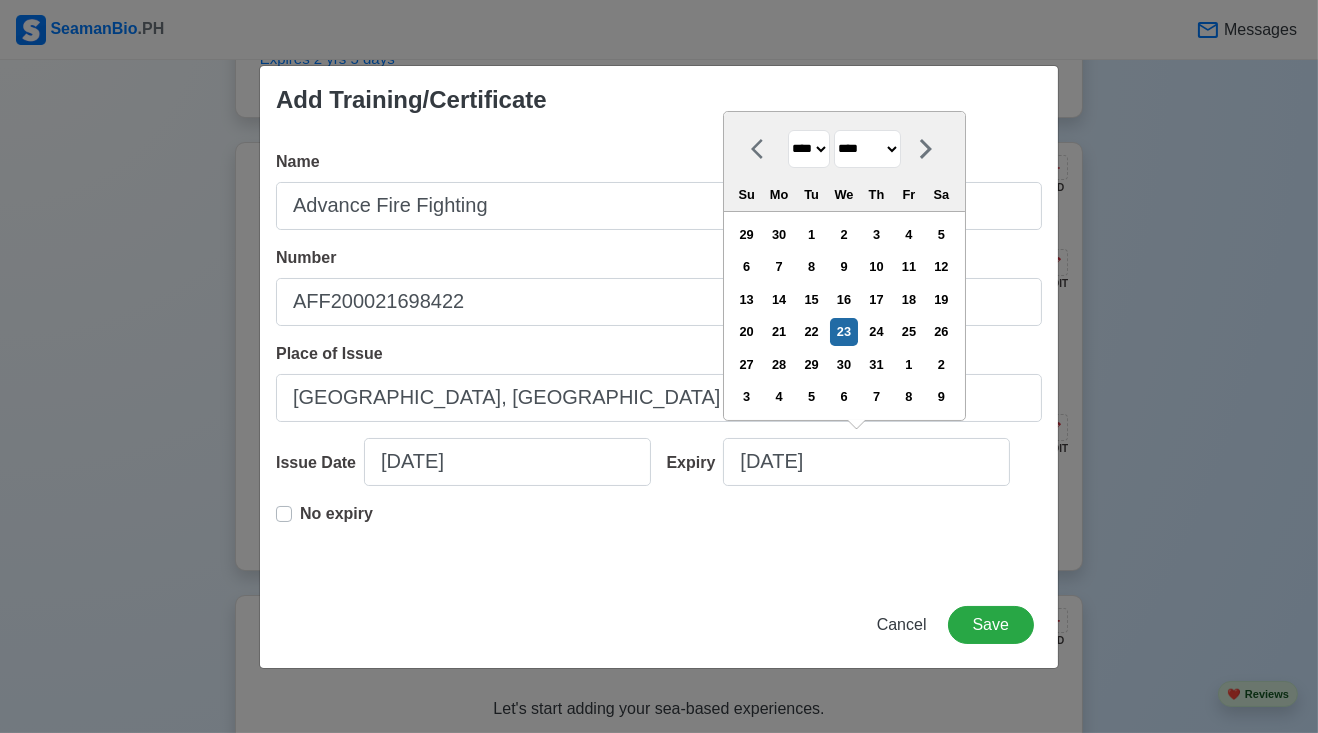 select on "****" 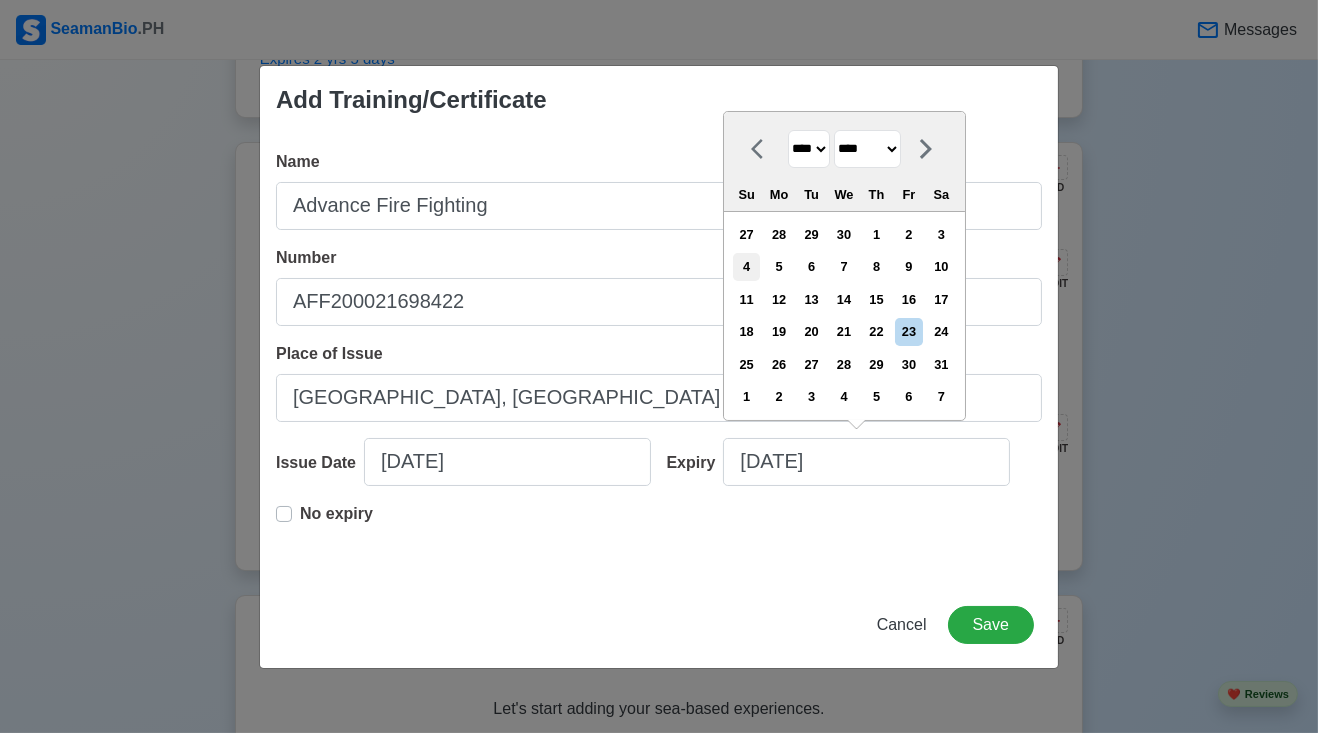 click on "4" at bounding box center [746, 266] 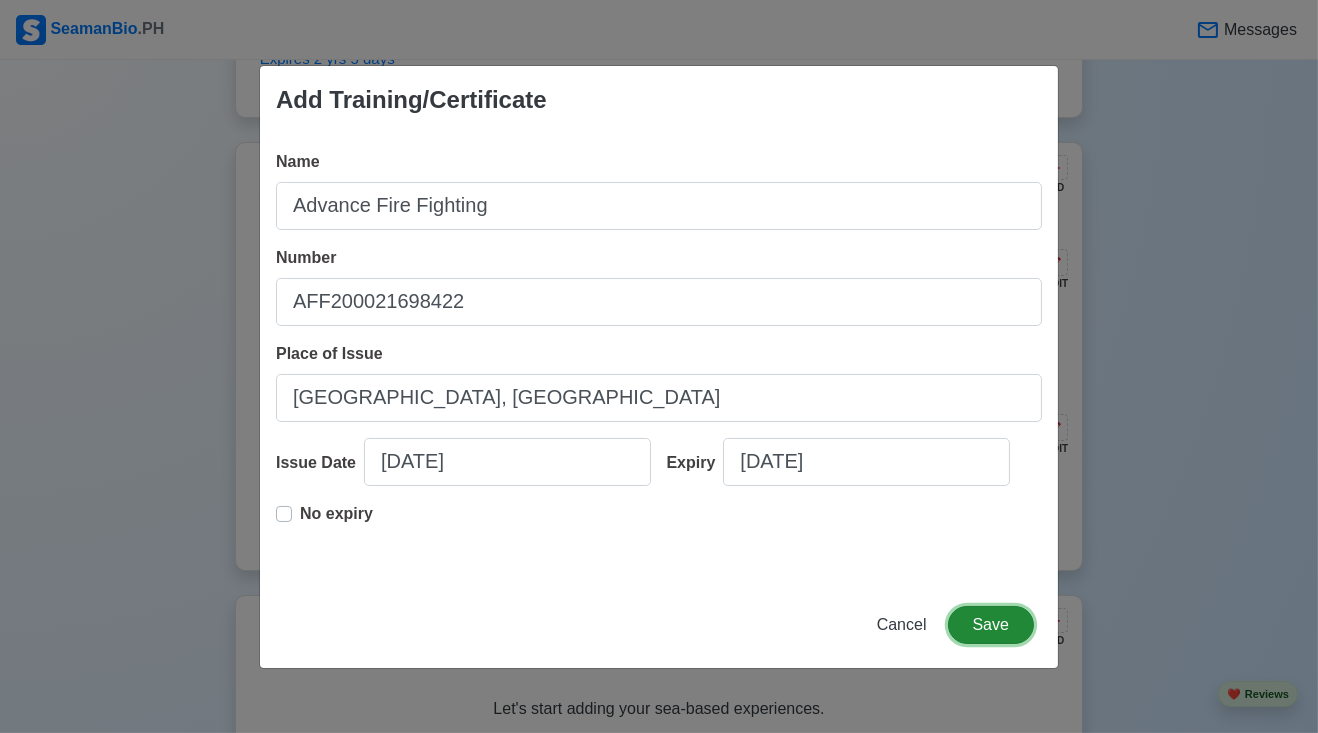 click on "Save" at bounding box center (991, 625) 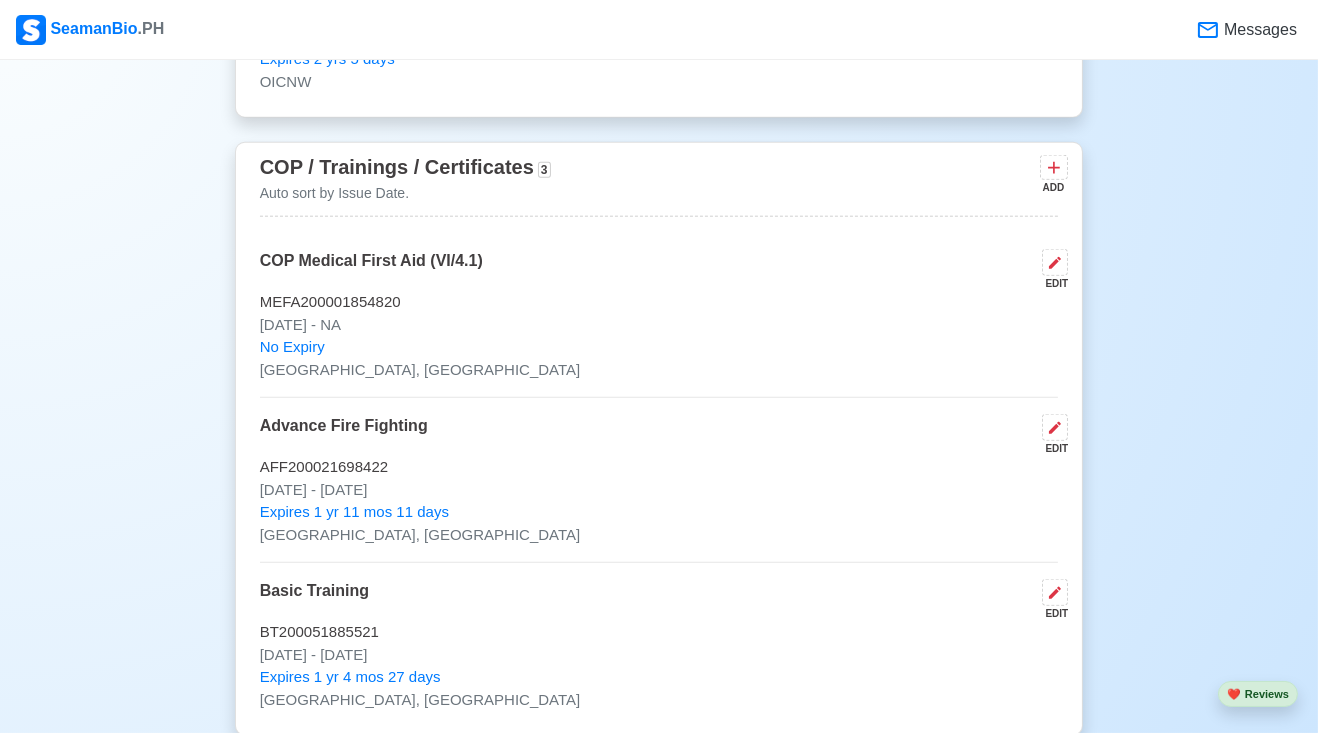 click on "ADD" at bounding box center (1052, 187) 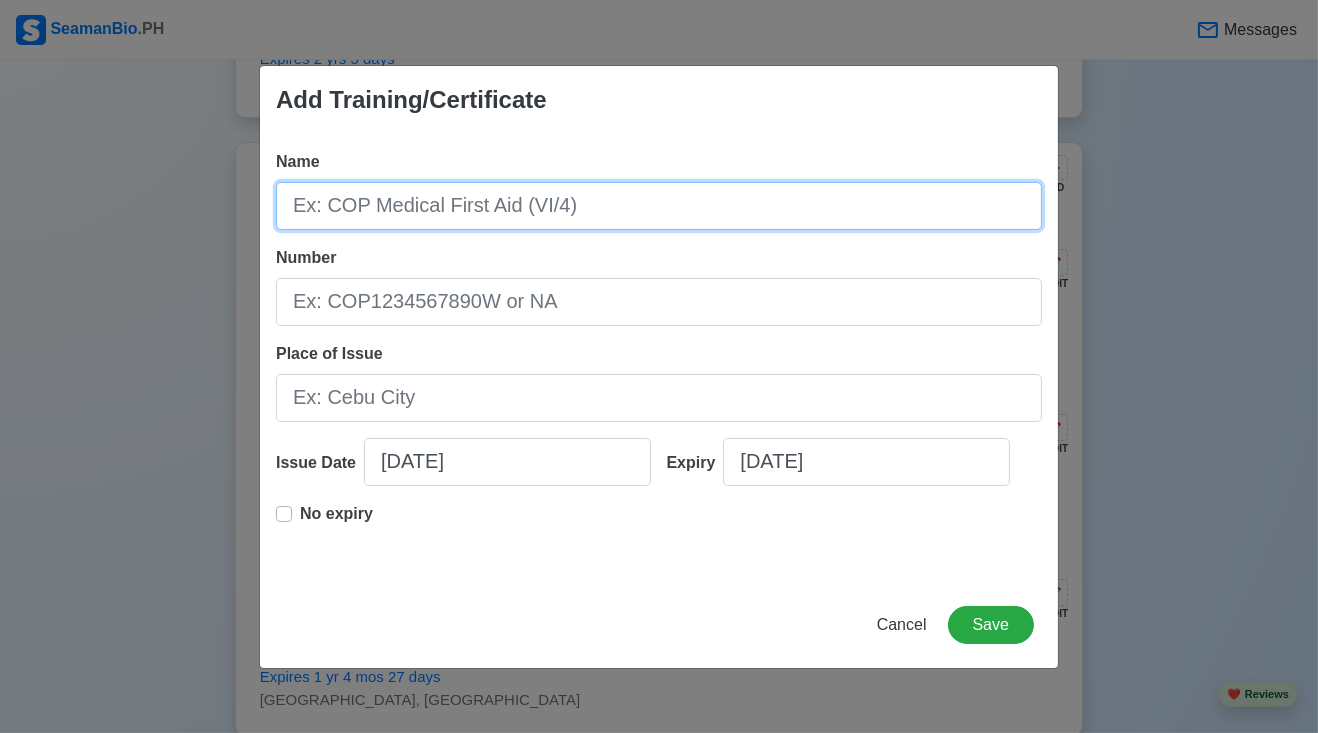 click on "Name" at bounding box center [659, 206] 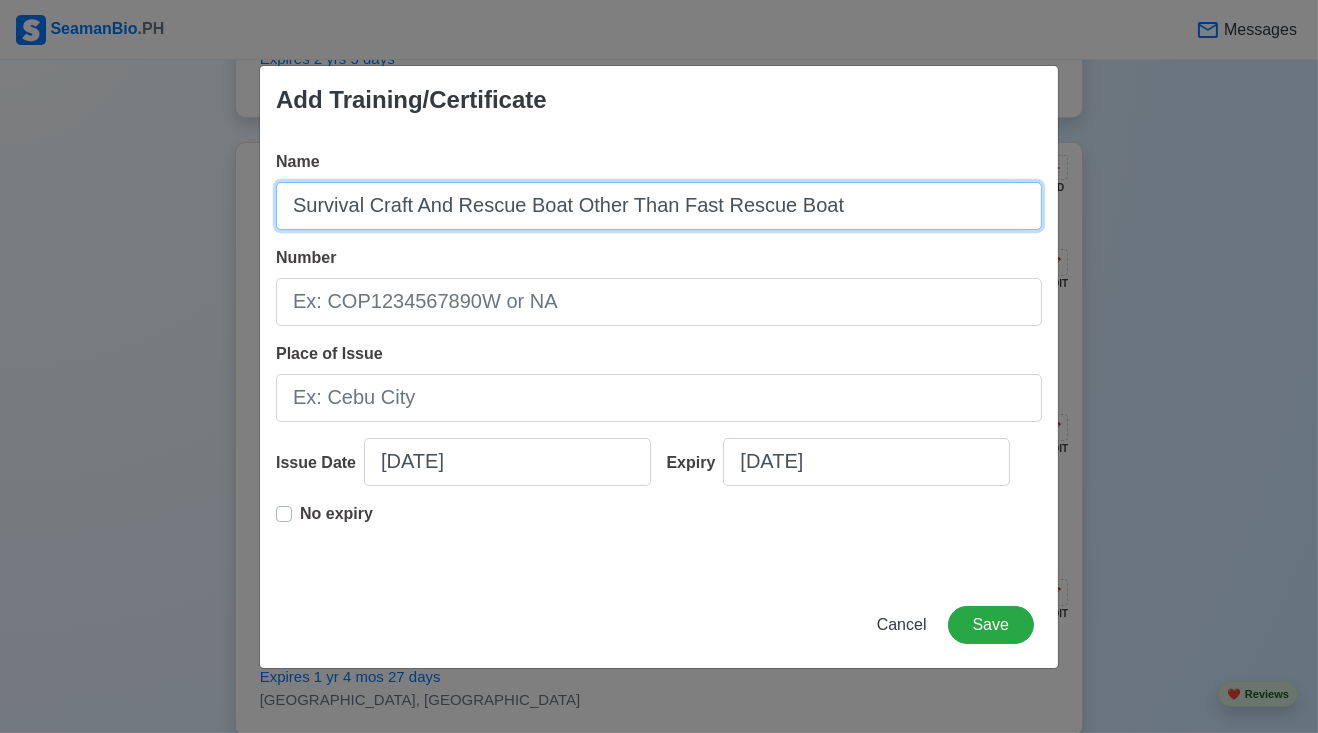 type on "Survival Craft And Rescue Boat Other Than Fast Rescue Boat" 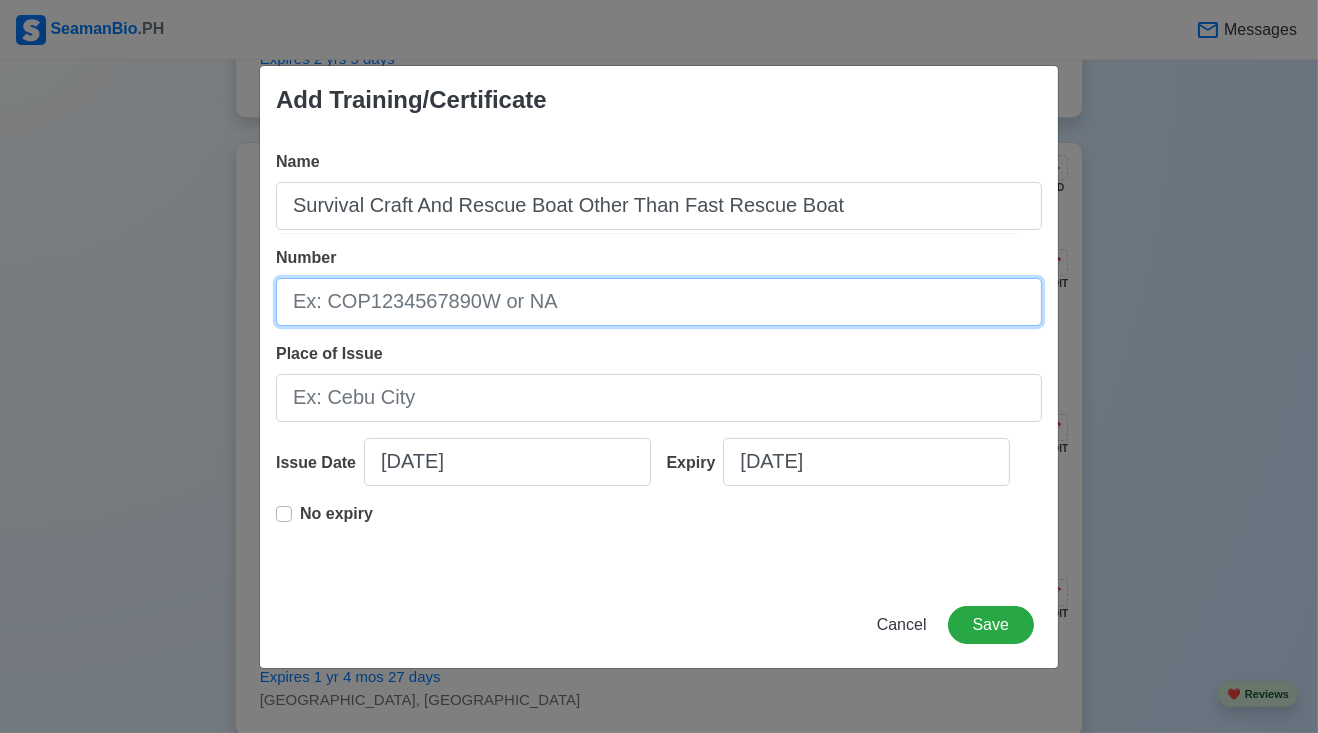 click on "Number" at bounding box center [659, 302] 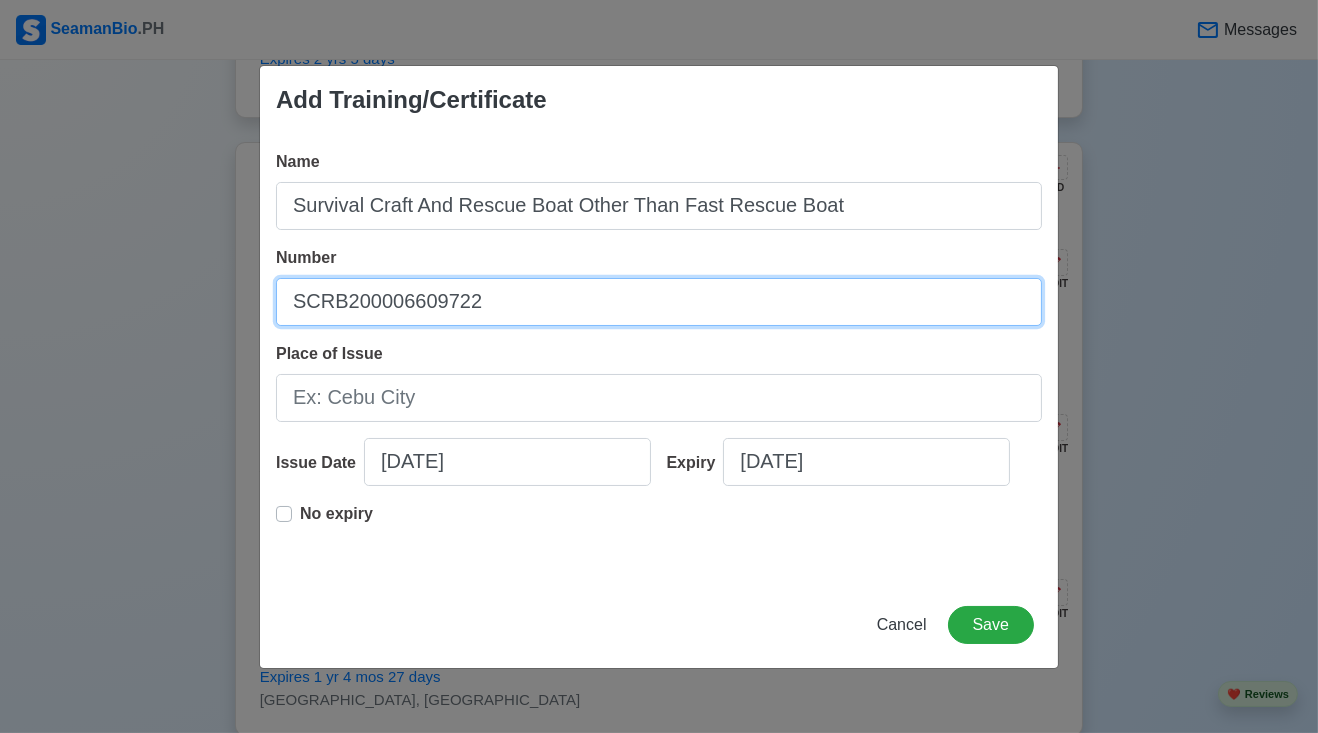 type on "SCRB200006609722" 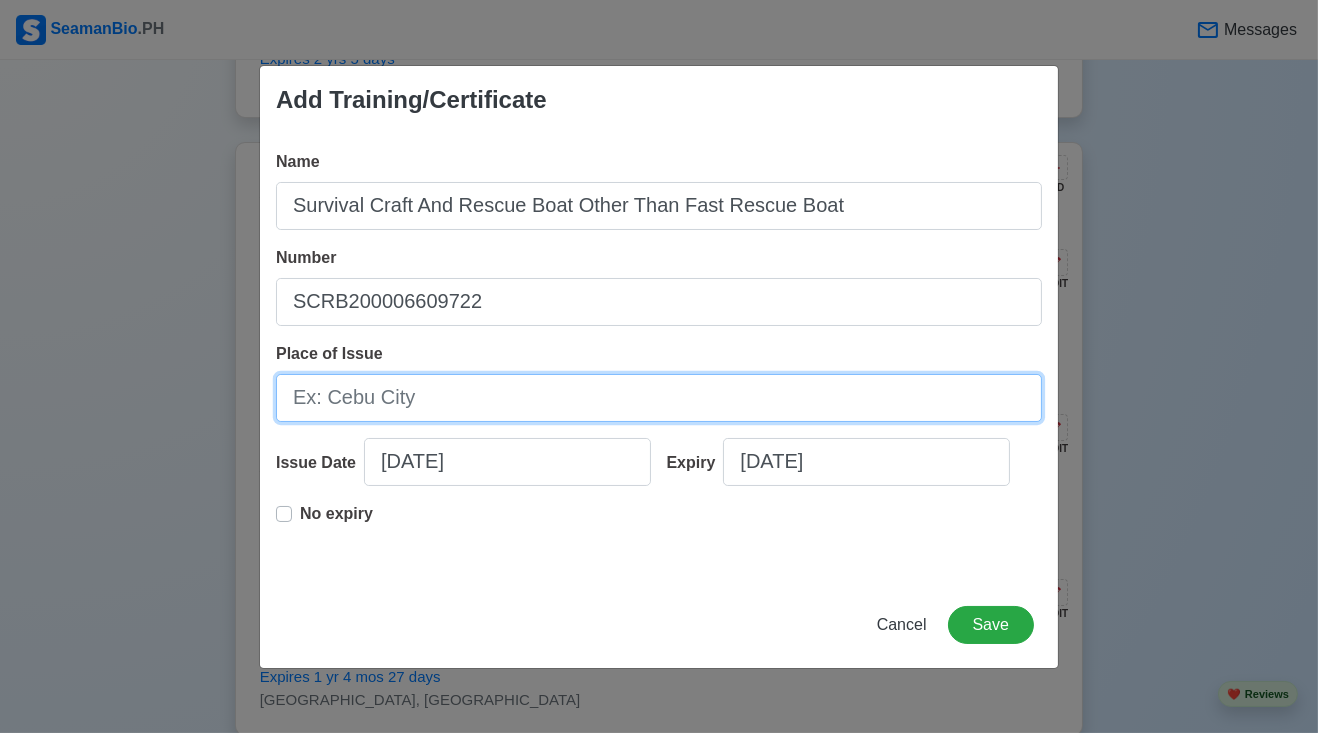 click on "Place of Issue" at bounding box center (659, 398) 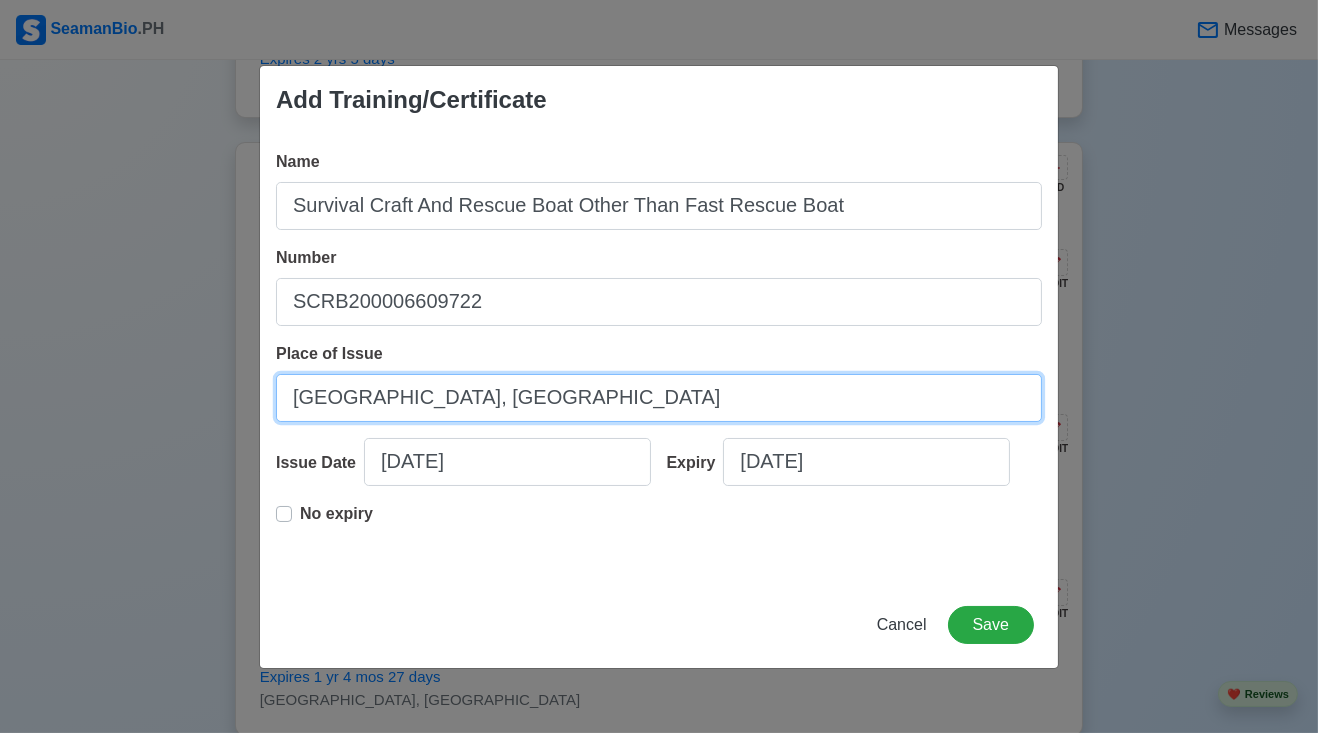 type on "[GEOGRAPHIC_DATA], [GEOGRAPHIC_DATA]" 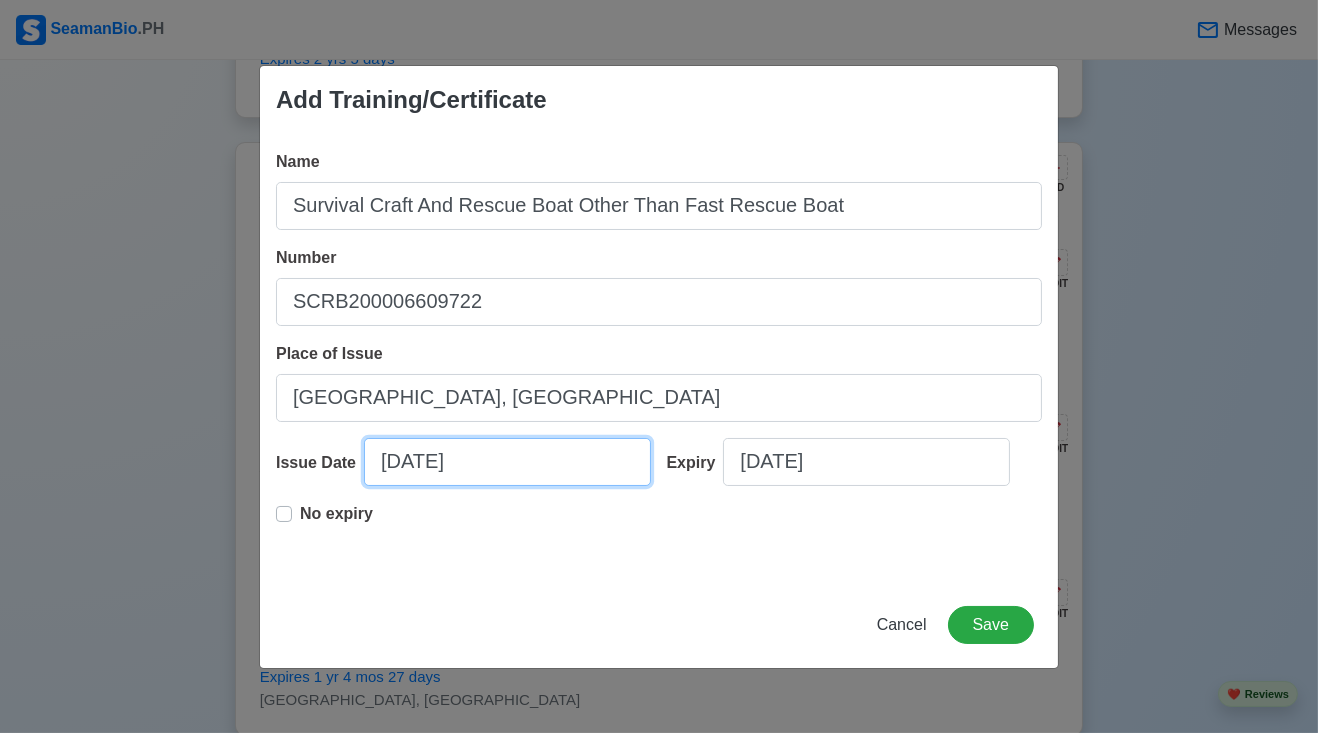 click on "[DATE]" at bounding box center (507, 462) 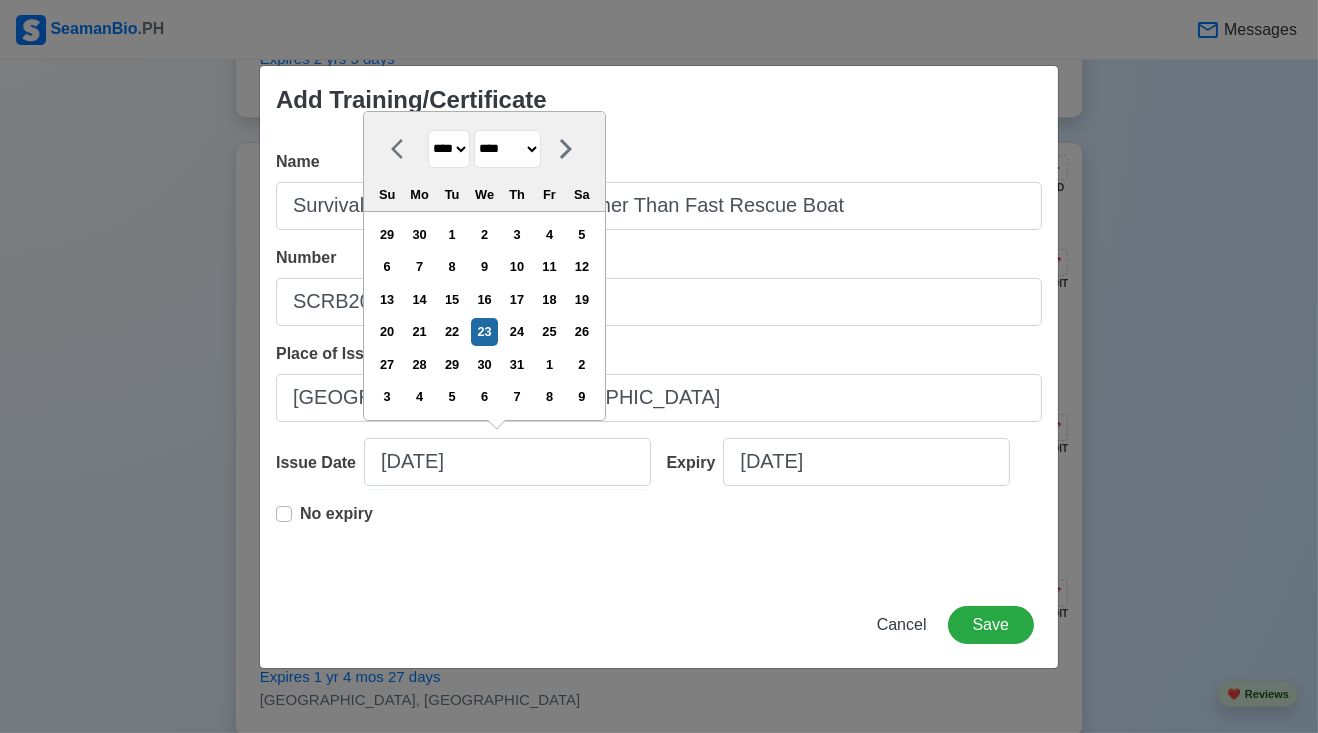 click on "**** **** **** **** **** **** **** **** **** **** **** **** **** **** **** **** **** **** **** **** **** **** **** **** **** **** **** **** **** **** **** **** **** **** **** **** **** **** **** **** **** **** **** **** **** **** **** **** **** **** **** **** **** **** **** **** **** **** **** **** **** **** **** **** **** **** **** **** **** **** **** **** **** **** **** **** **** **** **** **** **** **** **** **** **** **** **** **** **** **** **** **** **** **** **** **** **** **** **** **** **** **** **** **** **** ****" at bounding box center [449, 149] 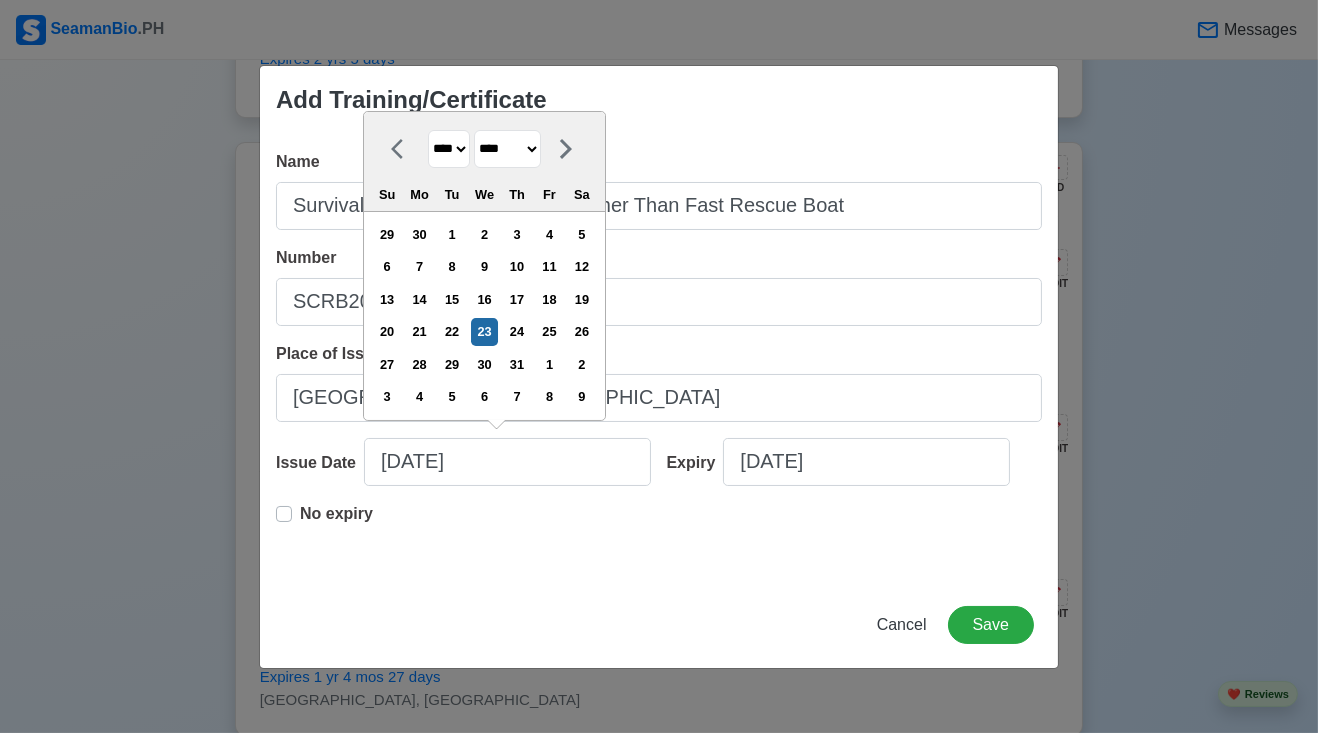 select on "****" 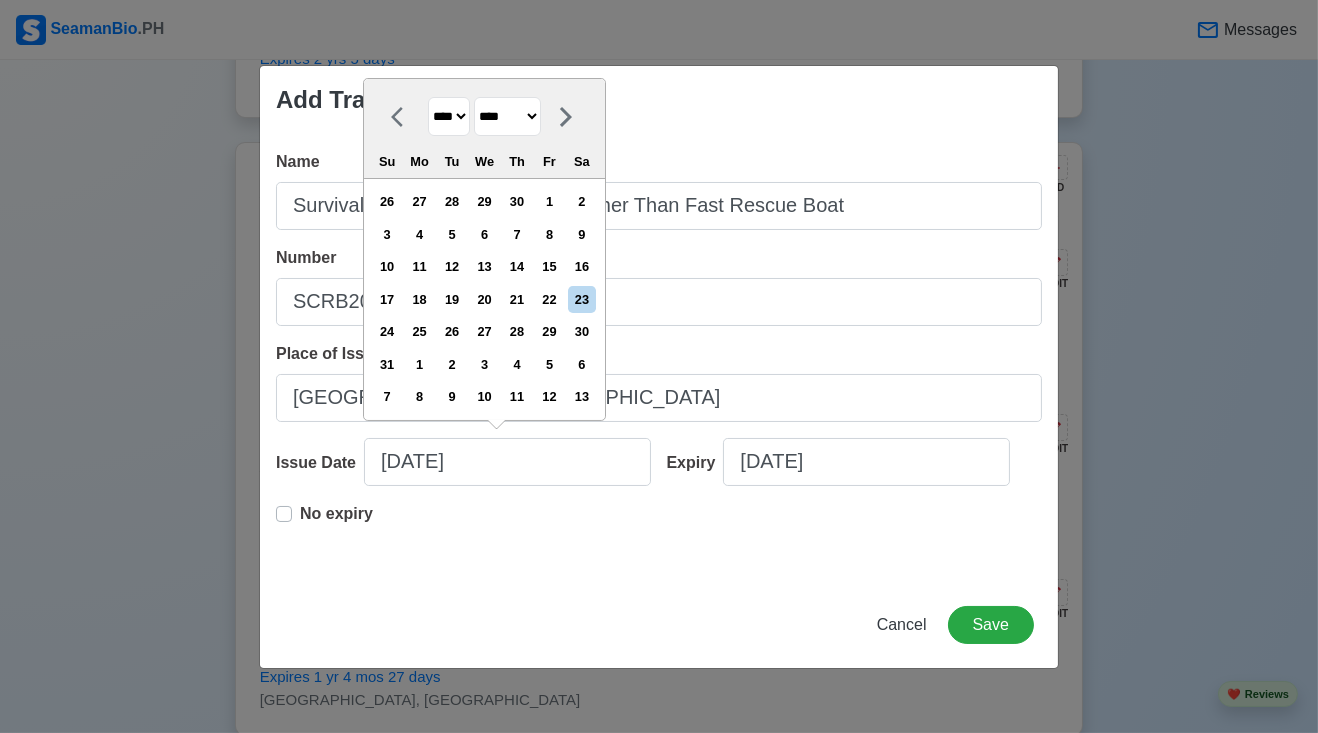 click on "******* ******** ***** ***** *** **** **** ****** ********* ******* ******** ********" at bounding box center [507, 116] 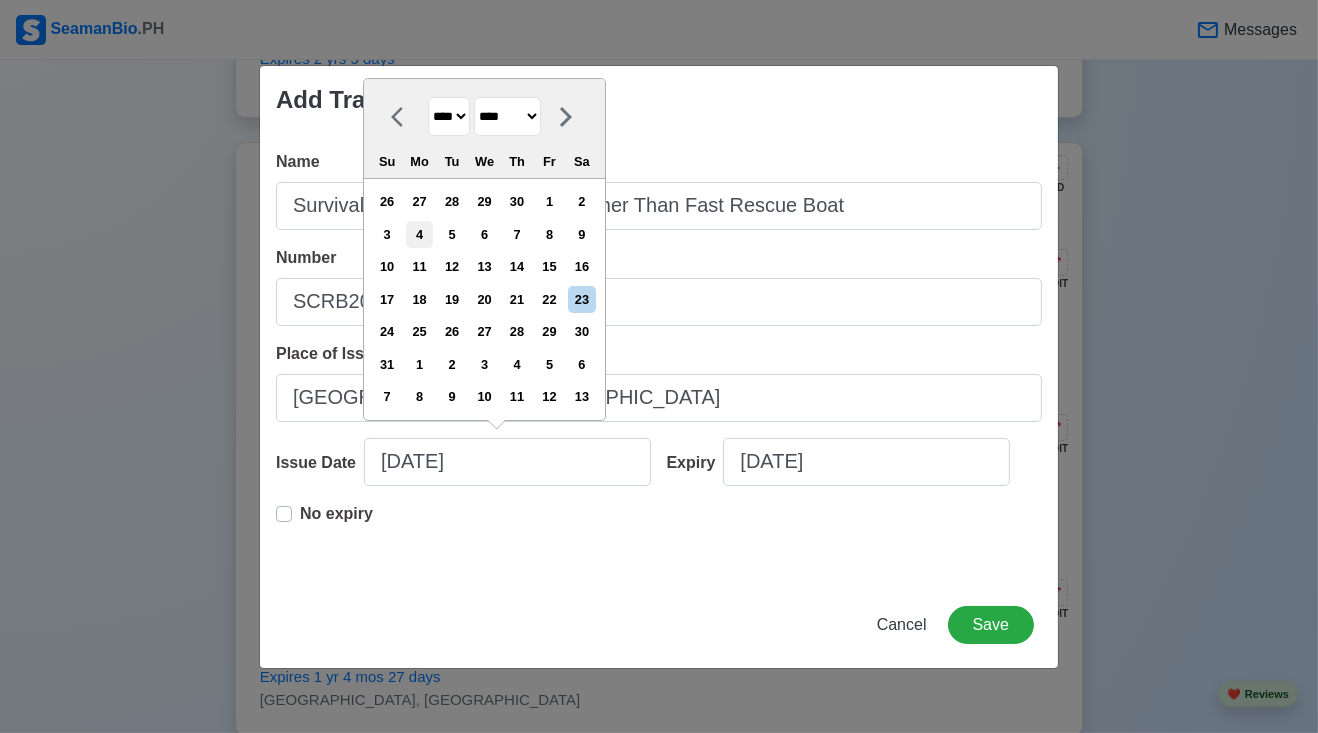 click on "4" at bounding box center (419, 234) 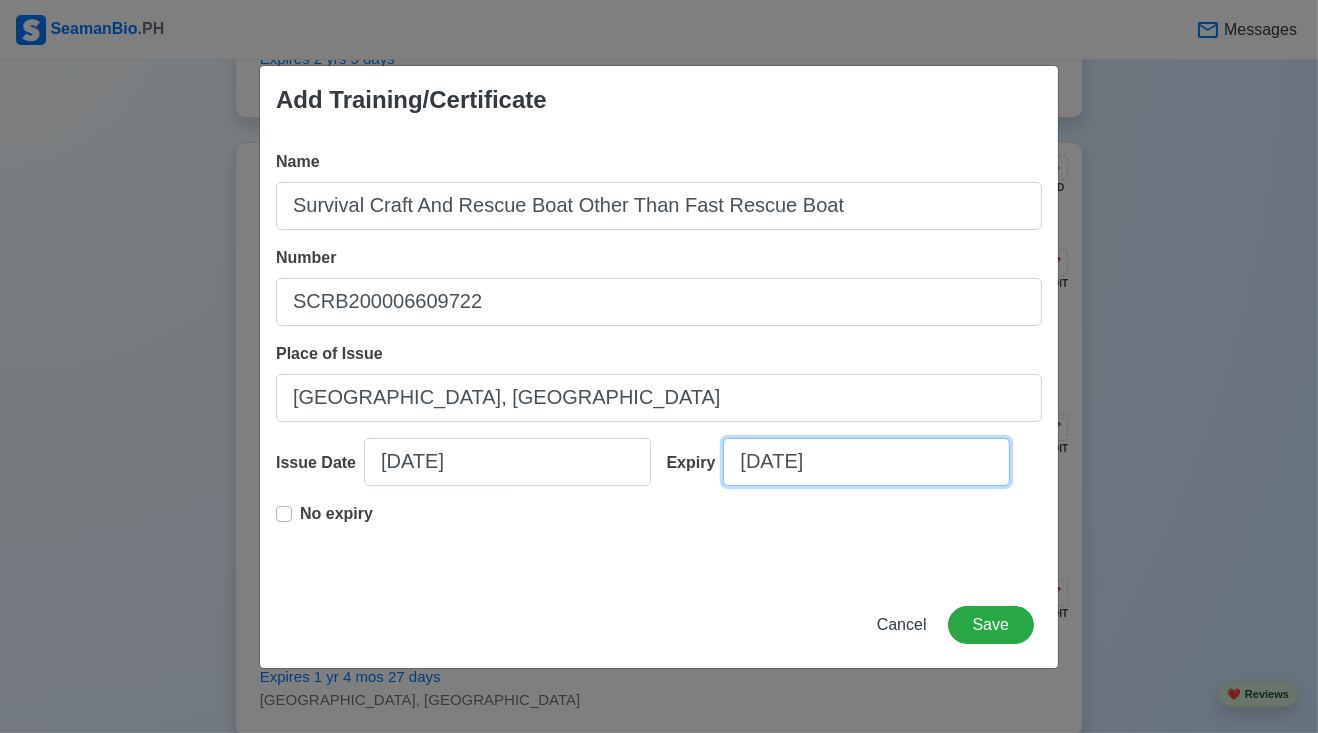 click on "[DATE]" at bounding box center (866, 462) 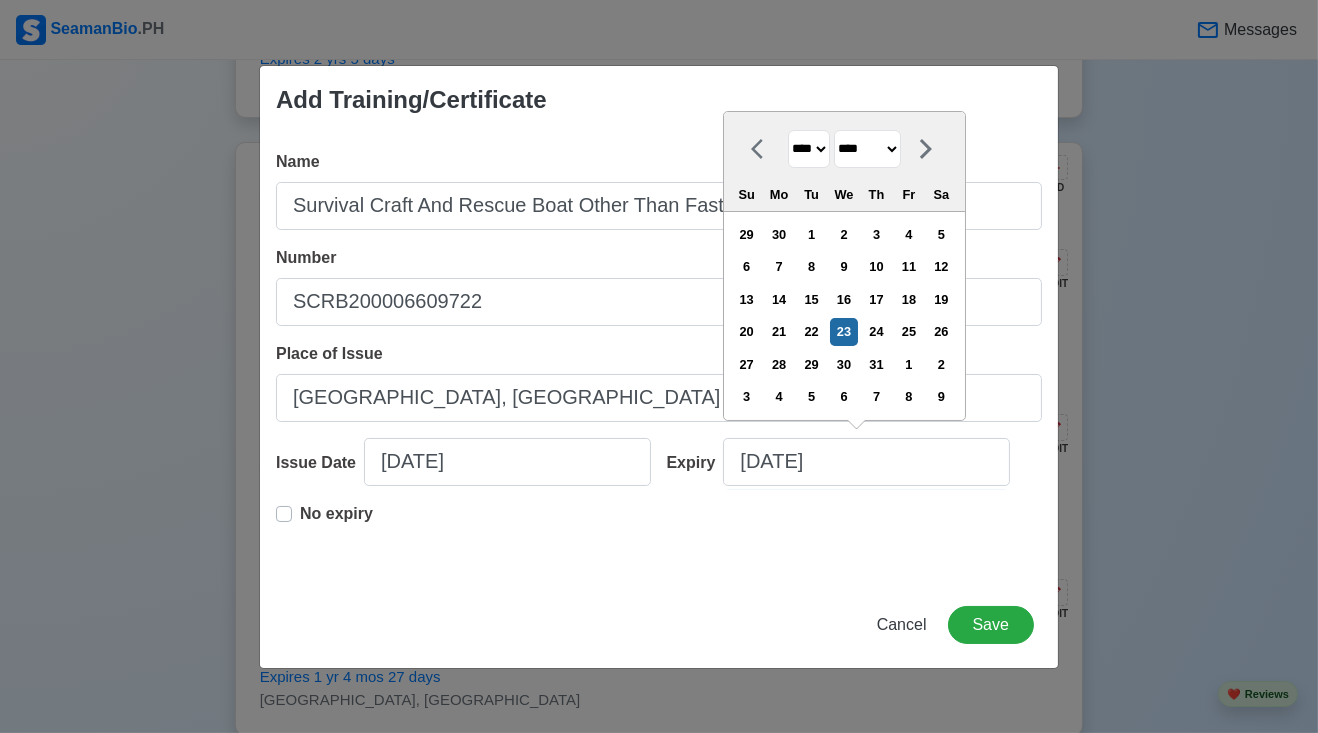 click on "**** **** **** **** **** **** **** **** **** **** **** **** **** **** **** **** **** **** **** **** **** **** **** **** **** **** **** **** **** **** **** **** **** **** **** **** **** **** **** **** **** **** **** **** **** **** **** **** **** **** **** **** **** **** **** **** **** **** **** **** **** **** **** **** **** **** **** **** **** **** **** **** **** **** **** **** **** **** **** **** **** **** **** **** **** **** **** **** **** **** **** **** **** **** **** **** **** **** **** **** **** **** **** **** **** **** **** **** **** **** **** **** **** **** **** **** **** **** **** **** ****" at bounding box center [809, 149] 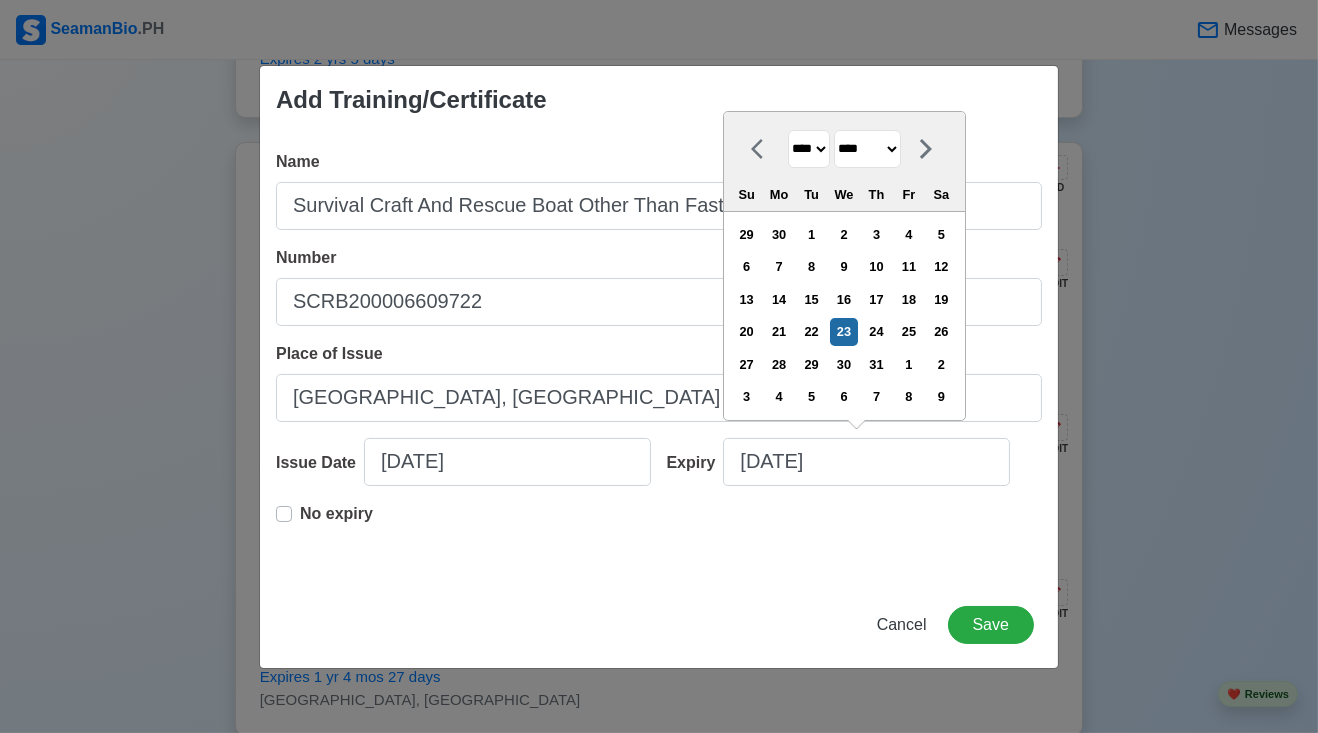 select on "****" 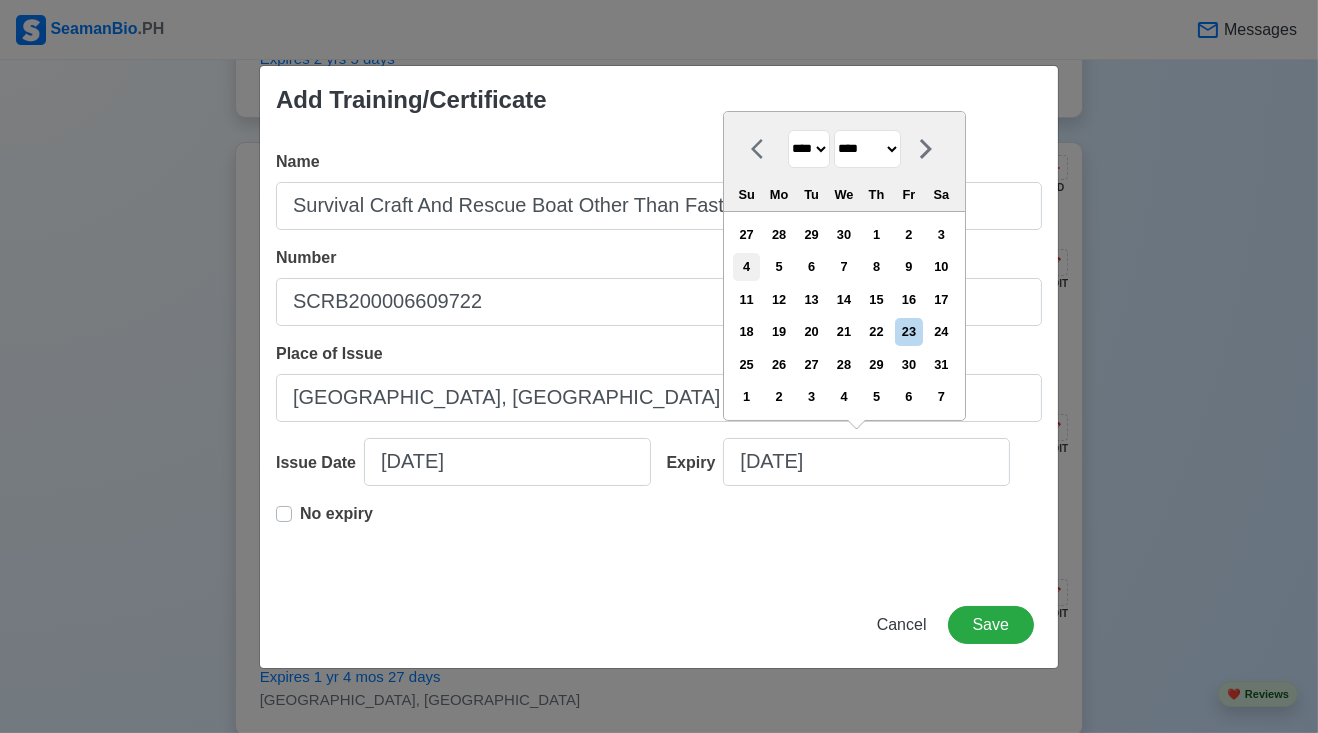 click on "4" at bounding box center [746, 266] 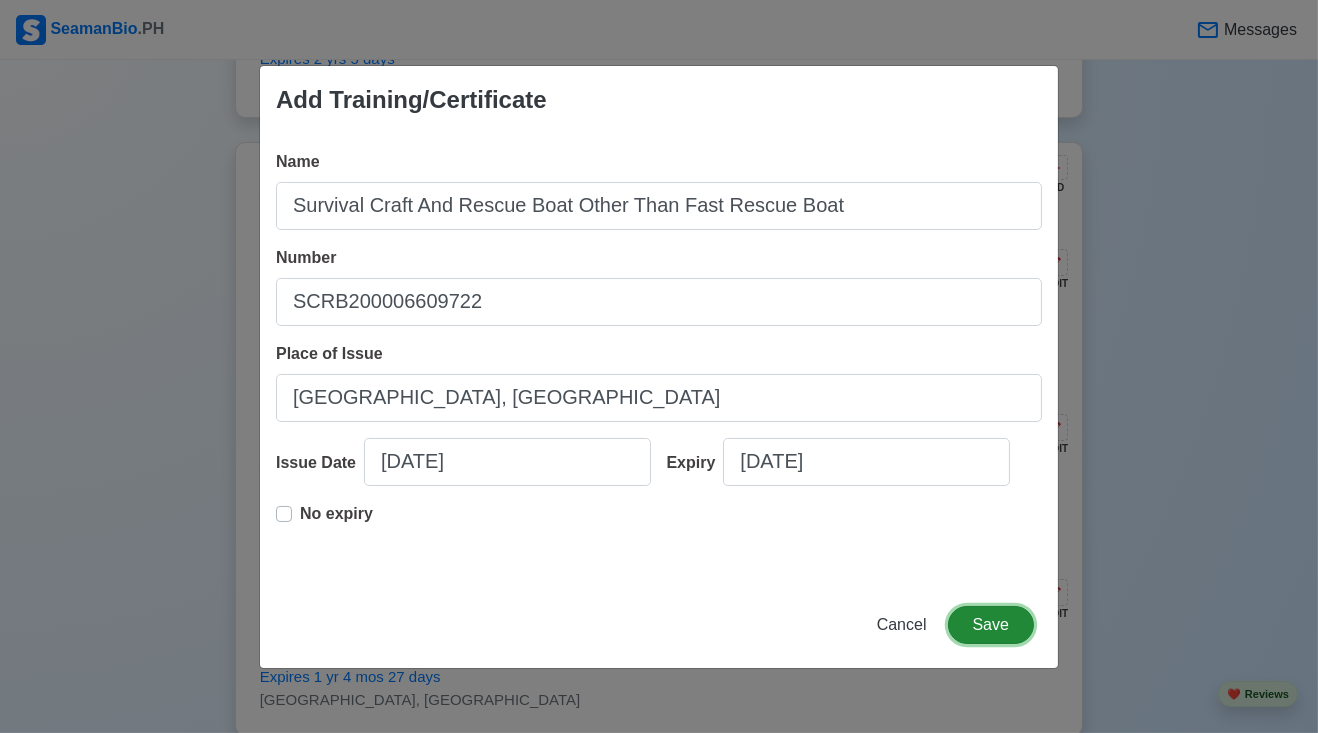 click on "Save" at bounding box center (991, 625) 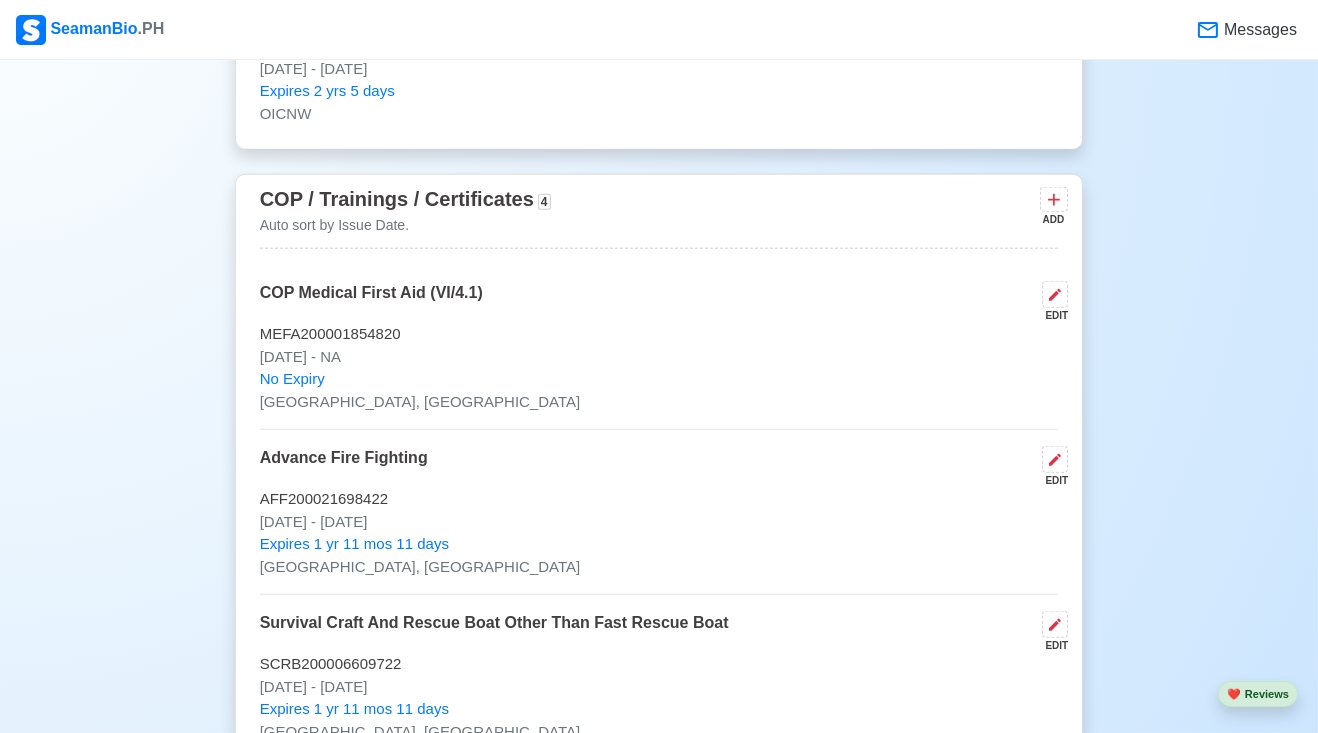 scroll, scrollTop: 3139, scrollLeft: 0, axis: vertical 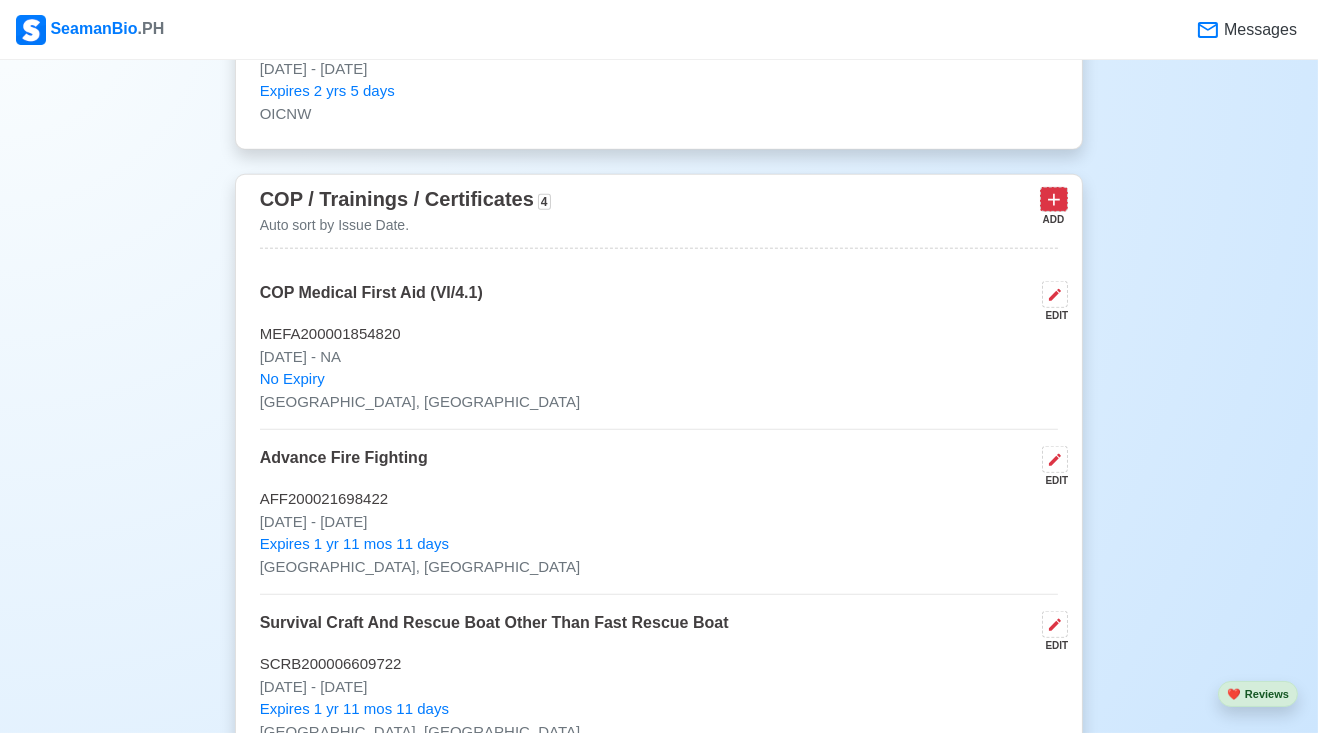 click 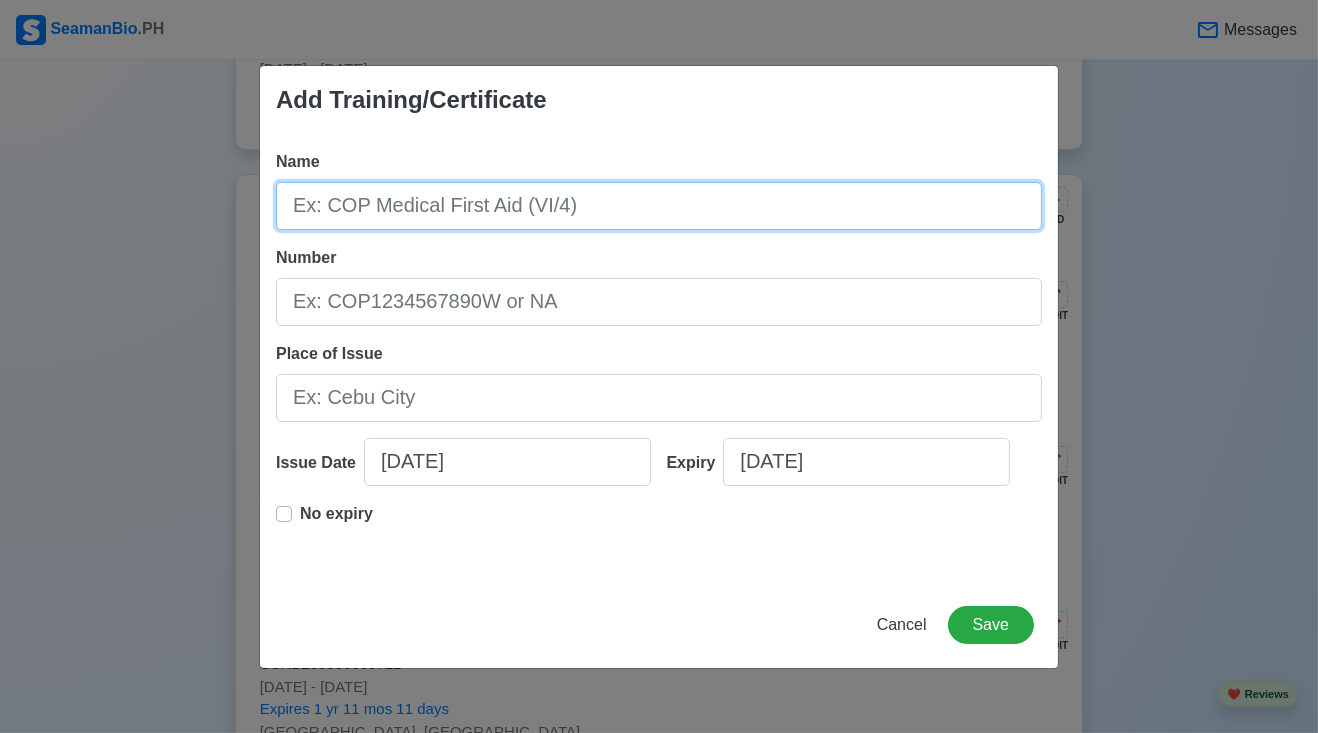 click on "Name" at bounding box center [659, 206] 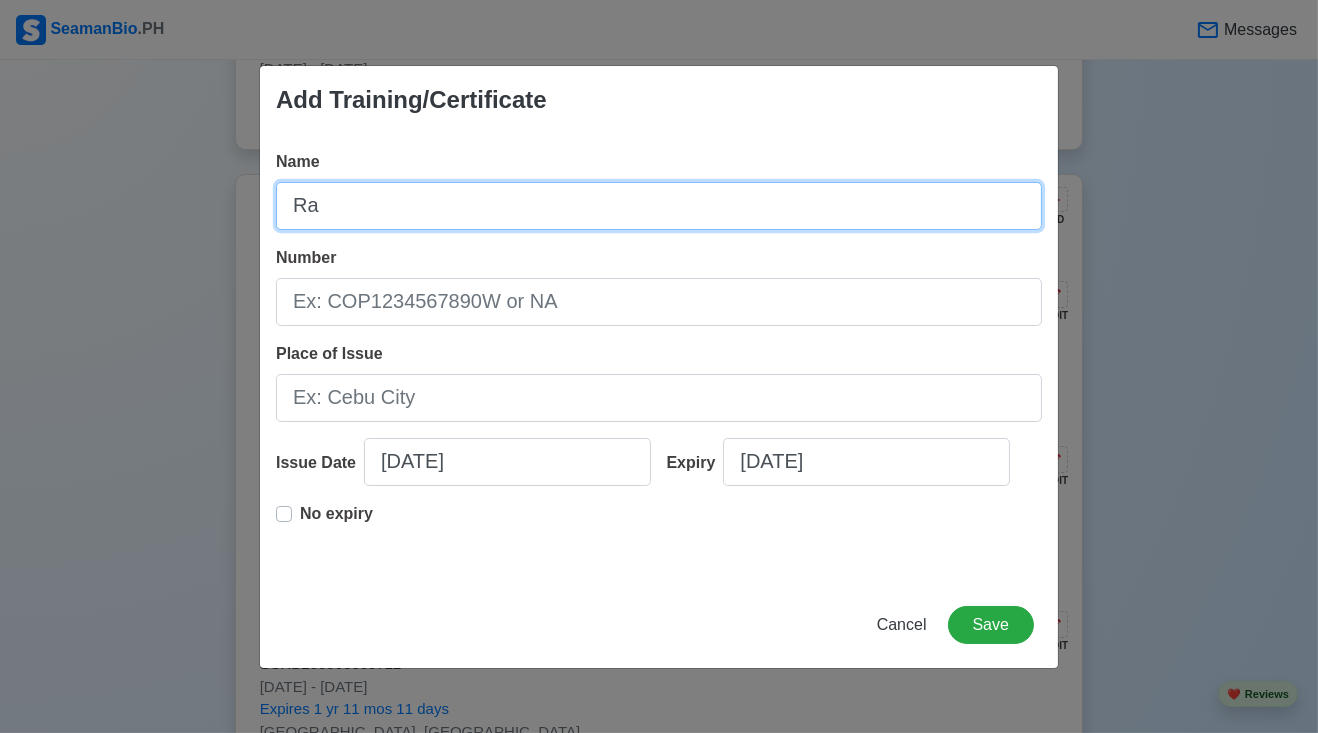 type on "R" 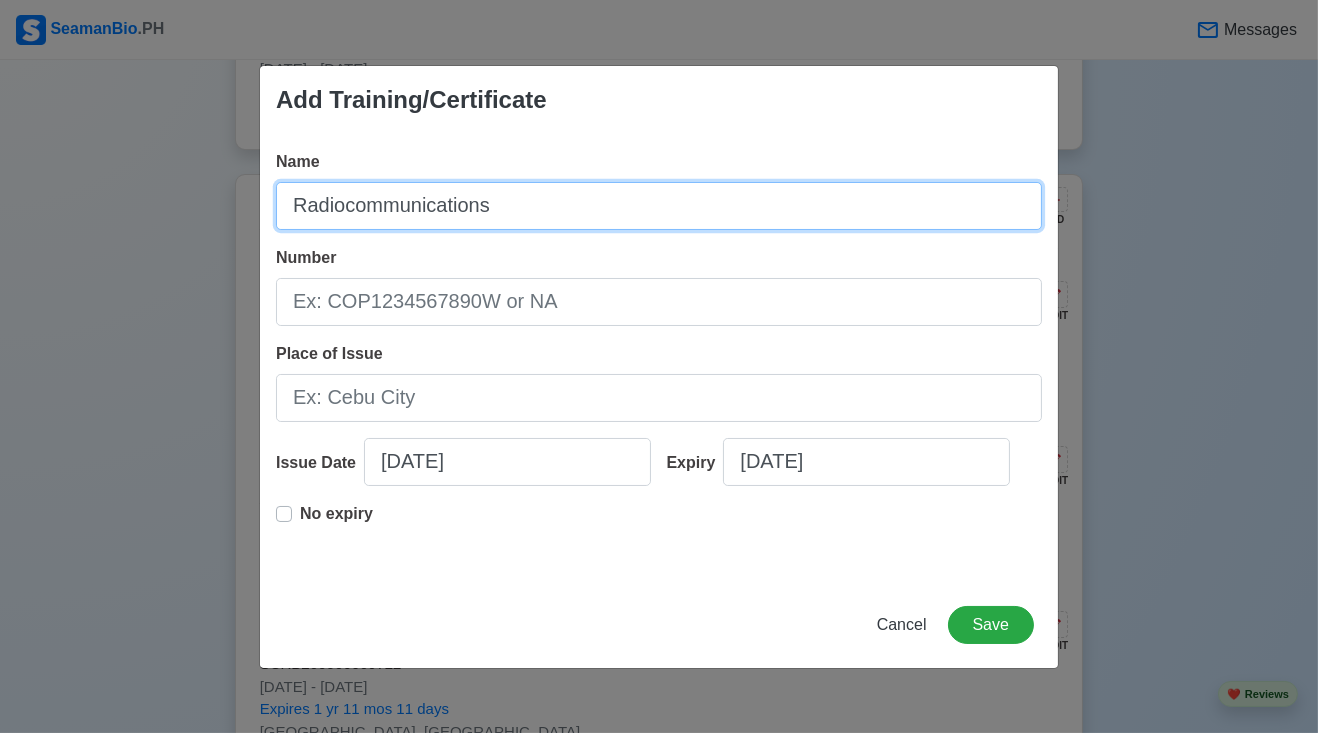 type on "Radiocommunications" 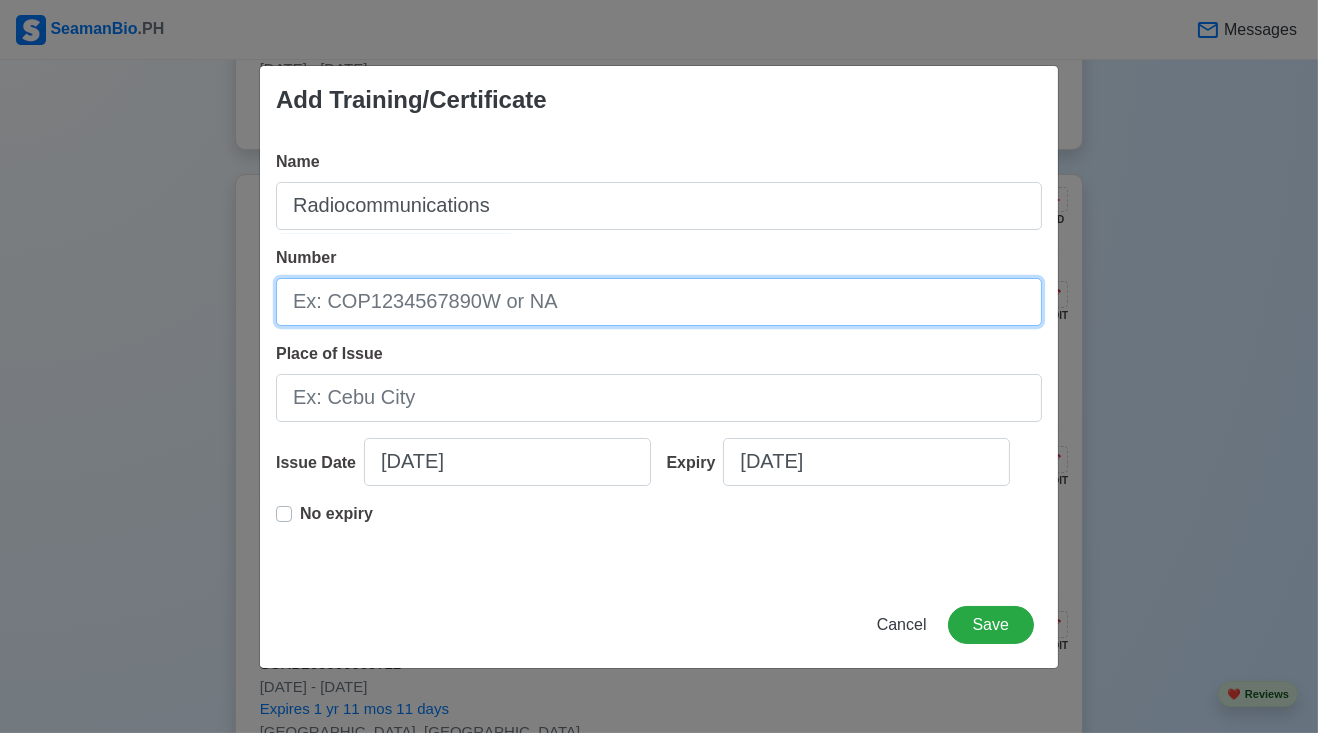 click on "Number" at bounding box center [659, 302] 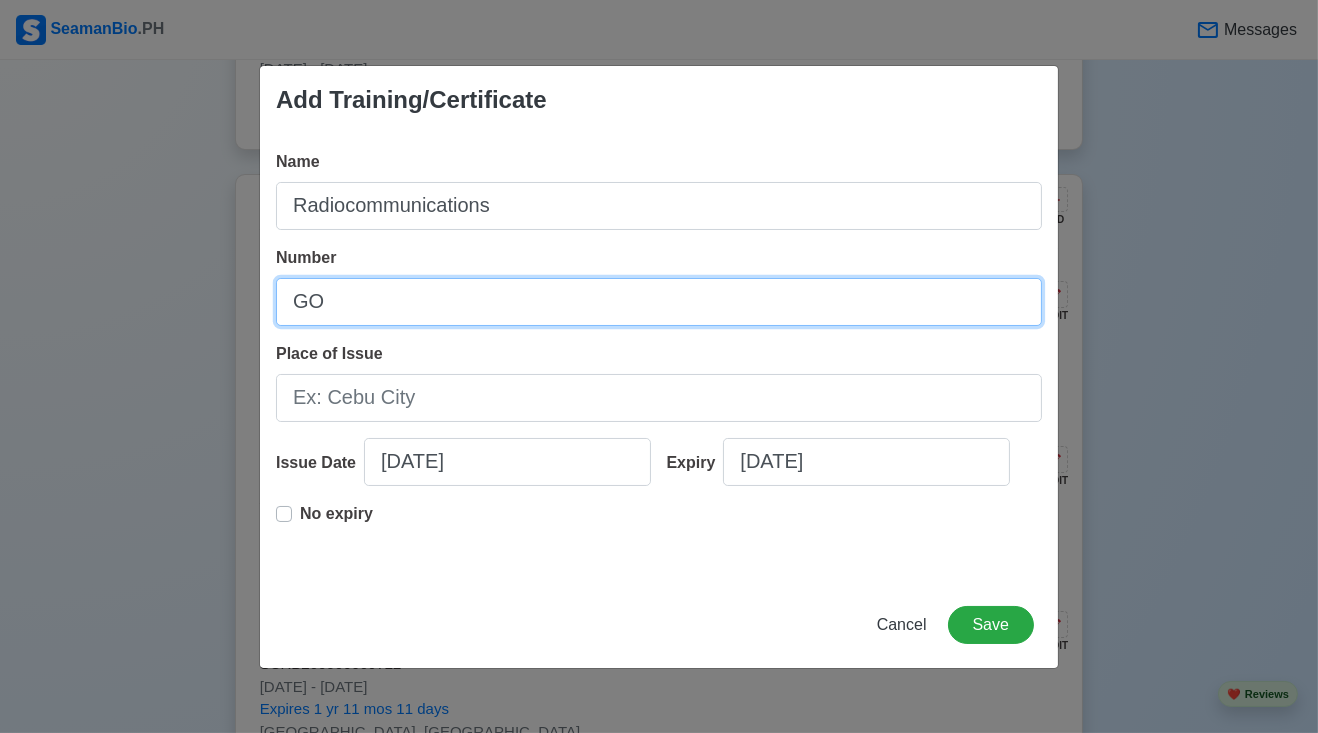type on "G" 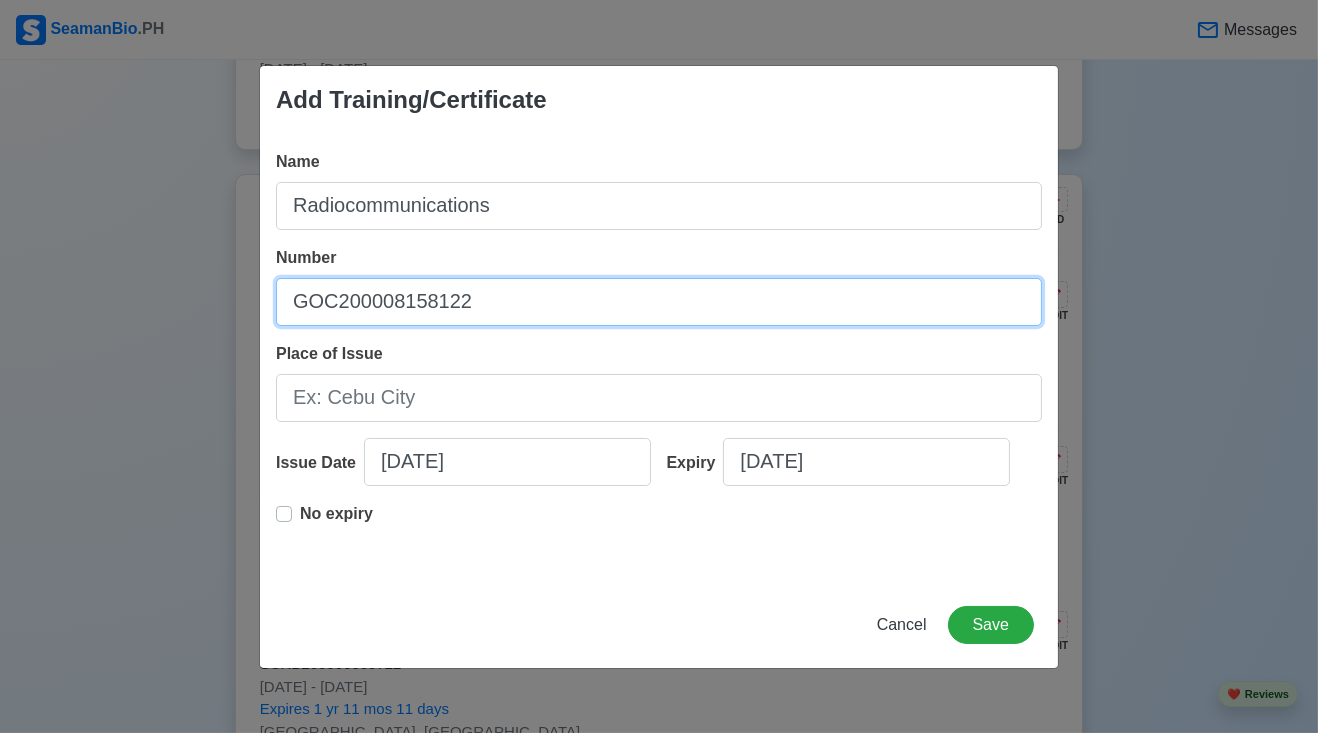type on "GOC200008158122" 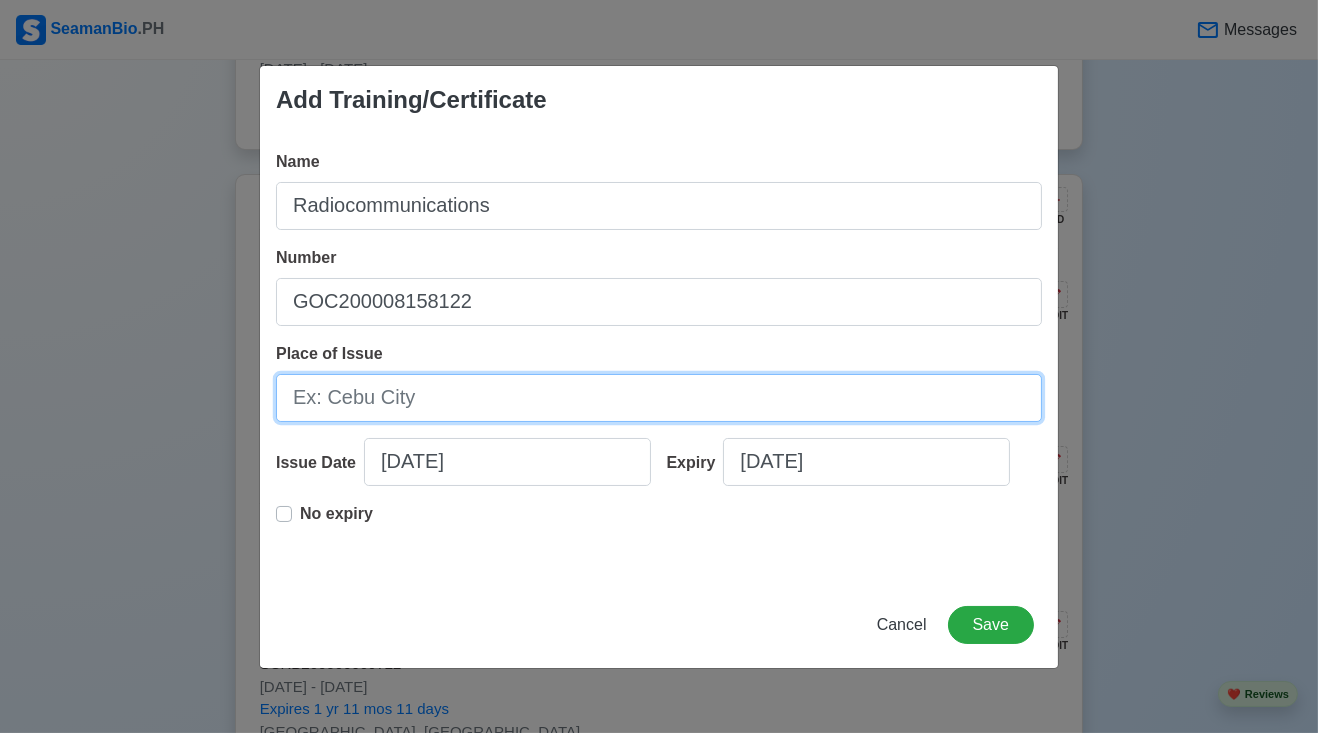 click on "Place of Issue" at bounding box center [659, 398] 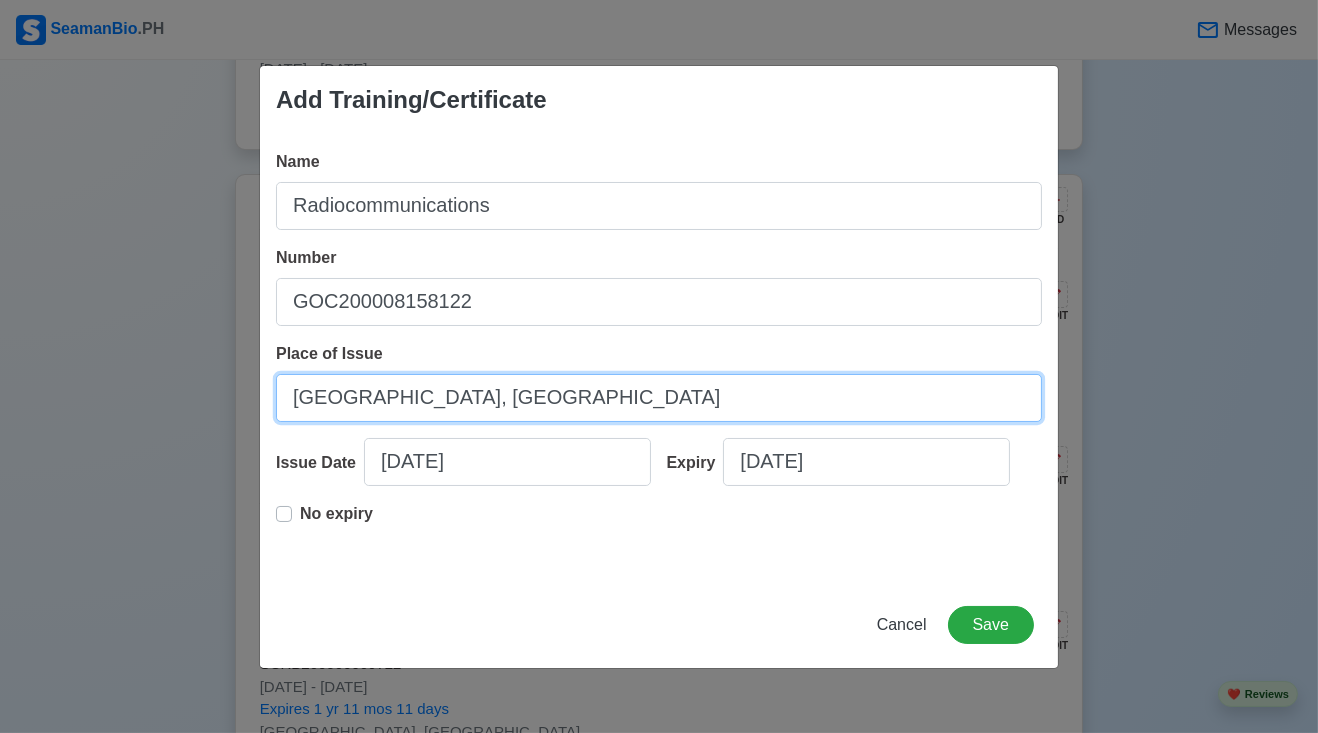 type on "[GEOGRAPHIC_DATA], [GEOGRAPHIC_DATA]" 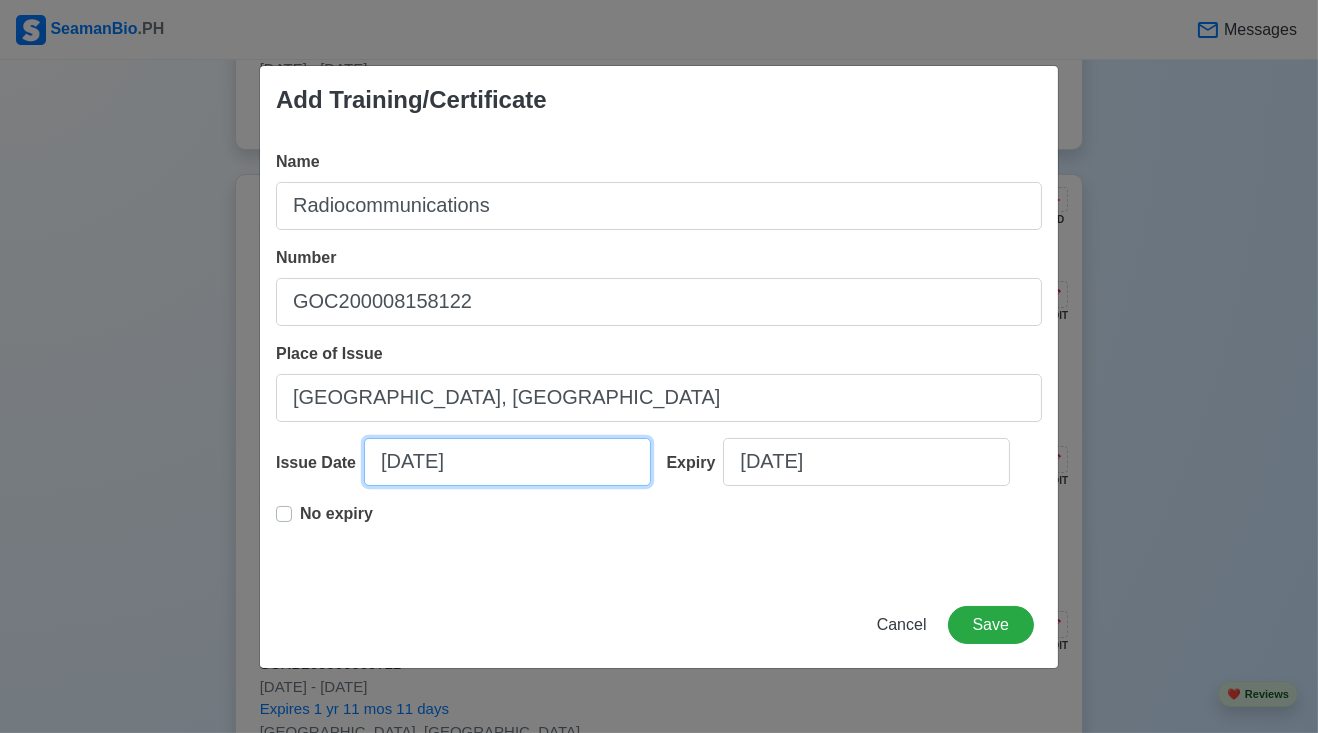 click on "[DATE]" at bounding box center [507, 462] 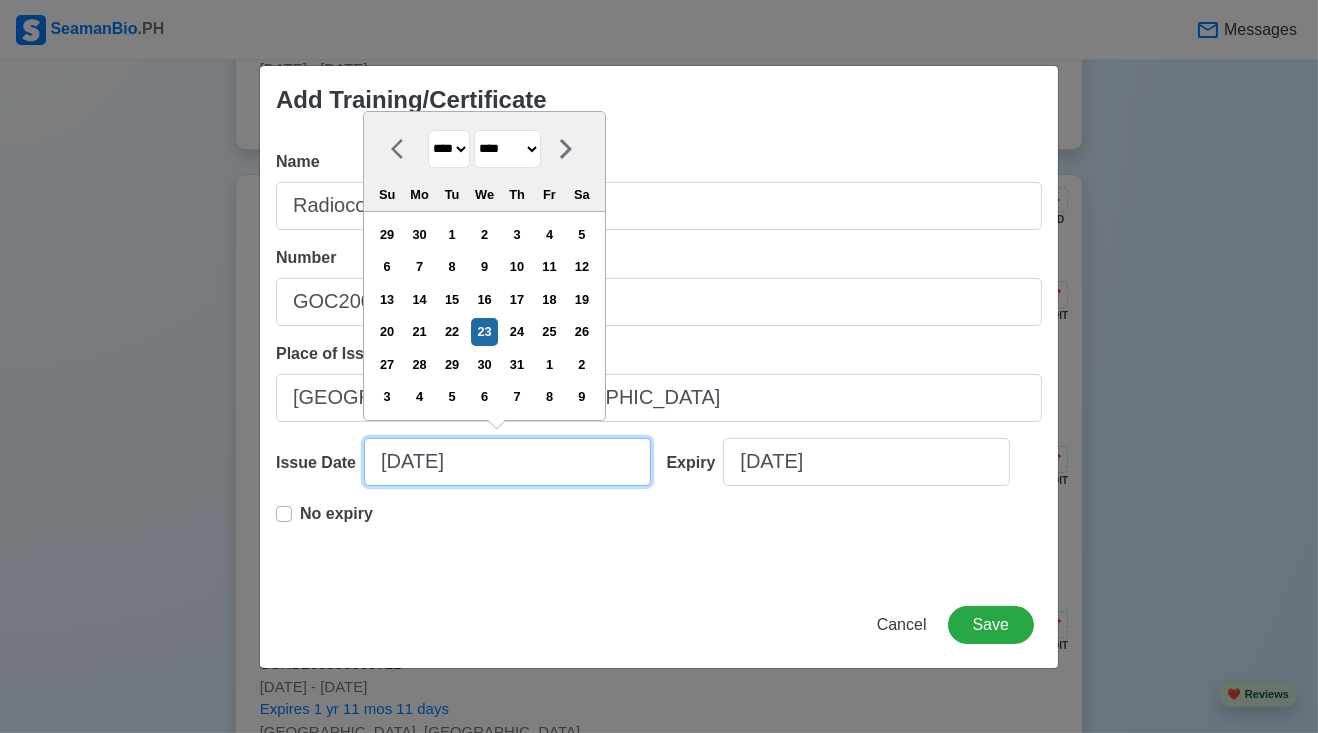 click on "[DATE]" at bounding box center [507, 462] 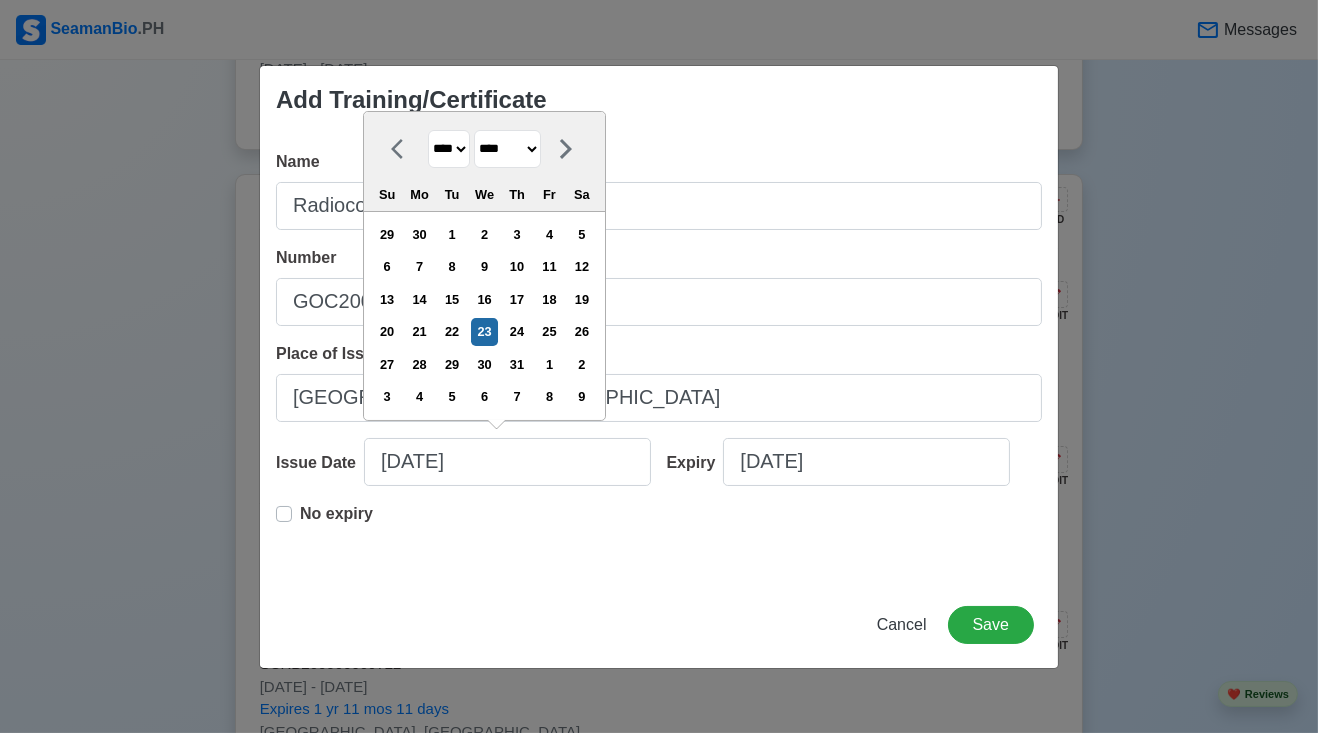 click on "**** **** **** **** **** **** **** **** **** **** **** **** **** **** **** **** **** **** **** **** **** **** **** **** **** **** **** **** **** **** **** **** **** **** **** **** **** **** **** **** **** **** **** **** **** **** **** **** **** **** **** **** **** **** **** **** **** **** **** **** **** **** **** **** **** **** **** **** **** **** **** **** **** **** **** **** **** **** **** **** **** **** **** **** **** **** **** **** **** **** **** **** **** **** **** **** **** **** **** **** **** **** **** **** **** ****" at bounding box center [449, 149] 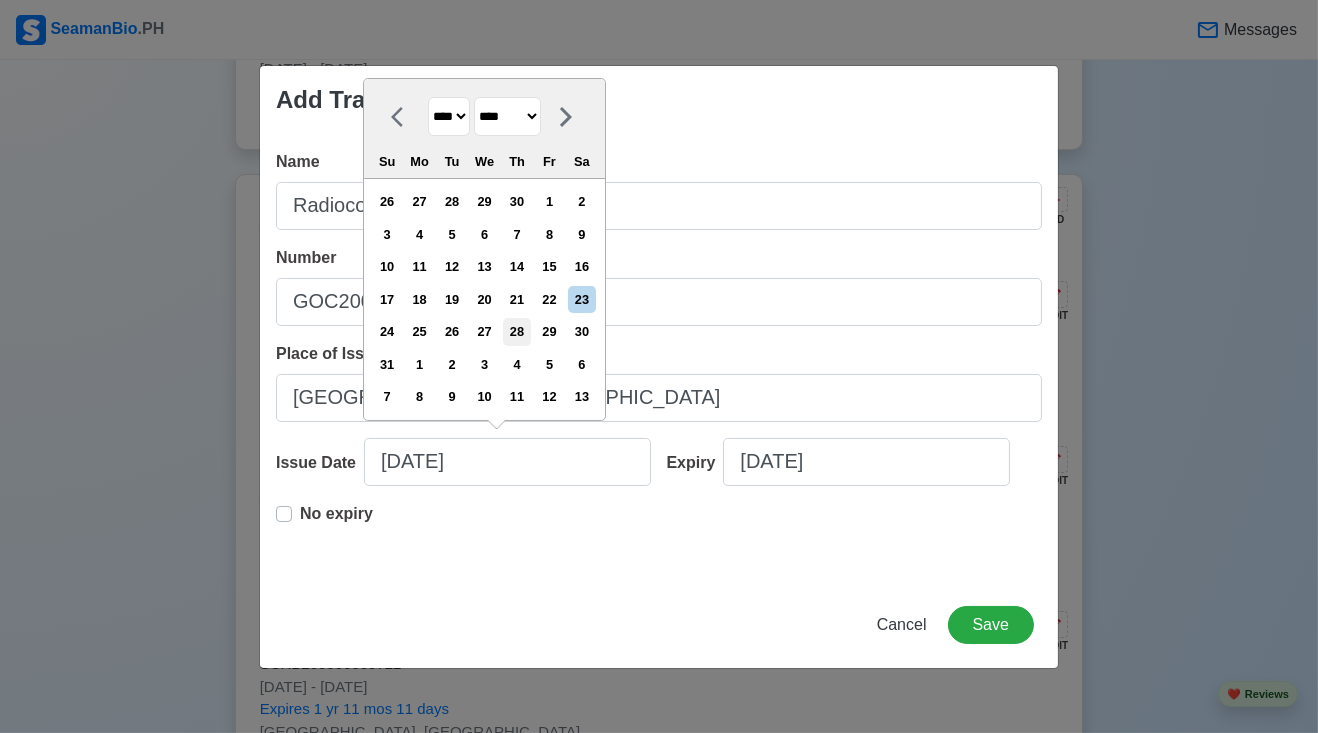 click on "28" at bounding box center [516, 331] 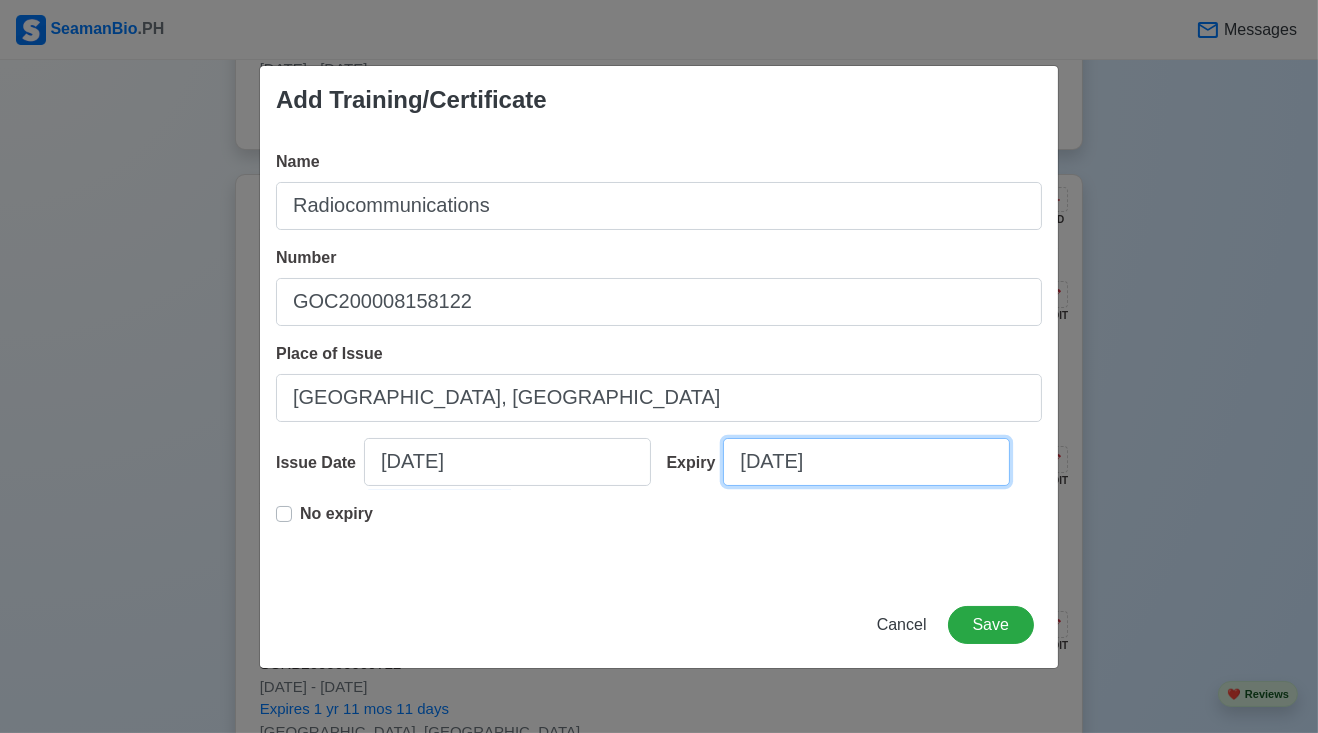 click on "[DATE]" at bounding box center (866, 462) 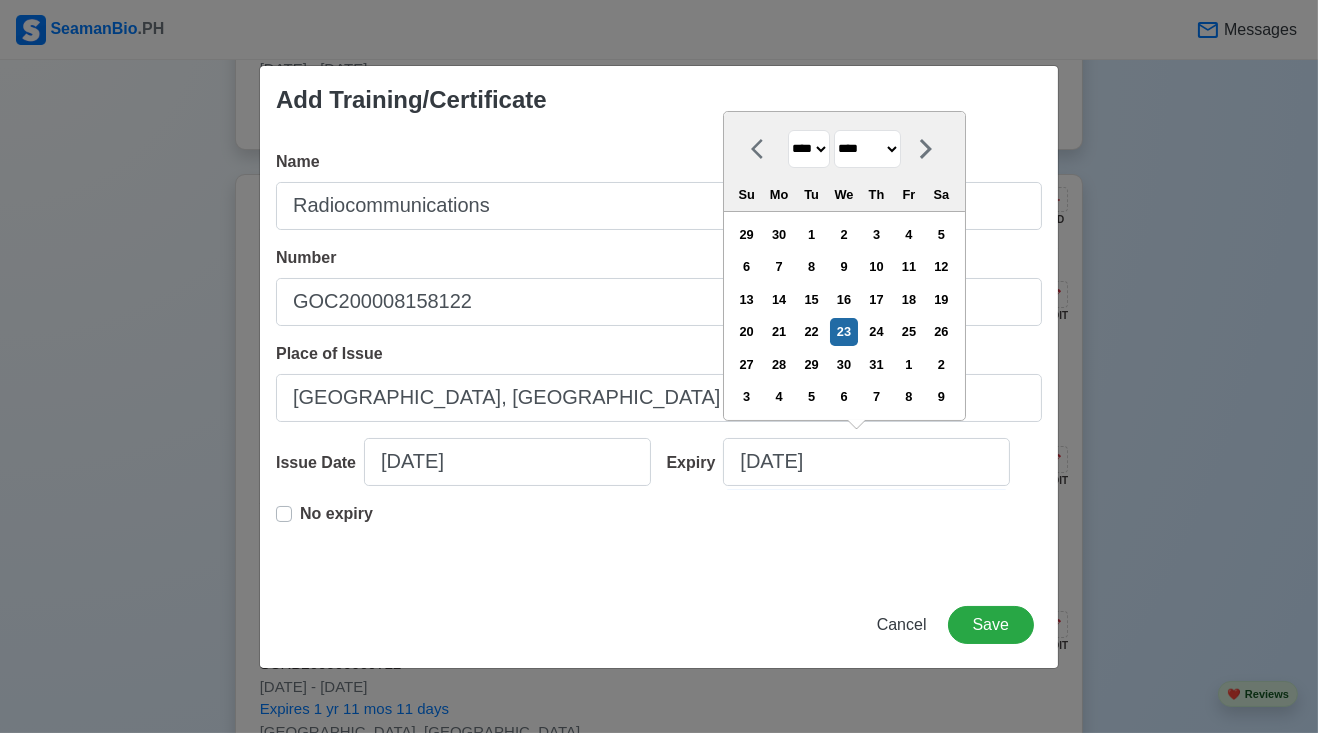 click on "**** **** **** **** **** **** **** **** **** **** **** **** **** **** **** **** **** **** **** **** **** **** **** **** **** **** **** **** **** **** **** **** **** **** **** **** **** **** **** **** **** **** **** **** **** **** **** **** **** **** **** **** **** **** **** **** **** **** **** **** **** **** **** **** **** **** **** **** **** **** **** **** **** **** **** **** **** **** **** **** **** **** **** **** **** **** **** **** **** **** **** **** **** **** **** **** **** **** **** **** **** **** **** **** **** **** **** **** **** **** **** **** **** **** **** **** **** **** **** **** ****" at bounding box center [809, 149] 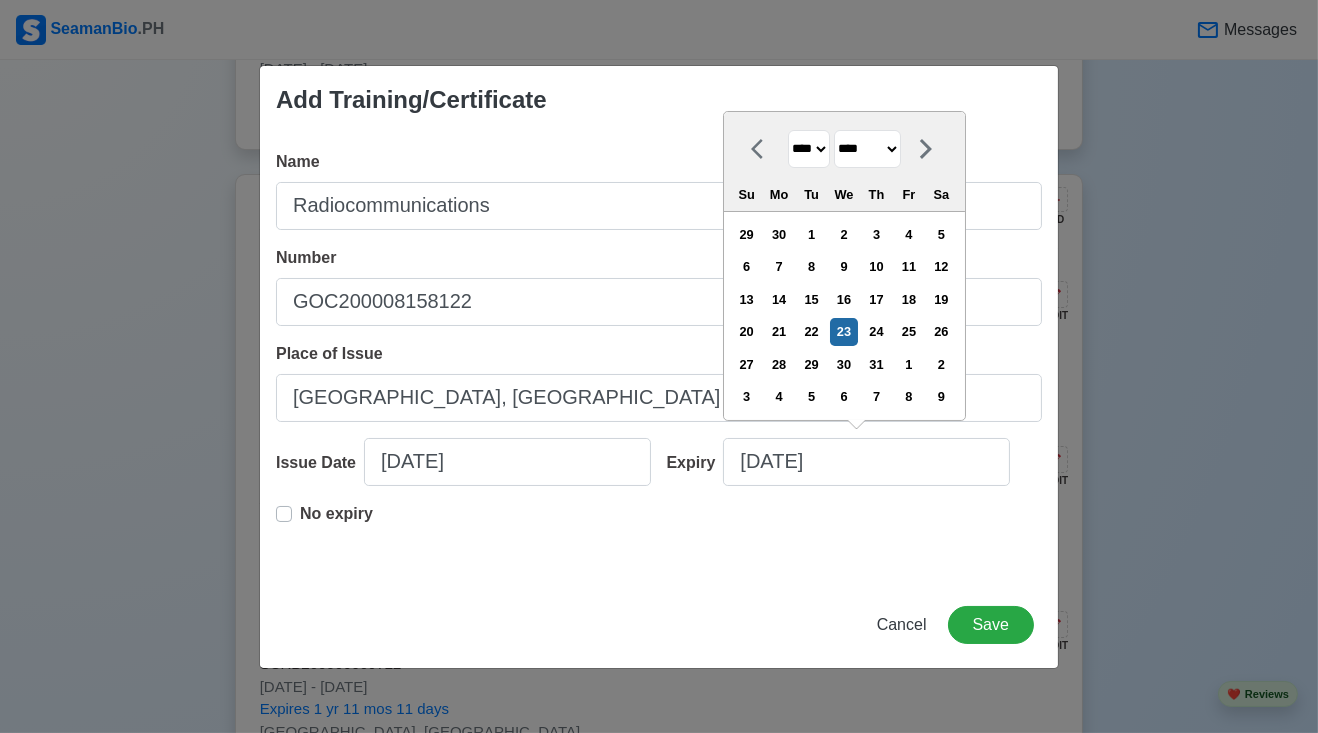 select on "****" 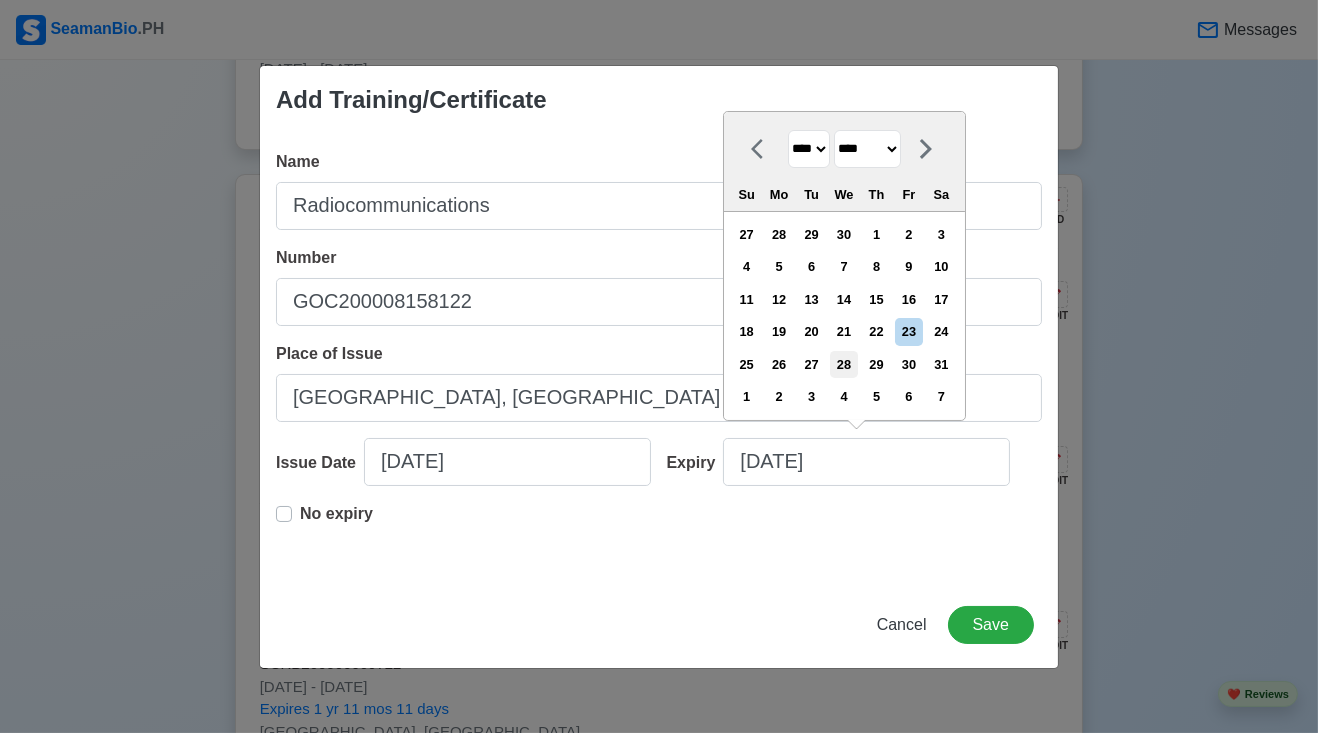 click on "28" at bounding box center [843, 364] 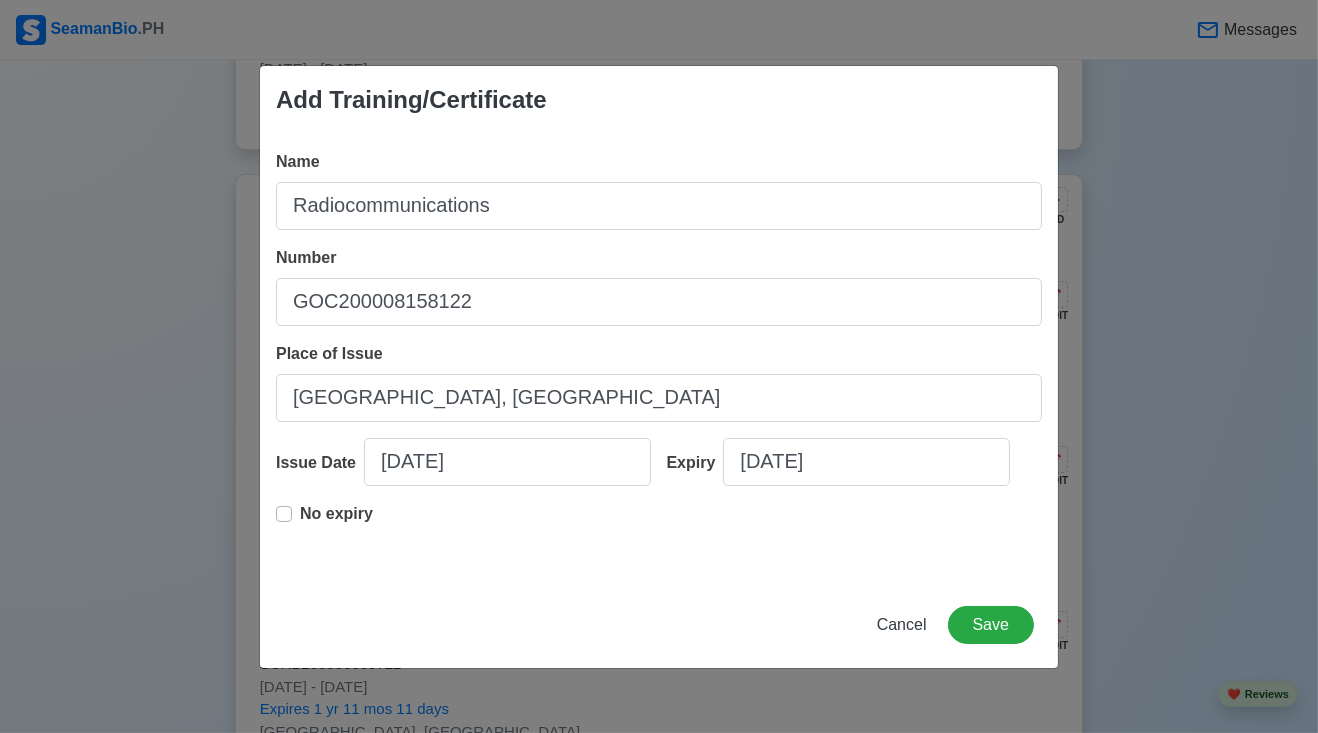 type on "[DATE]" 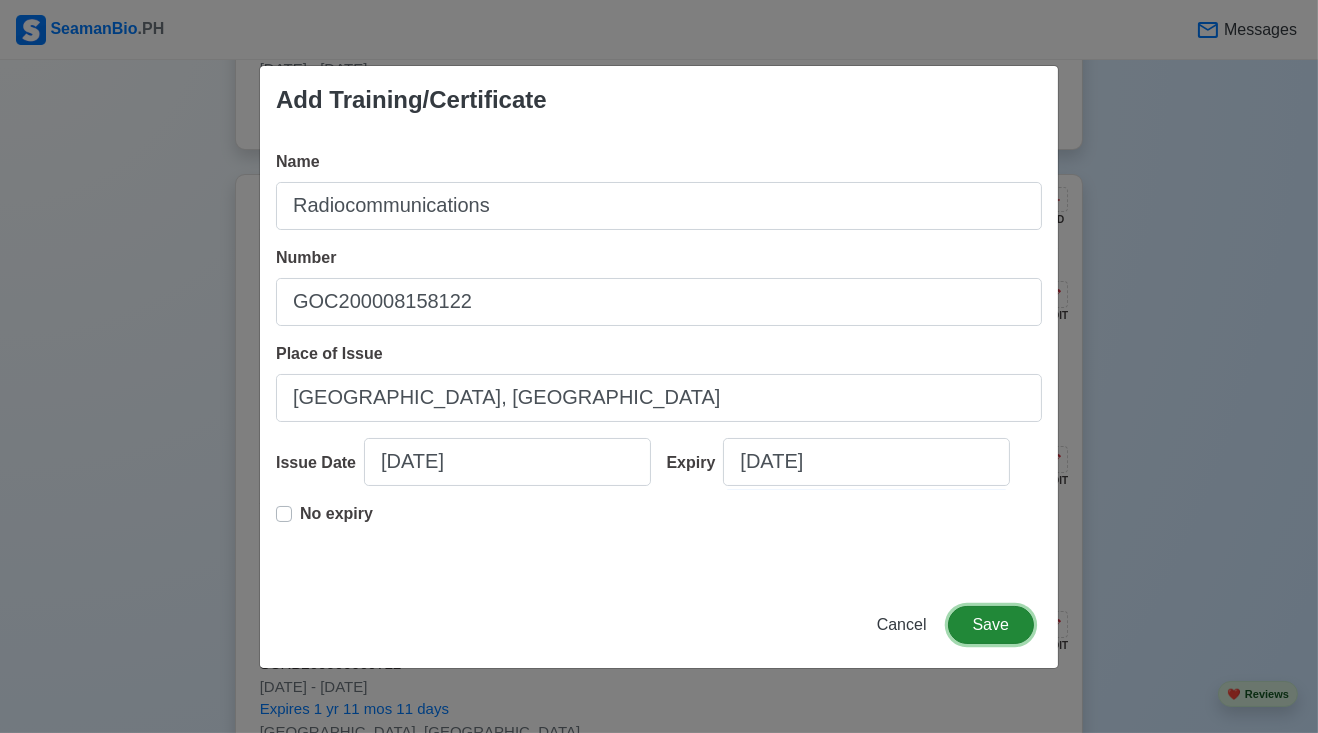 click on "Save" at bounding box center [991, 625] 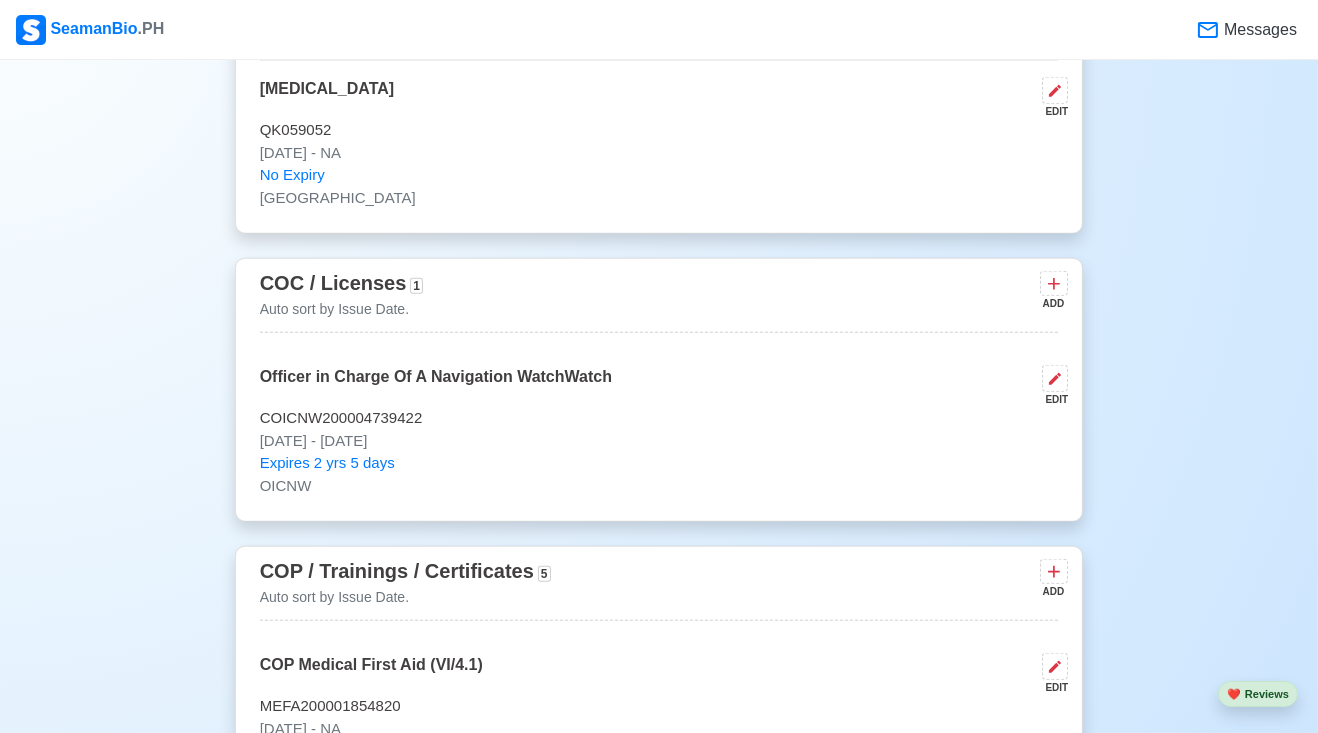 scroll, scrollTop: 2775, scrollLeft: 0, axis: vertical 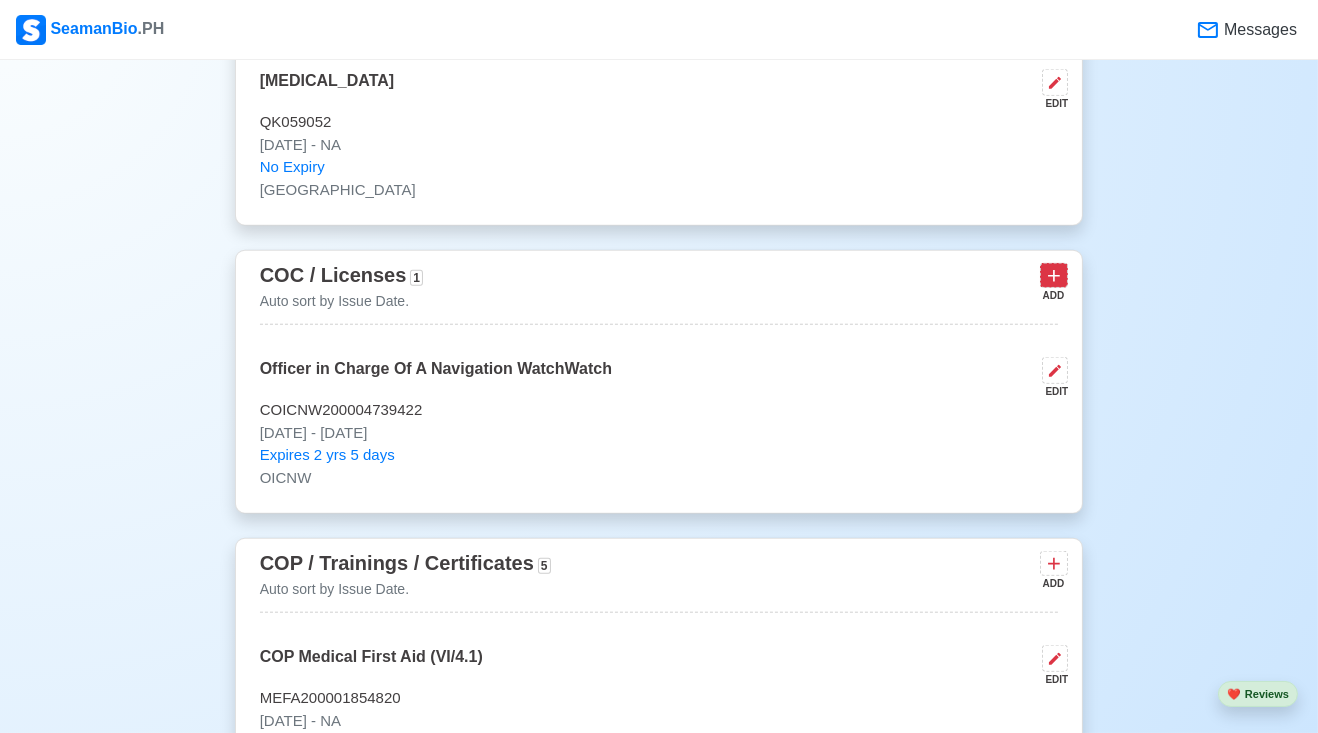 click 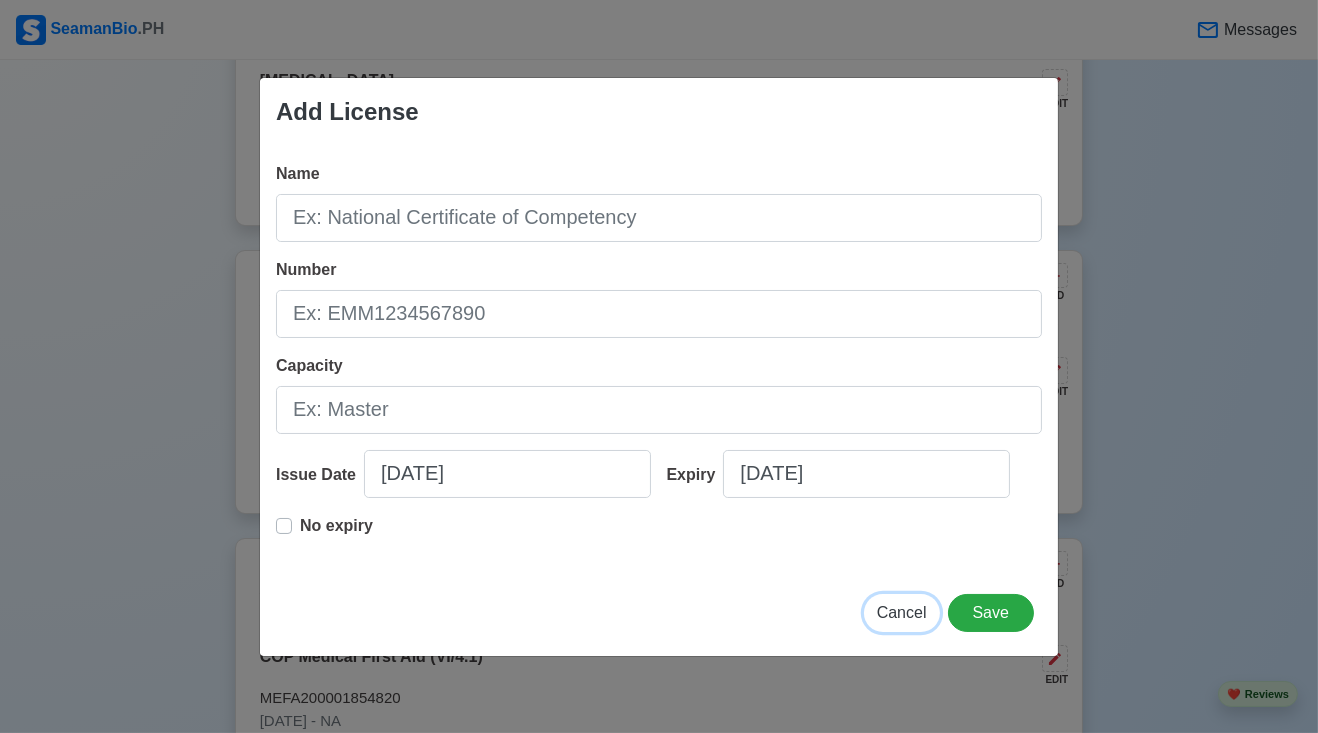 click on "Cancel" at bounding box center (902, 612) 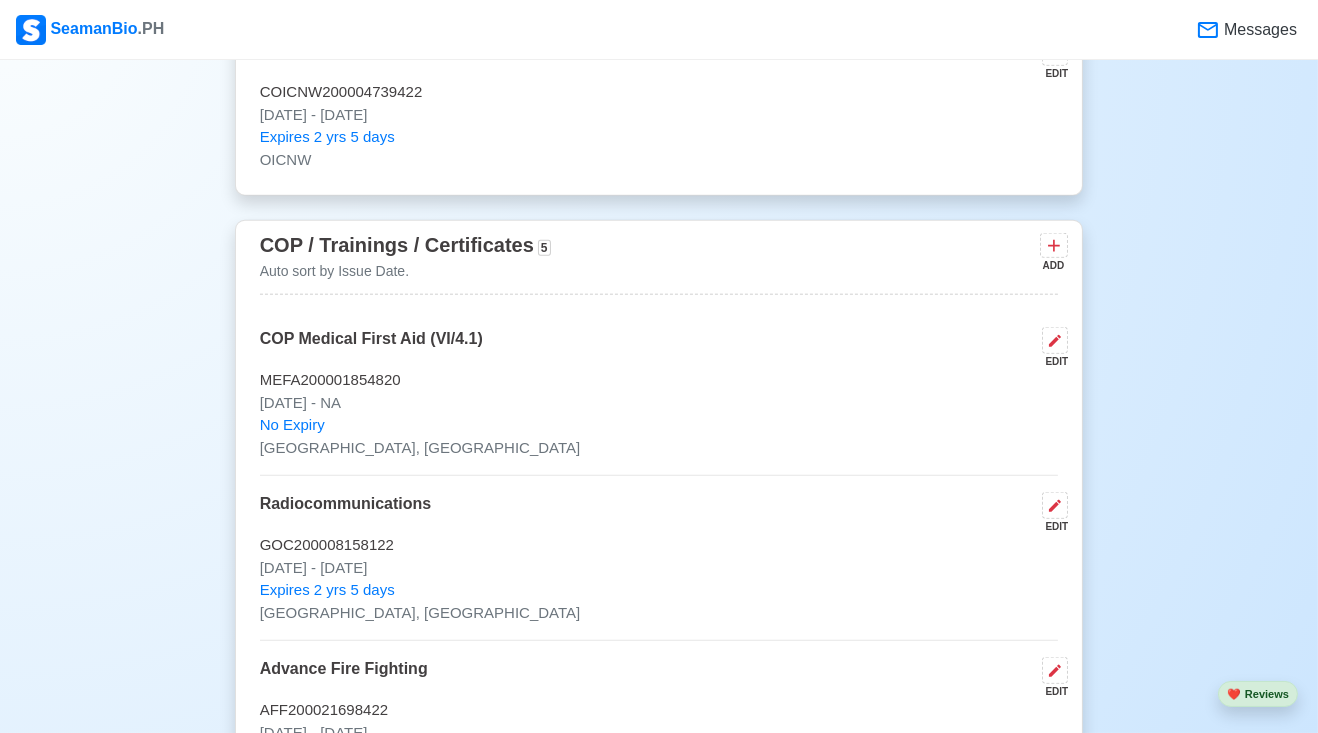scroll, scrollTop: 3094, scrollLeft: 0, axis: vertical 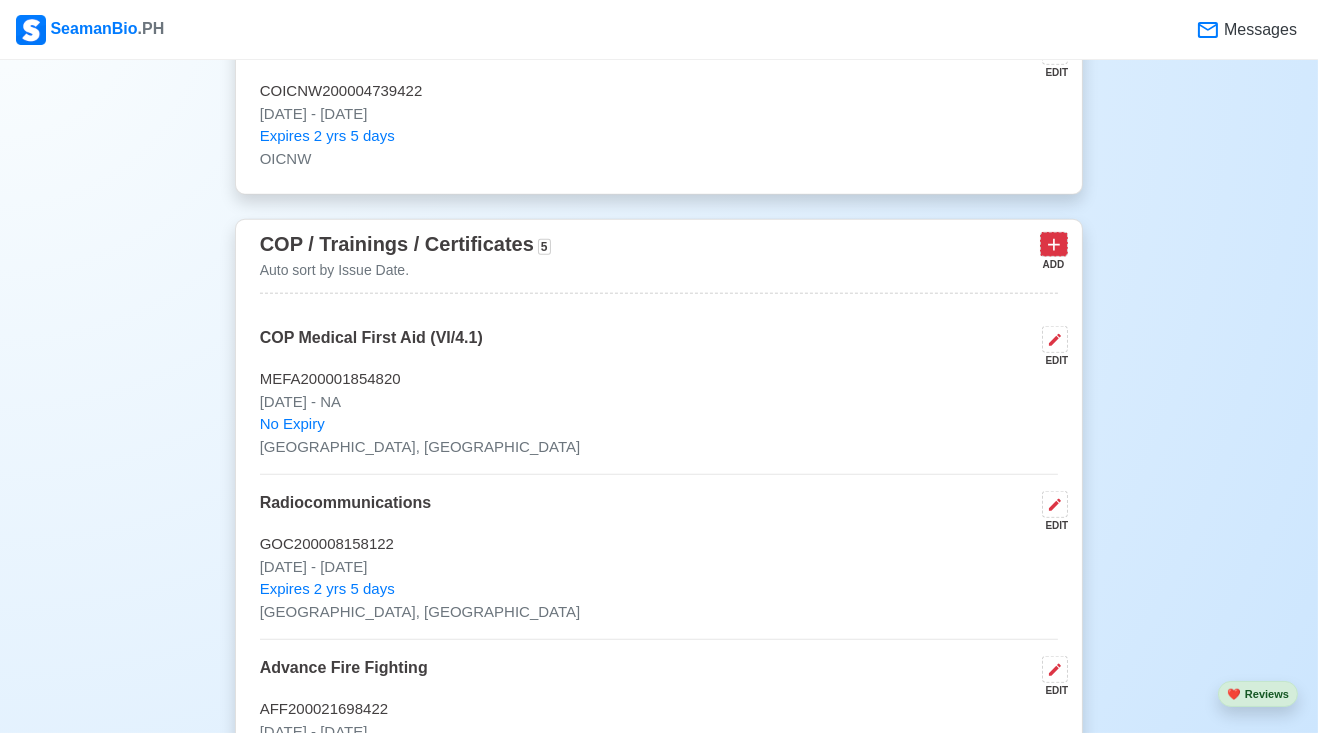 click 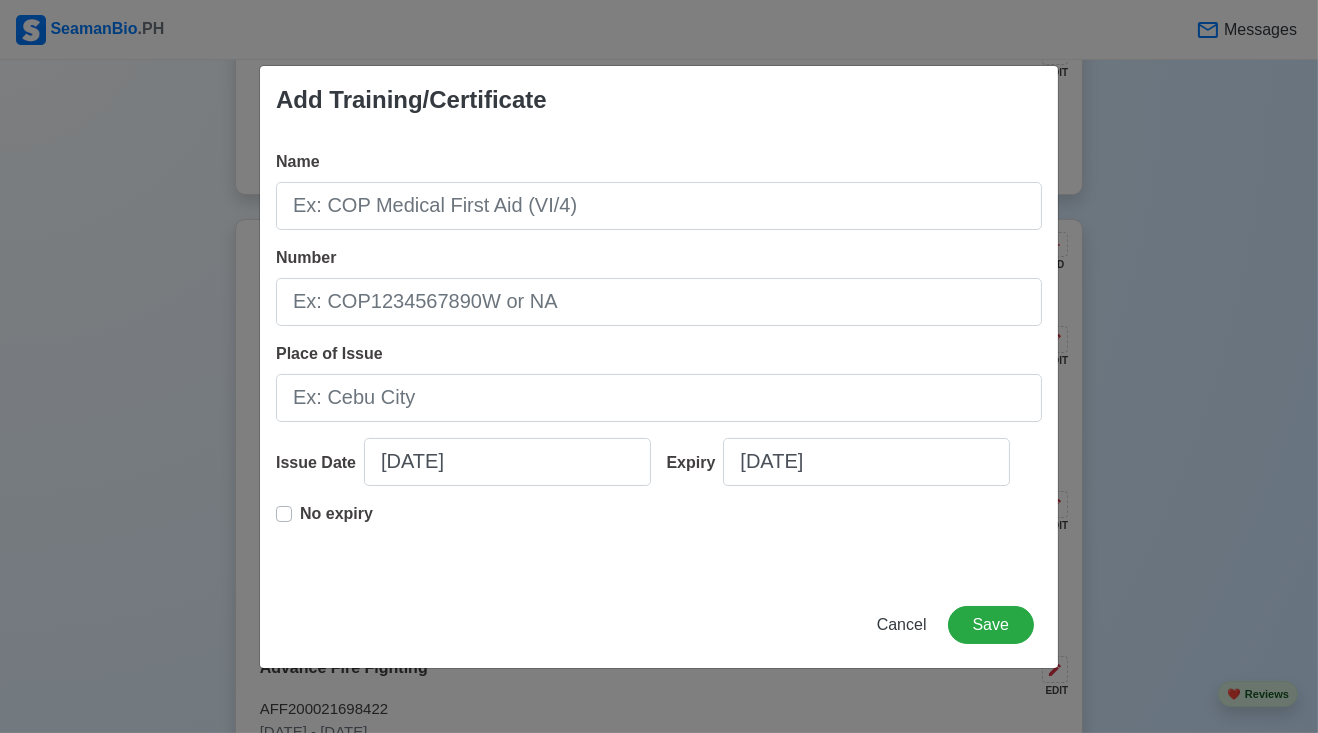 click on "Add Training/Certificate Name Number Place of Issue Issue Date [DATE] Expiry [DATE] No expiry Cancel Save" at bounding box center [659, 366] 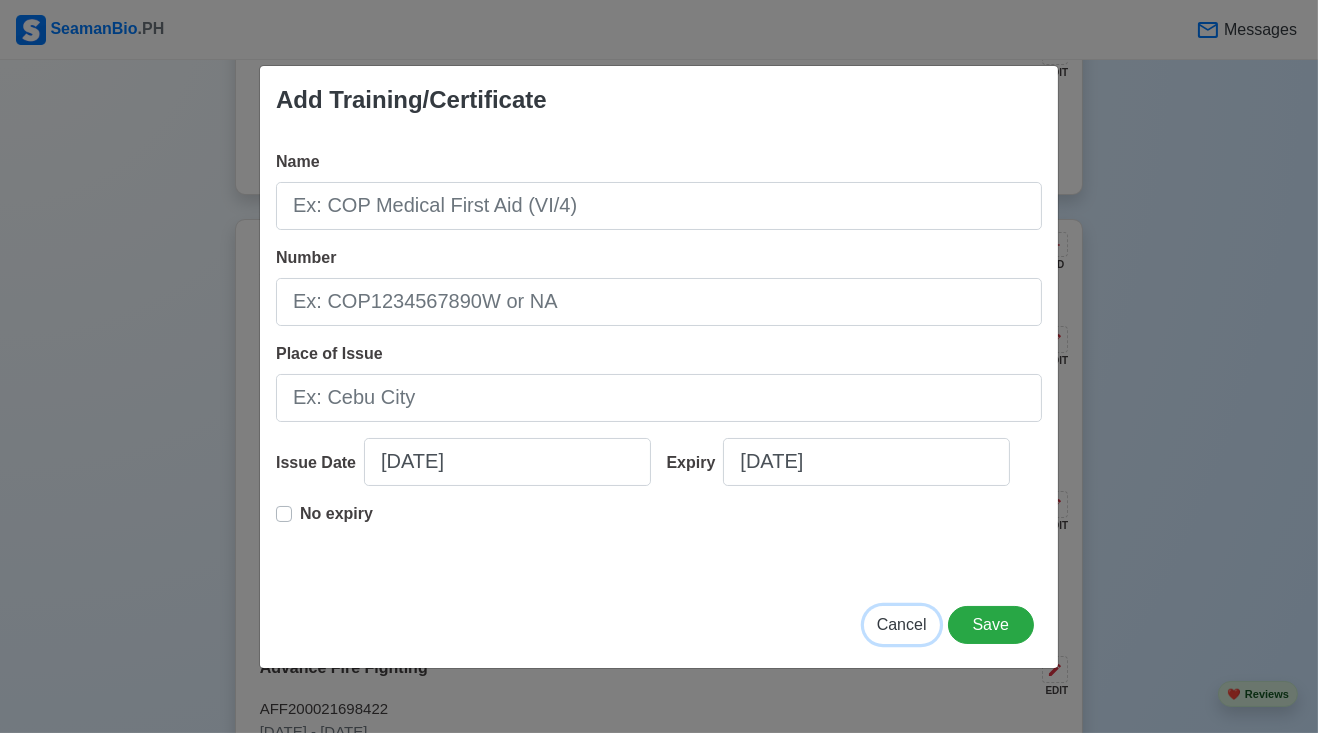 click on "Cancel" at bounding box center [902, 624] 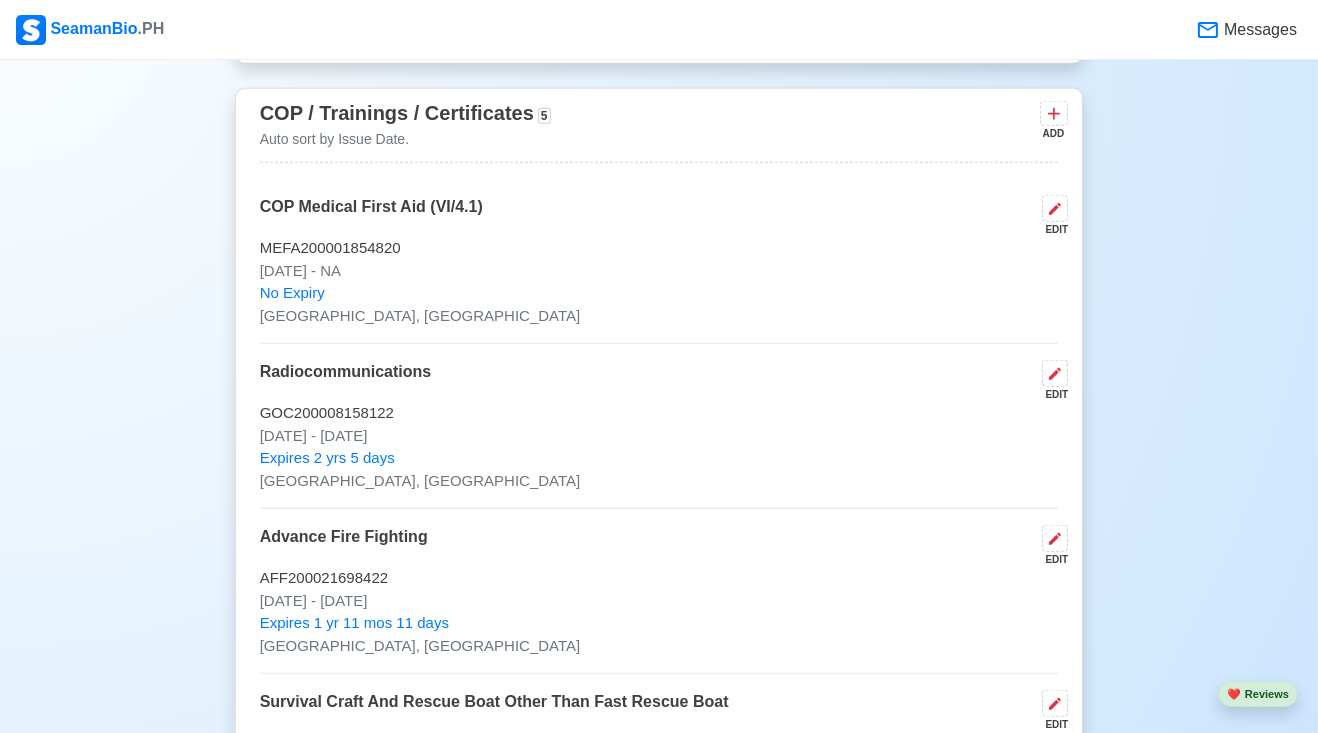 scroll, scrollTop: 3226, scrollLeft: 0, axis: vertical 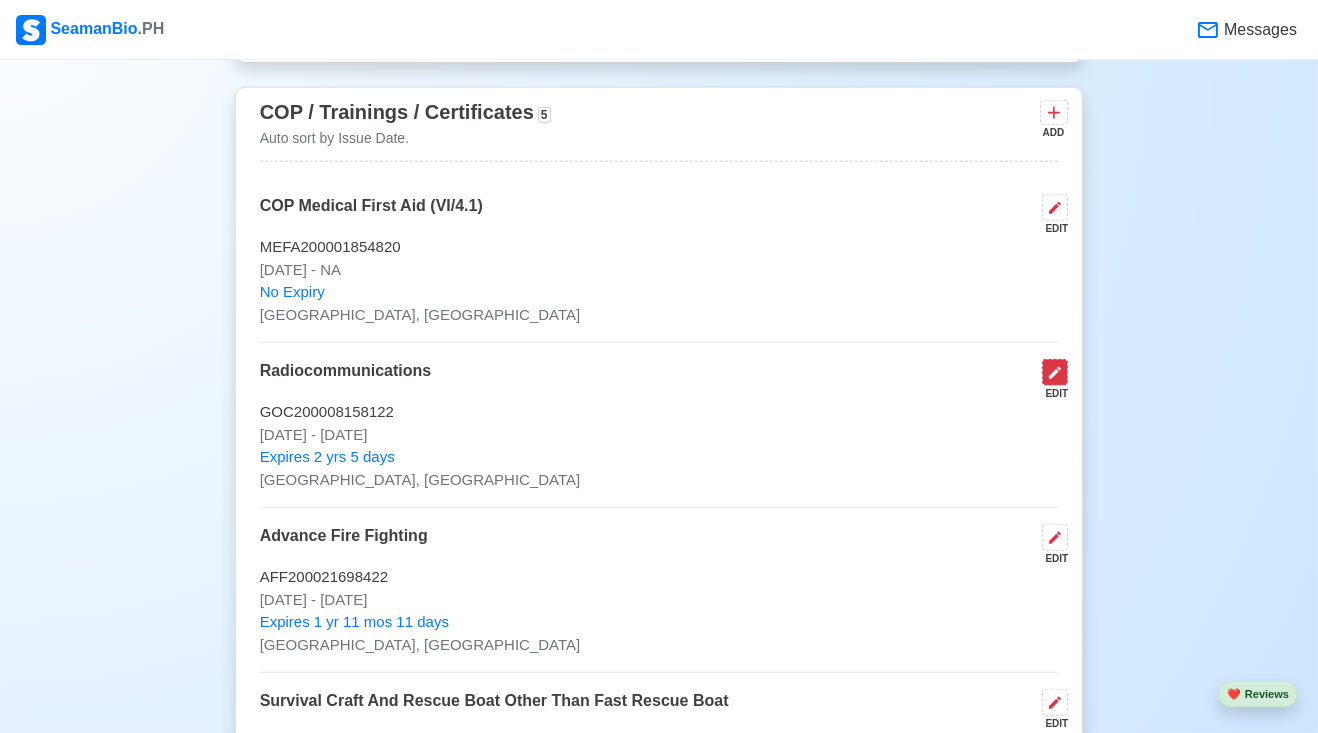 click 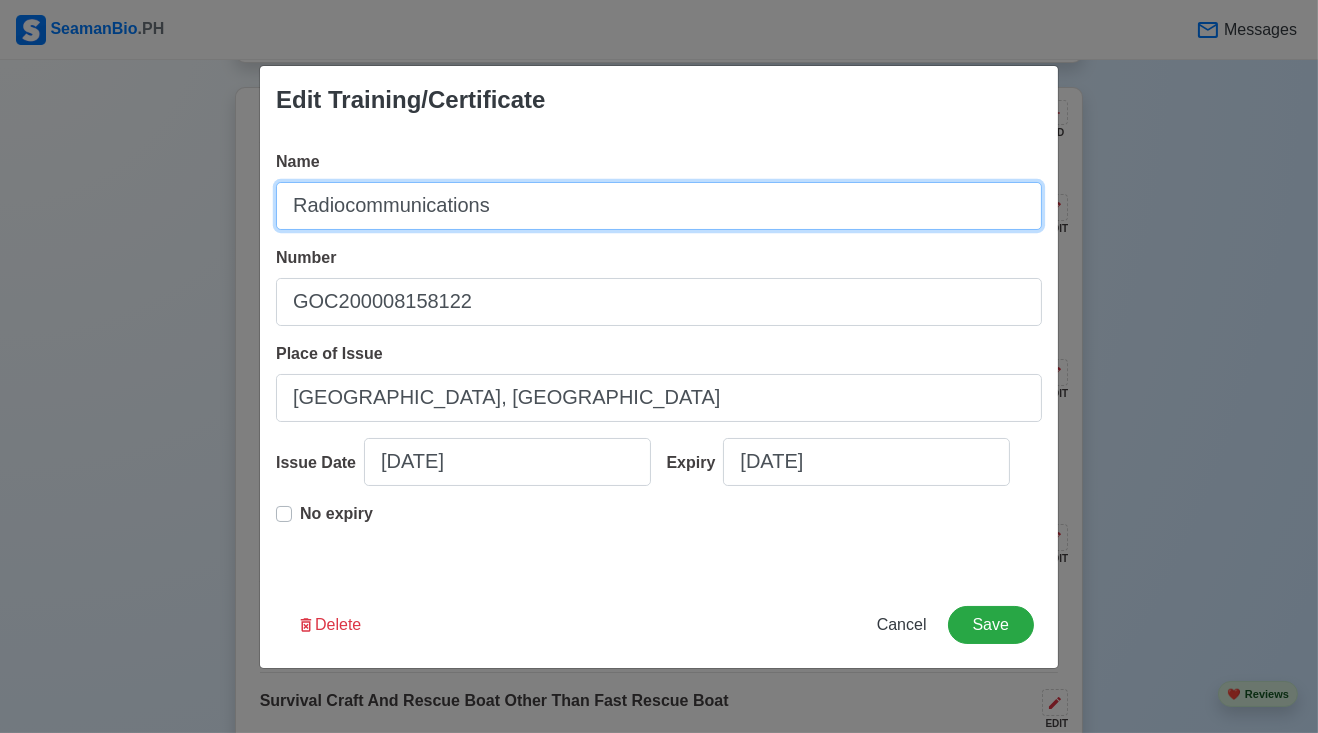 click on "Radiocommunications" at bounding box center [659, 206] 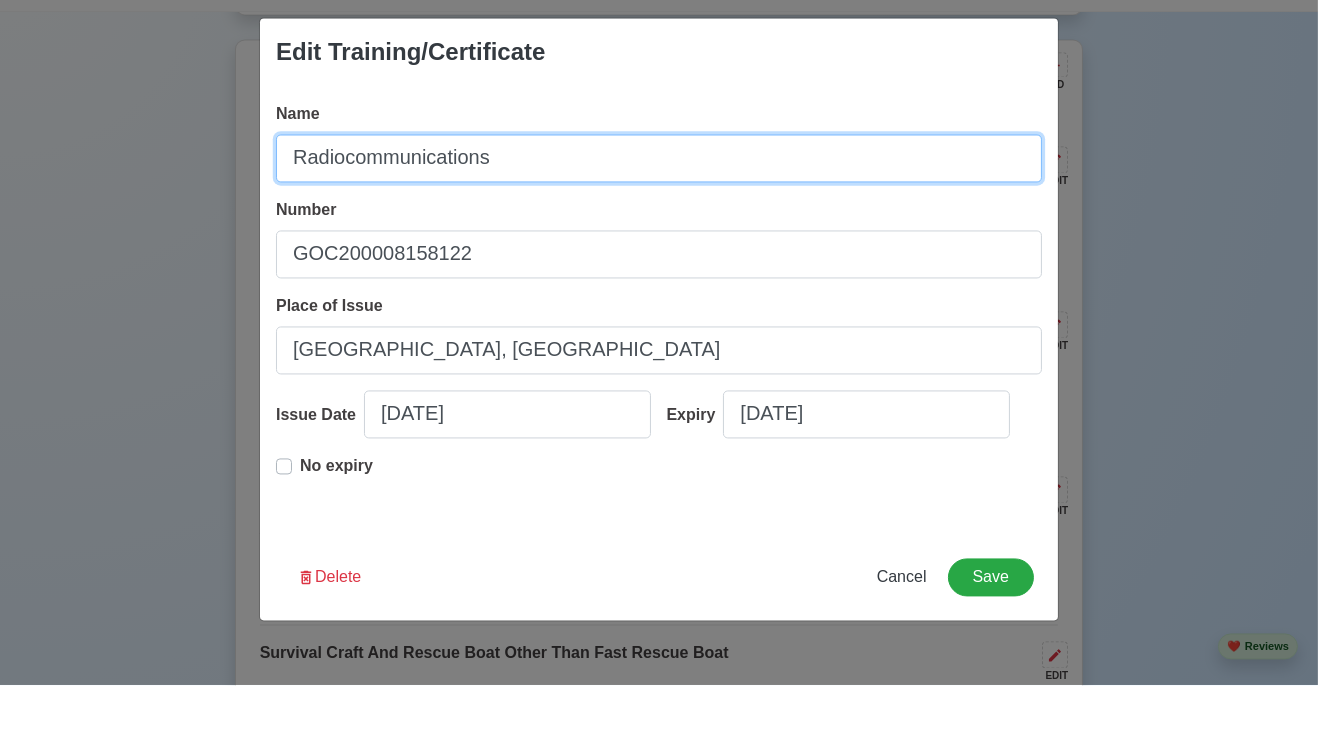 scroll, scrollTop: 3226, scrollLeft: 0, axis: vertical 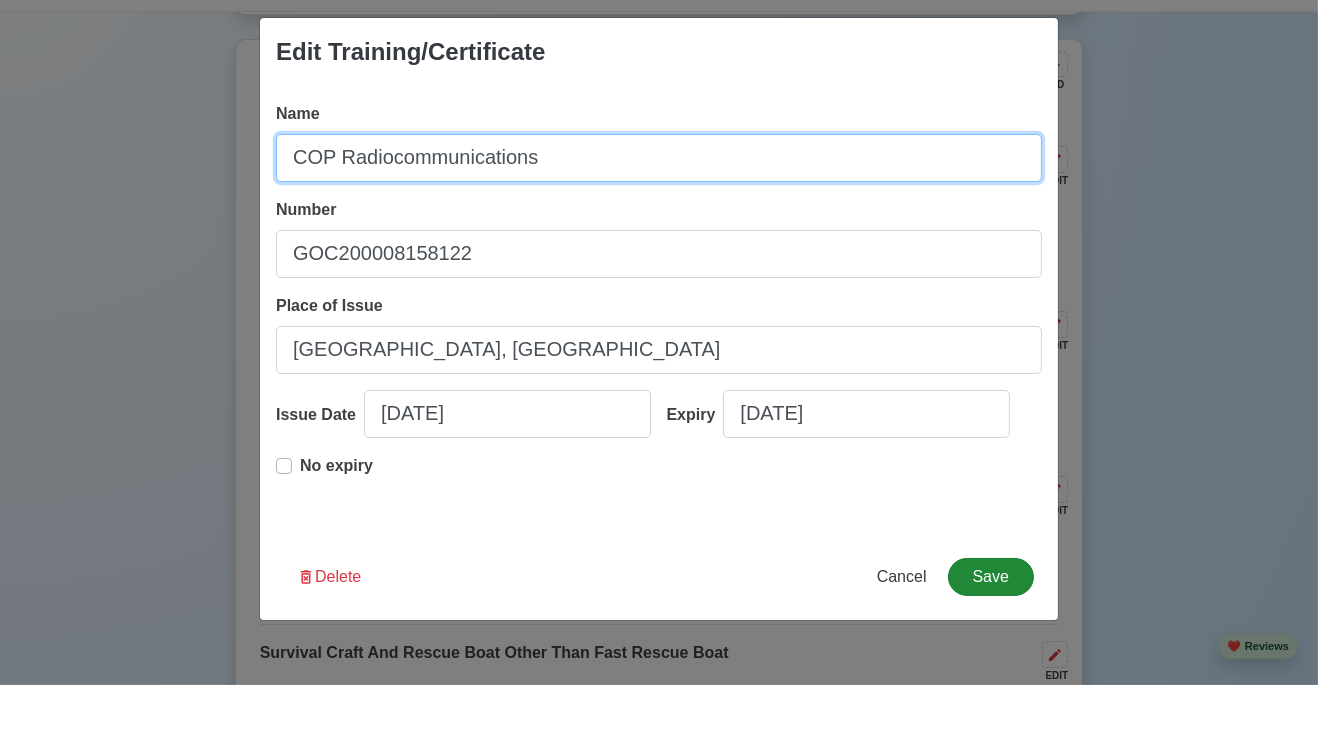 type on "COP Radiocommunications" 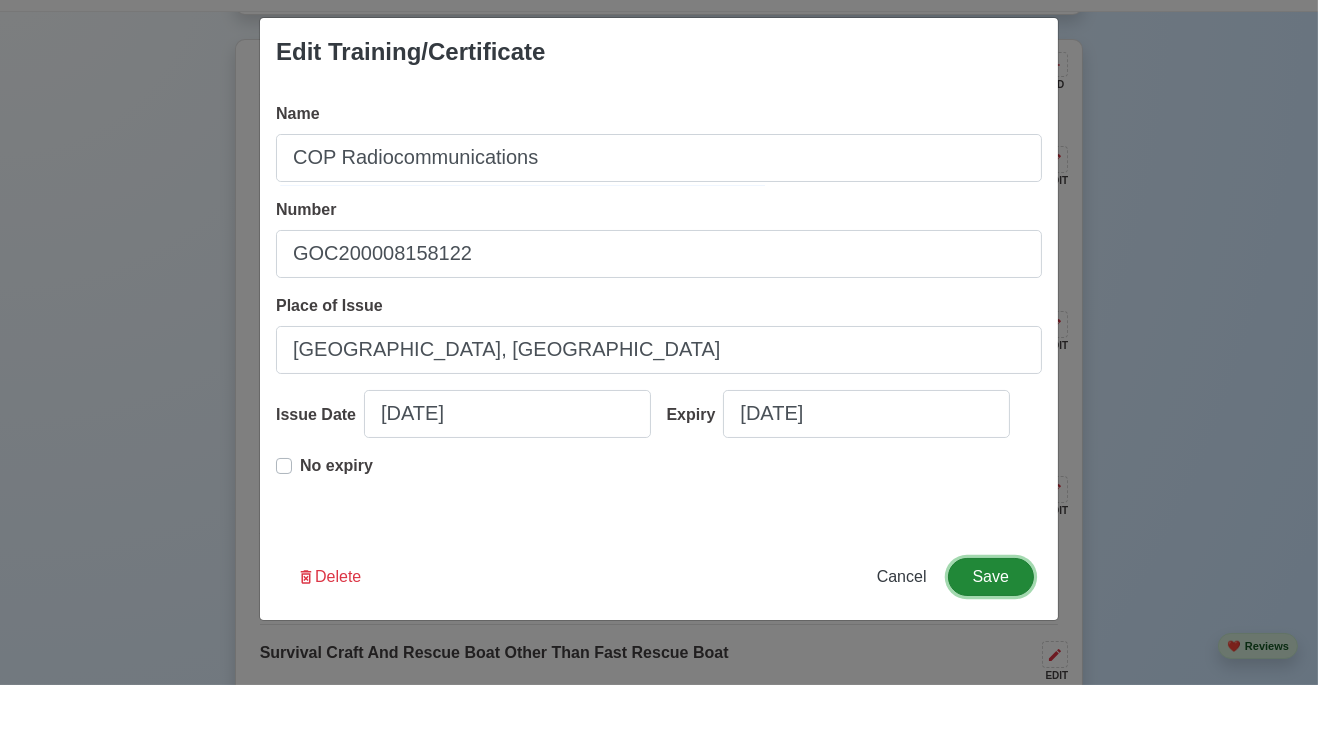 click on "Save" at bounding box center (991, 625) 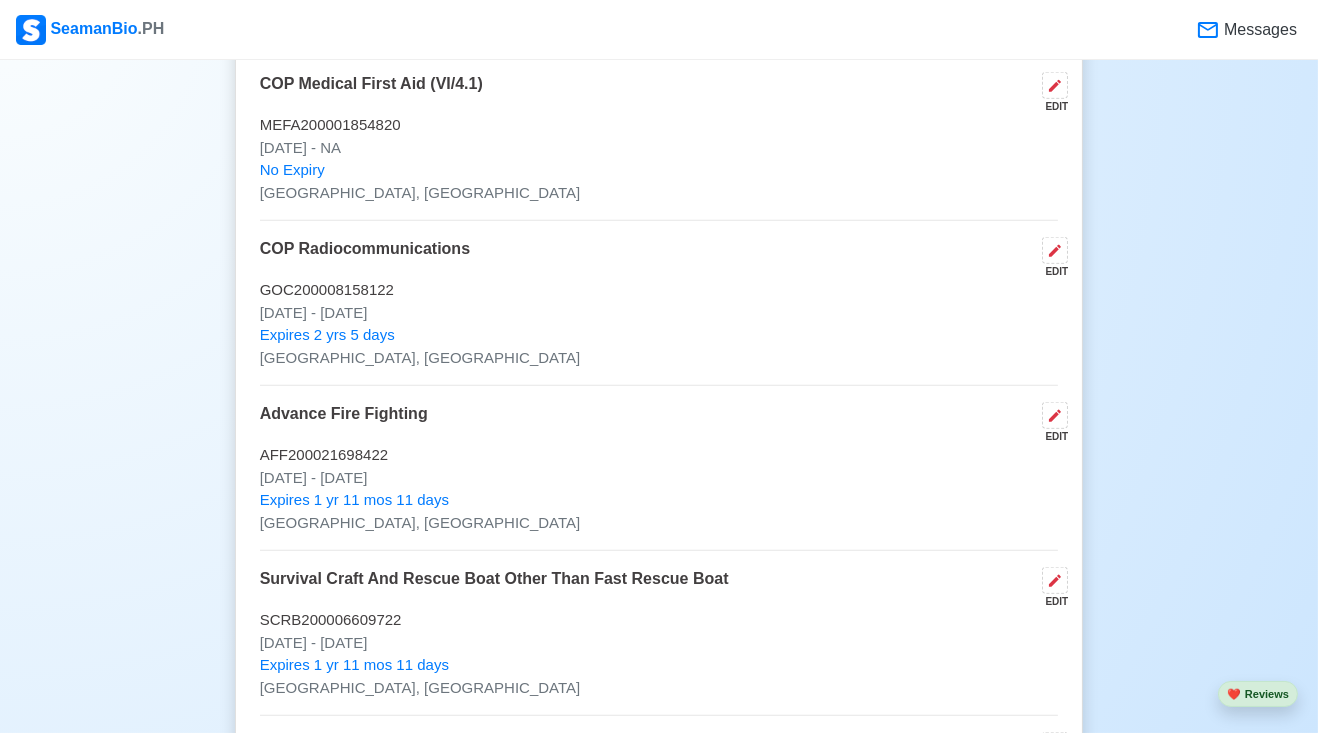 scroll, scrollTop: 3348, scrollLeft: 0, axis: vertical 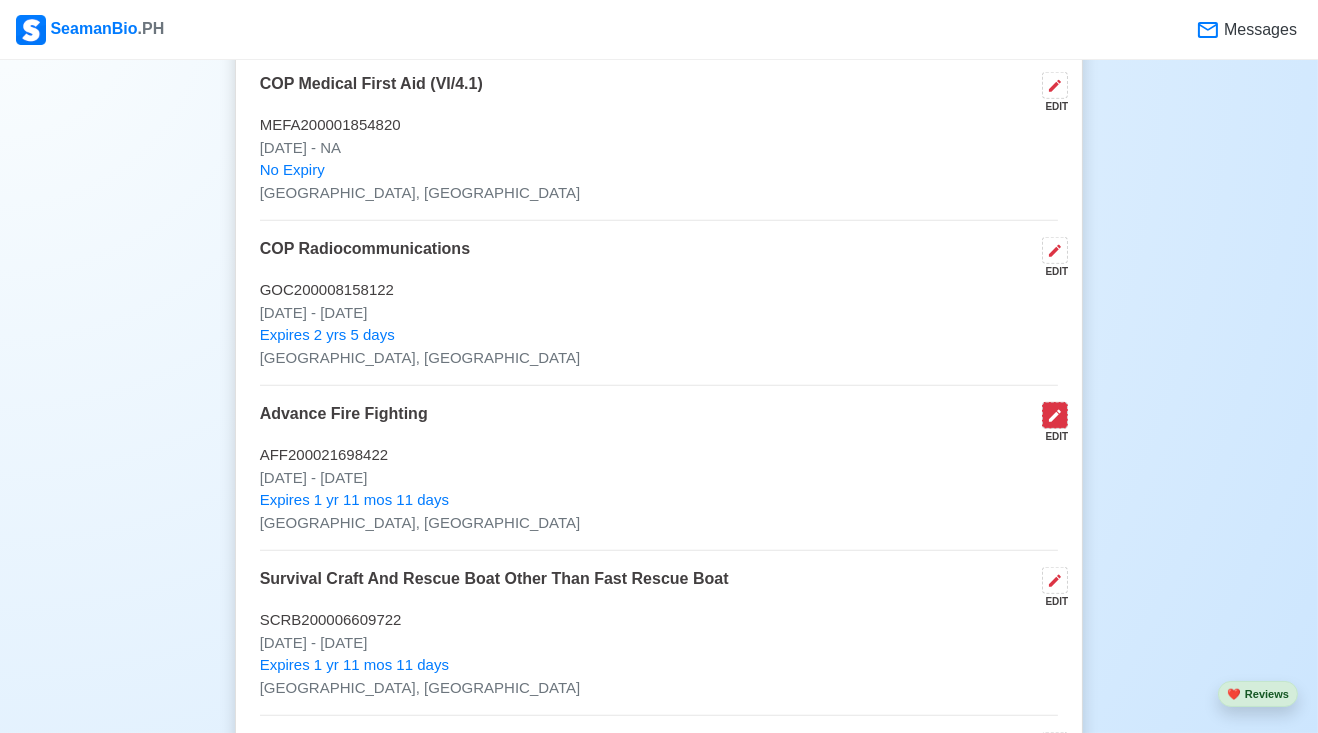click 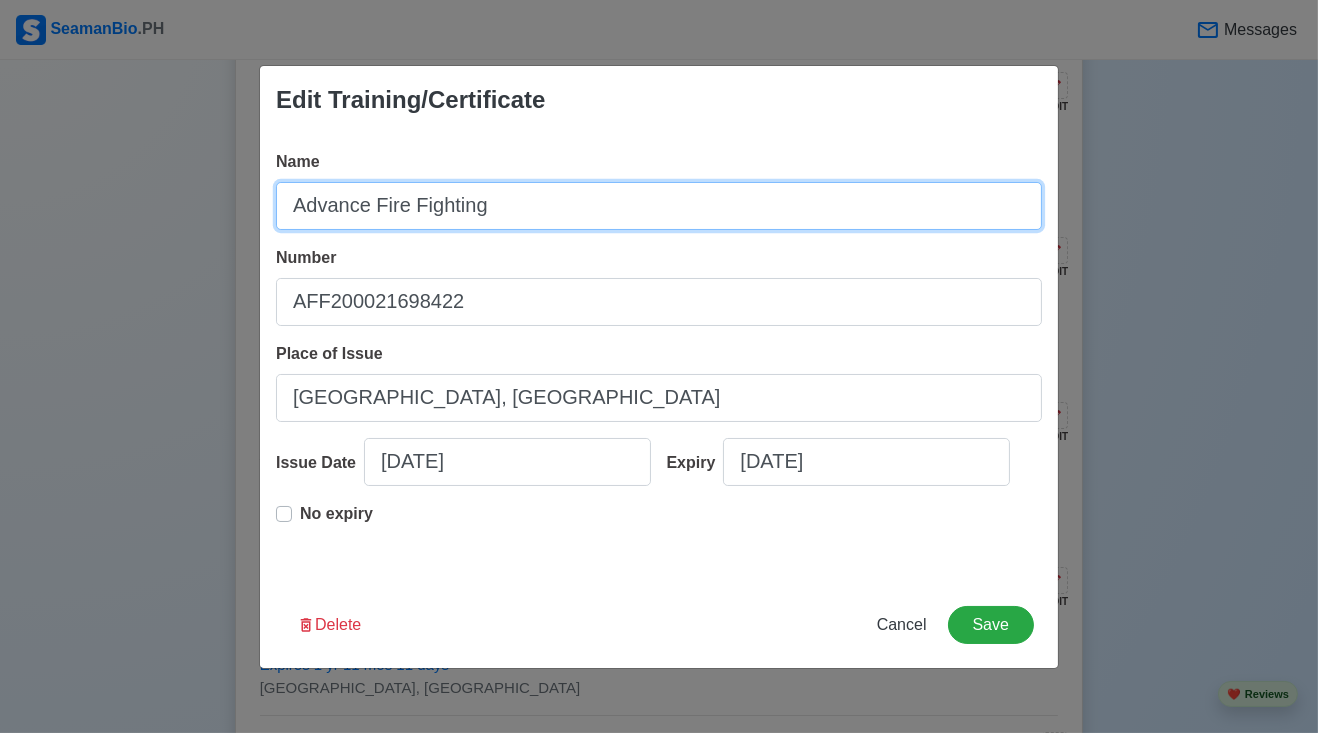 click on "Advance Fire Fighting" at bounding box center [659, 206] 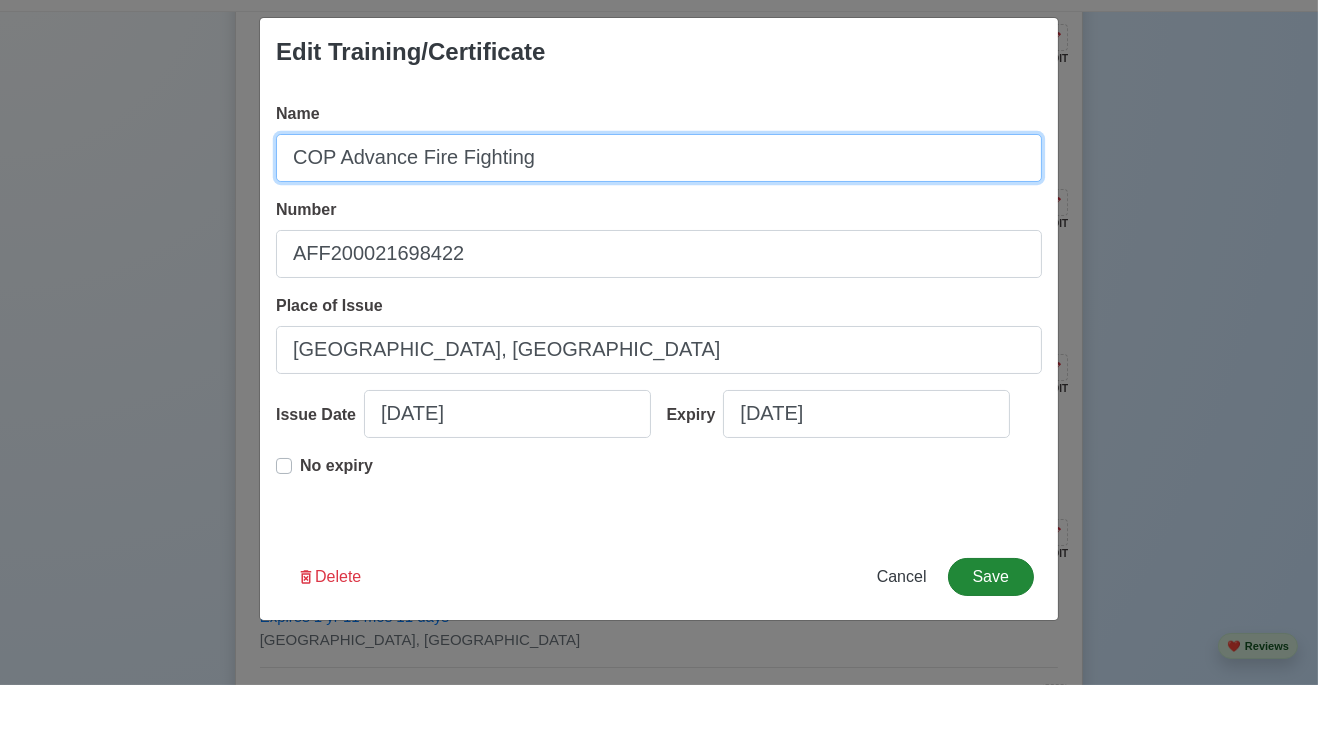 type on "COP Advance Fire Fighting" 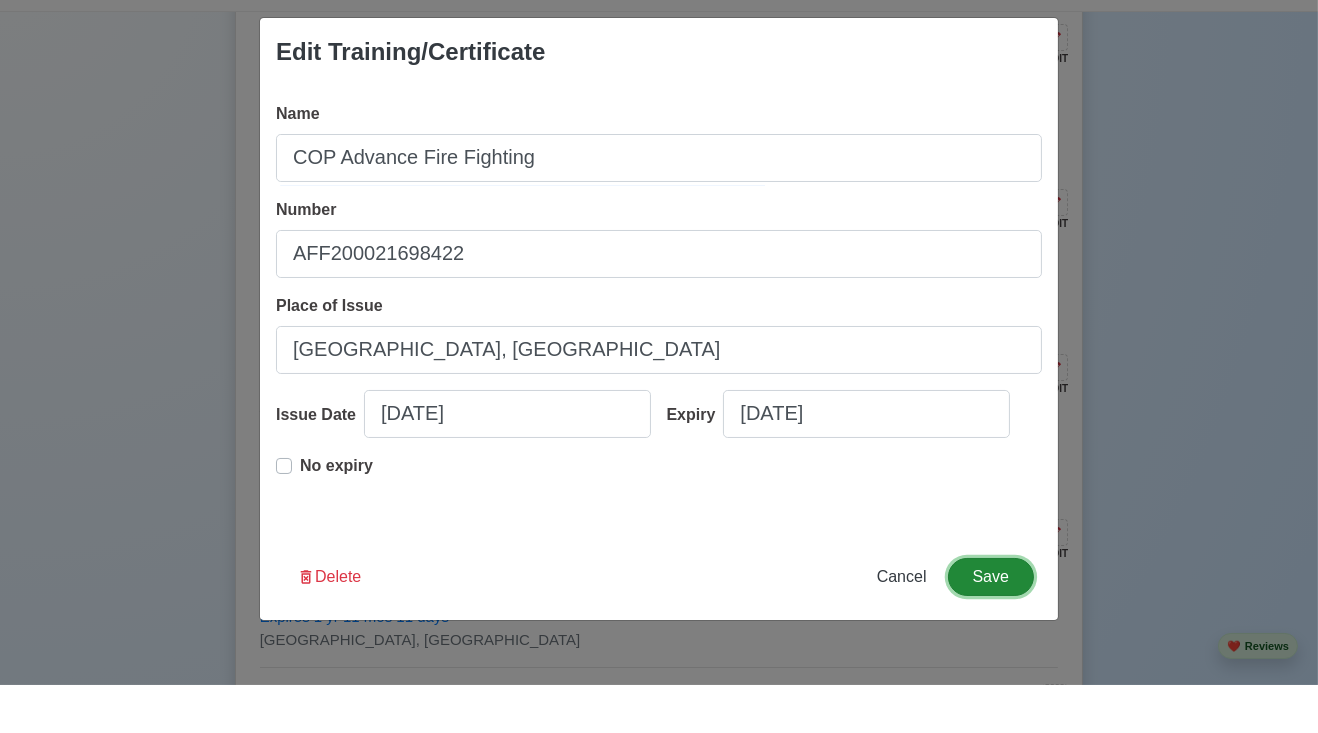 click on "Save" at bounding box center [991, 625] 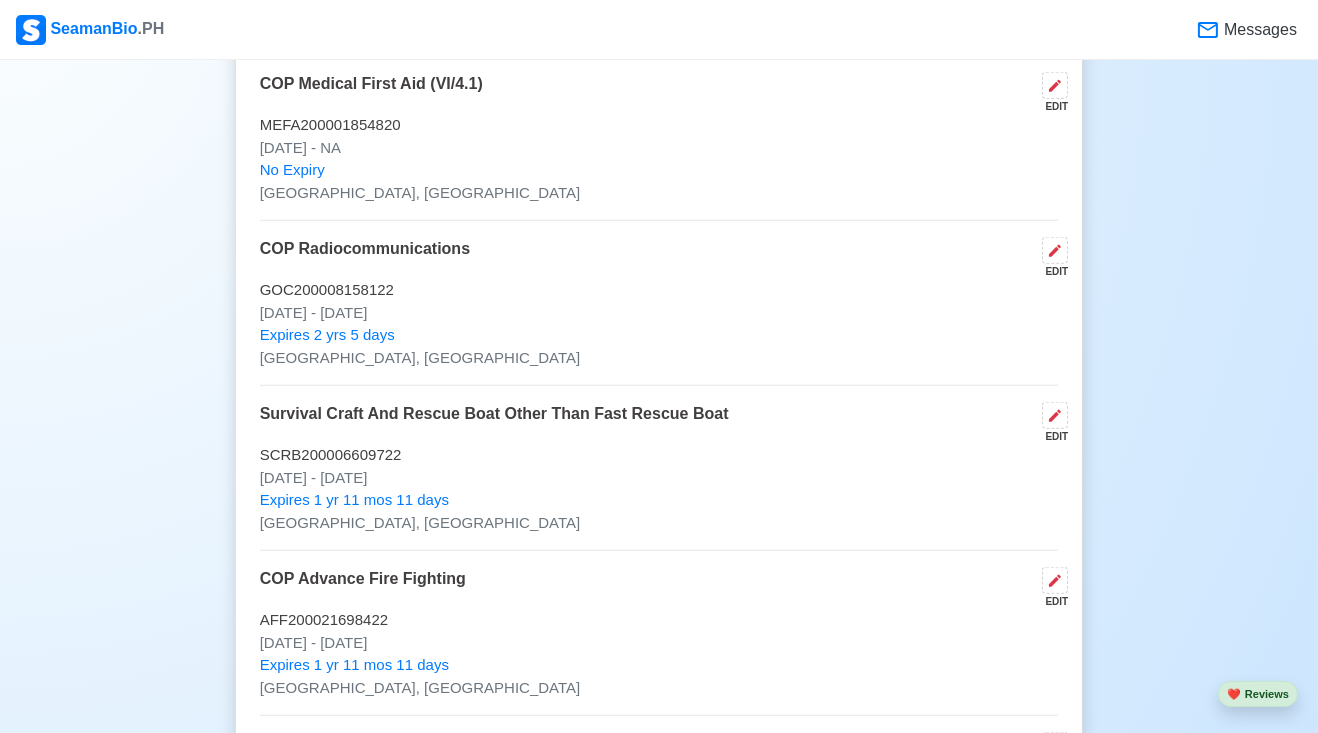 scroll, scrollTop: 3344, scrollLeft: 0, axis: vertical 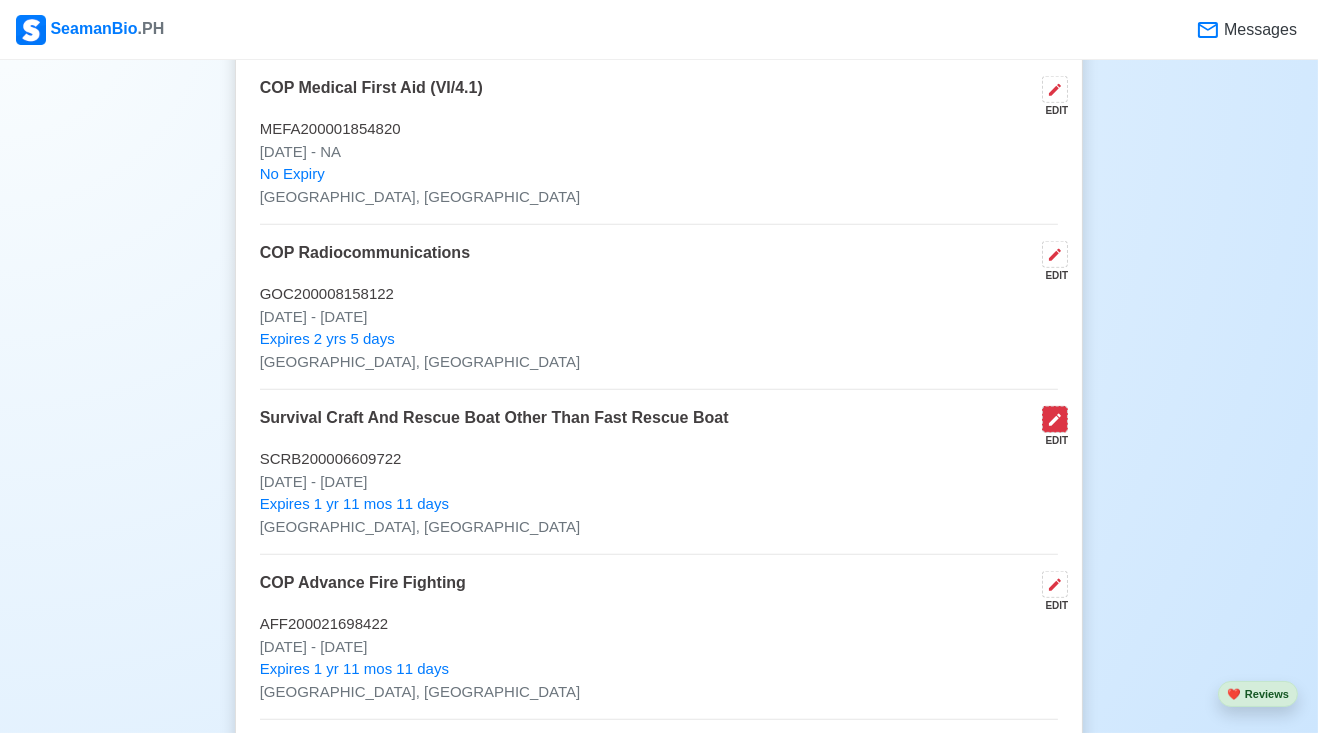 click at bounding box center (1055, 419) 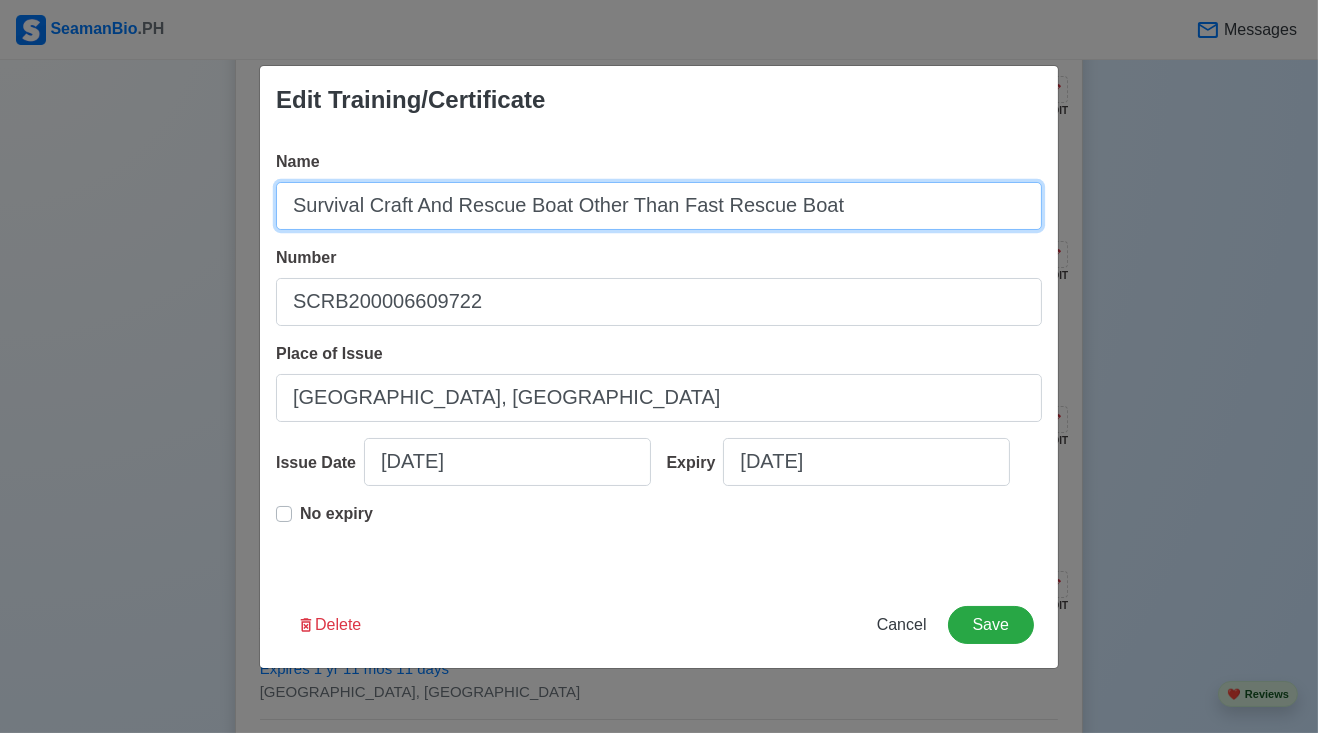 click on "Survival Craft And Rescue Boat Other Than Fast Rescue Boat" at bounding box center [659, 206] 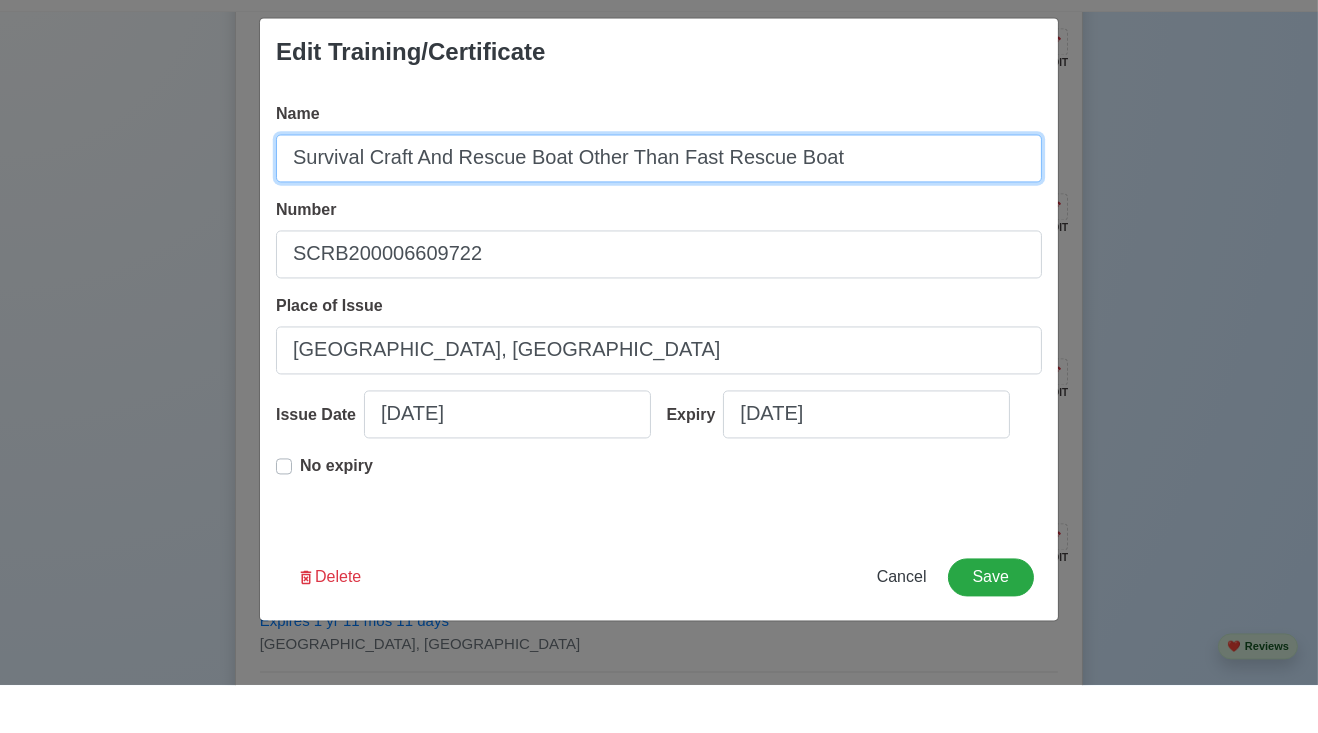 scroll, scrollTop: 3344, scrollLeft: 0, axis: vertical 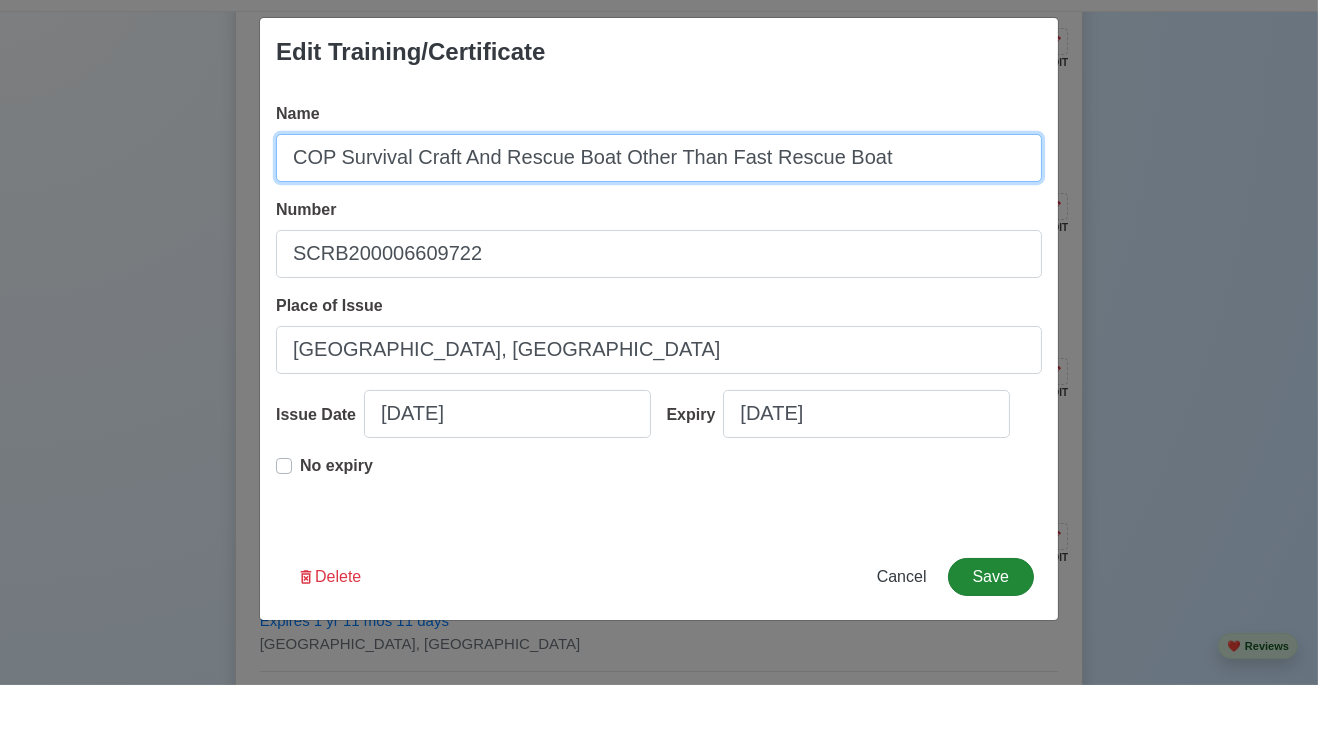 type on "COP Survival Craft And Rescue Boat Other Than Fast Rescue Boat" 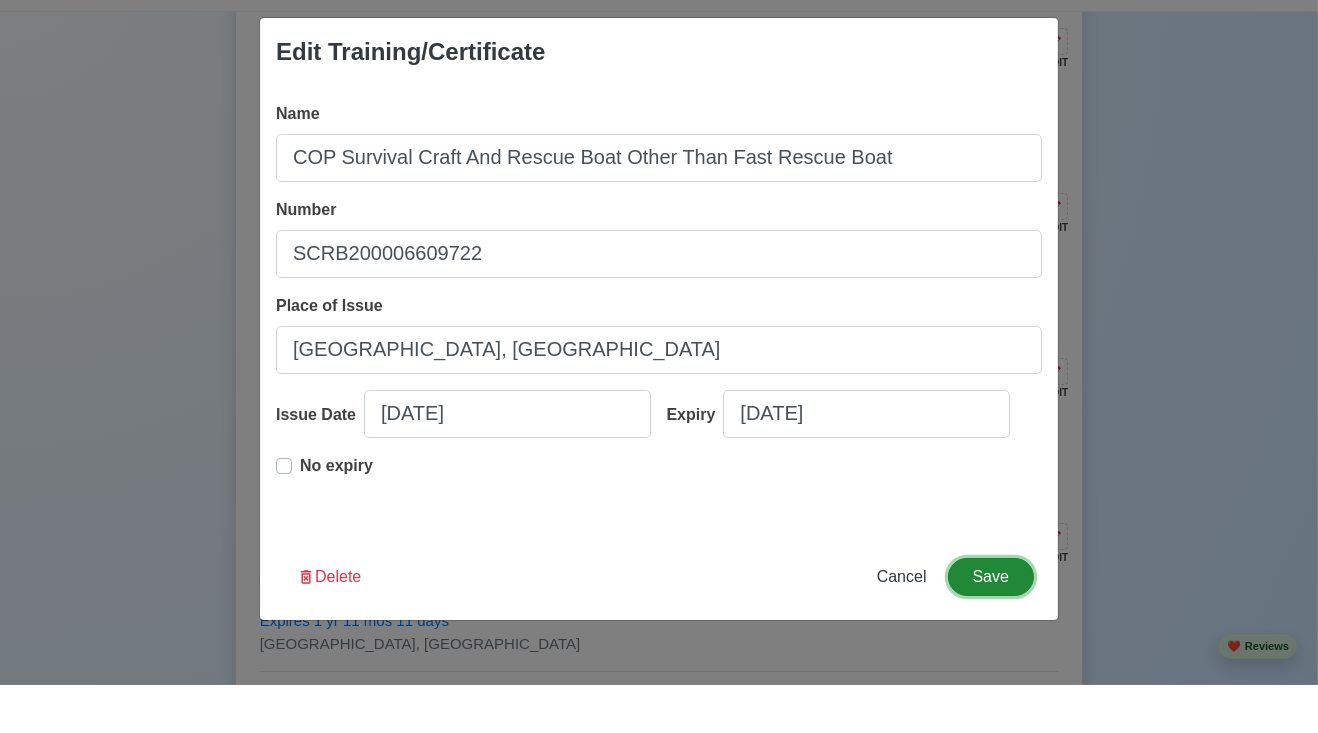click on "Save" at bounding box center (991, 625) 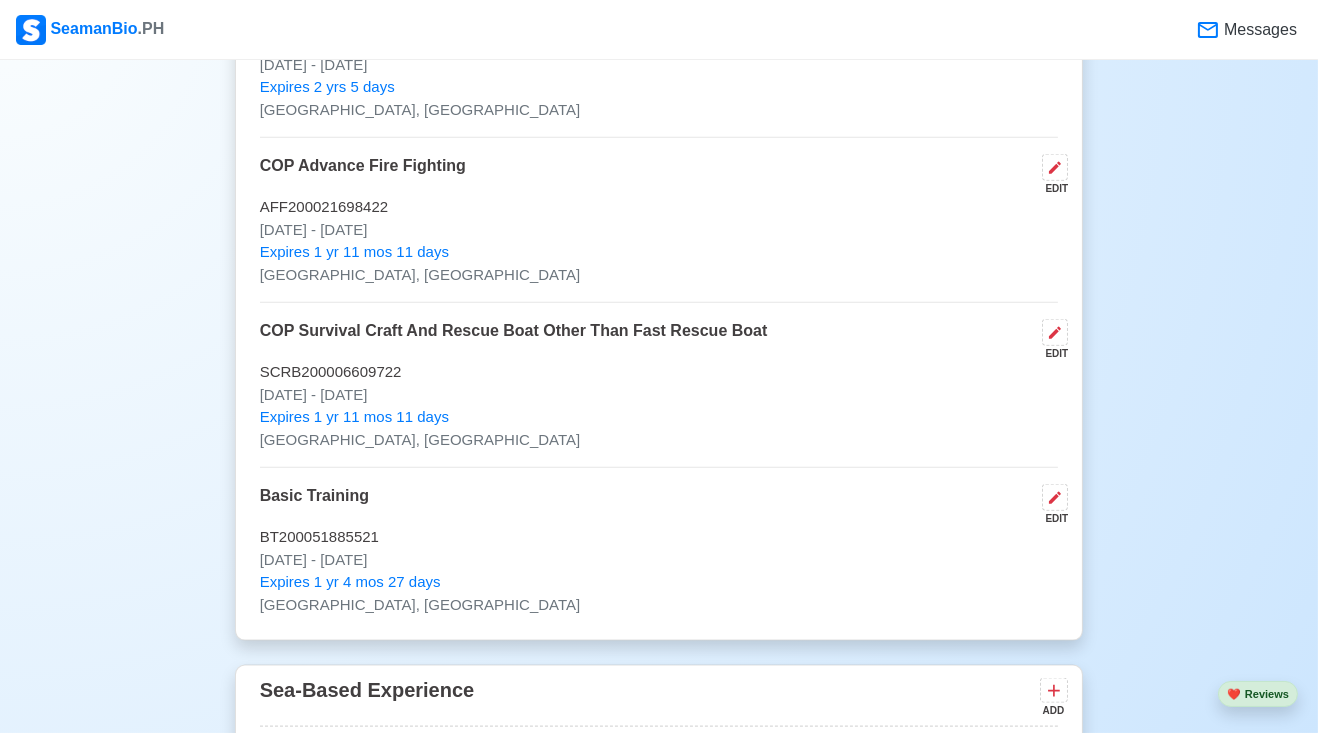scroll, scrollTop: 3597, scrollLeft: 0, axis: vertical 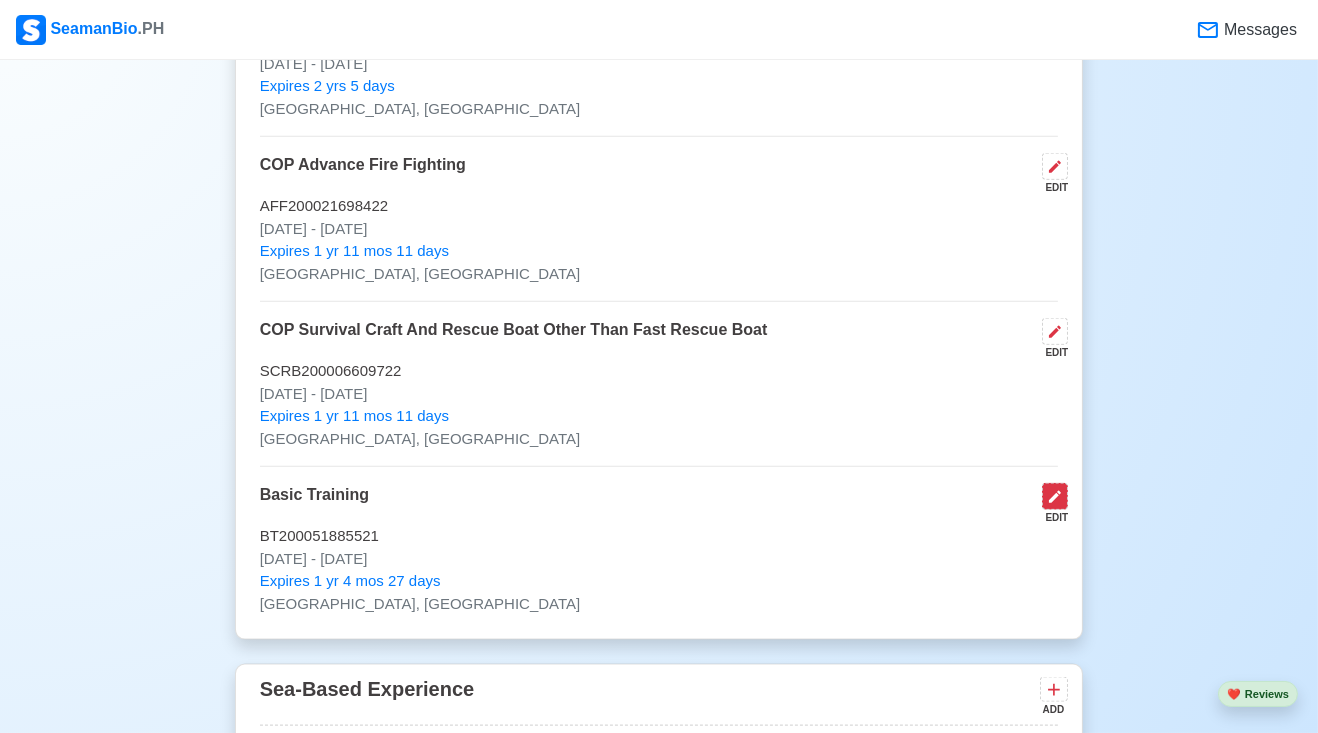 click at bounding box center (1055, 496) 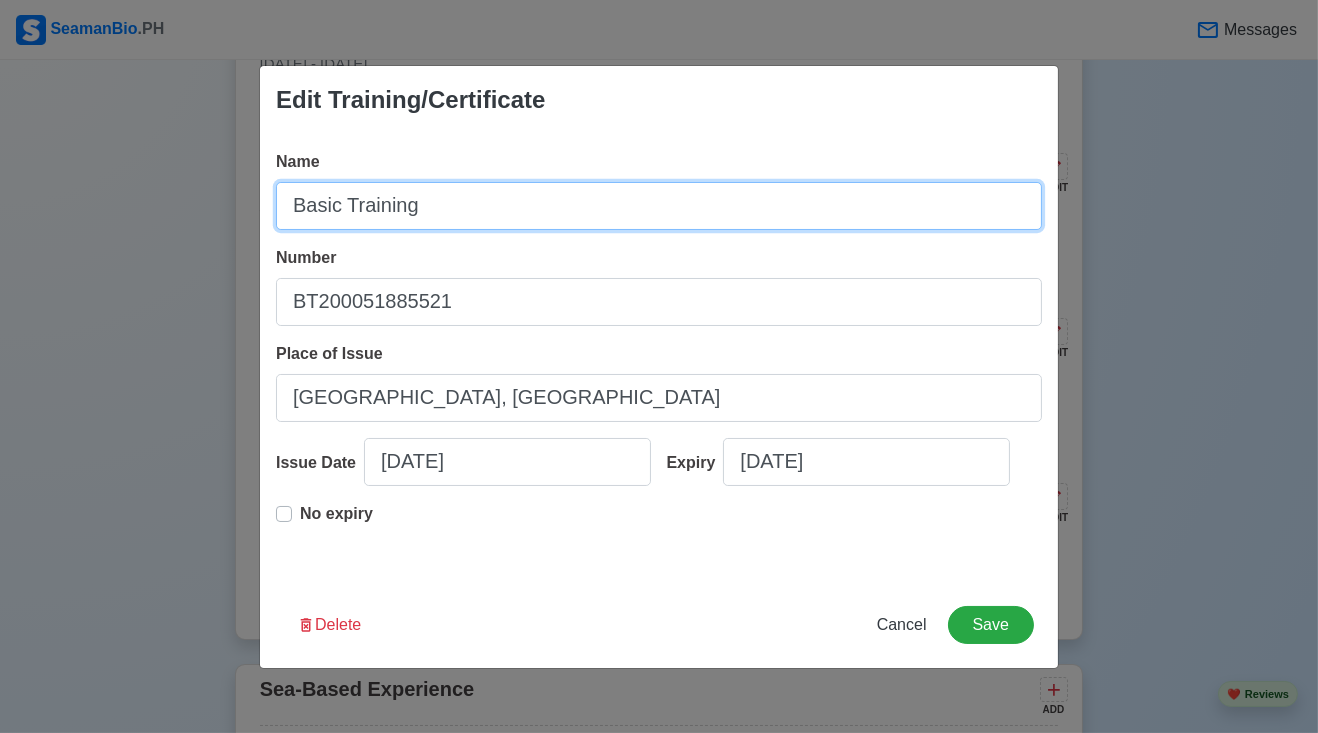 click on "Basic Training" at bounding box center (659, 206) 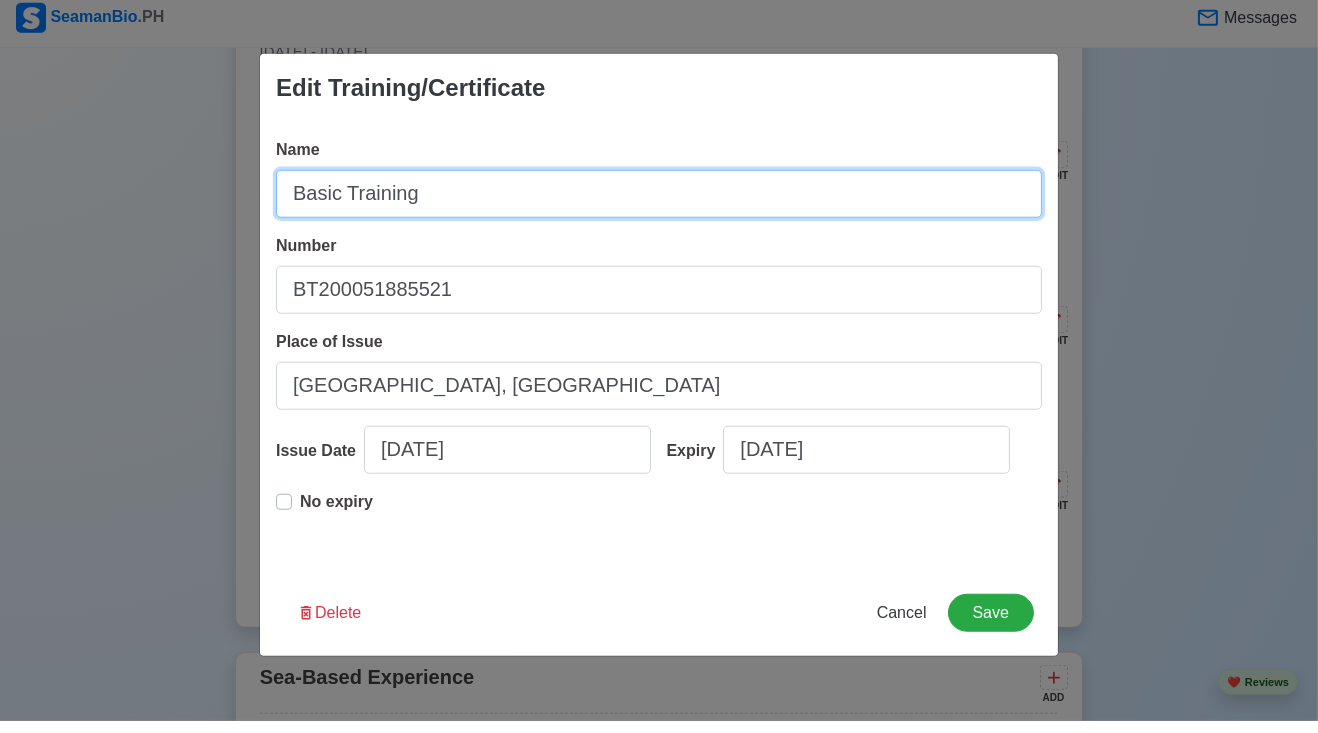 scroll, scrollTop: 3597, scrollLeft: 0, axis: vertical 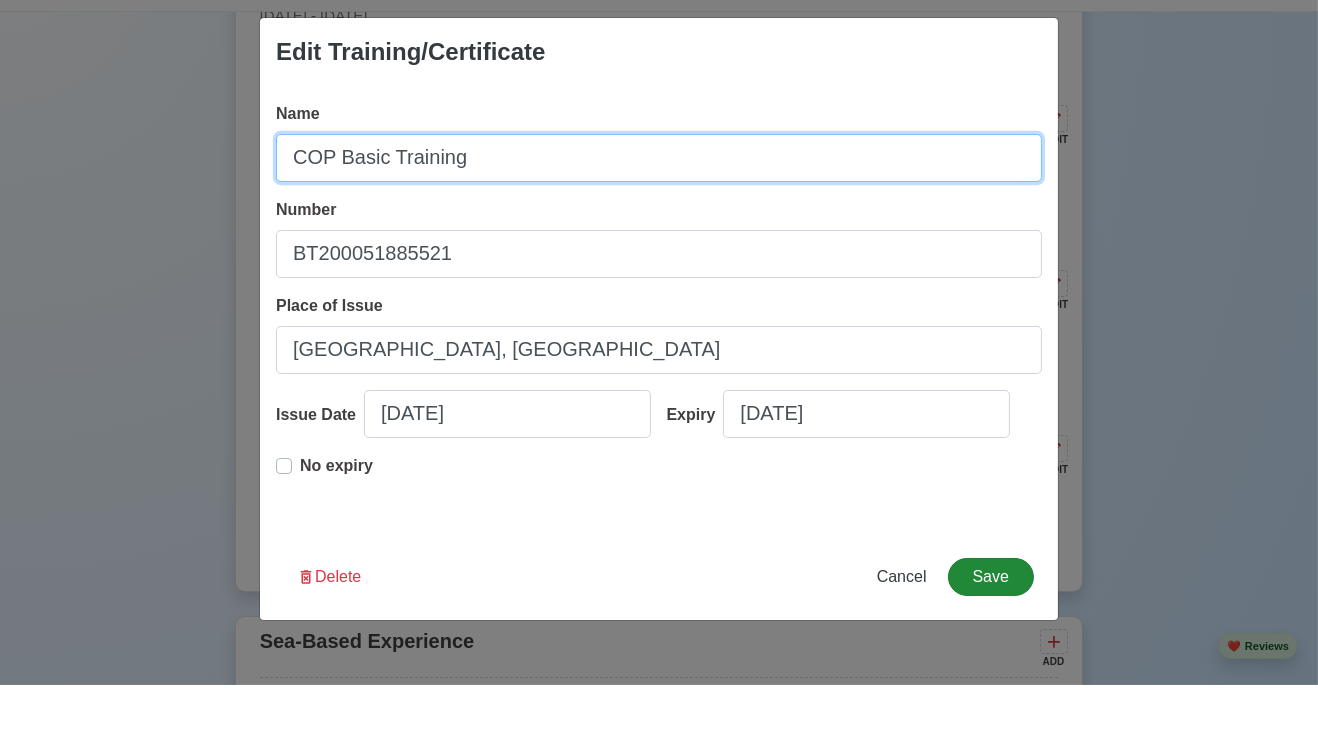 type on "COP Basic Training" 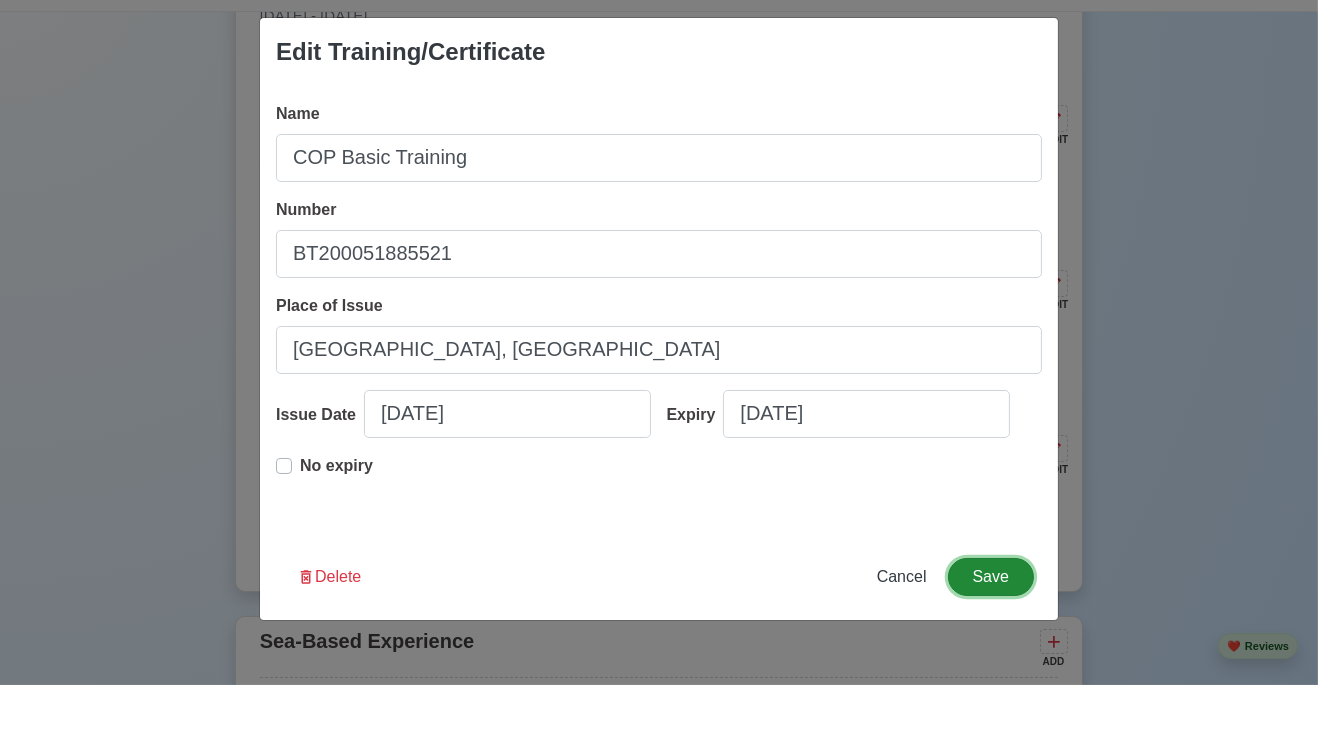 click on "Save" at bounding box center [991, 625] 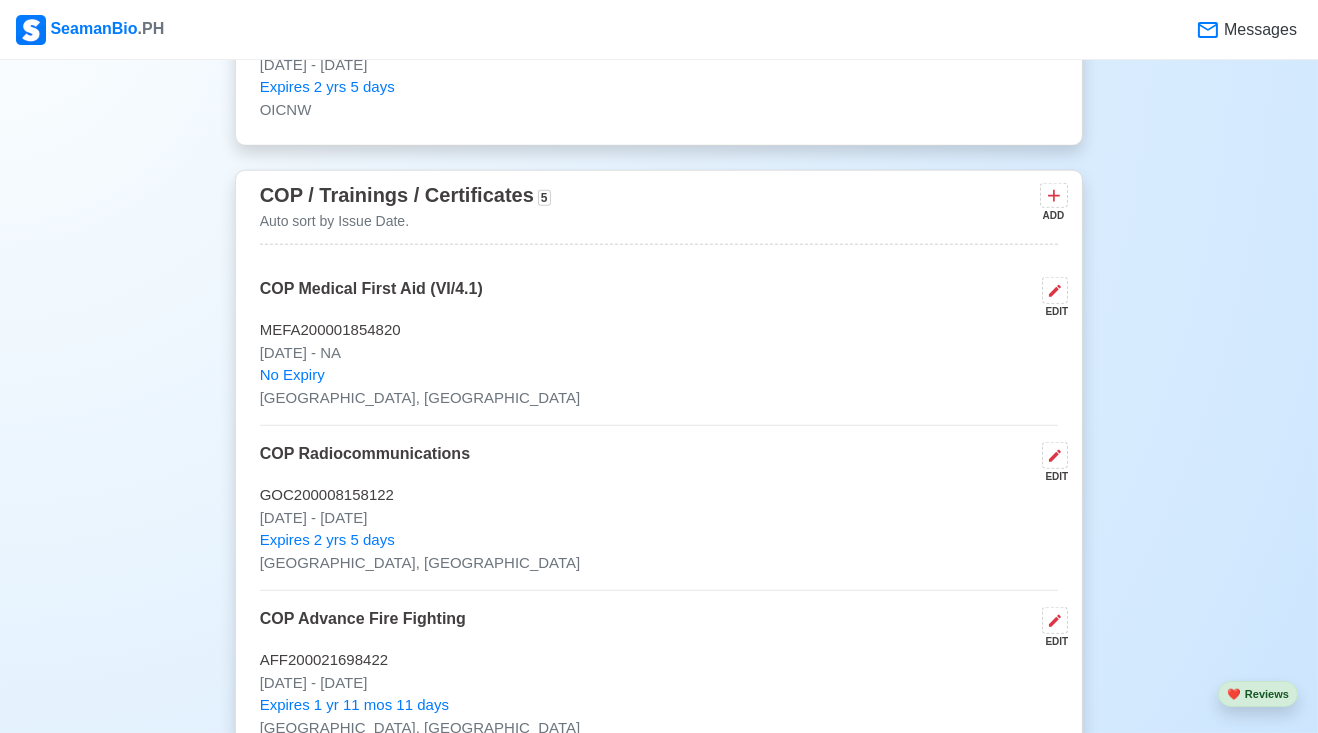 scroll, scrollTop: 3141, scrollLeft: 0, axis: vertical 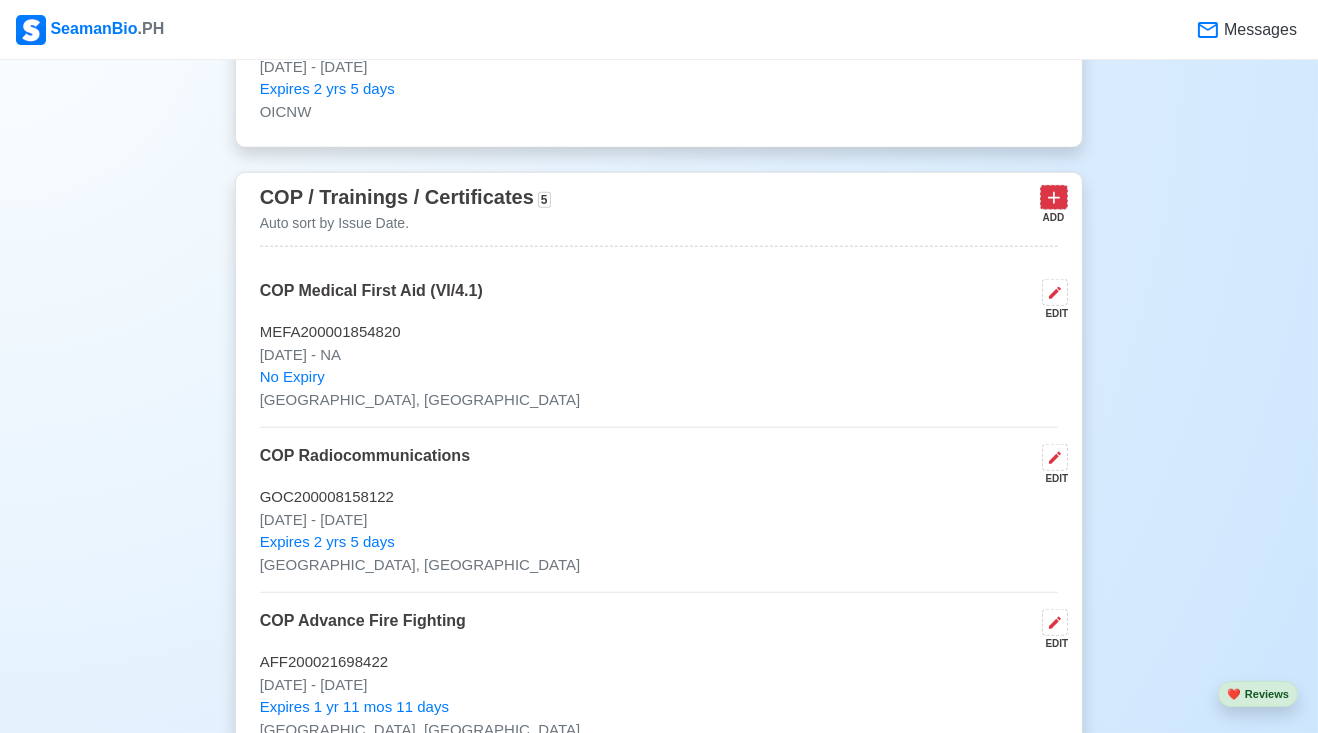 click 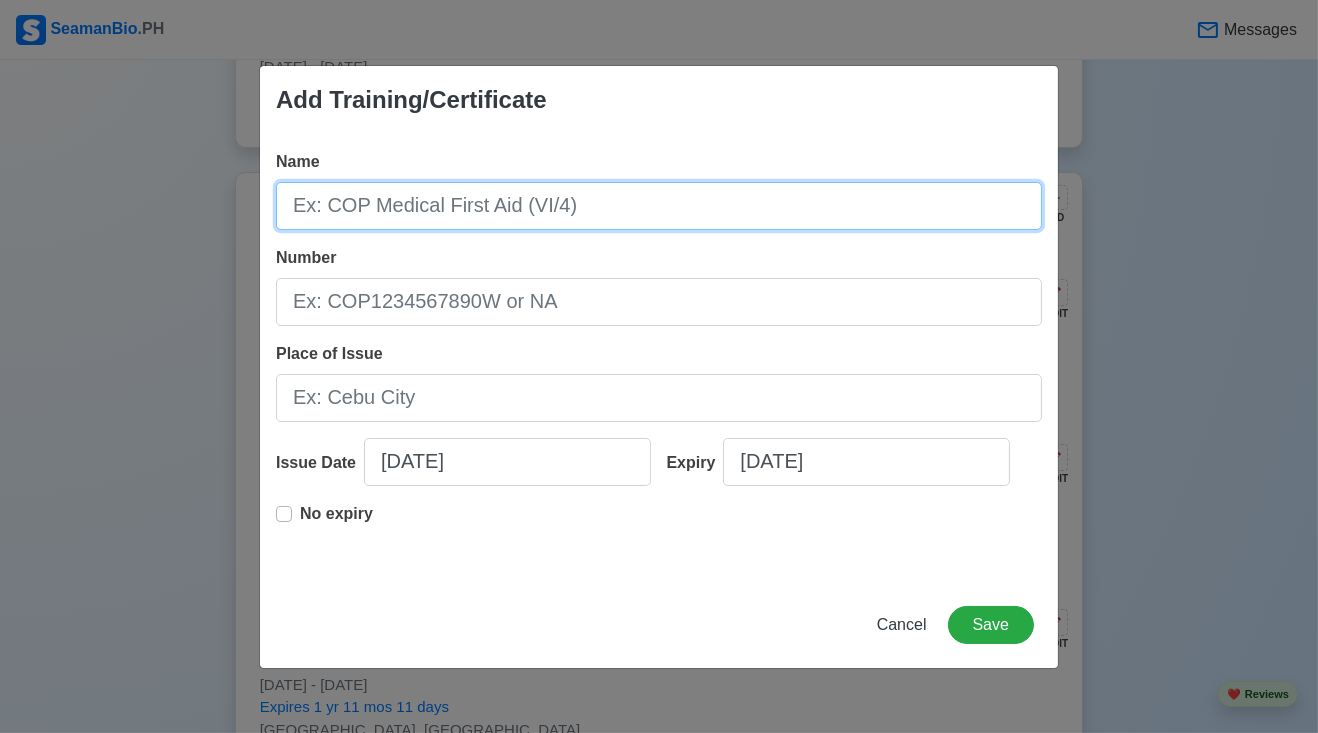 click on "Name" at bounding box center (659, 206) 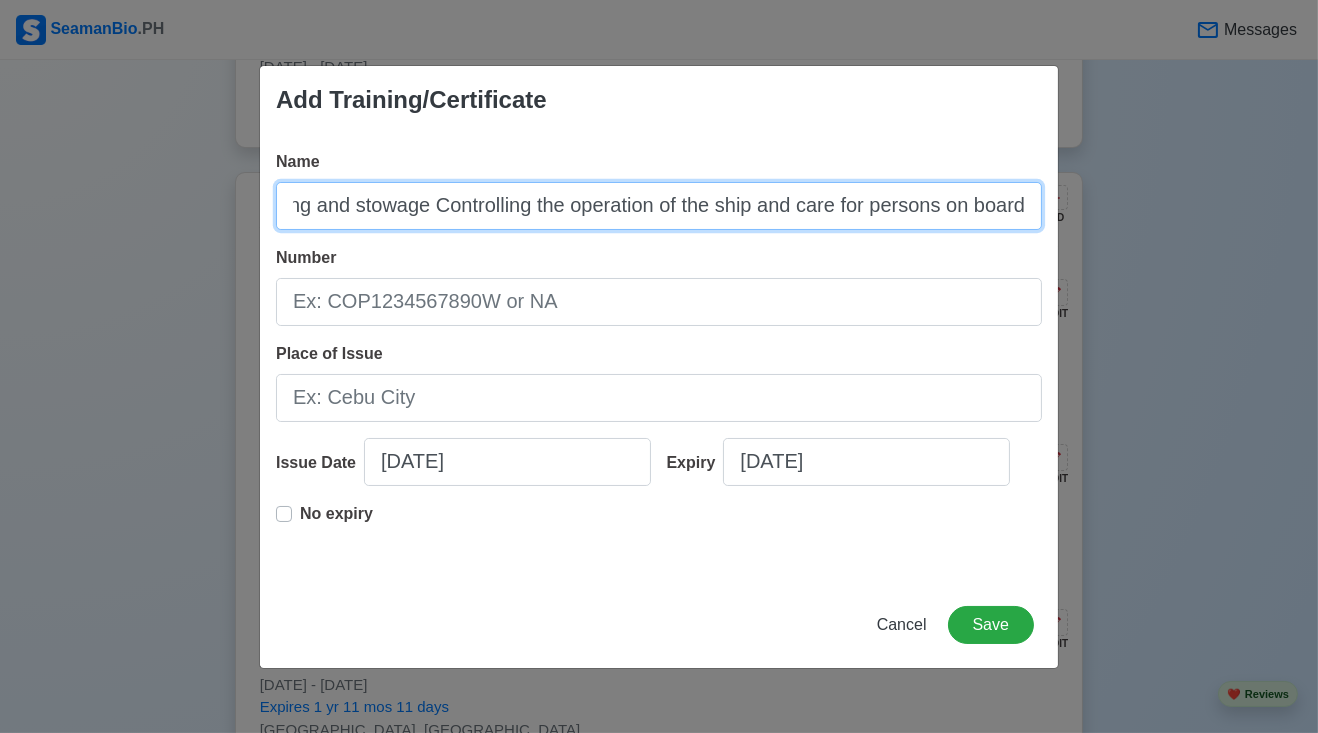 scroll, scrollTop: 0, scrollLeft: 296, axis: horizontal 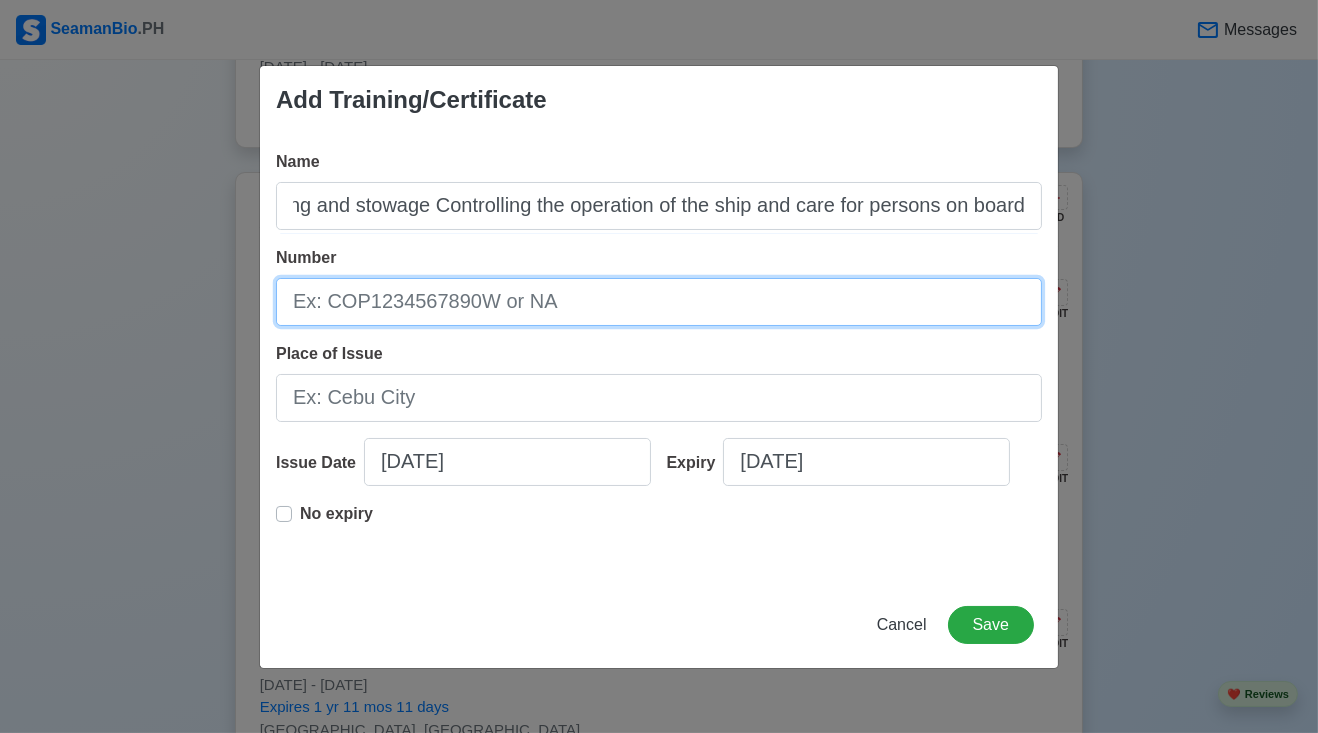 click on "Number" at bounding box center [659, 302] 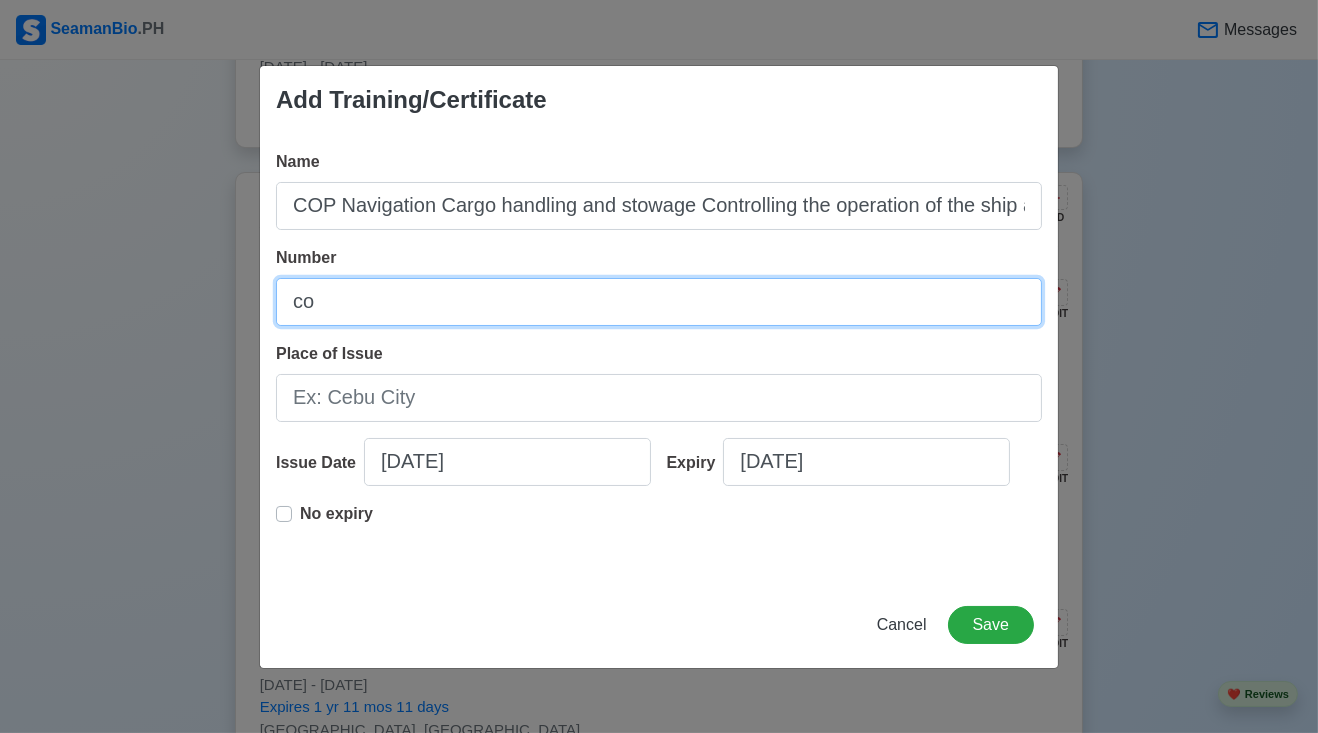 type on "c" 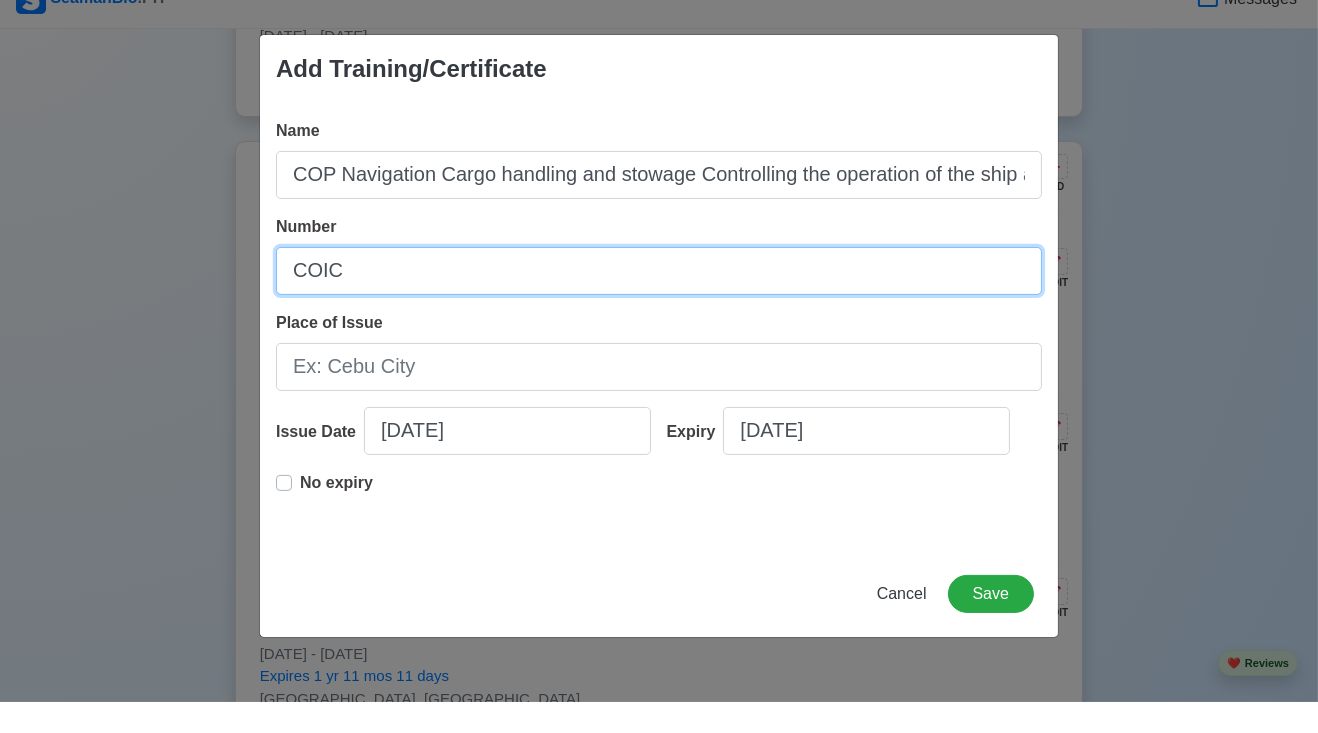 scroll, scrollTop: 3141, scrollLeft: 0, axis: vertical 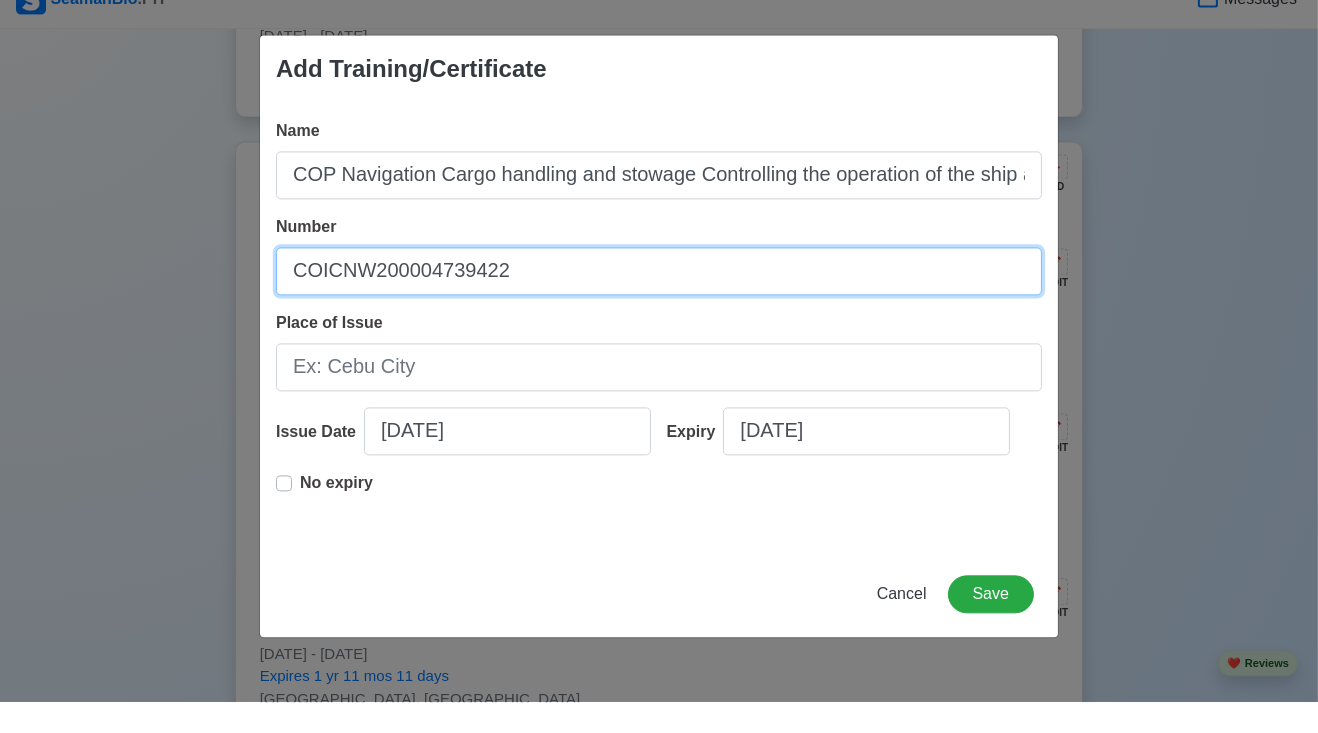 type on "COICNW200004739422" 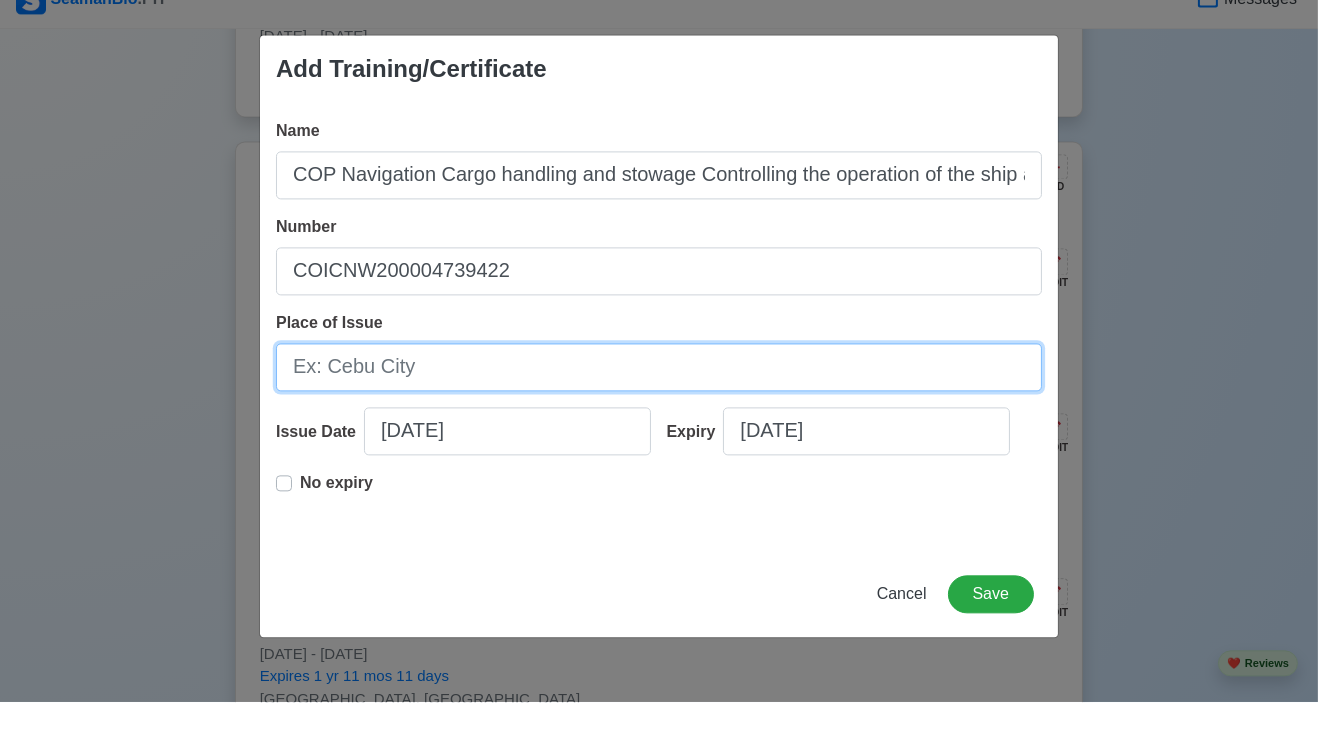 click on "Place of Issue" at bounding box center [659, 398] 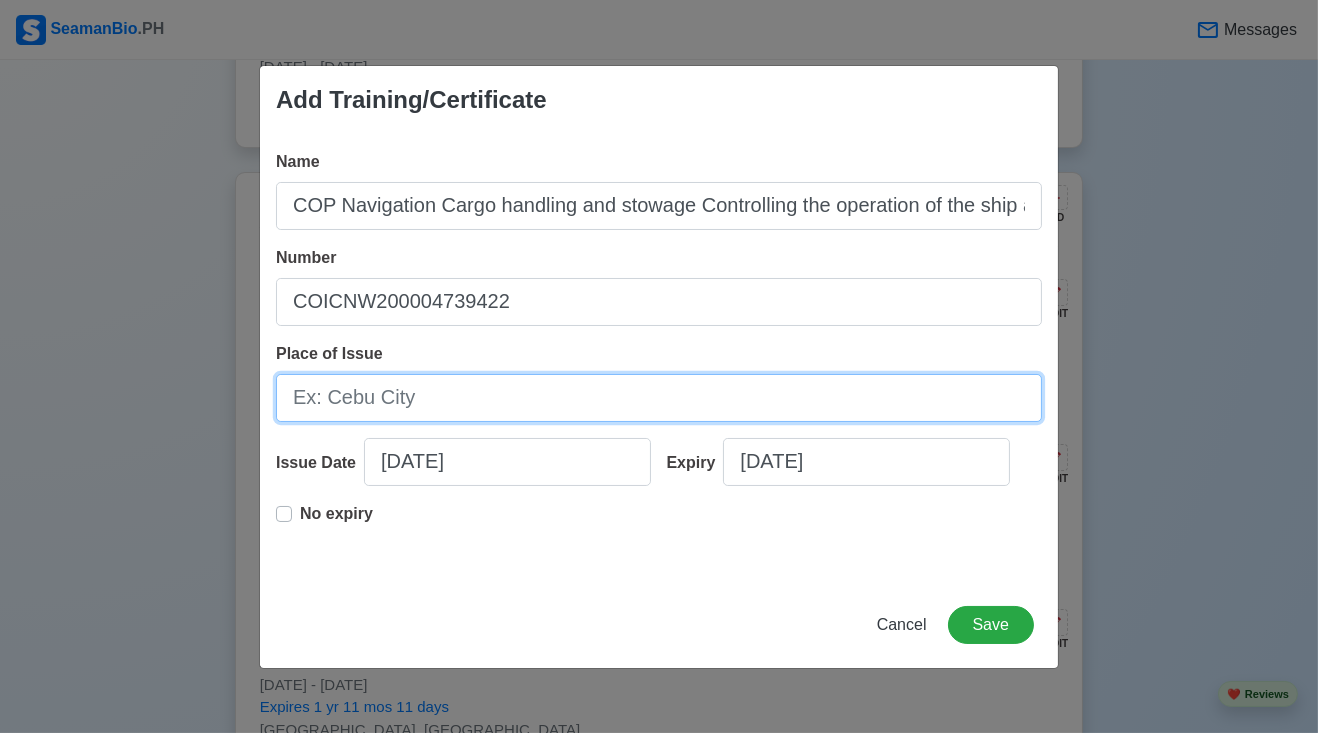 click on "Place of Issue" at bounding box center [659, 398] 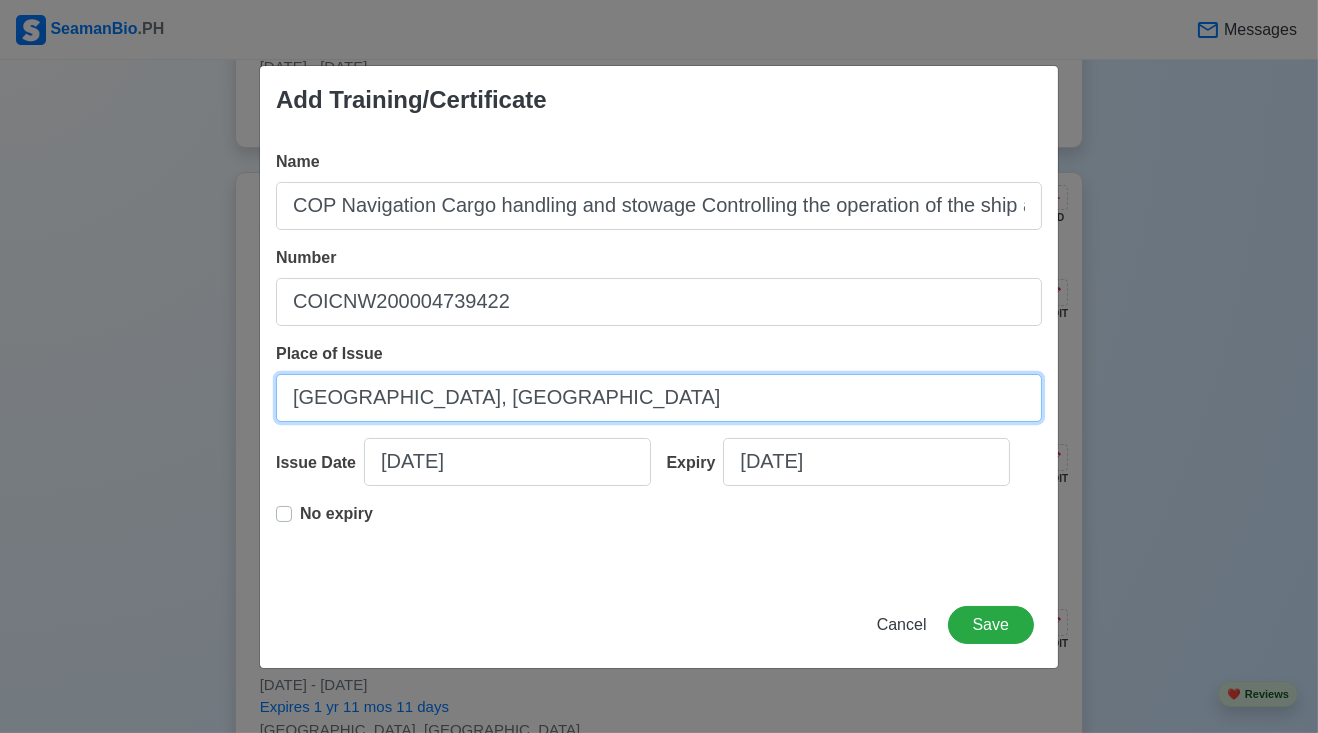 type on "[GEOGRAPHIC_DATA], [GEOGRAPHIC_DATA]" 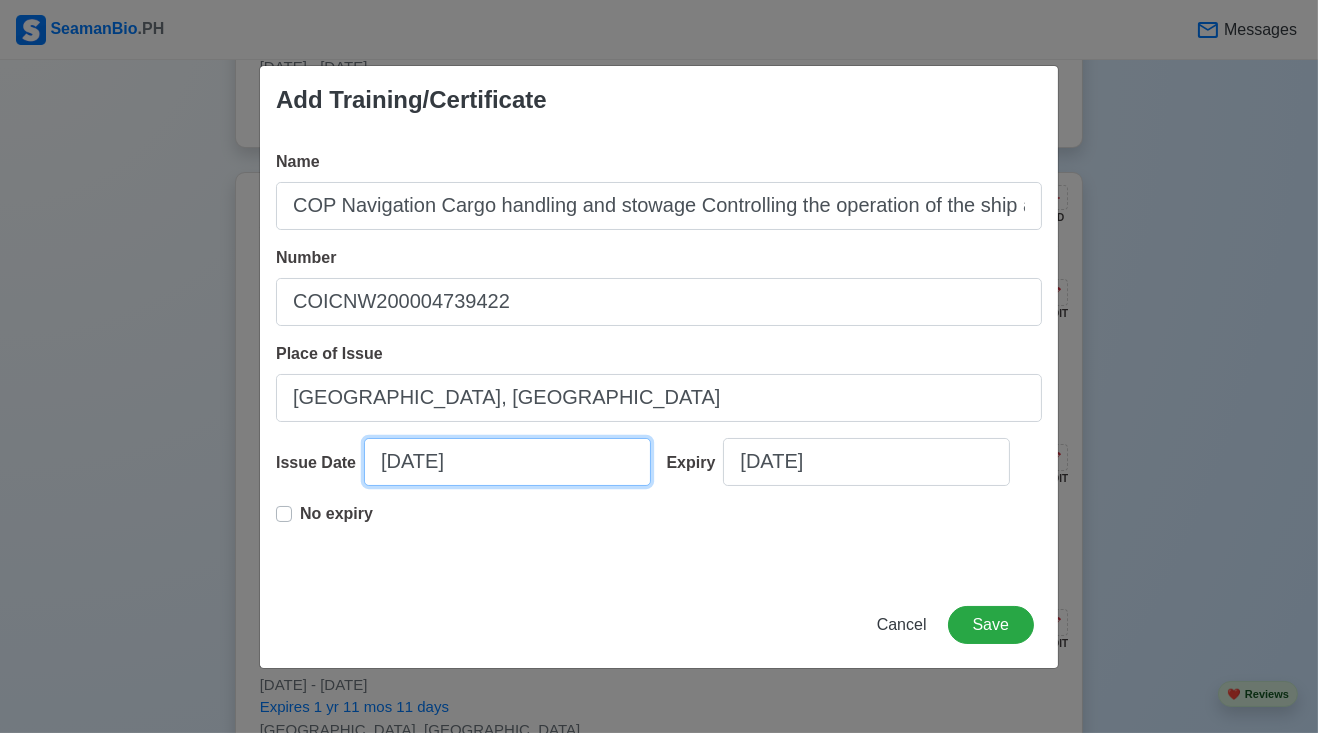 click on "[DATE]" at bounding box center [507, 462] 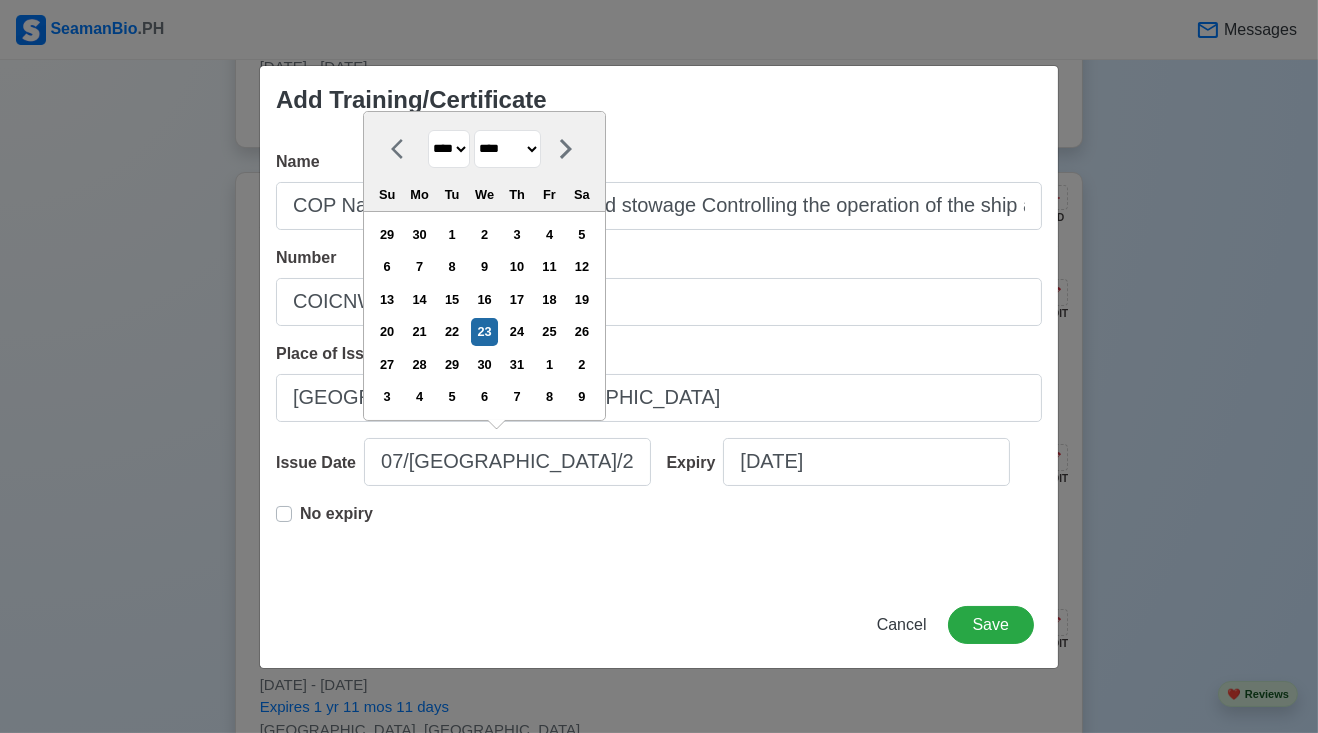 type on "[DATE]" 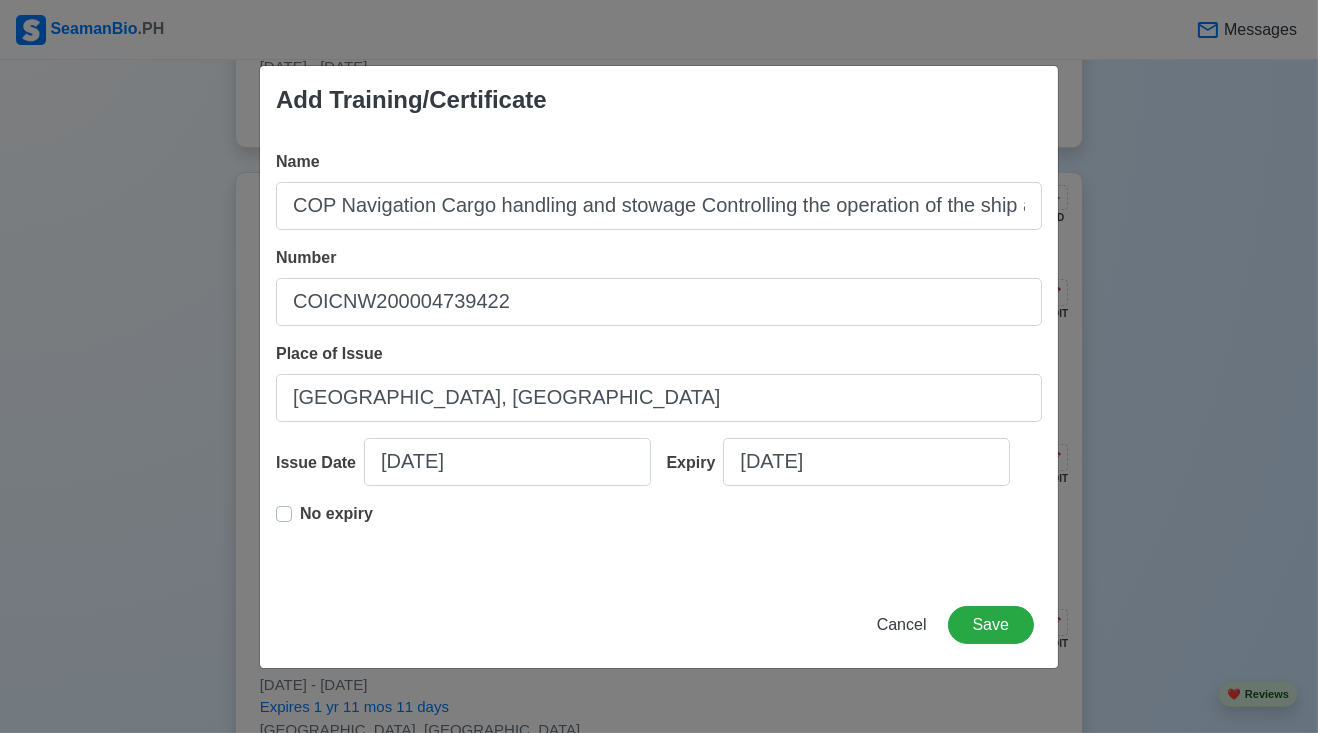 click on "Add Training/Certificate Name COP Navigation Cargo handling and stowage Controlling the operation of the ship and care for persons on board Number COICNW200004739422 Place of Issue [GEOGRAPHIC_DATA], [GEOGRAPHIC_DATA] Issue Date [DATE] Expiry [DATE] No expiry Cancel Save" at bounding box center (659, 367) 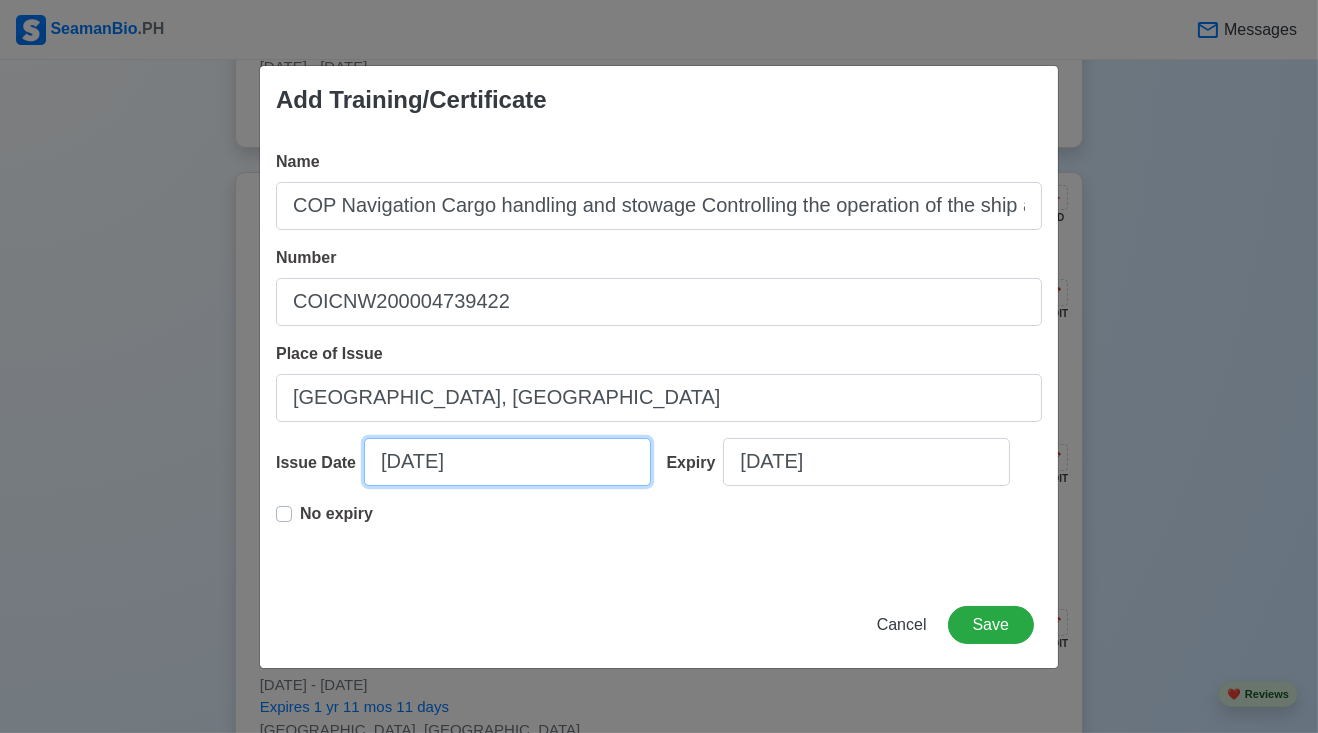 click on "[DATE]" at bounding box center [507, 462] 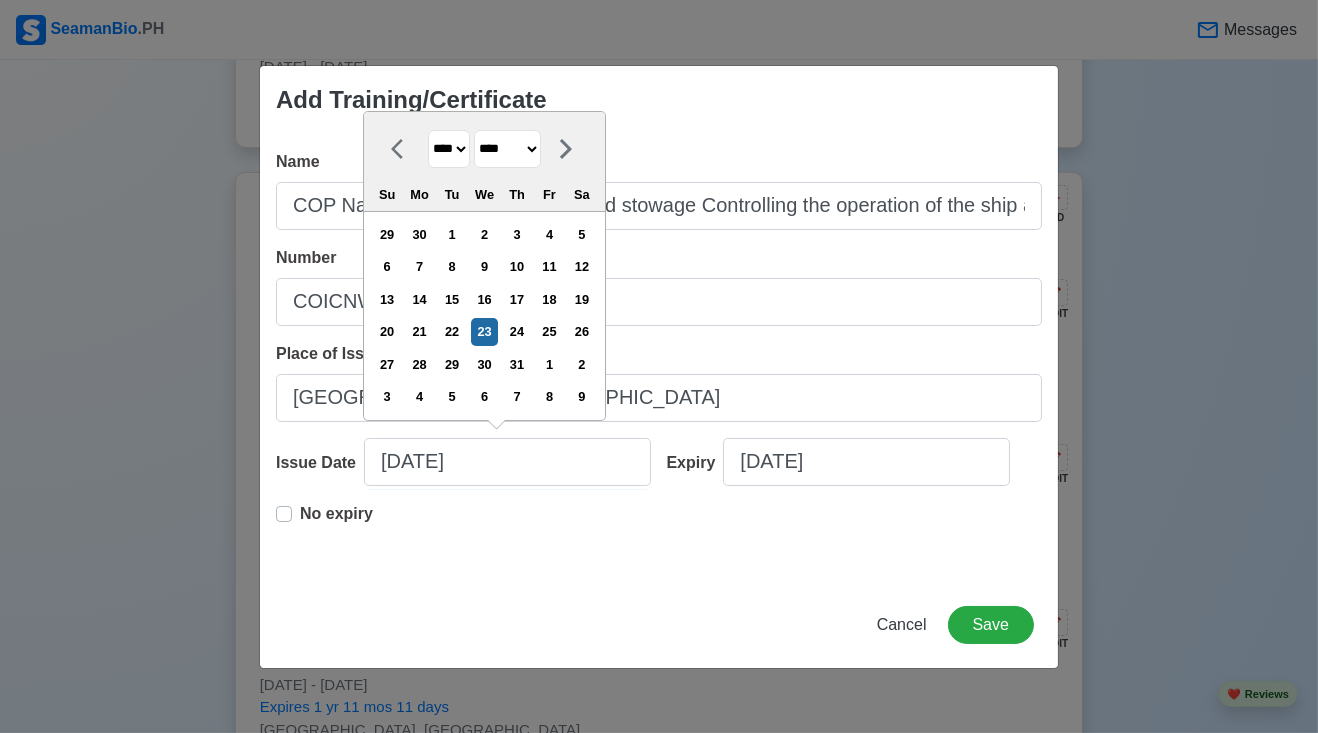 click on "**** **** **** **** **** **** **** **** **** **** **** **** **** **** **** **** **** **** **** **** **** **** **** **** **** **** **** **** **** **** **** **** **** **** **** **** **** **** **** **** **** **** **** **** **** **** **** **** **** **** **** **** **** **** **** **** **** **** **** **** **** **** **** **** **** **** **** **** **** **** **** **** **** **** **** **** **** **** **** **** **** **** **** **** **** **** **** **** **** **** **** **** **** **** **** **** **** **** **** **** **** **** **** **** **** ****" at bounding box center [449, 149] 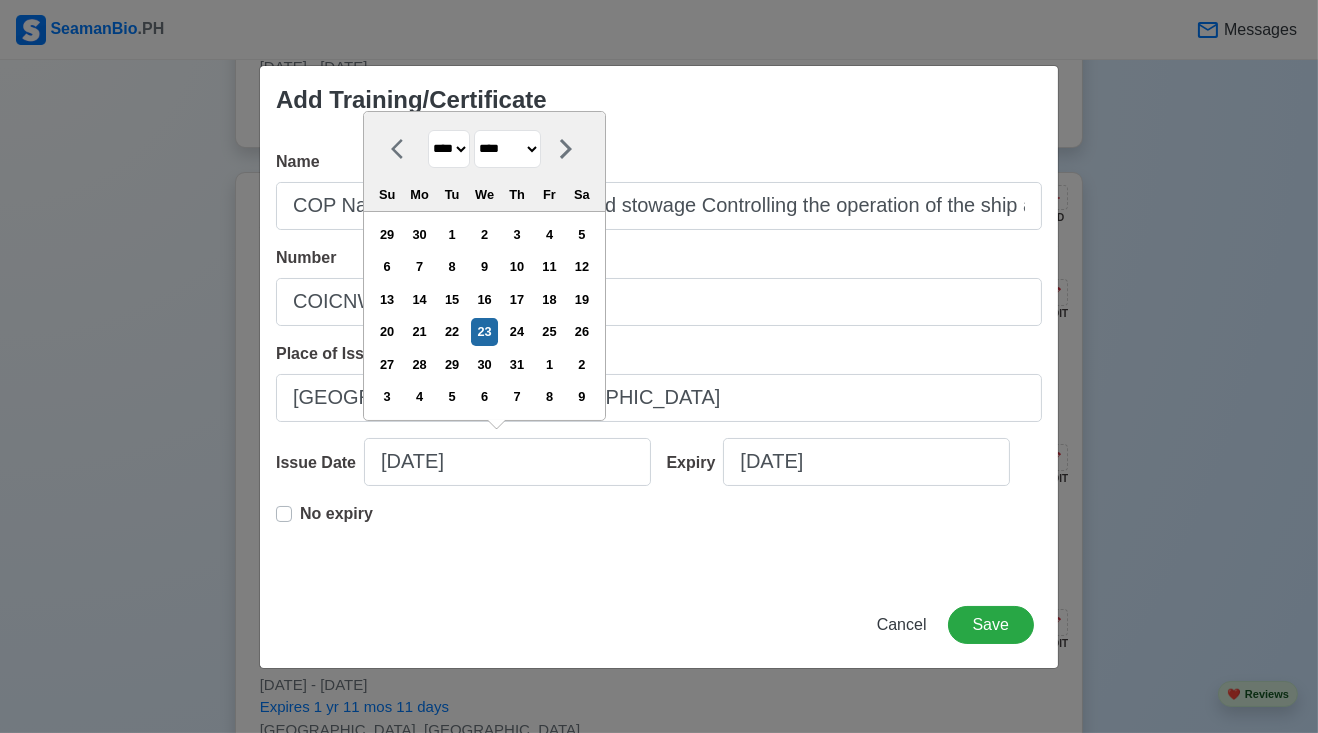 select on "****" 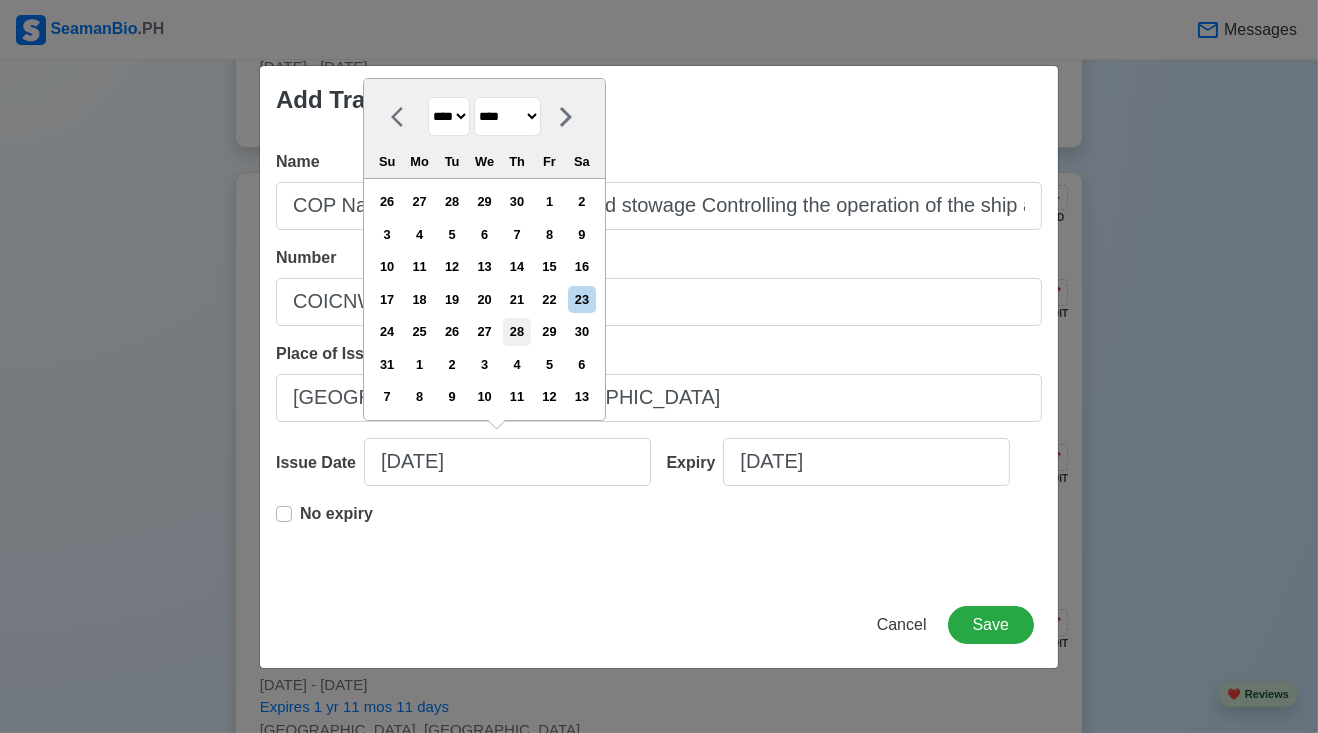 click on "28" at bounding box center [516, 331] 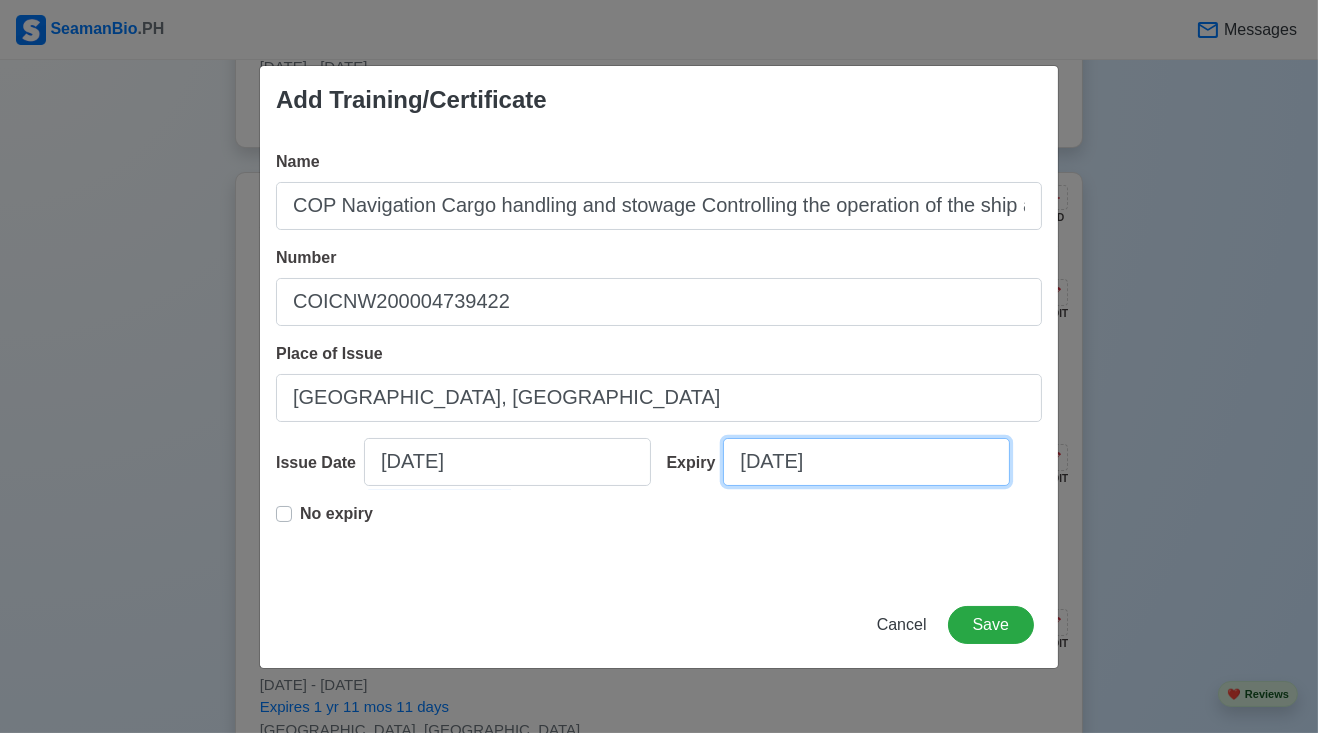 click on "[DATE]" at bounding box center [866, 462] 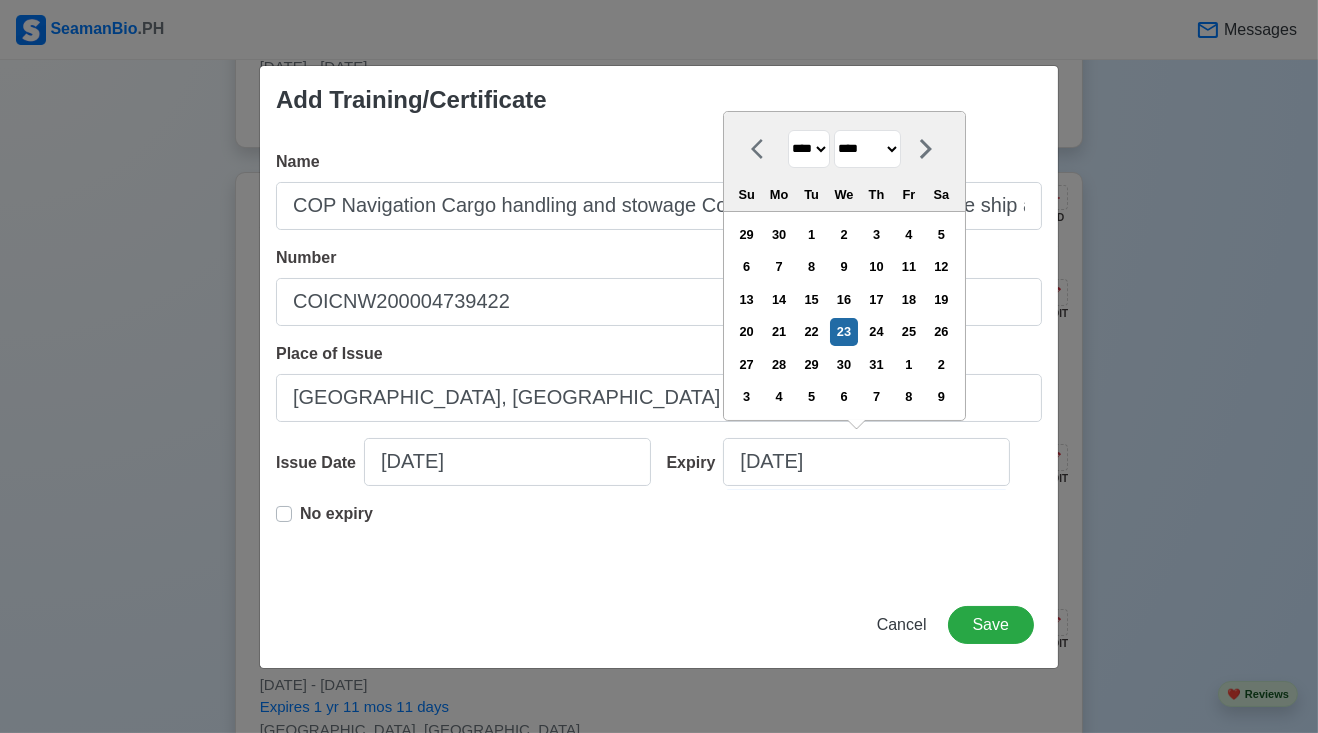 click on "**** **** **** **** **** **** **** **** **** **** **** **** **** **** **** **** **** **** **** **** **** **** **** **** **** **** **** **** **** **** **** **** **** **** **** **** **** **** **** **** **** **** **** **** **** **** **** **** **** **** **** **** **** **** **** **** **** **** **** **** **** **** **** **** **** **** **** **** **** **** **** **** **** **** **** **** **** **** **** **** **** **** **** **** **** **** **** **** **** **** **** **** **** **** **** **** **** **** **** **** **** **** **** **** **** **** **** **** **** **** **** **** **** **** **** **** **** **** **** **** ****" at bounding box center (809, 149) 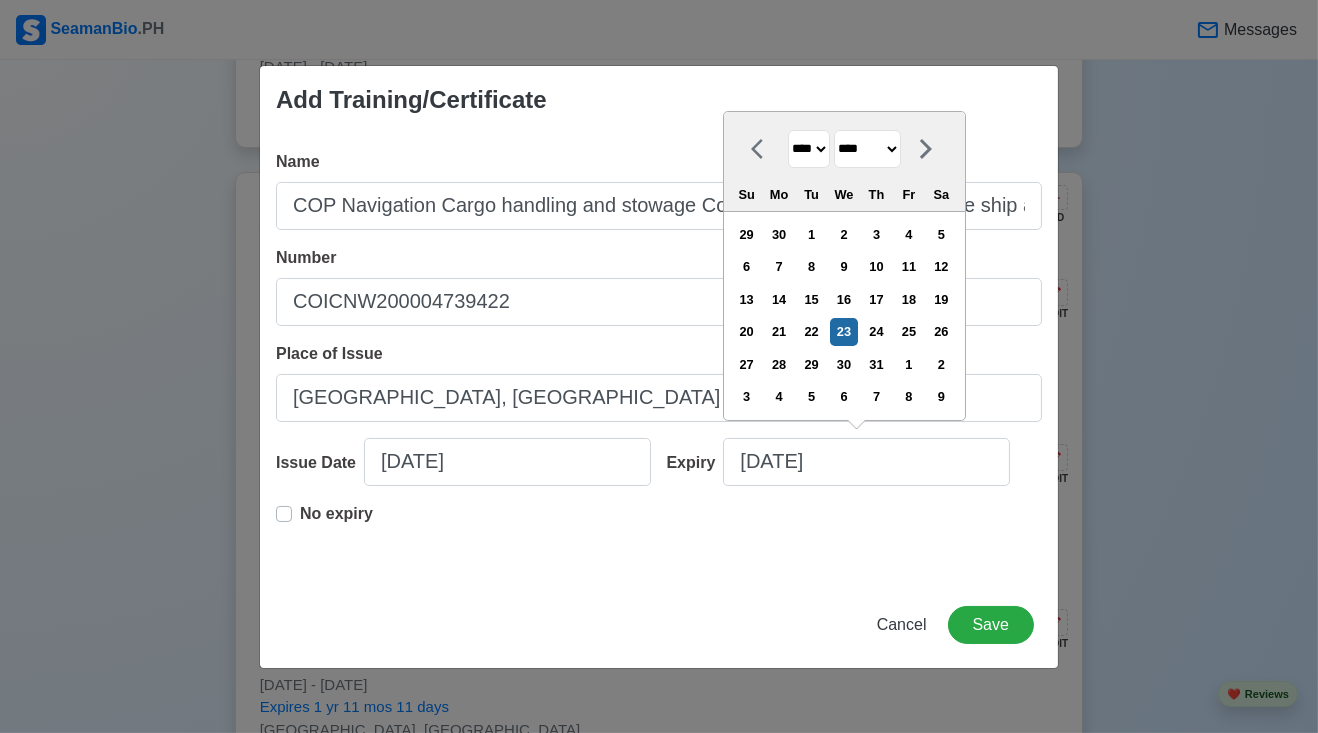 select on "****" 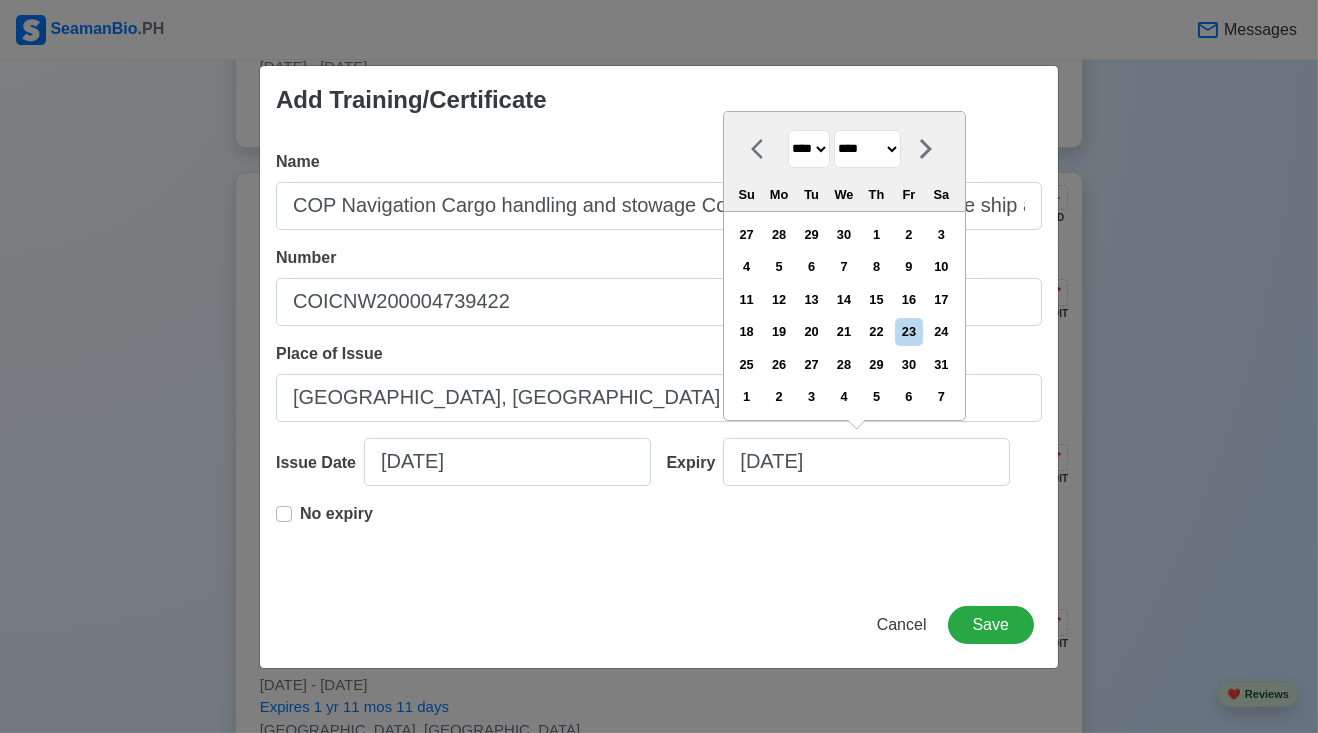 click on "******* ******** ***** ***** *** **** **** ****** ********* ******* ******** ********" at bounding box center [867, 149] 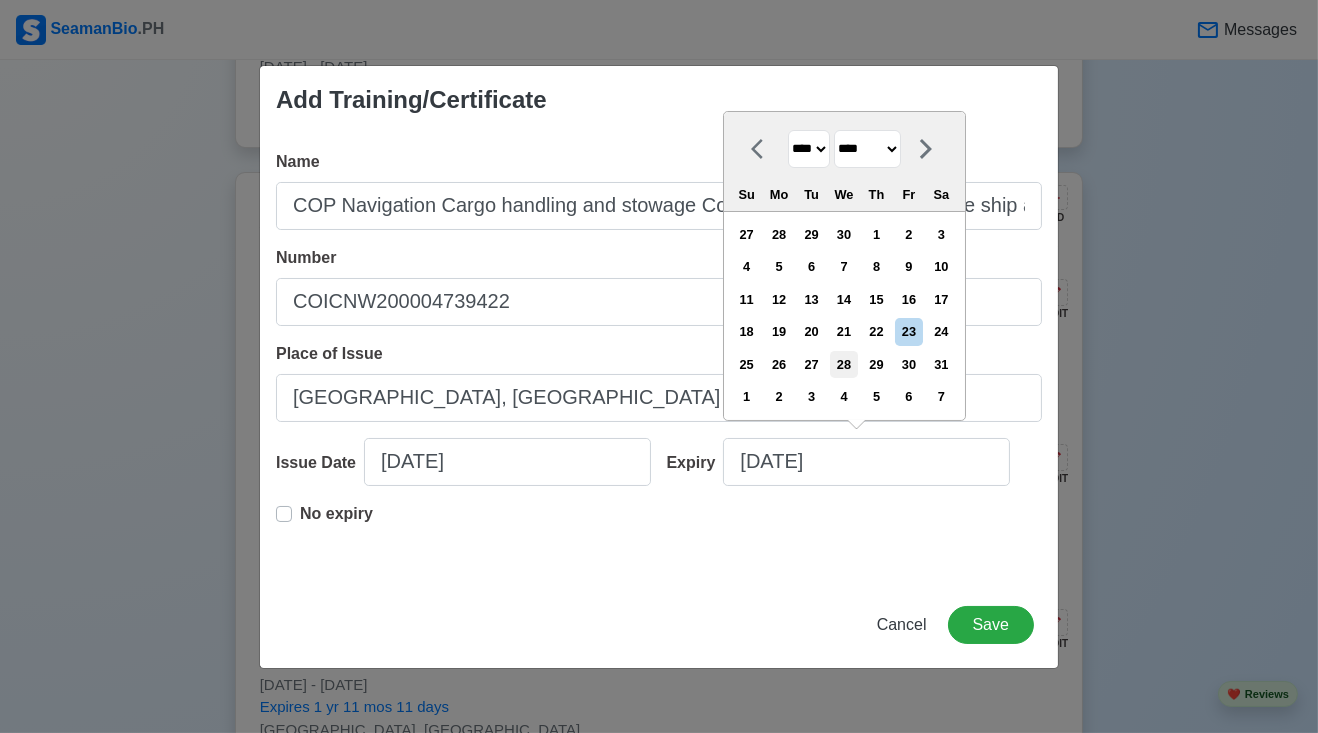 click on "28" at bounding box center [843, 364] 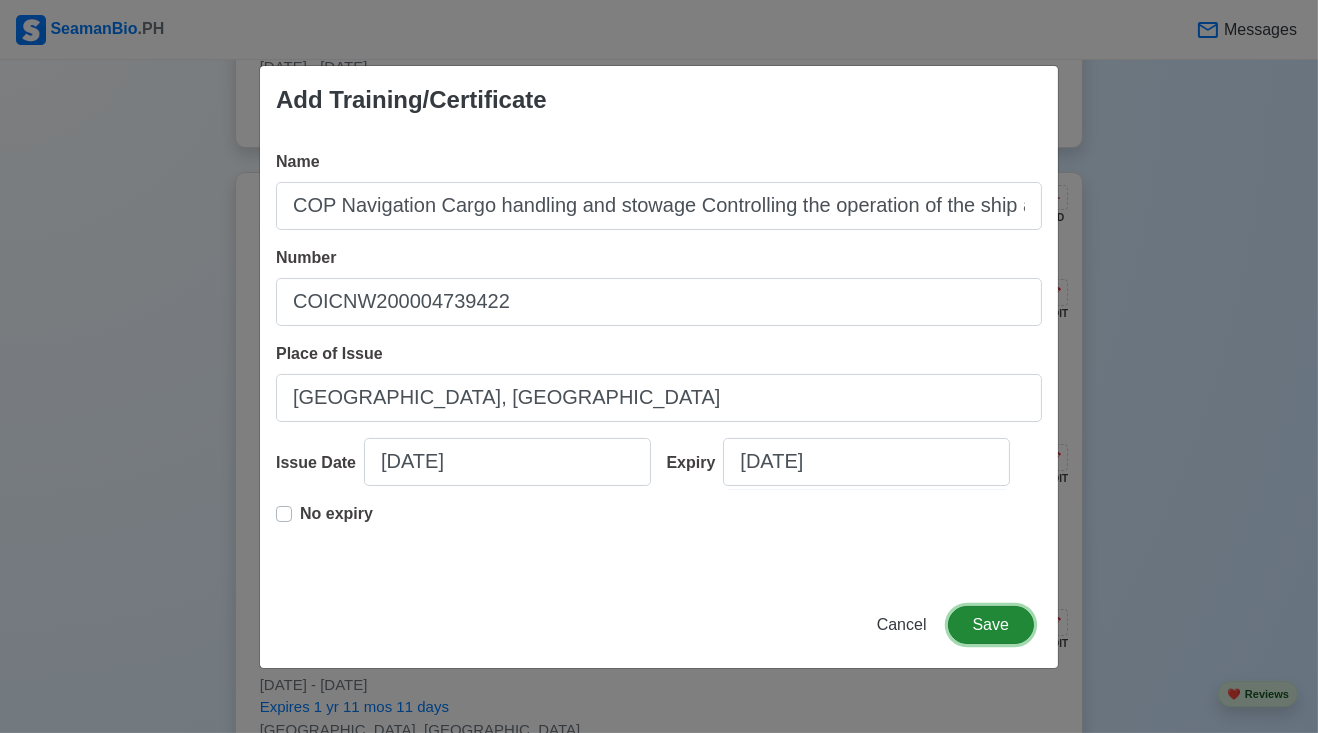 click on "Save" at bounding box center [991, 625] 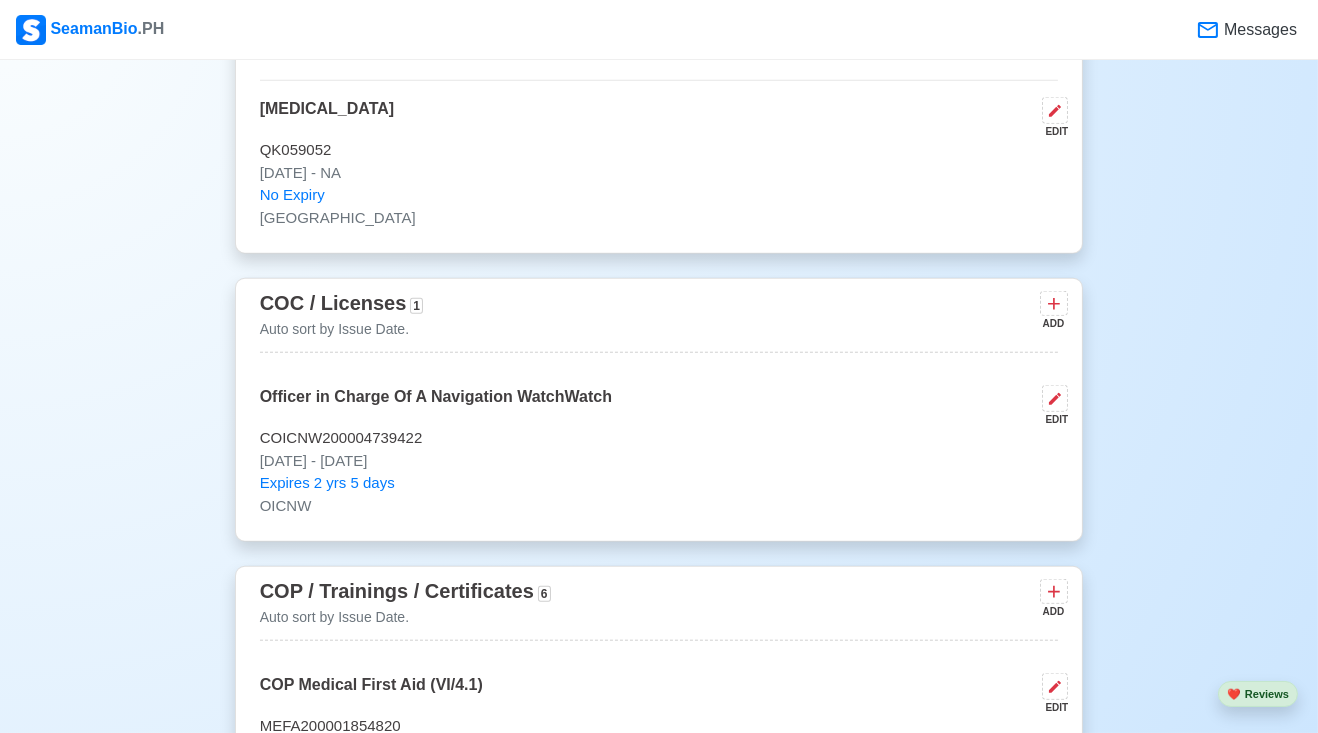 scroll, scrollTop: 2750, scrollLeft: 0, axis: vertical 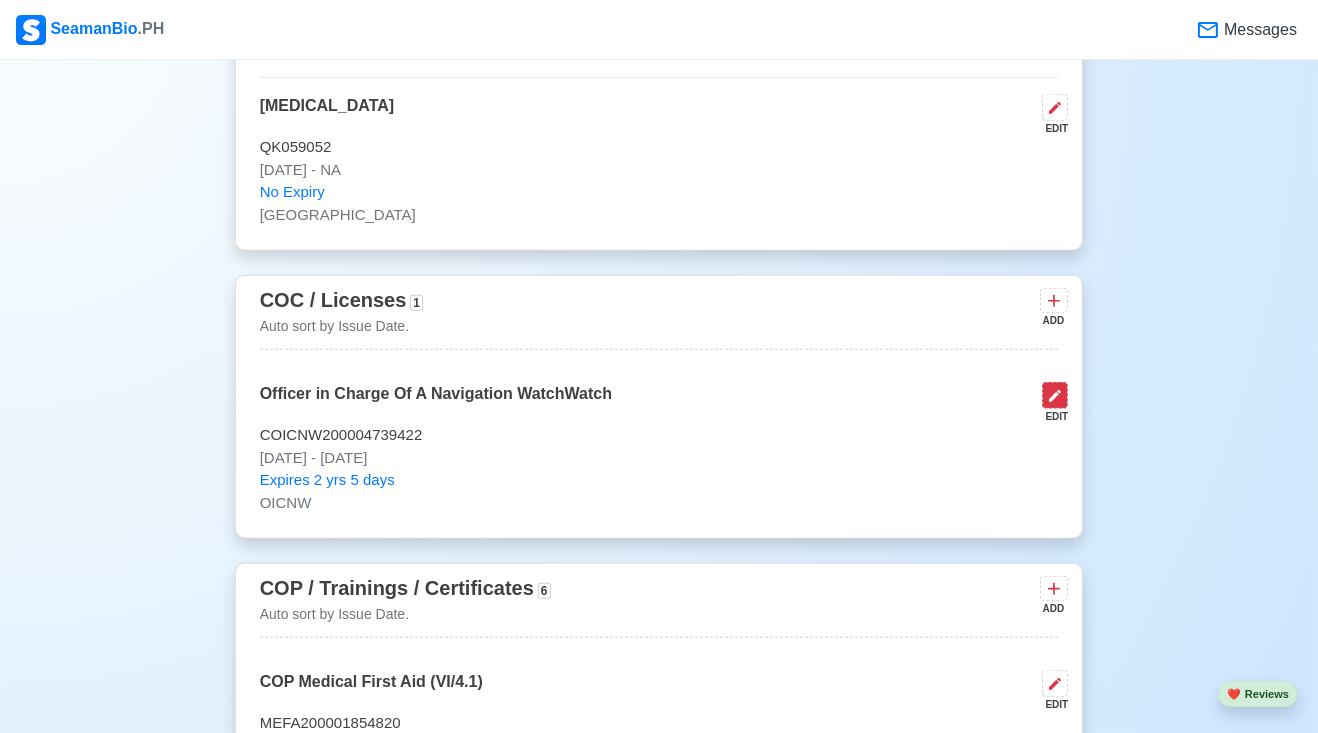click 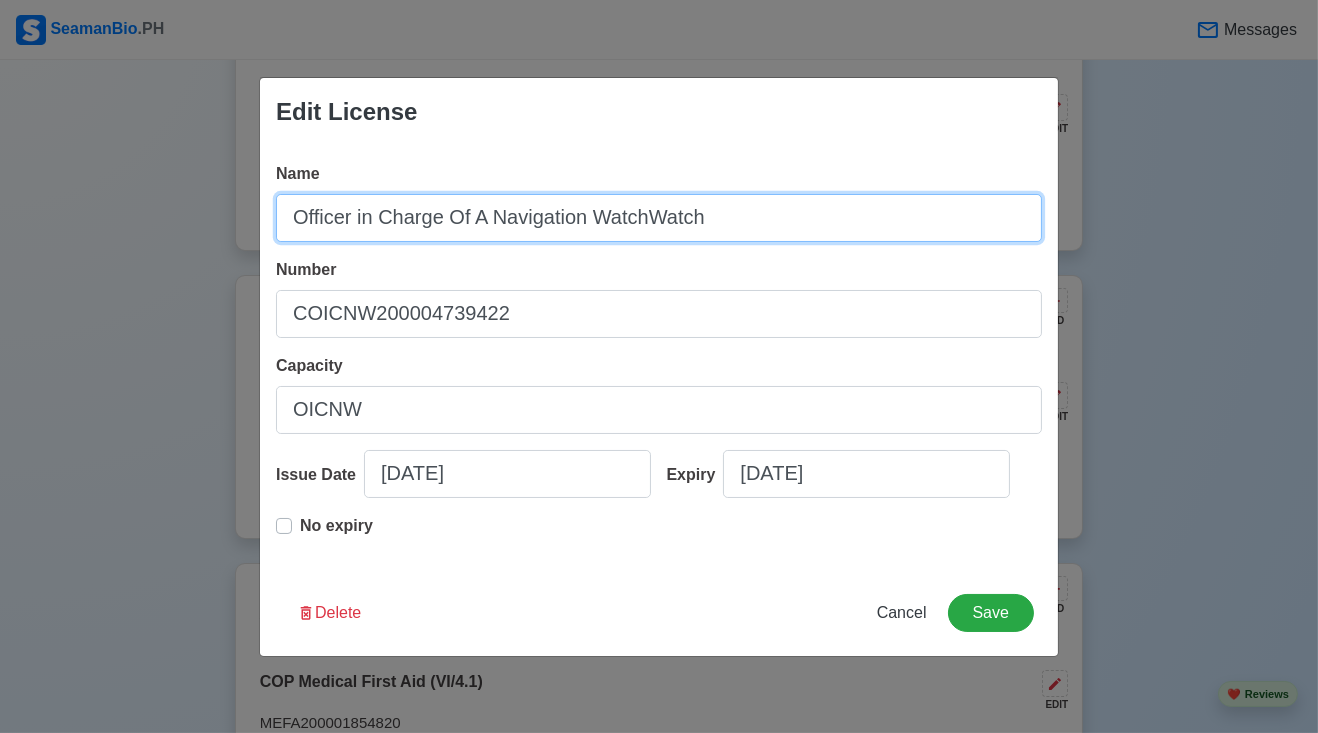 click on "Officer in Charge Of A Navigation WatchWatch" at bounding box center [659, 218] 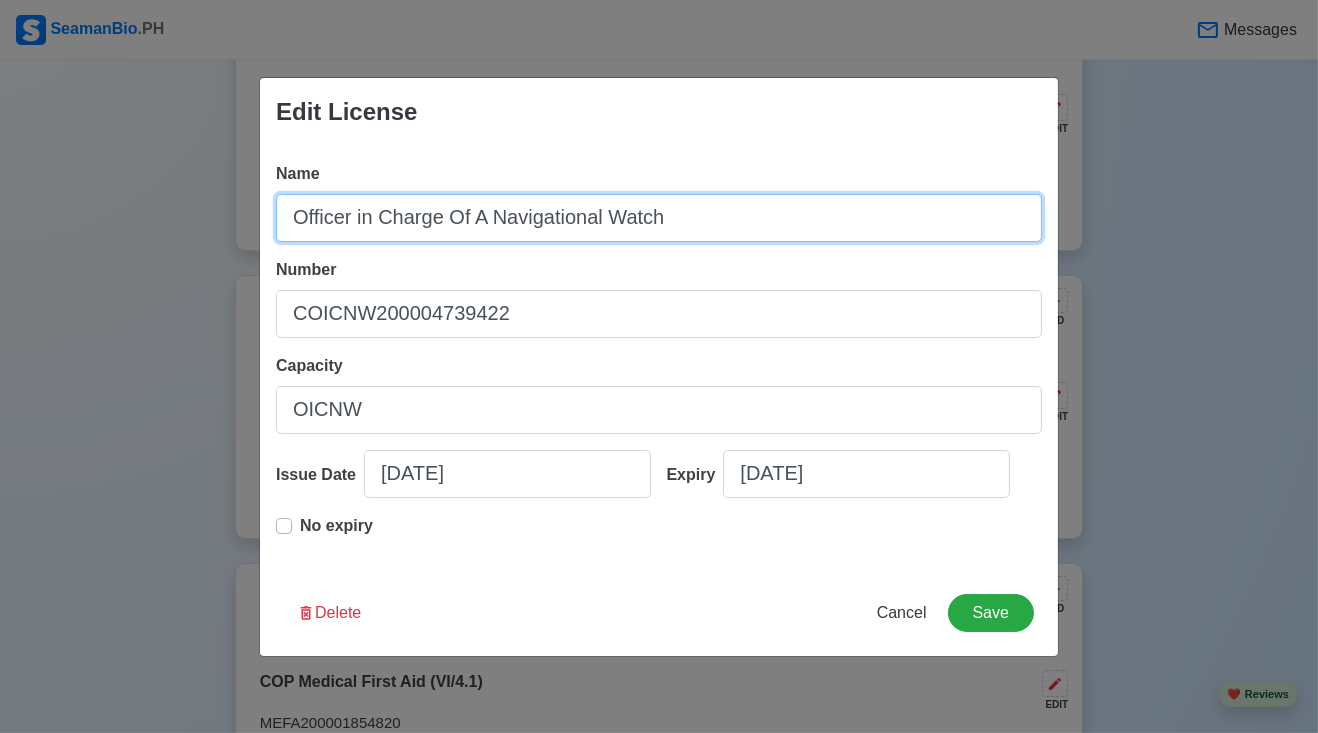 click on "Officer in Charge Of A Navigational Watch" at bounding box center [659, 218] 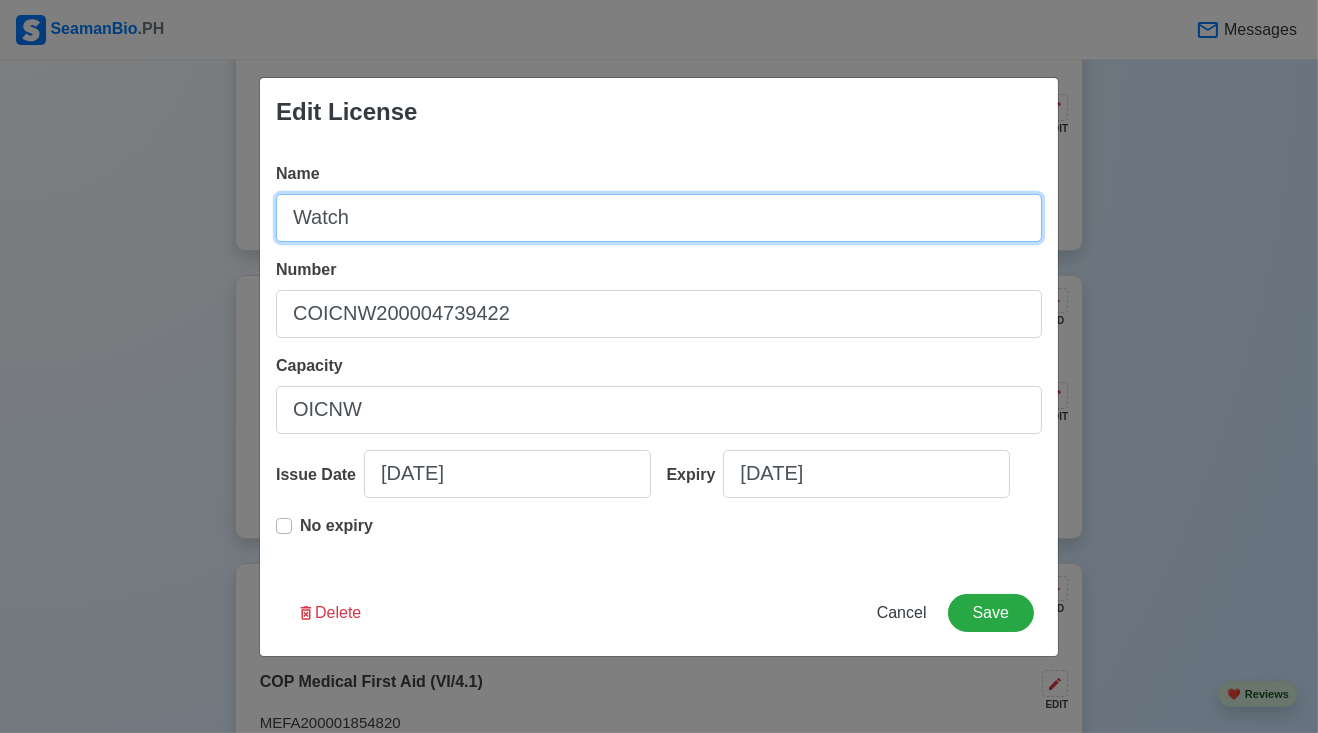 click on "Watch" at bounding box center [659, 218] 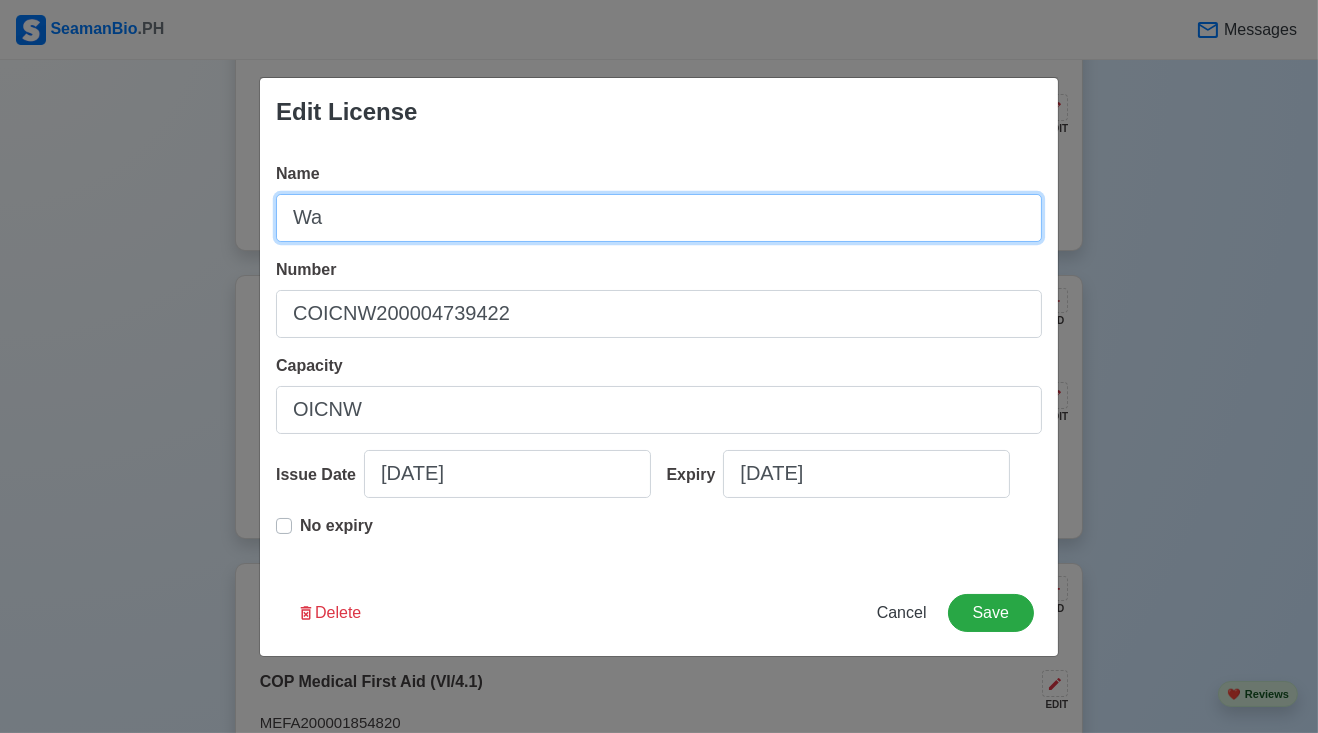 type on "W" 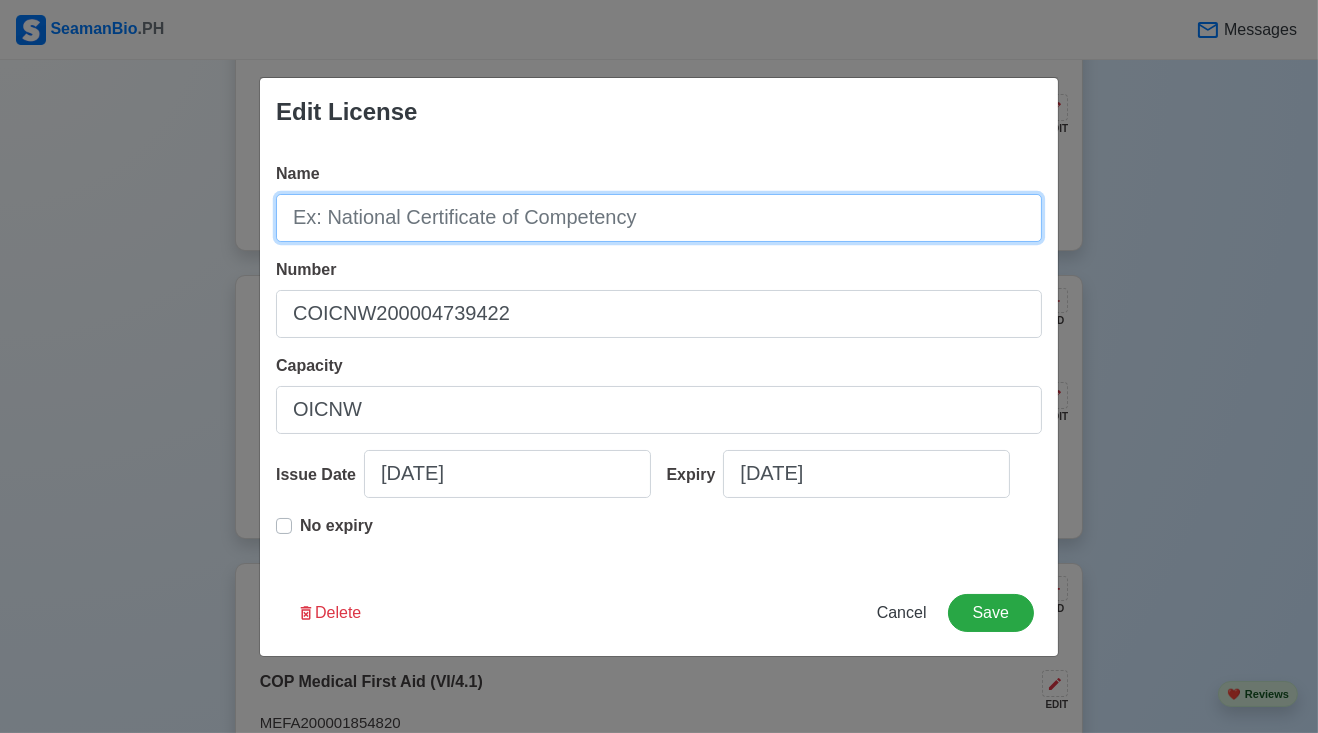 type 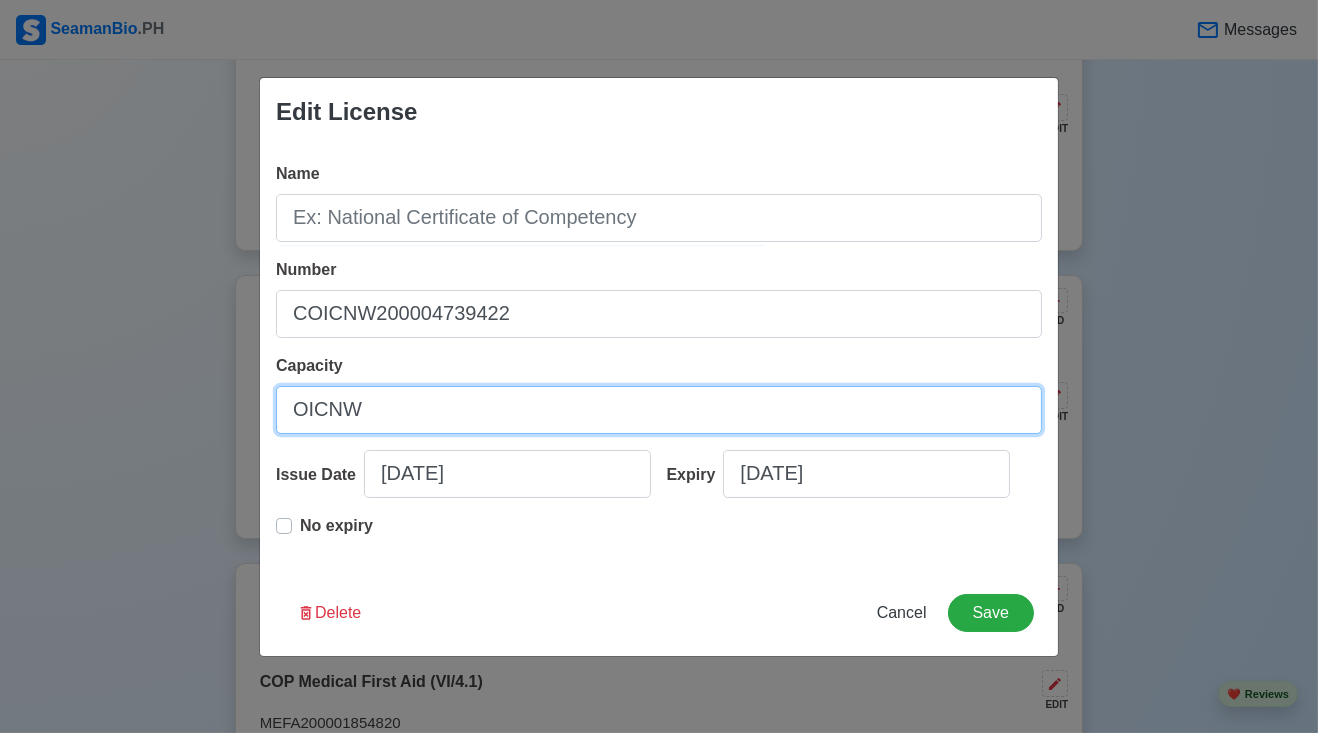 click on "OICNW" at bounding box center (659, 410) 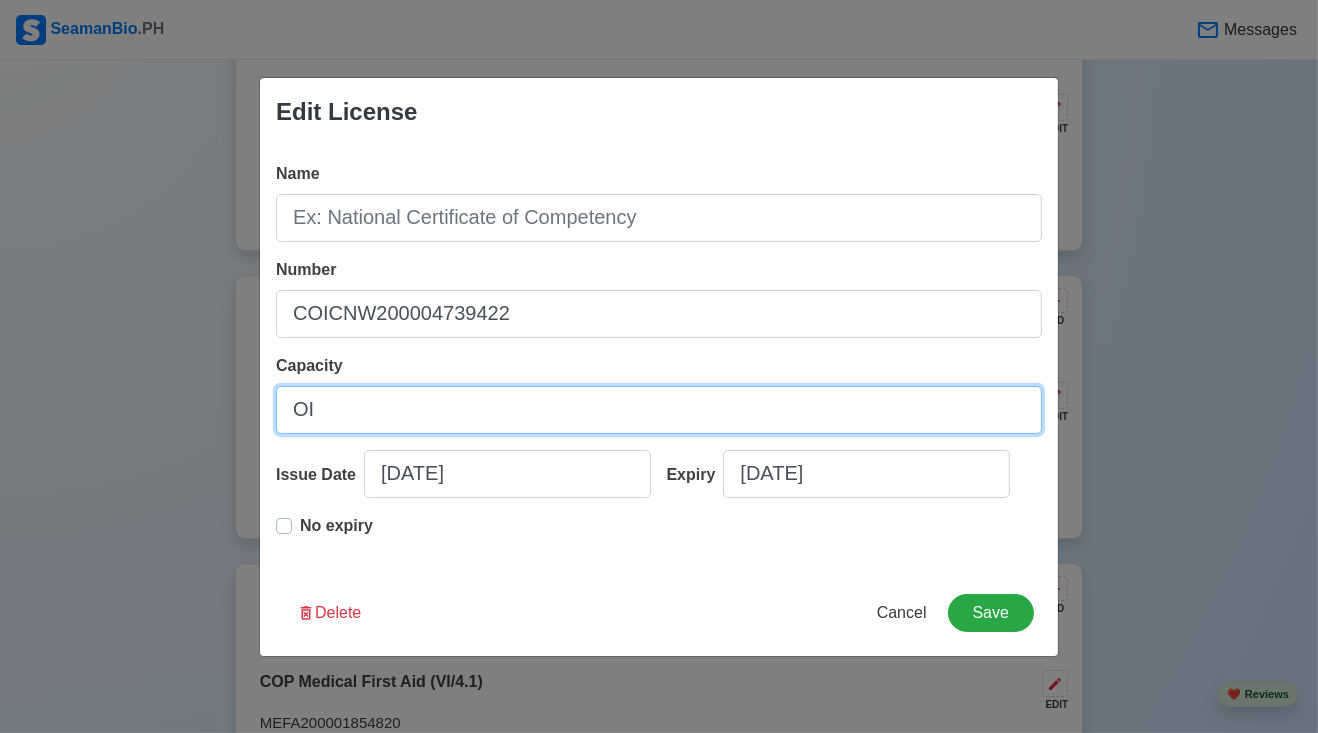type on "O" 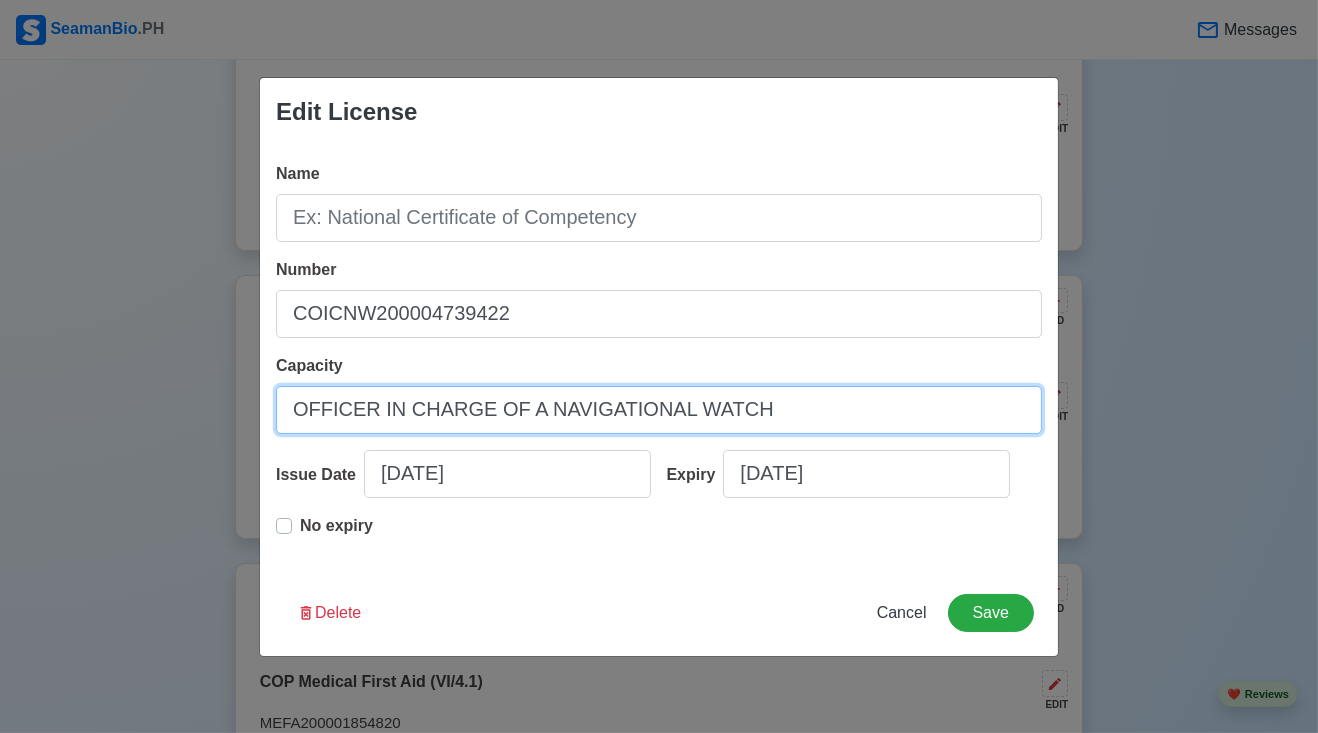 type on "OFFICER IN CHARGE OF A NAVIGATIONAL WATCH" 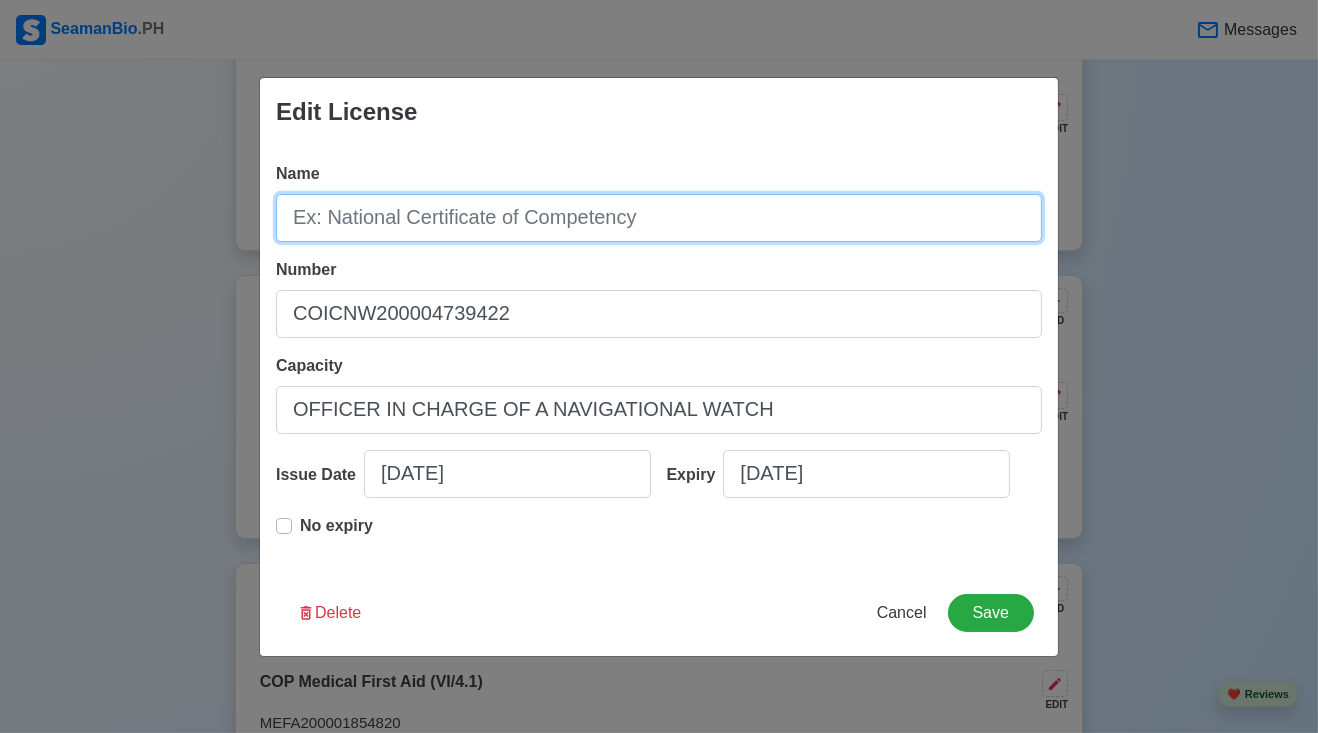click on "Name" at bounding box center (659, 218) 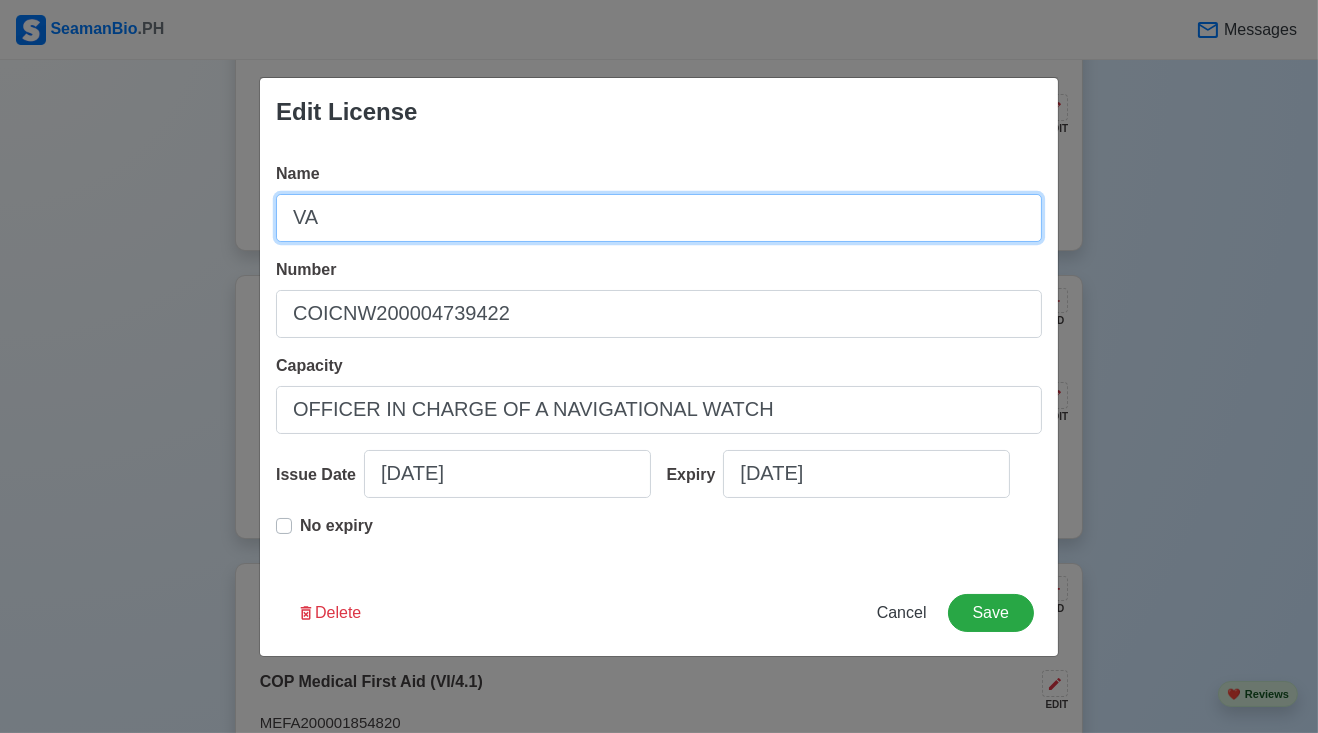 type on "V" 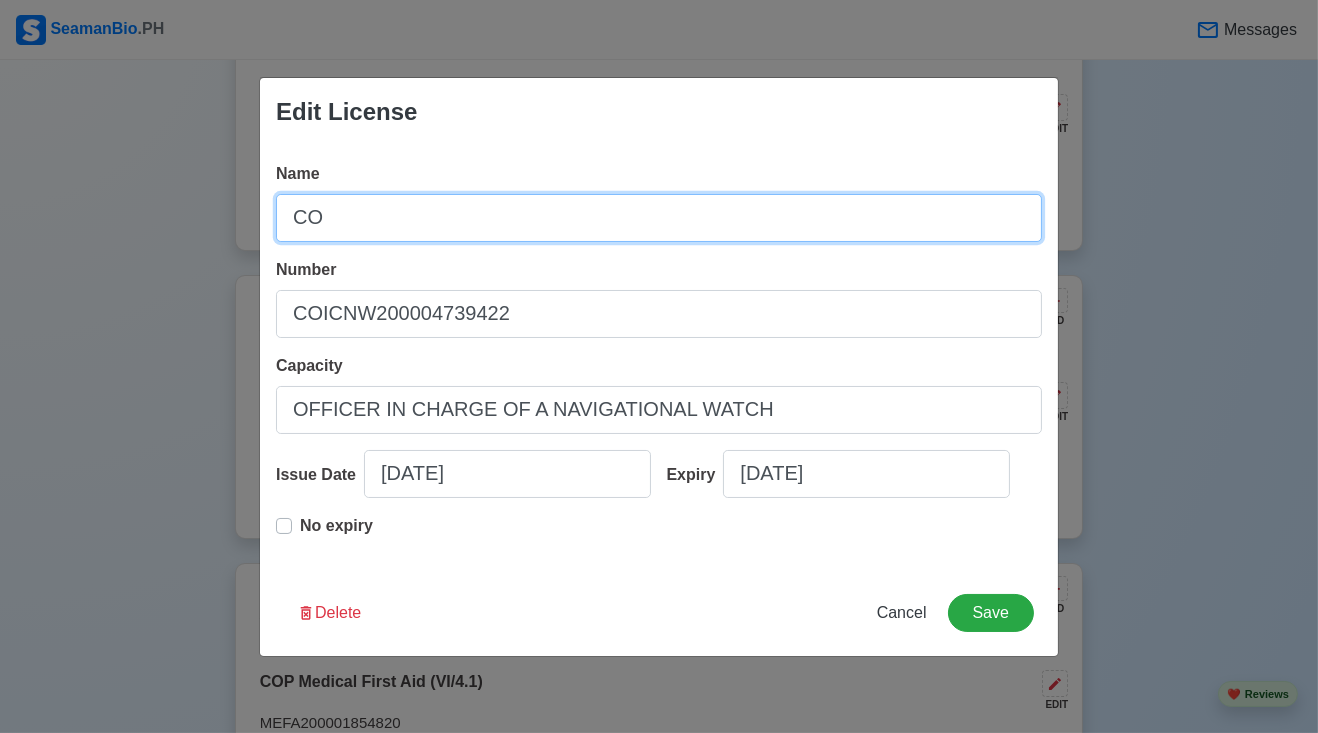 type on "C" 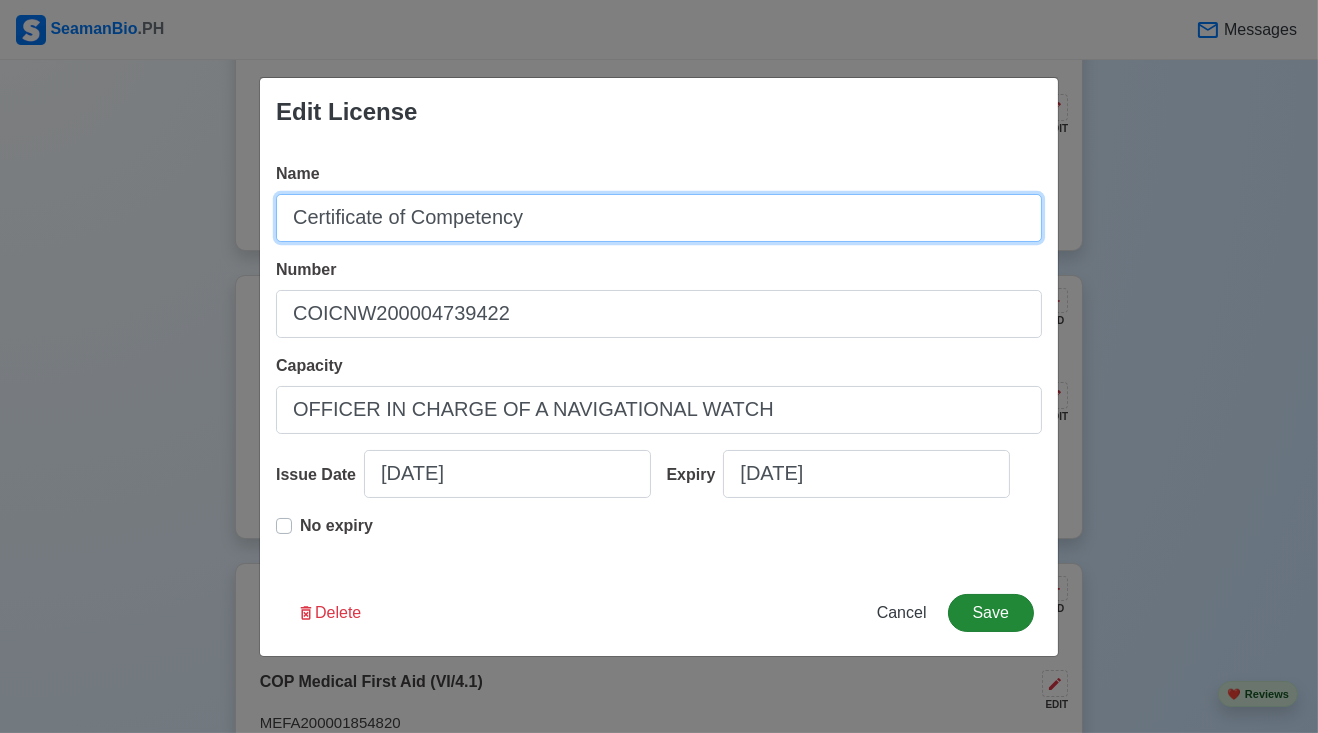 type on "Certificate of Competency" 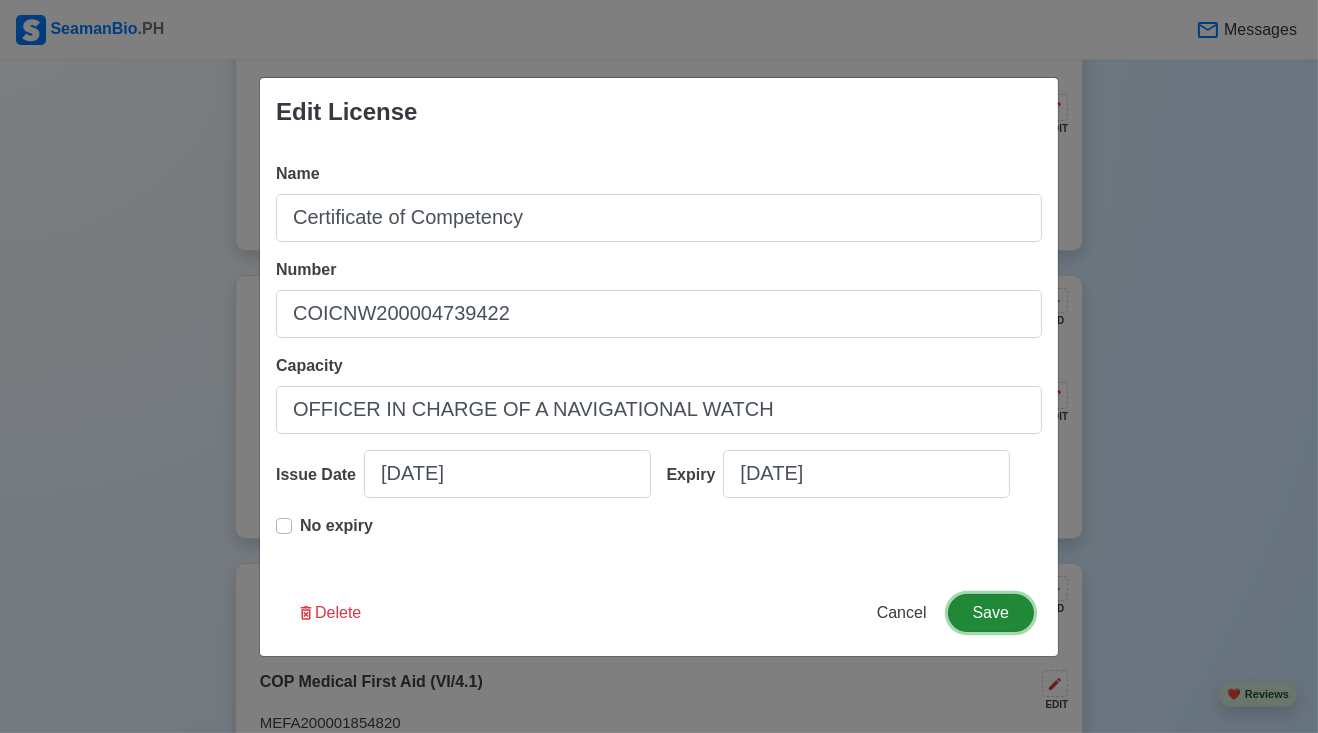 click on "Save" at bounding box center [991, 613] 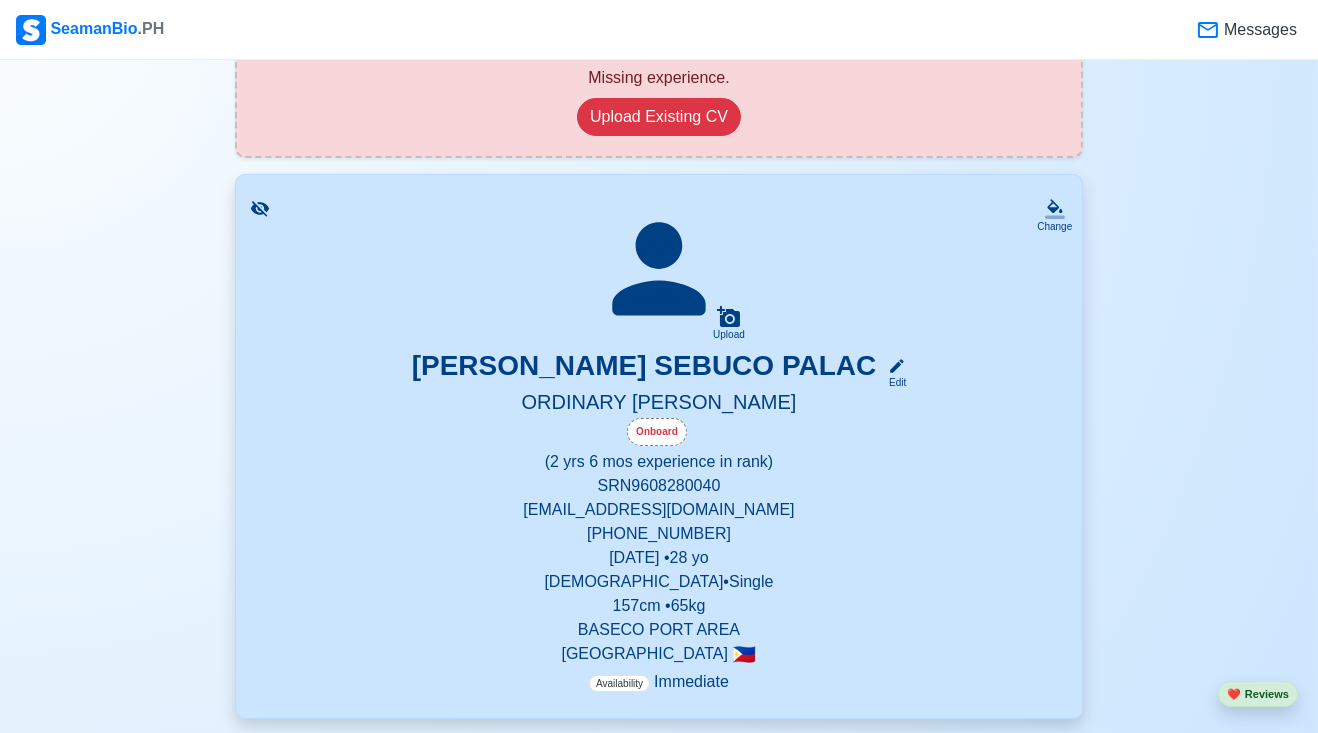 scroll, scrollTop: 288, scrollLeft: 0, axis: vertical 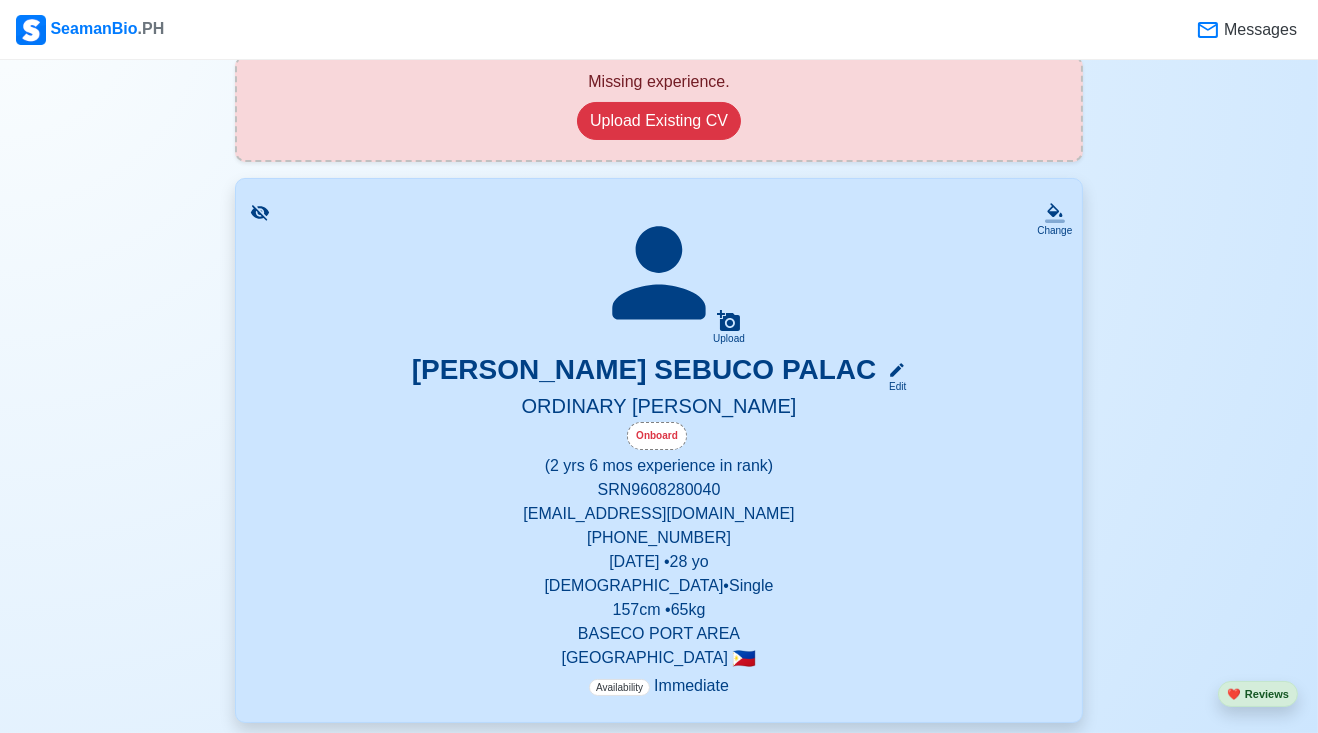 click on "Upload [PERSON_NAME] PALAC Edit ORDINARY [PERSON_NAME] Onboard (2 yrs 6 mos experience in rank) SRN  9608280040 [EMAIL_ADDRESS][DOMAIN_NAME] +639274773074 [DATE]   •  [DEMOGRAPHIC_DATA] [DEMOGRAPHIC_DATA]  •  Single 157  cm •  65  kg BASECO PORT AREA [GEOGRAPHIC_DATA]   🇵🇭 Availability Immediate" at bounding box center (659, 450) 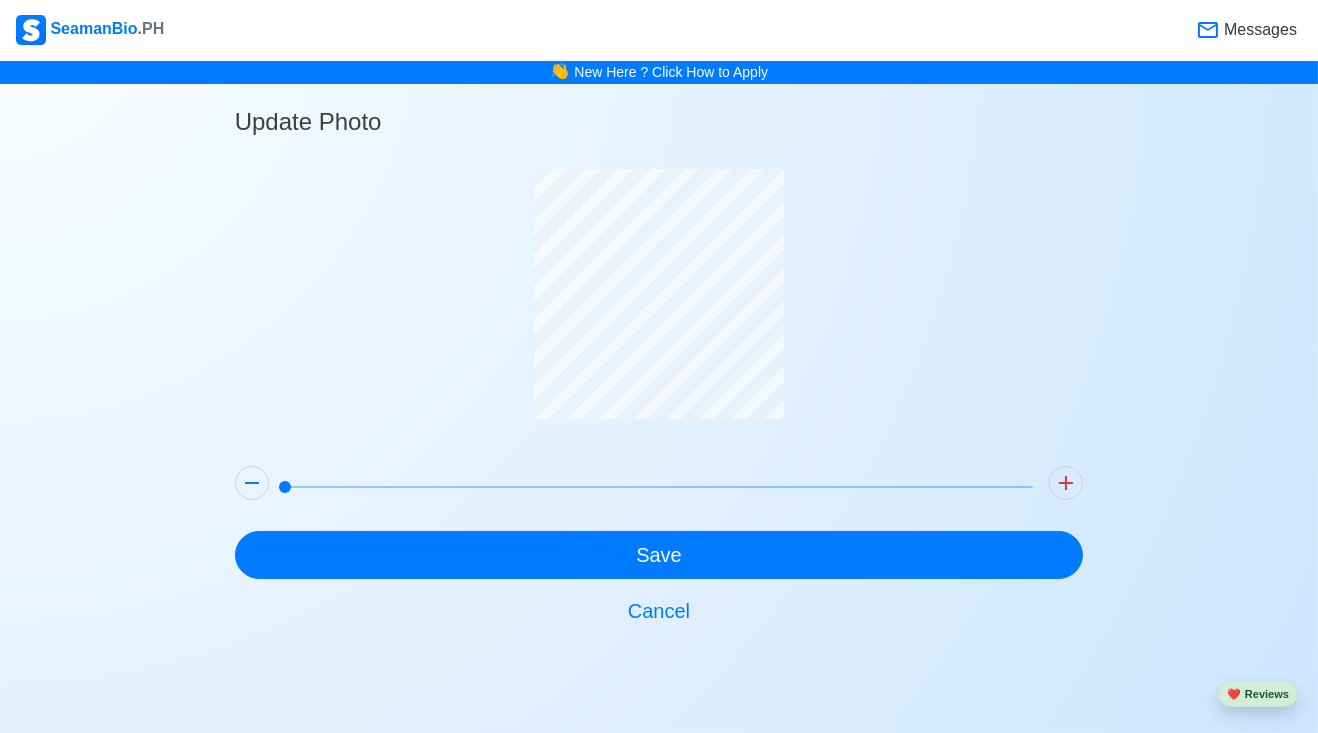 scroll, scrollTop: 96, scrollLeft: 0, axis: vertical 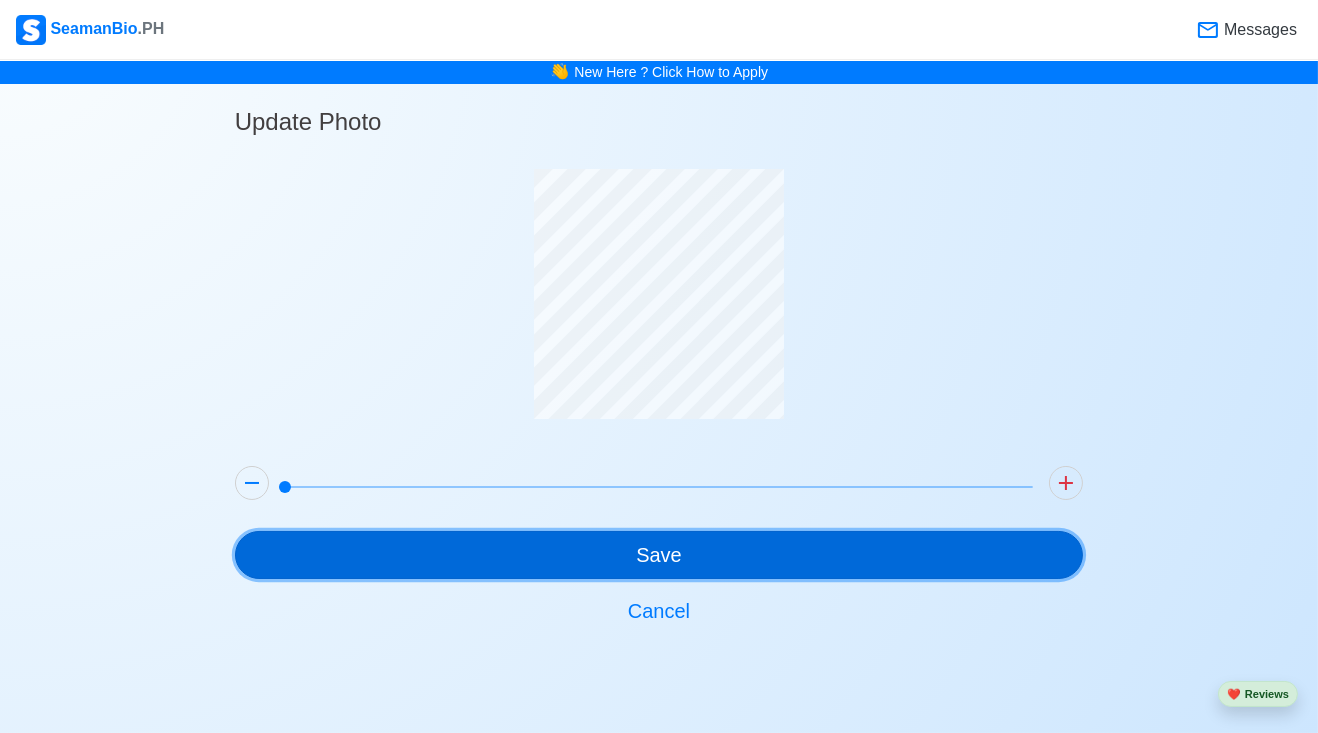 click on "Save" at bounding box center (659, 555) 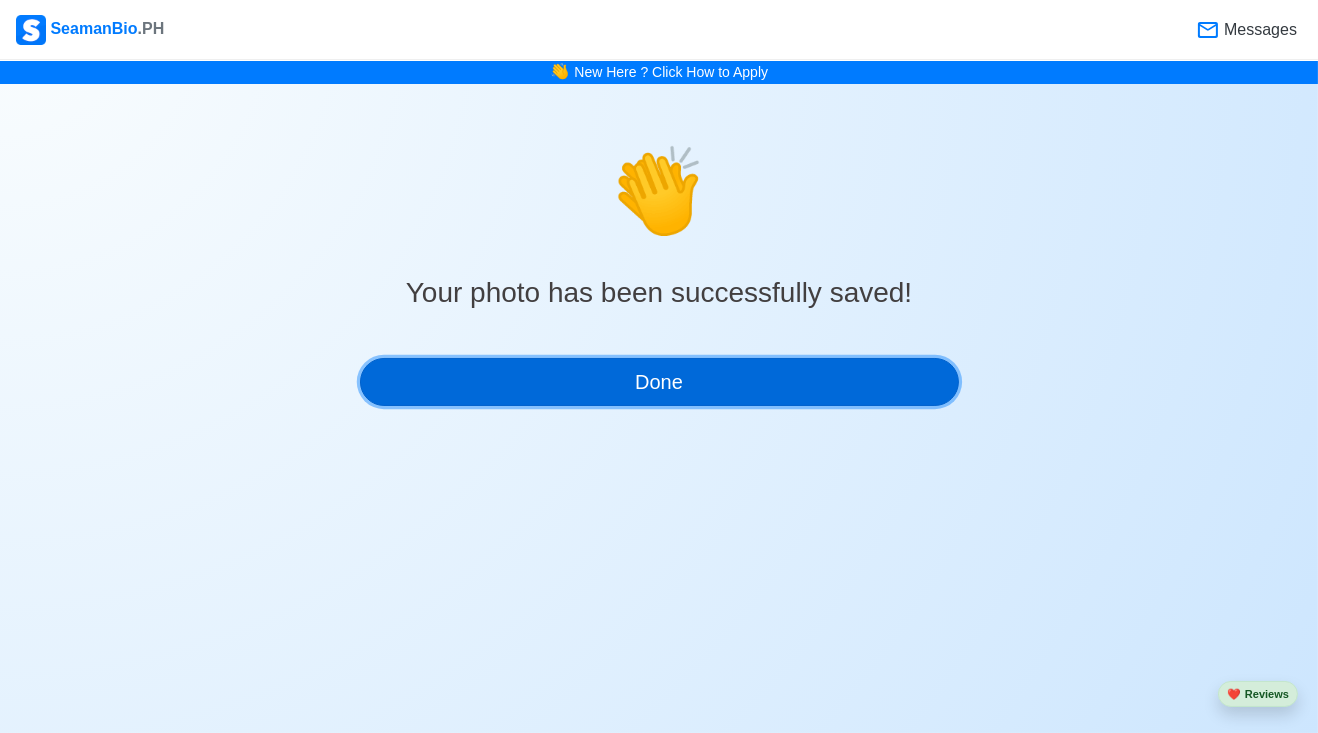 click on "Done" at bounding box center (659, 382) 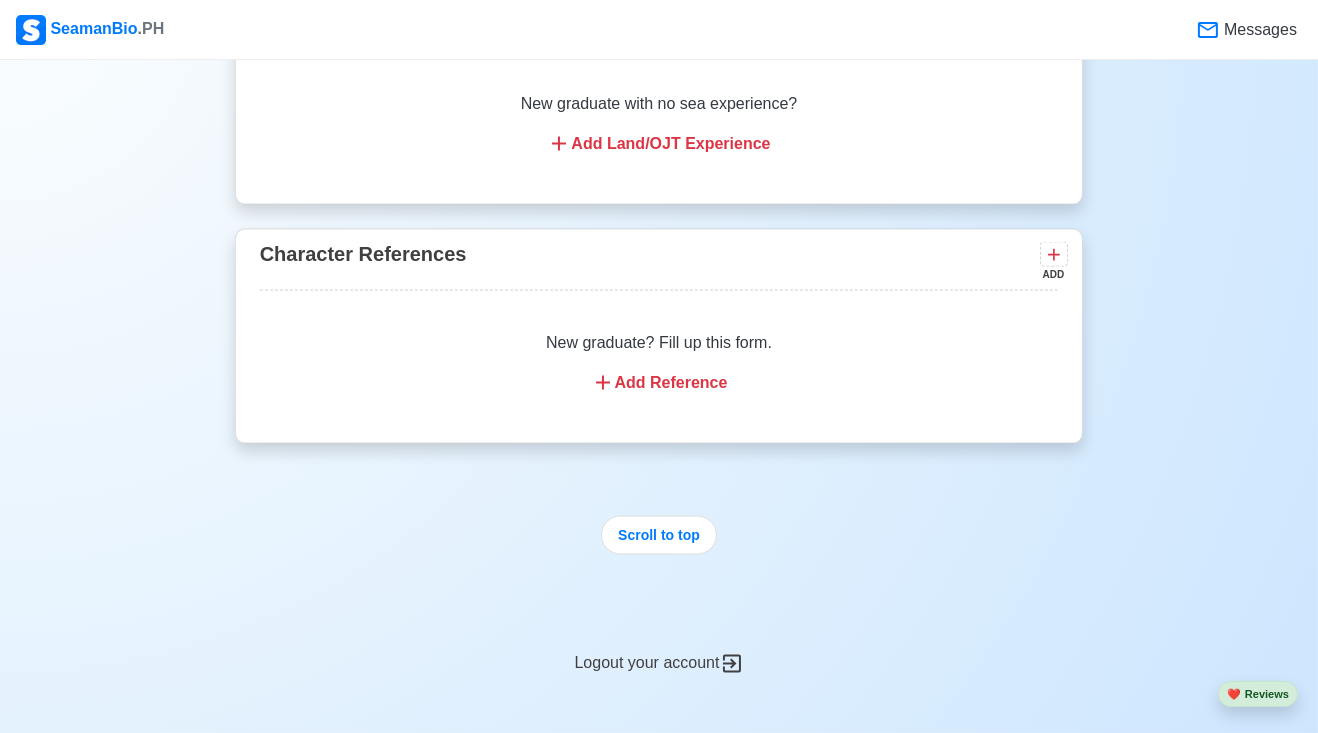 scroll, scrollTop: 4716, scrollLeft: 0, axis: vertical 